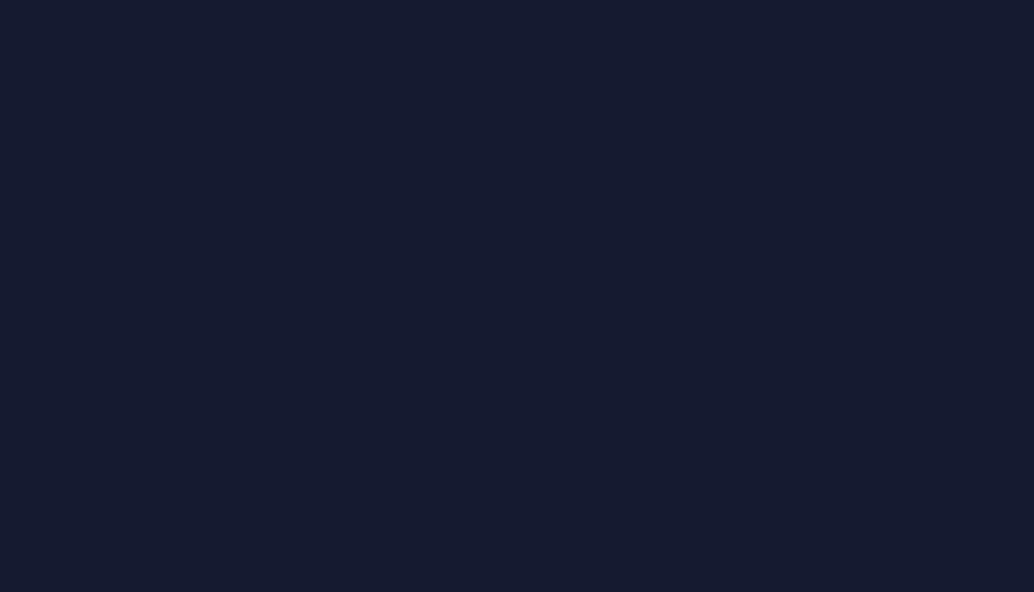 scroll, scrollTop: 0, scrollLeft: 0, axis: both 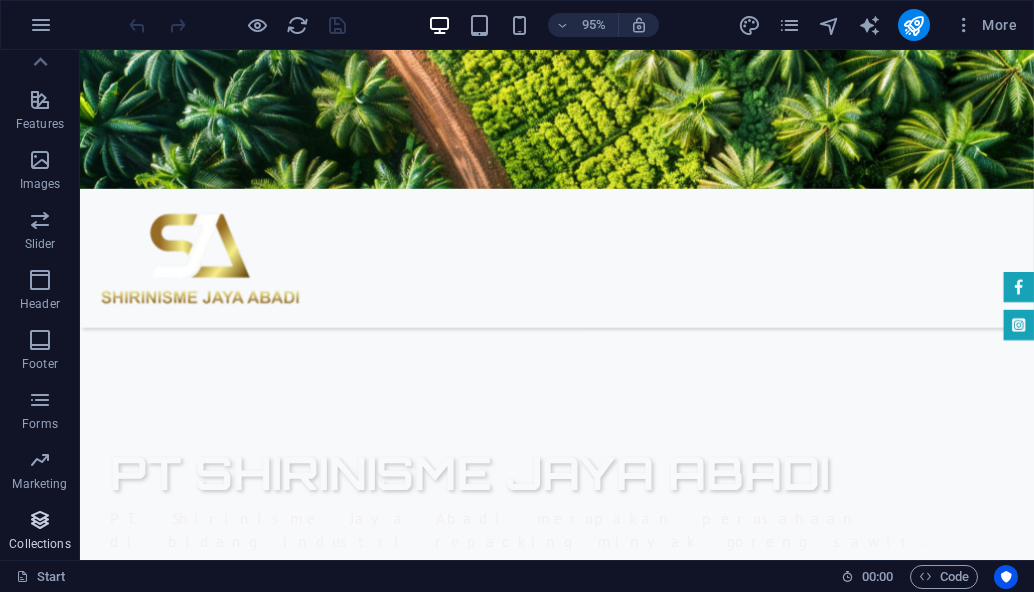 click at bounding box center (40, 520) 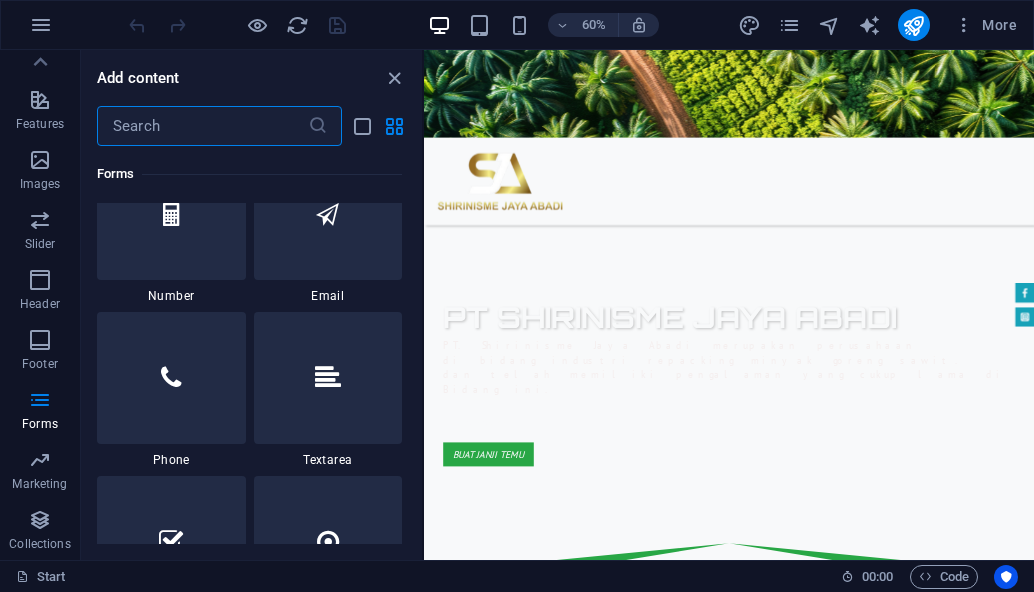 scroll, scrollTop: 15306, scrollLeft: 0, axis: vertical 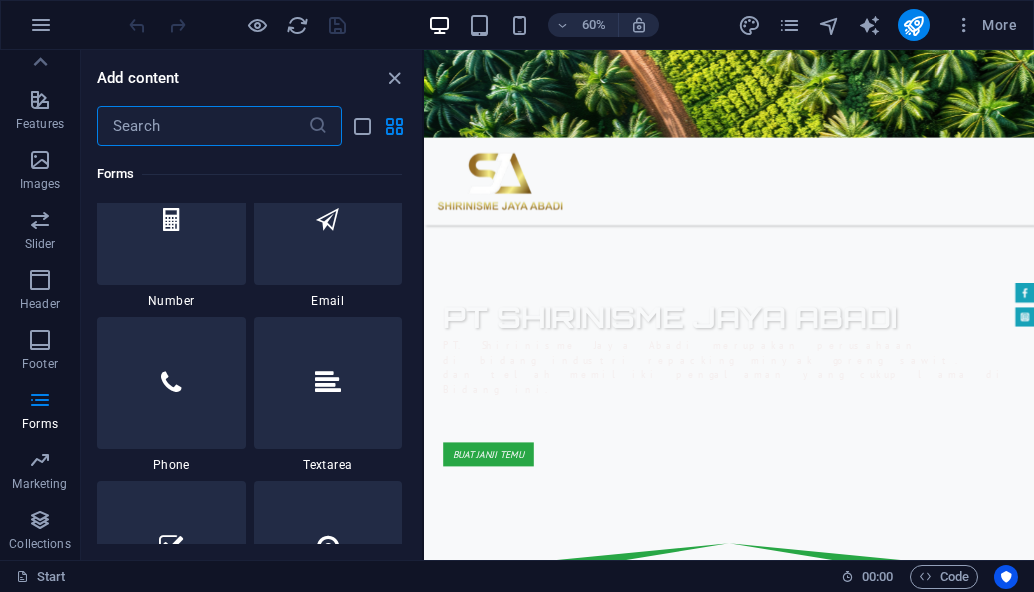 click on "More" at bounding box center (881, 25) 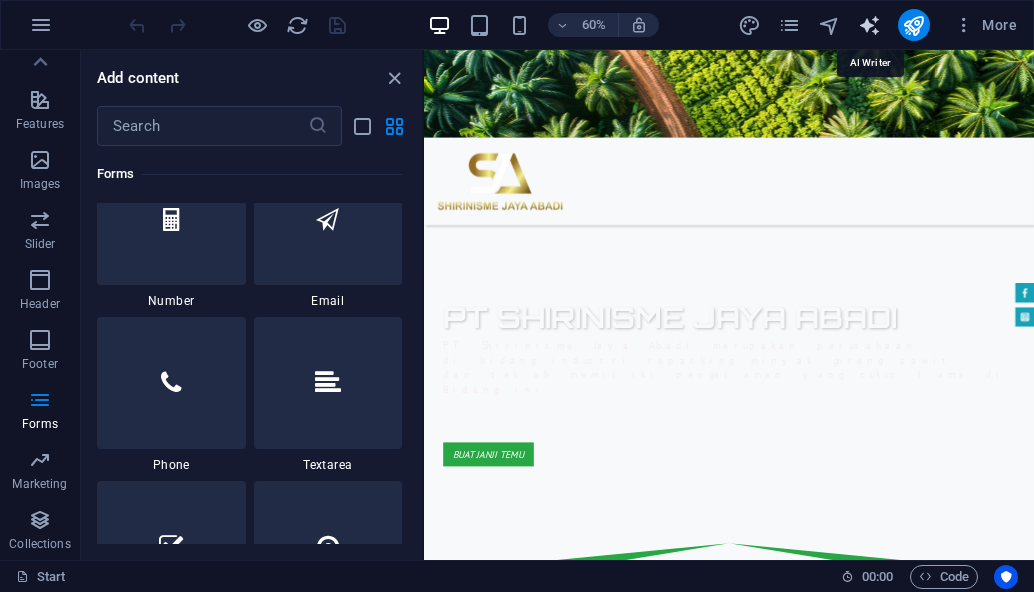 click at bounding box center (869, 25) 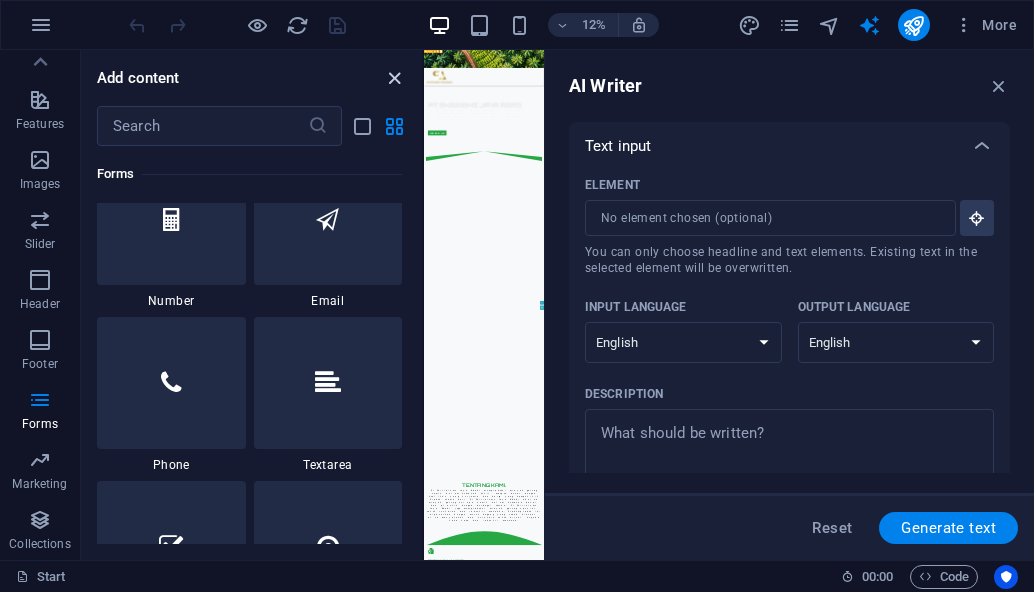 click at bounding box center [394, 78] 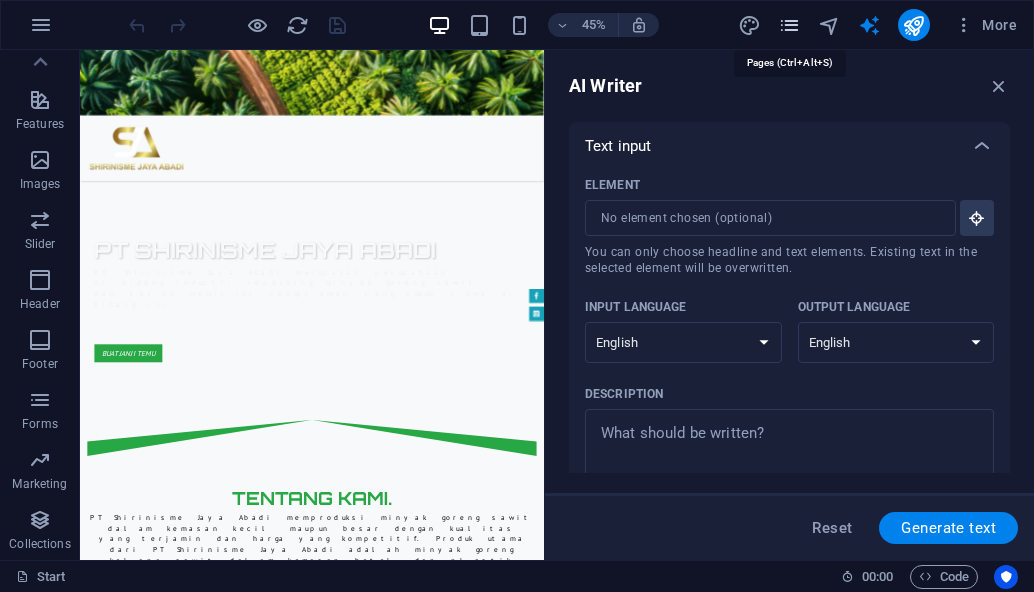 click at bounding box center (789, 25) 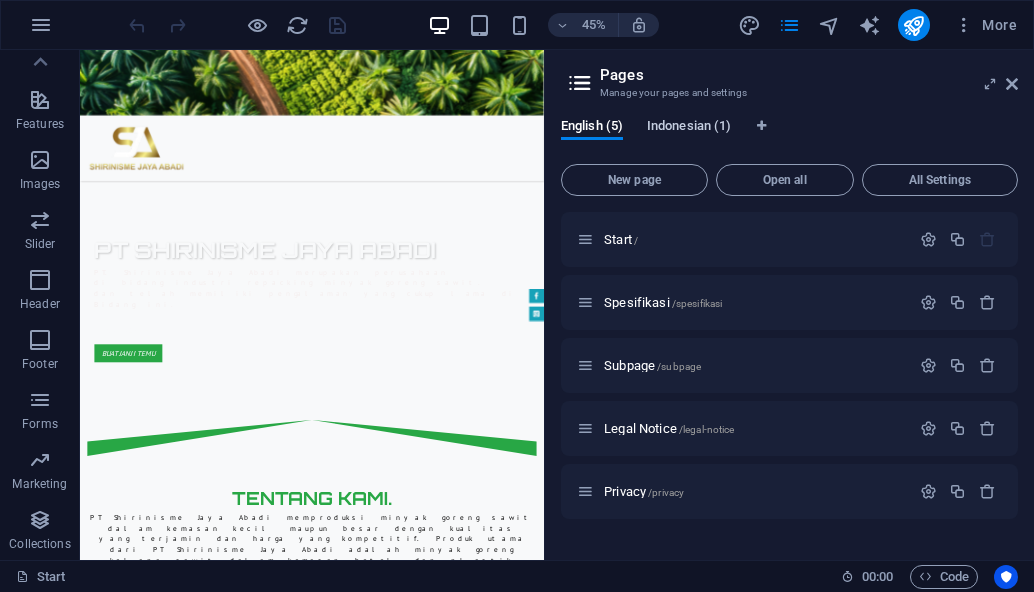 click on "Indonesian (1)" at bounding box center [689, 128] 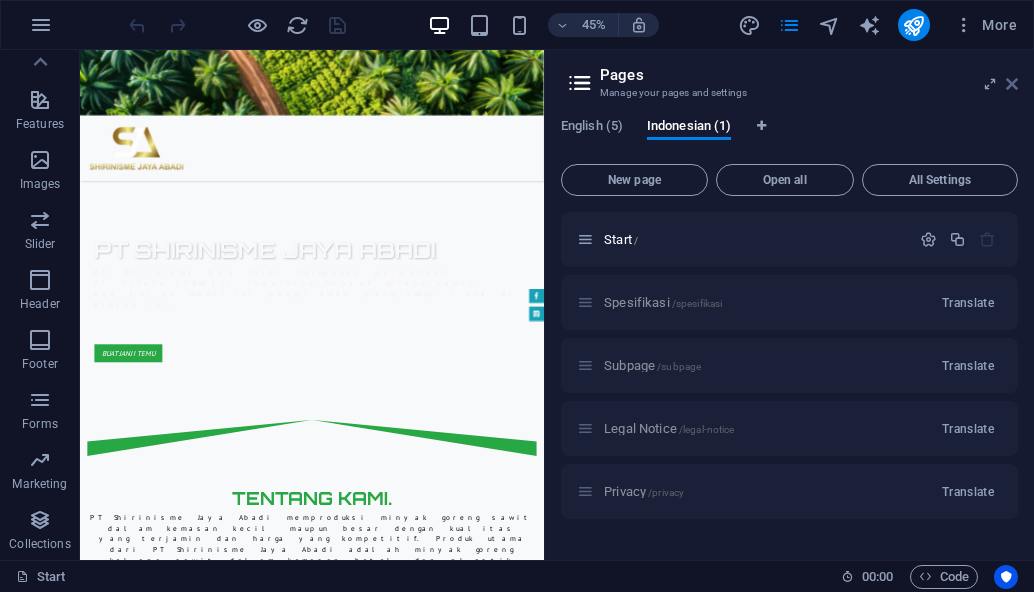 drag, startPoint x: 982, startPoint y: 33, endPoint x: 1013, endPoint y: 81, distance: 57.14018 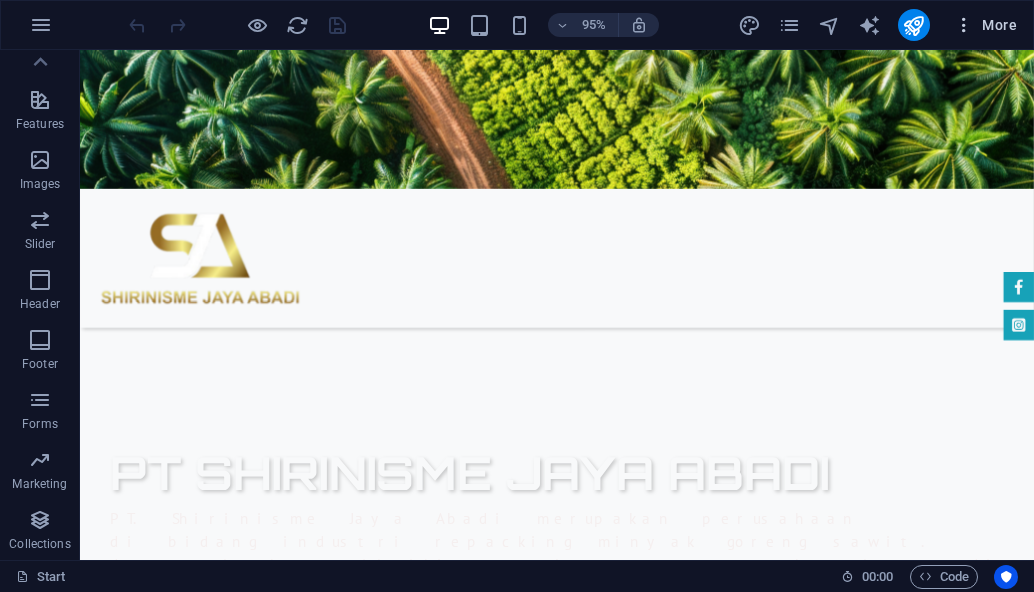 click on "More" at bounding box center [985, 25] 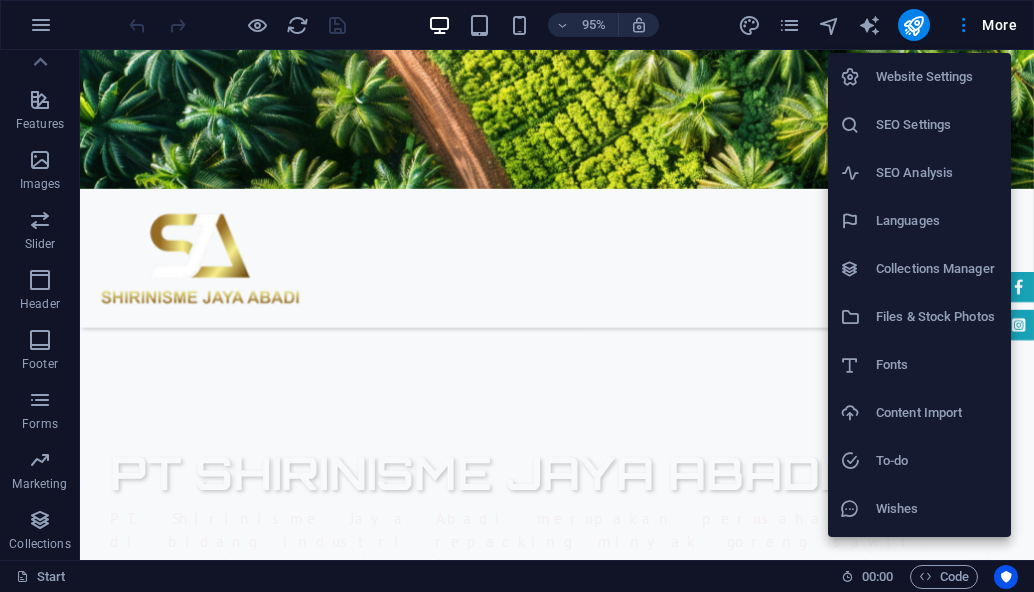 click on "Website Settings" at bounding box center [937, 77] 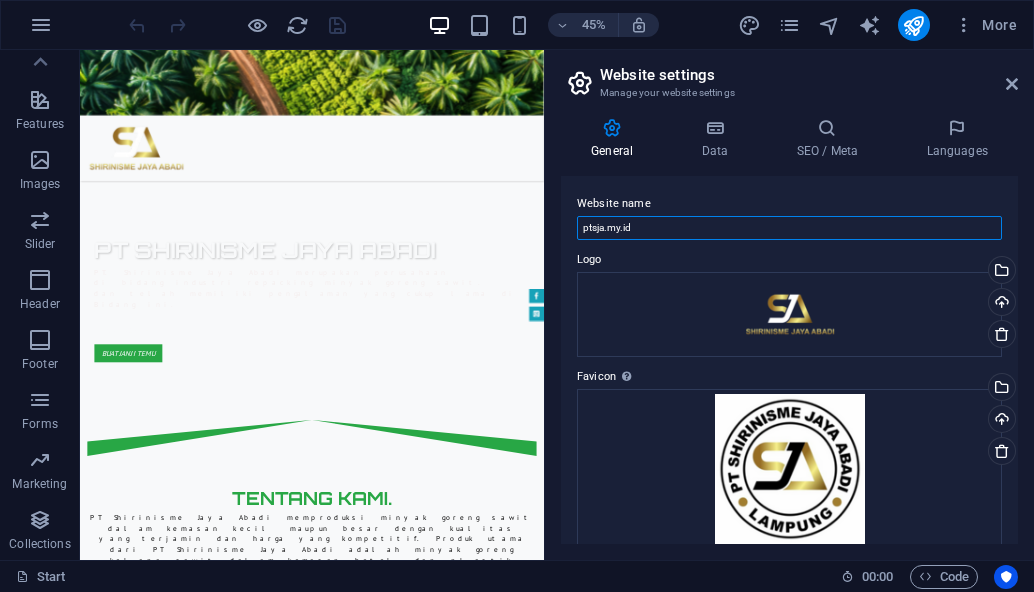 drag, startPoint x: 816, startPoint y: 215, endPoint x: 784, endPoint y: 217, distance: 32.06244 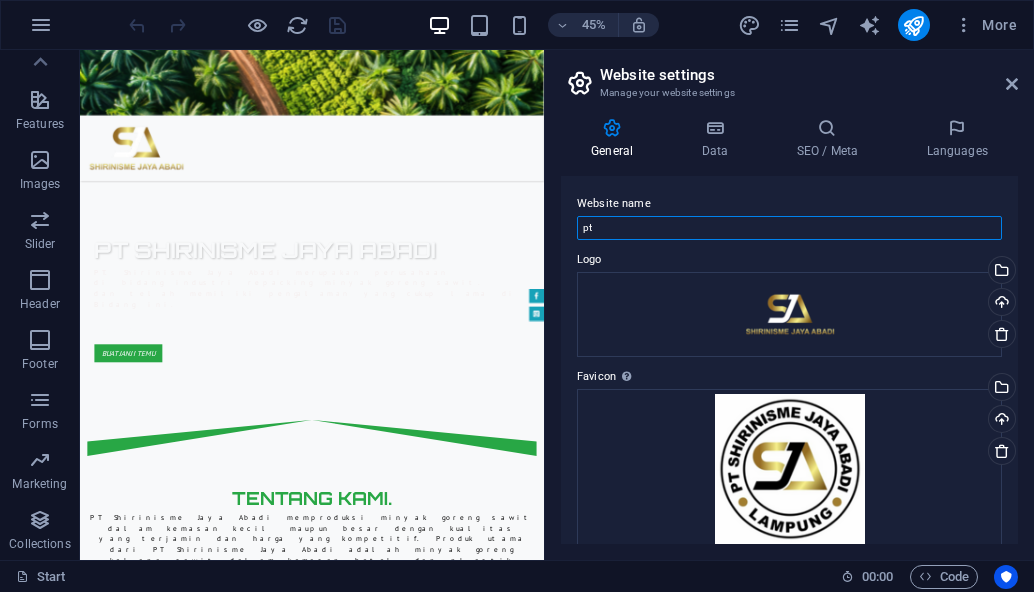 type on "p" 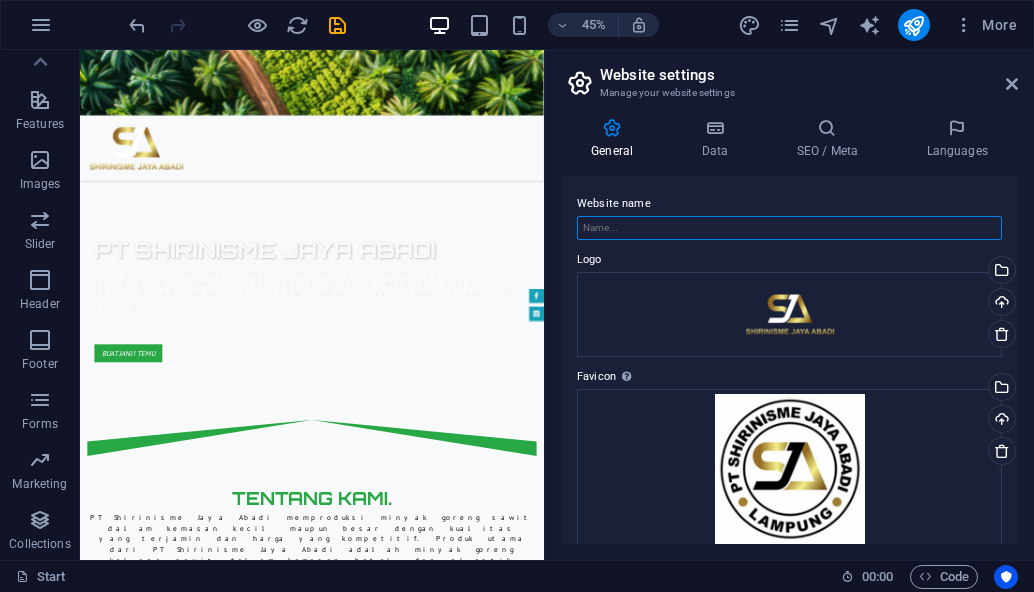 type on "M" 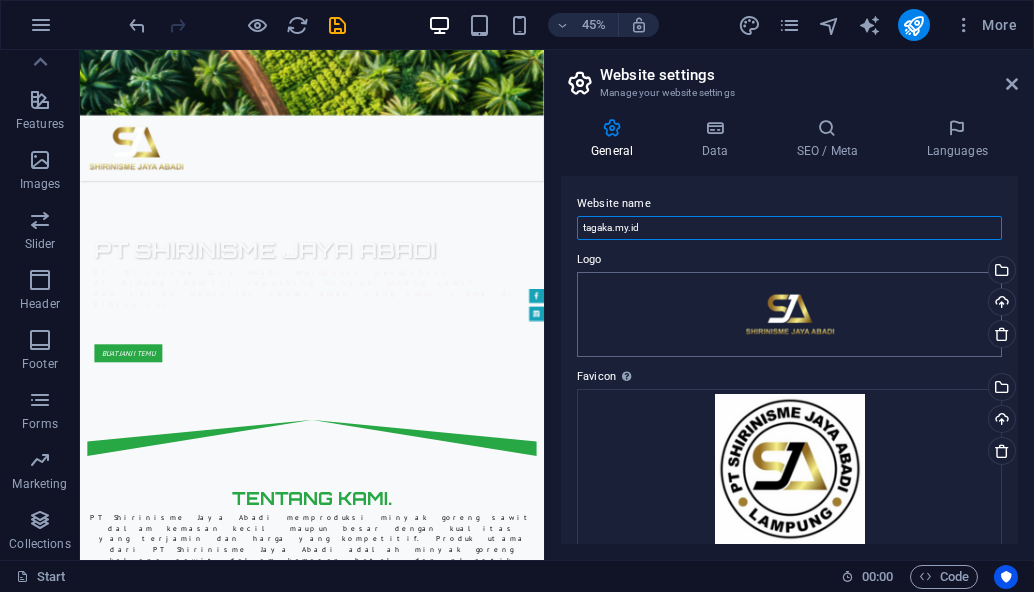 type on "tagaka.my.id" 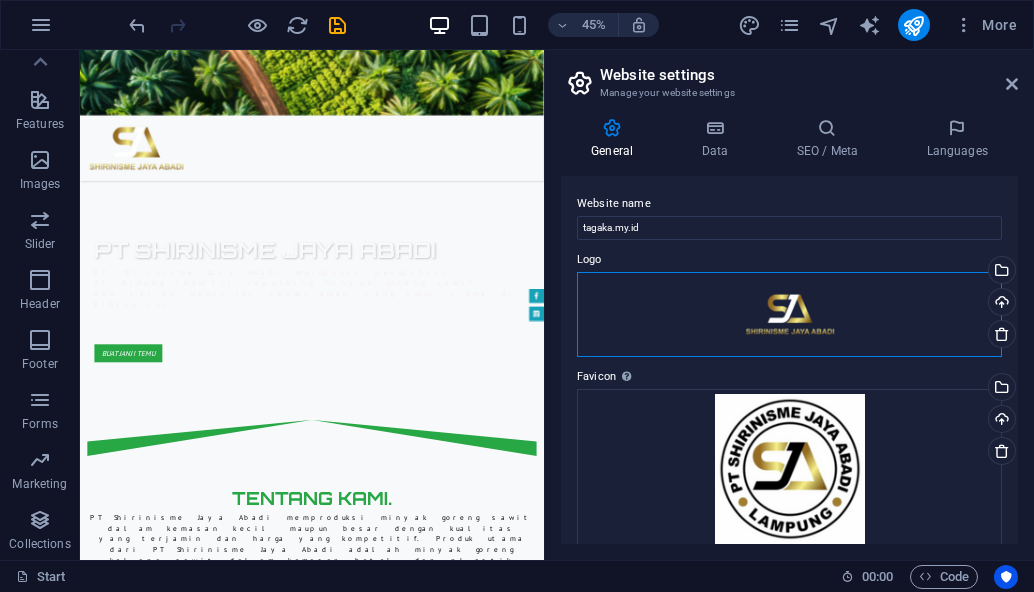 click on "Drag files here, click to choose files or select files from Files or our free stock photos & videos" at bounding box center [789, 314] 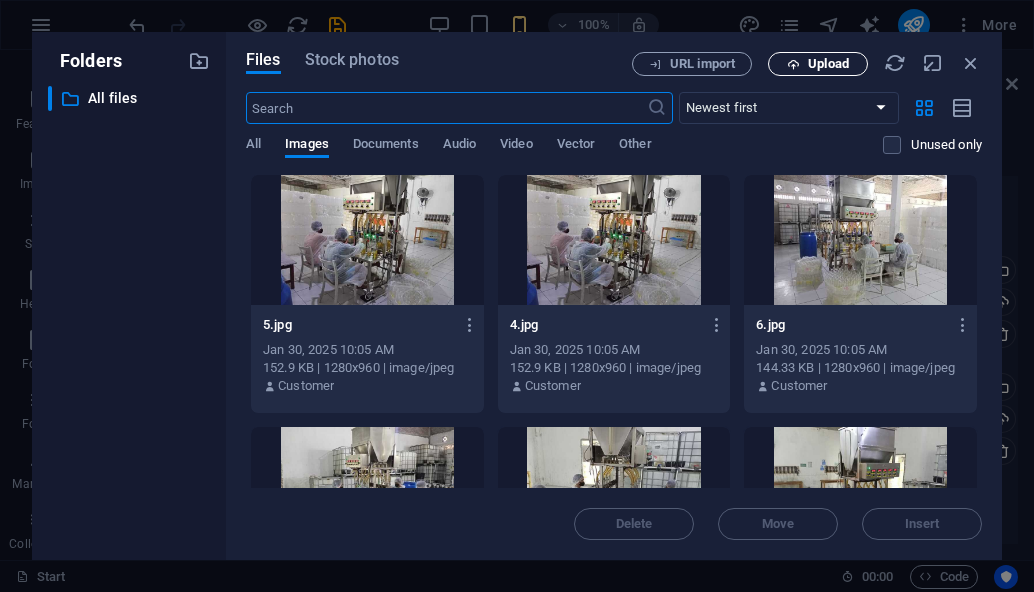 click on "Upload" at bounding box center [818, 64] 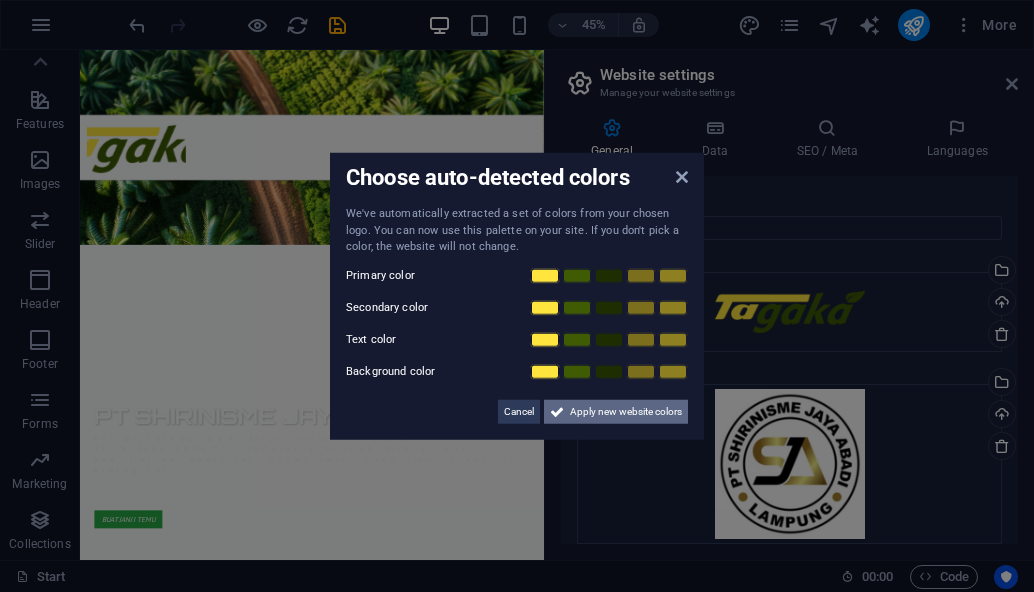 click on "Apply new website colors" at bounding box center [626, 411] 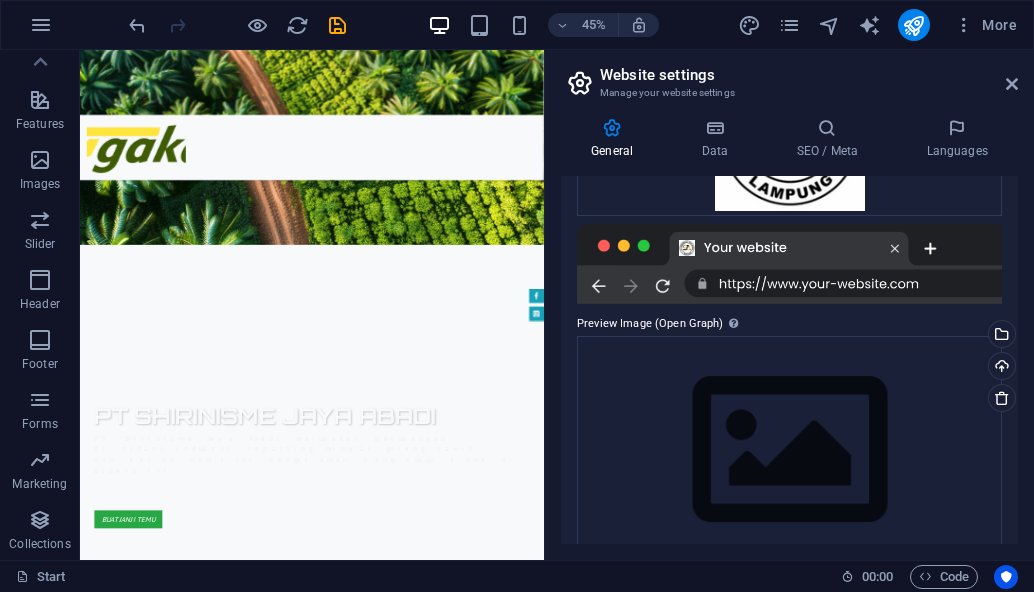 scroll, scrollTop: 364, scrollLeft: 0, axis: vertical 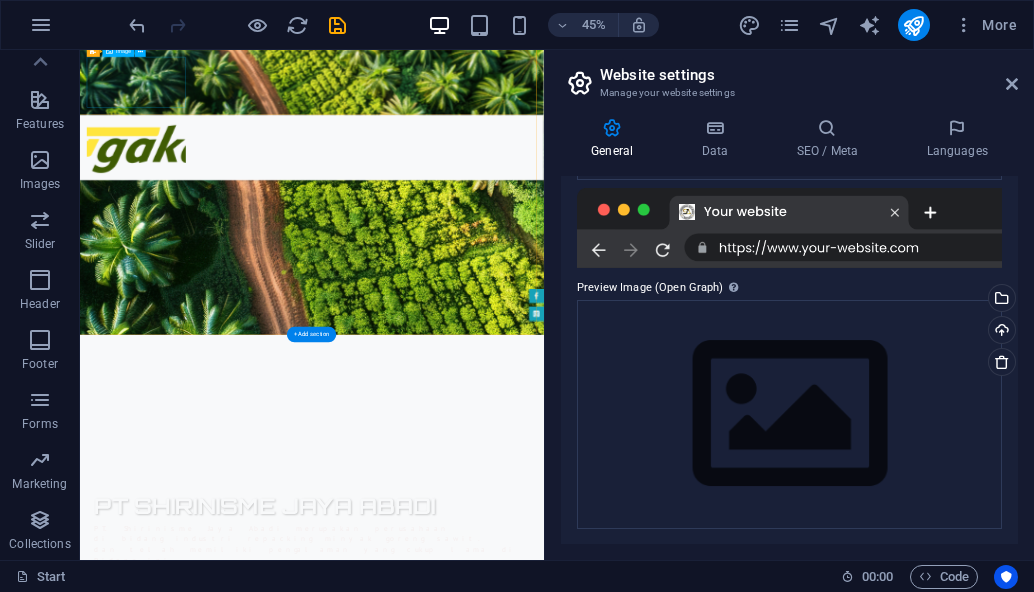 click at bounding box center [595, 267] 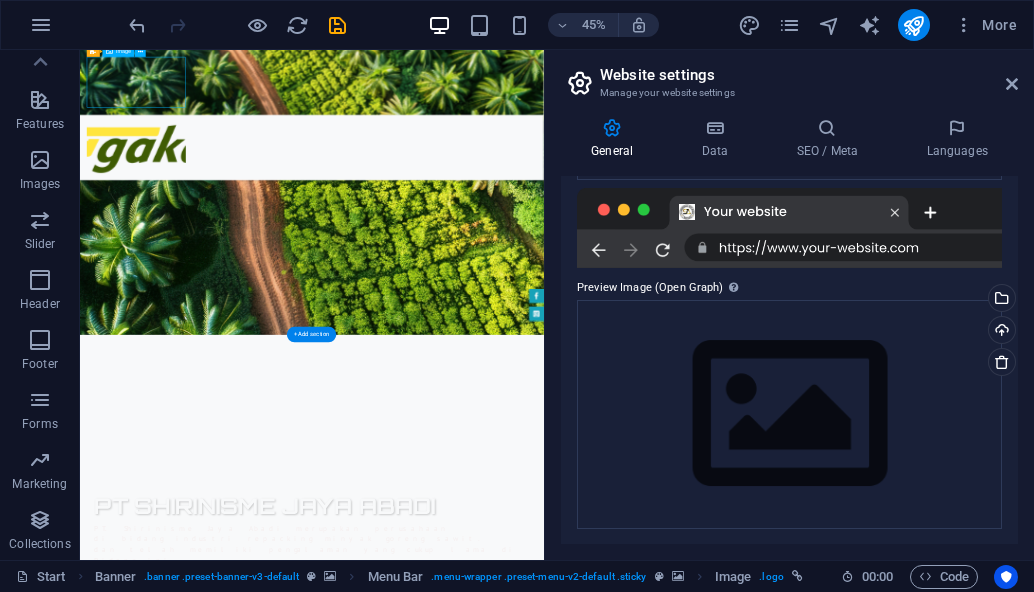 click at bounding box center [595, 267] 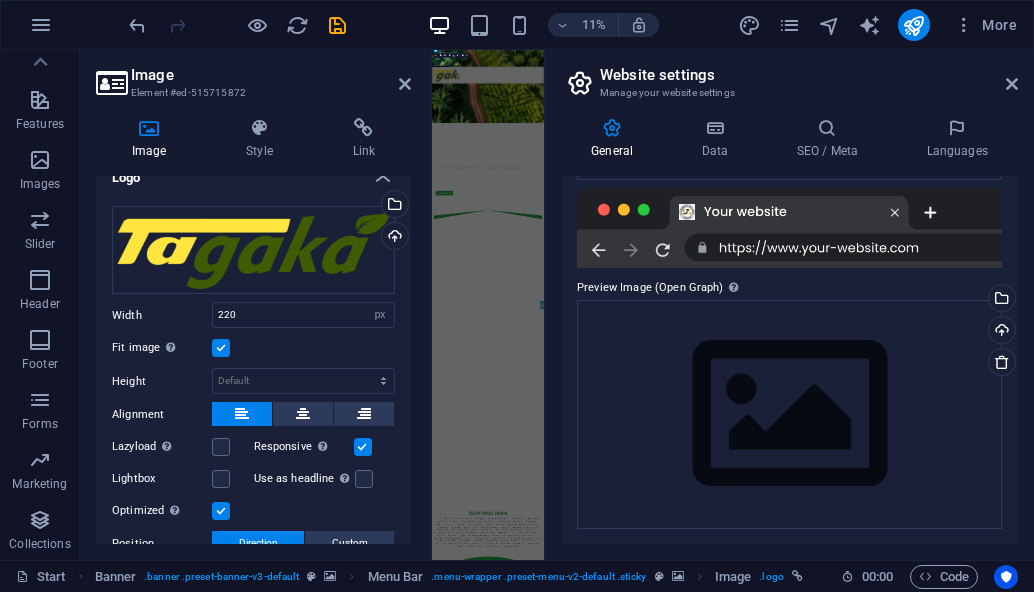 scroll, scrollTop: 0, scrollLeft: 0, axis: both 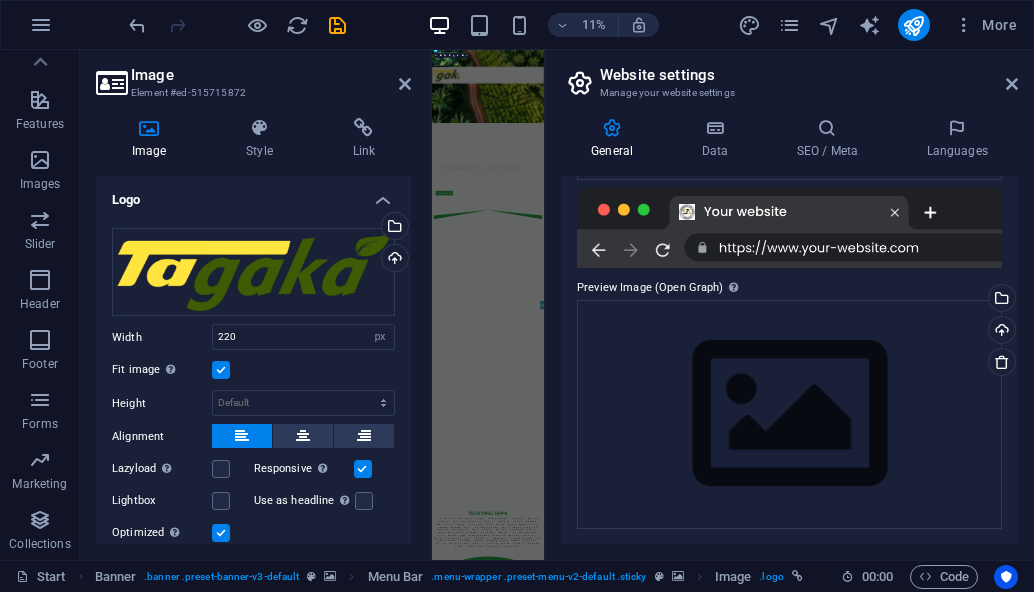 click at bounding box center [221, 370] 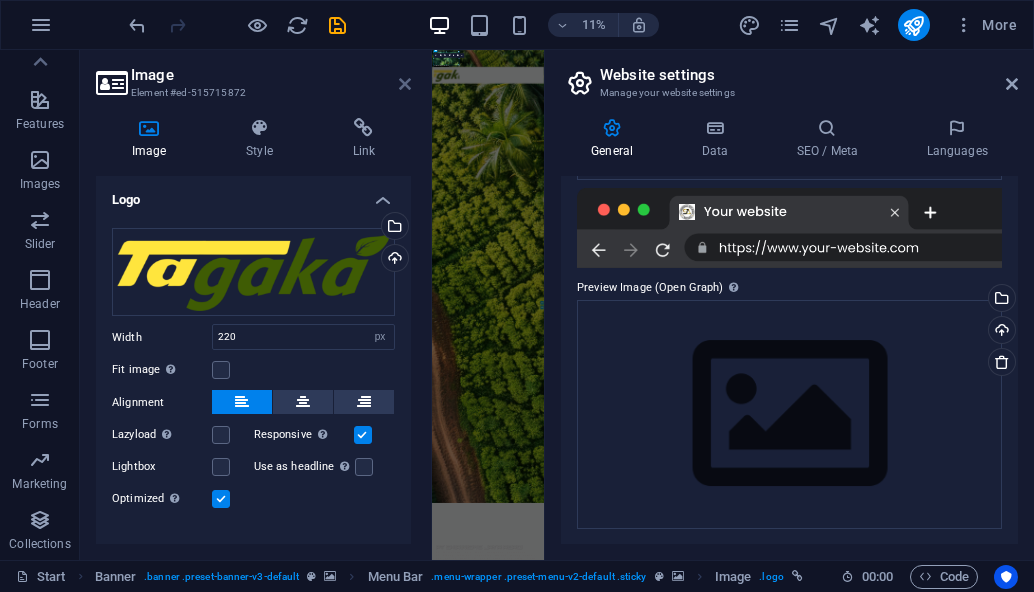 click at bounding box center (405, 84) 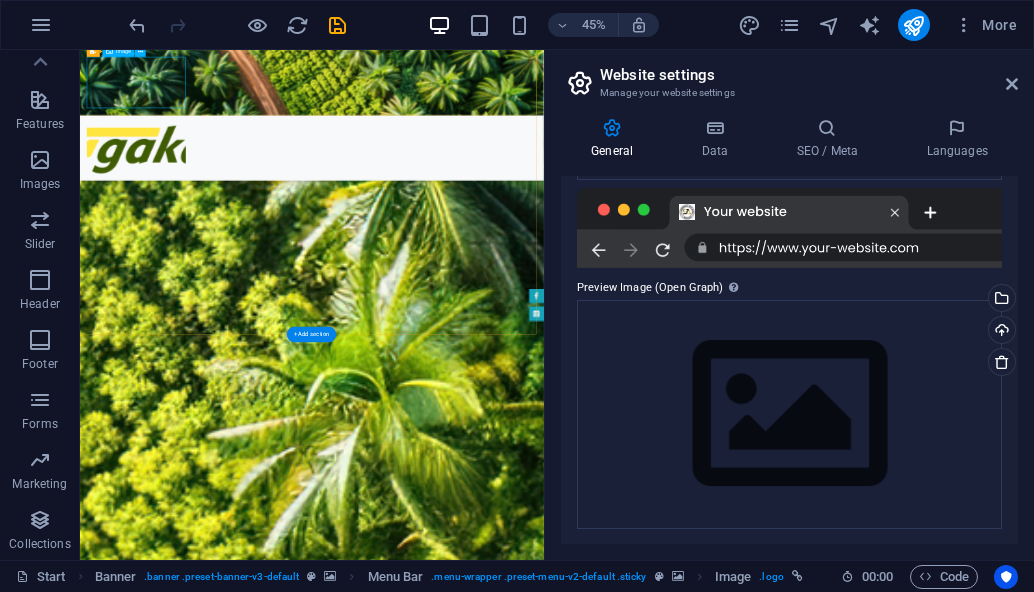 click at bounding box center [595, 268] 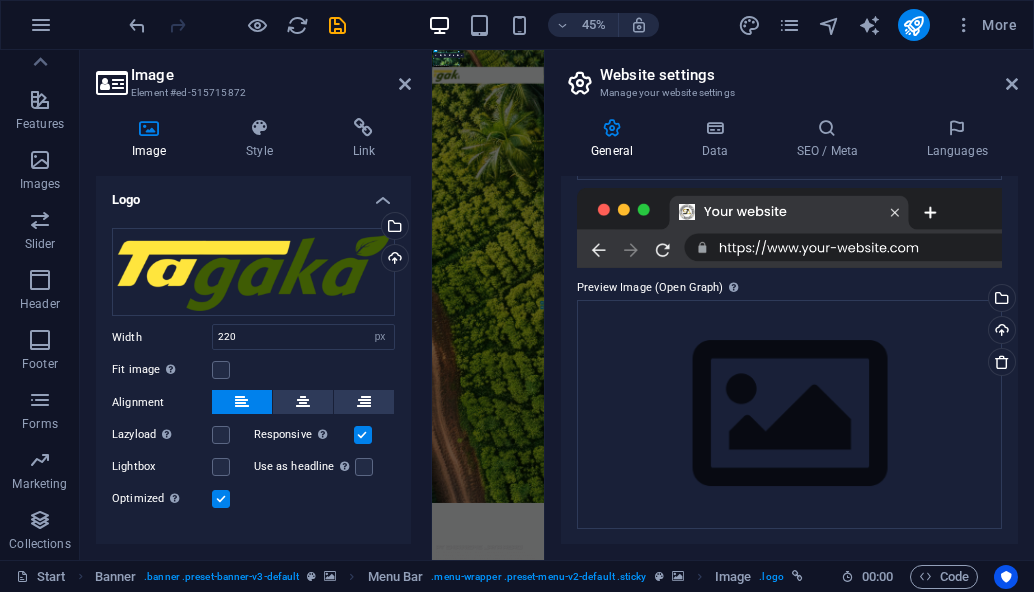 click on "Element #ed-515715872" at bounding box center (251, 93) 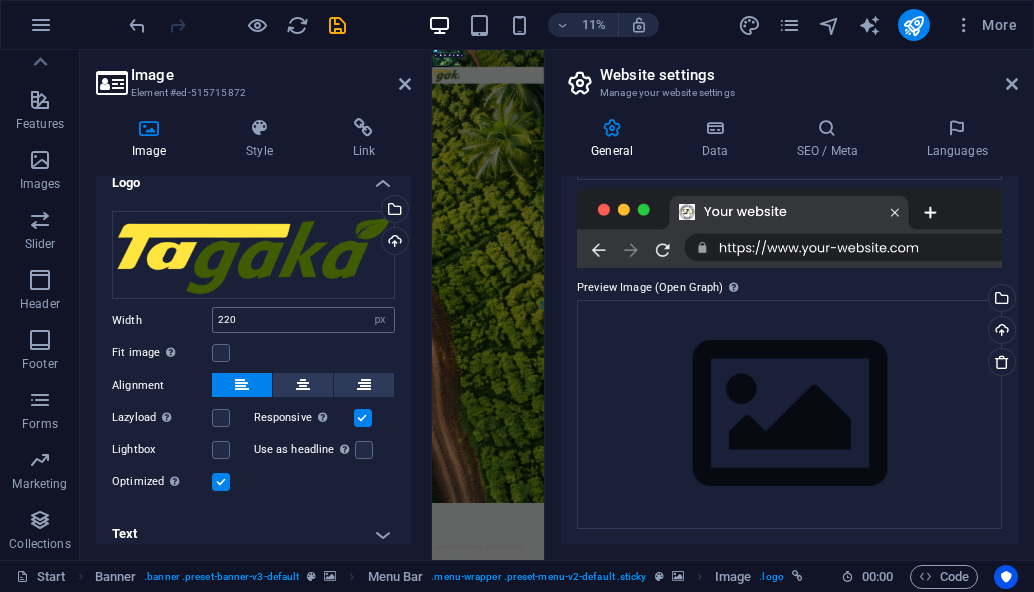 scroll, scrollTop: 29, scrollLeft: 0, axis: vertical 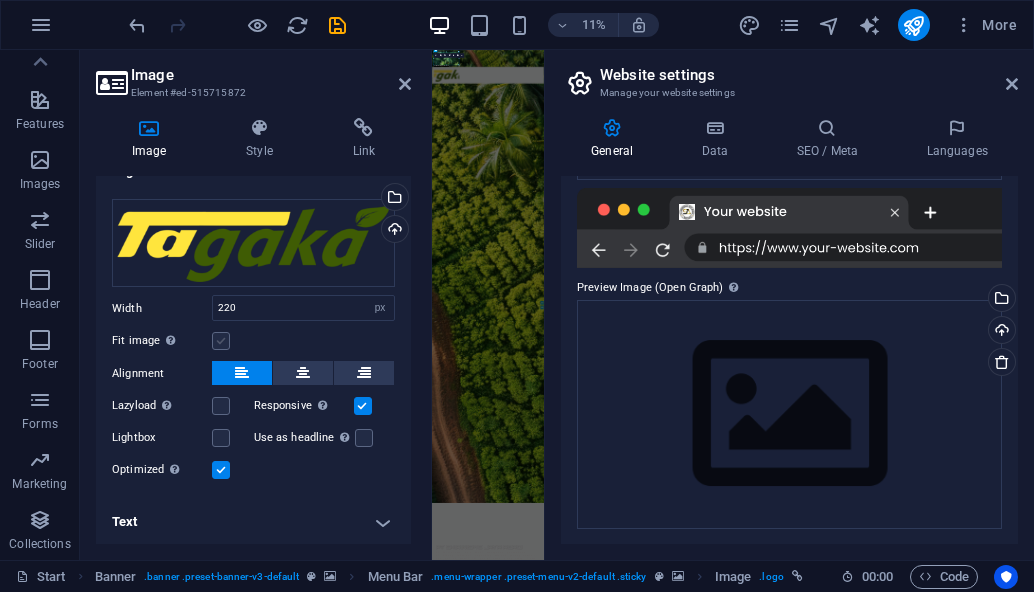 click at bounding box center [221, 341] 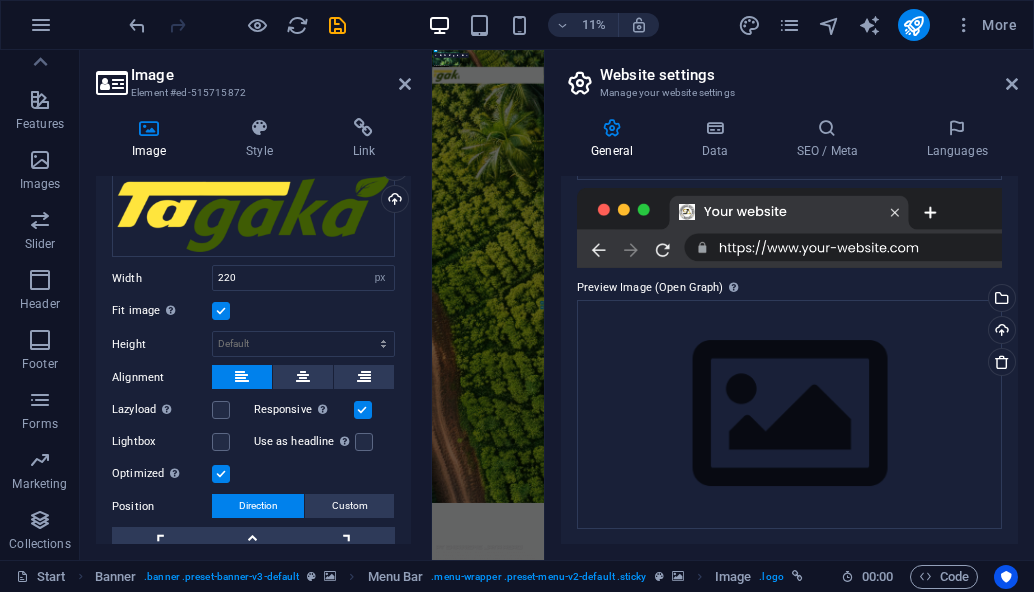 scroll, scrollTop: 163, scrollLeft: 0, axis: vertical 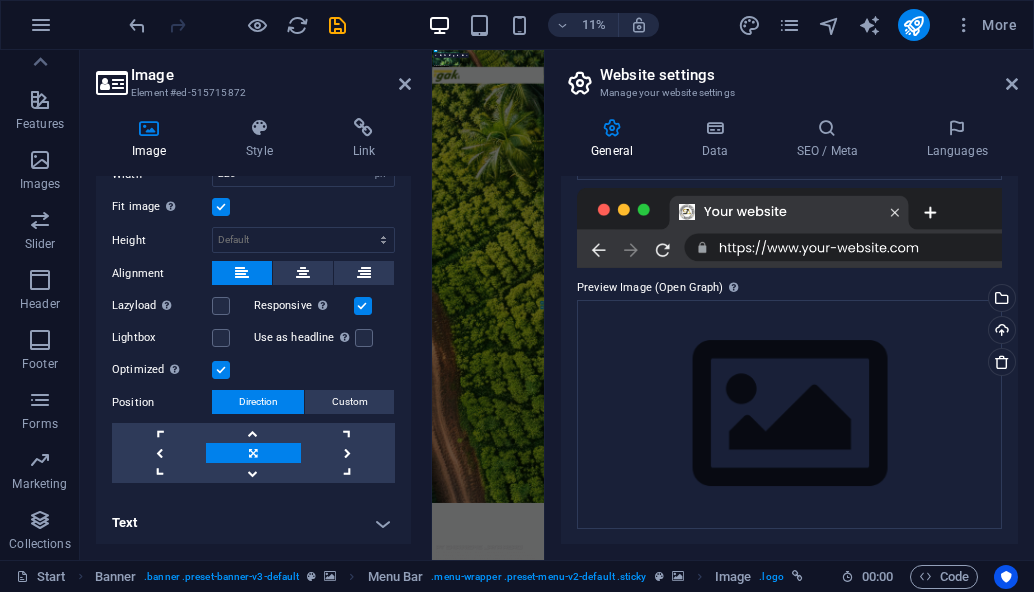 click on "Text" at bounding box center [253, 523] 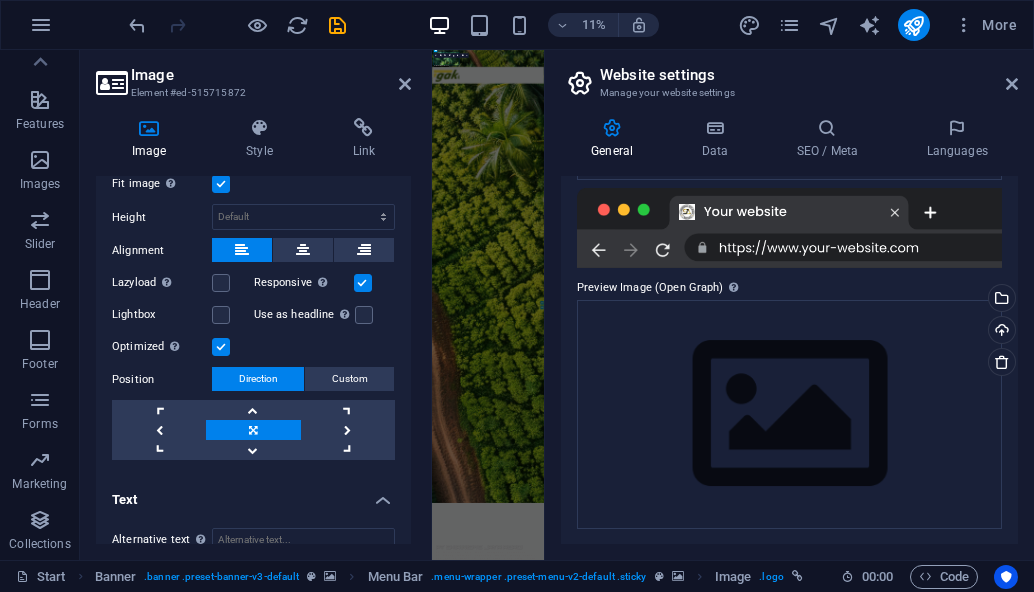 scroll, scrollTop: 0, scrollLeft: 0, axis: both 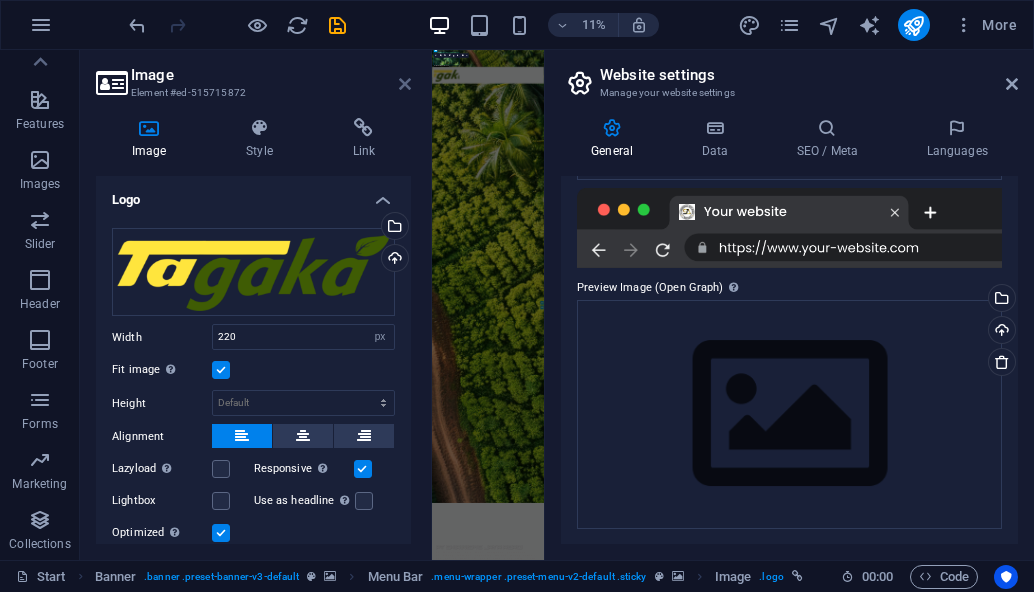 click at bounding box center [405, 84] 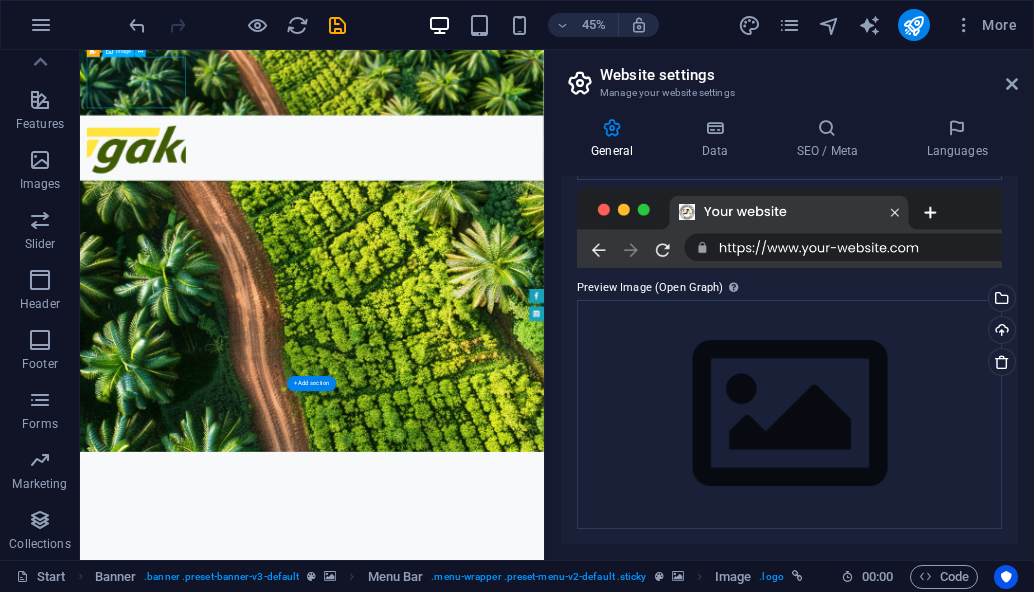 scroll, scrollTop: 0, scrollLeft: 0, axis: both 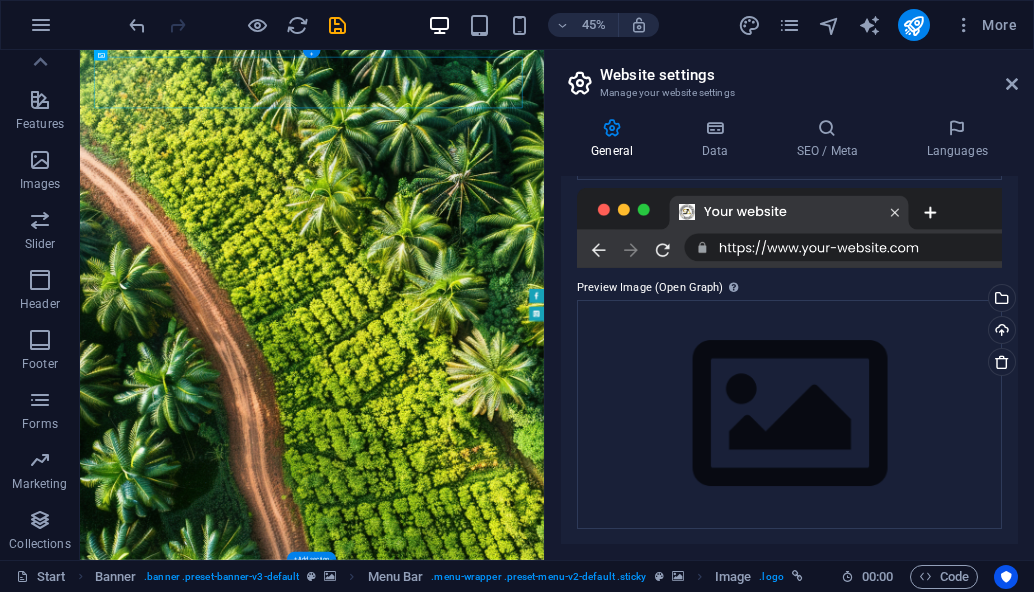 drag, startPoint x: 210, startPoint y: 93, endPoint x: 312, endPoint y: 114, distance: 104.13933 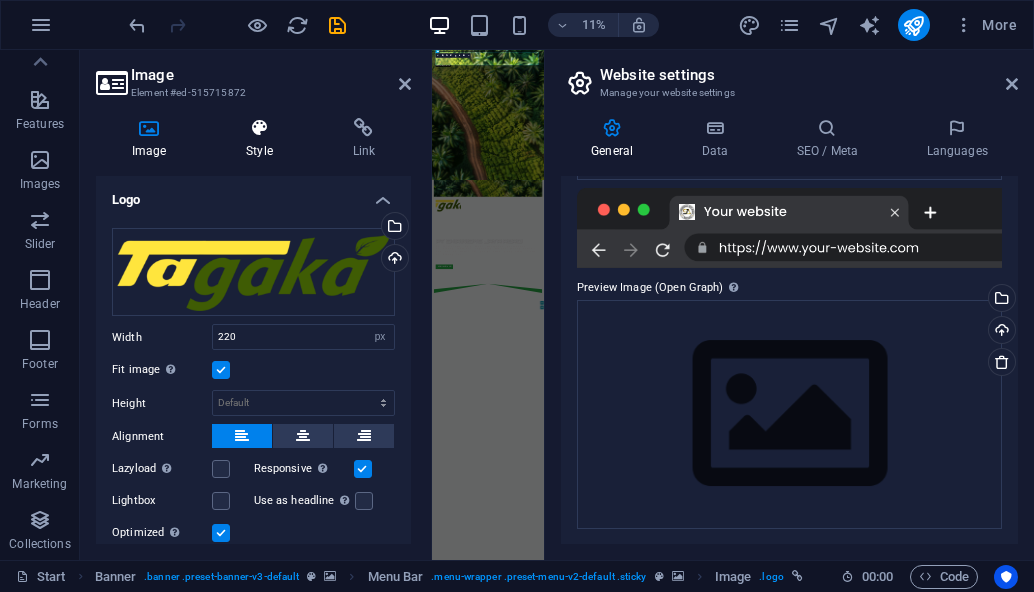 click on "Style" at bounding box center (263, 139) 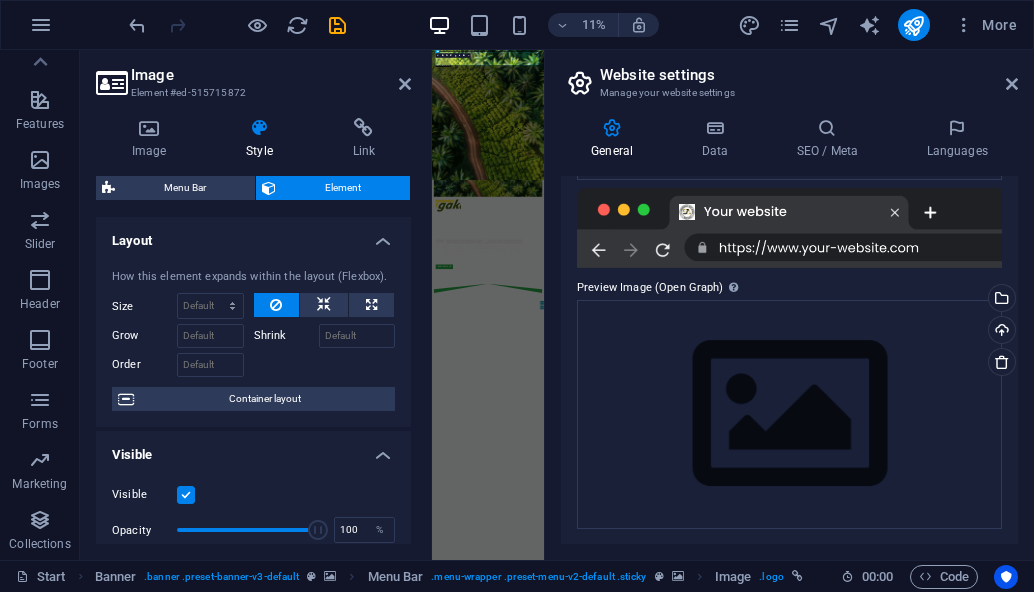 click on "Image Style Link Logo Drag files here, click to choose files or select files from Files or our free stock photos & videos Select files from the file manager, stock photos, or upload file(s) Upload Width 220 Default auto px rem % em vh vw Fit image Automatically fit image to a fixed width and height Height Default auto px Alignment Lazyload Loading images after the page loads improves page speed. Responsive Automatically load retina image and smartphone optimized sizes. Lightbox Use as headline The image will be wrapped in an H1 headline tag. Useful for giving alternative text the weight of an H1 headline, e.g. for the logo. Leave unchecked if uncertain. Optimized Images are compressed to improve page speed. Position Direction Custom X offset 50 px rem % vh vw Y offset 50 px rem % vh vw Text Float No float Image left Image right Determine how text should behave around the image. Text Alternative text Image caption Paragraph Format Normal Heading 1 Heading 2 Heading 3 Heading 4 Heading 5 Heading 6 Code Arial 8" at bounding box center (253, 331) 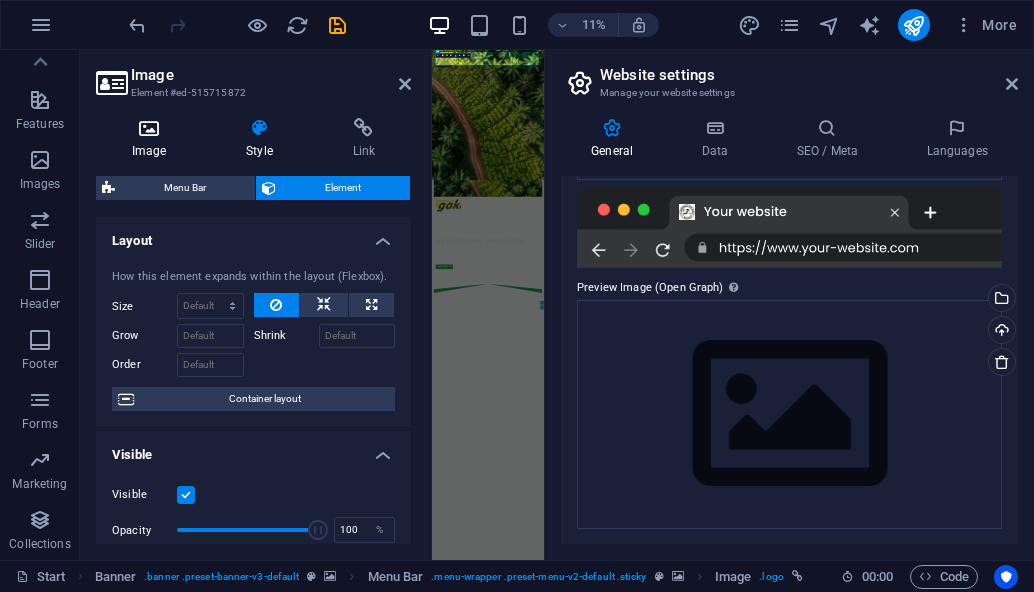 drag, startPoint x: 159, startPoint y: 131, endPoint x: 176, endPoint y: 141, distance: 19.723083 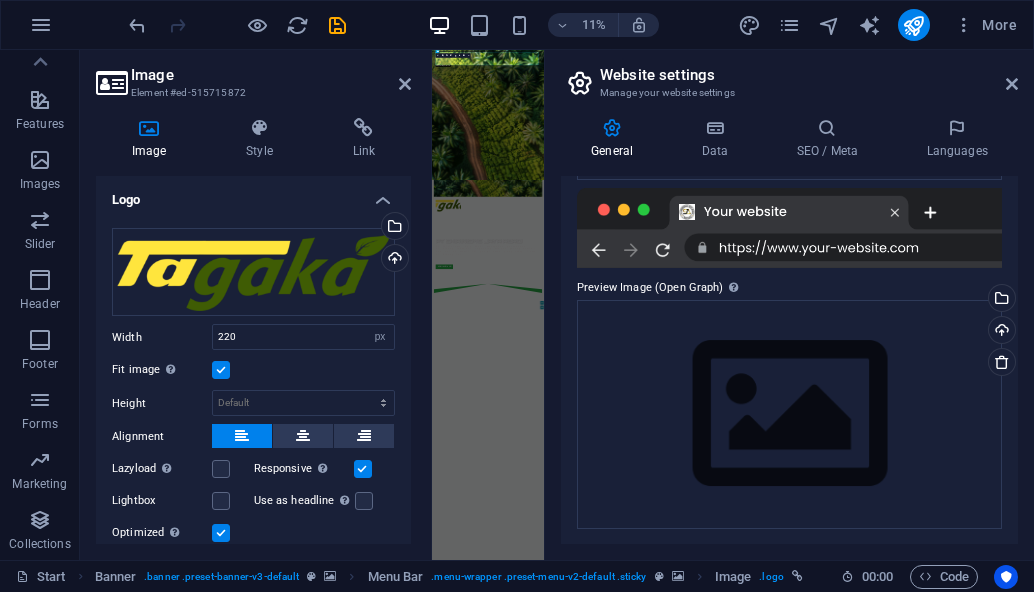 click on "Logo" at bounding box center [253, 194] 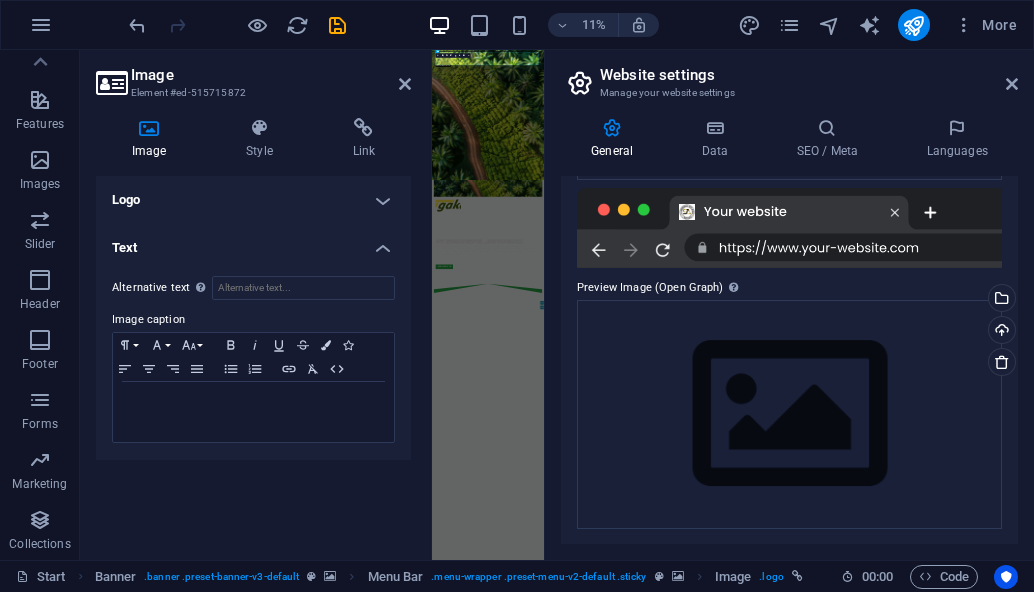 click on "Logo" at bounding box center (253, 200) 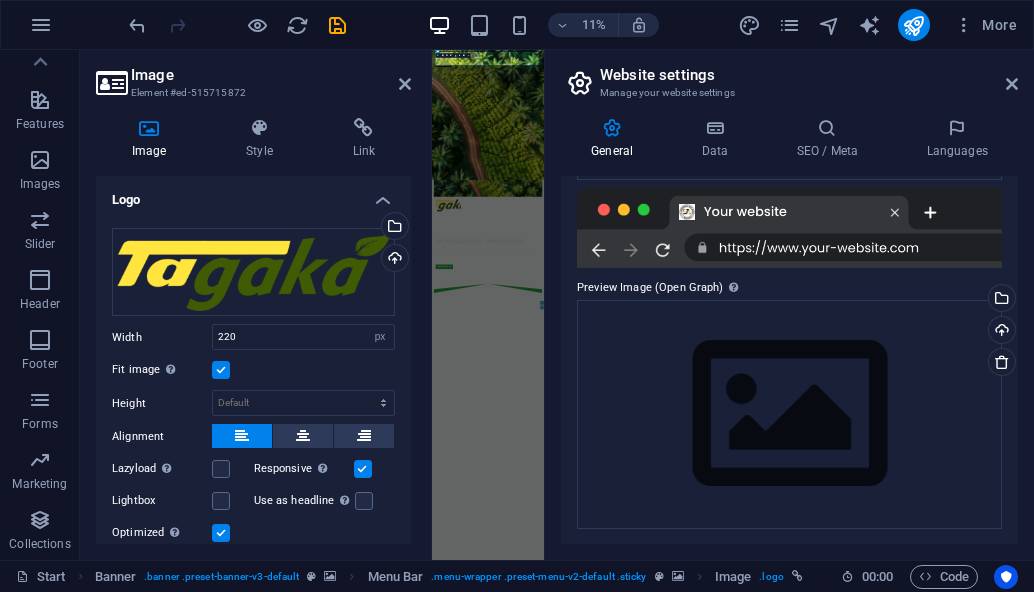 click at bounding box center [920, 616] 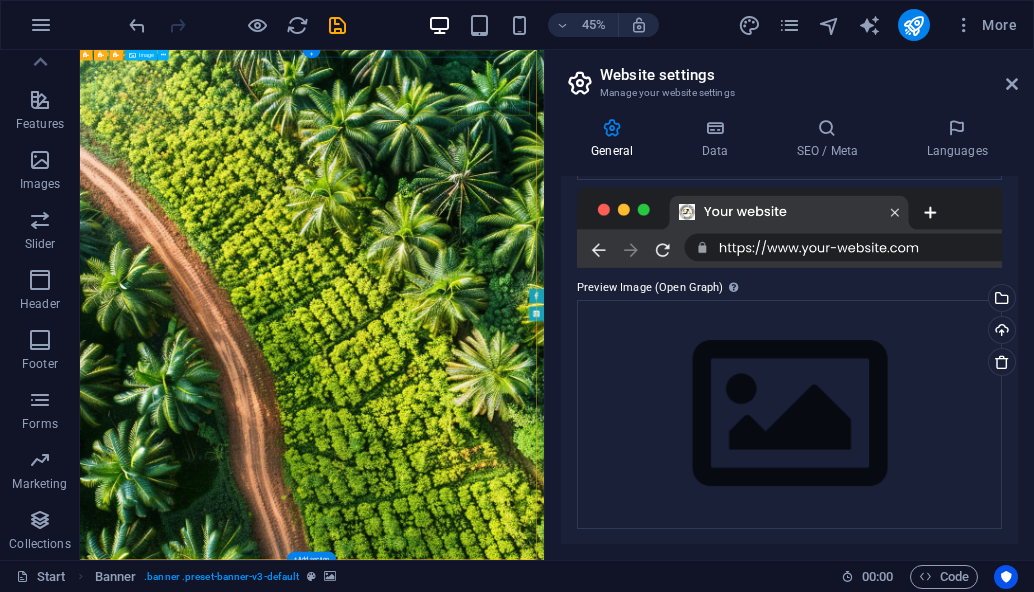 click at bounding box center [595, 1401] 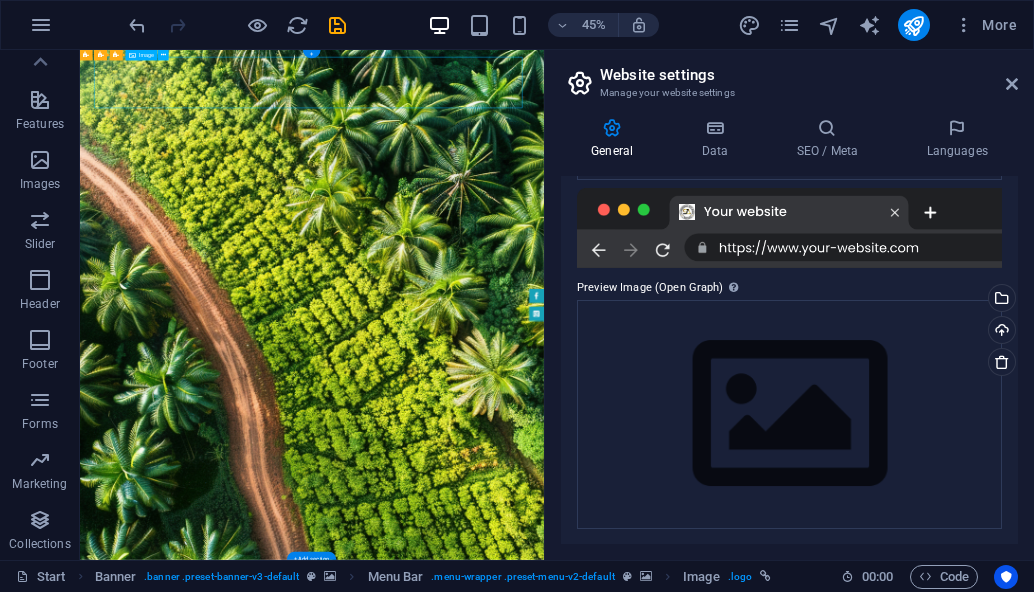 click at bounding box center [595, 1401] 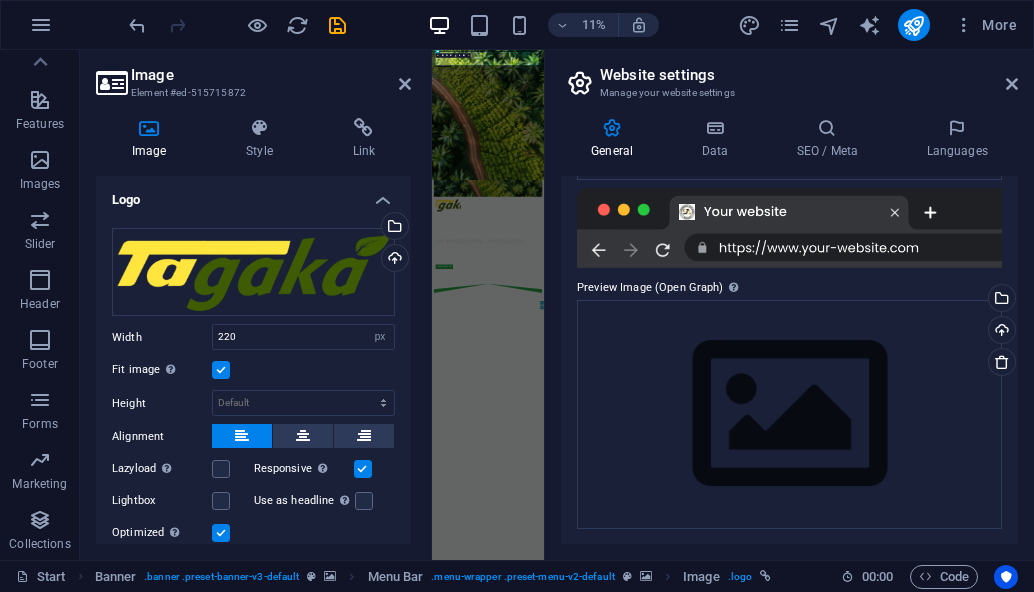 click at bounding box center (111, 83) 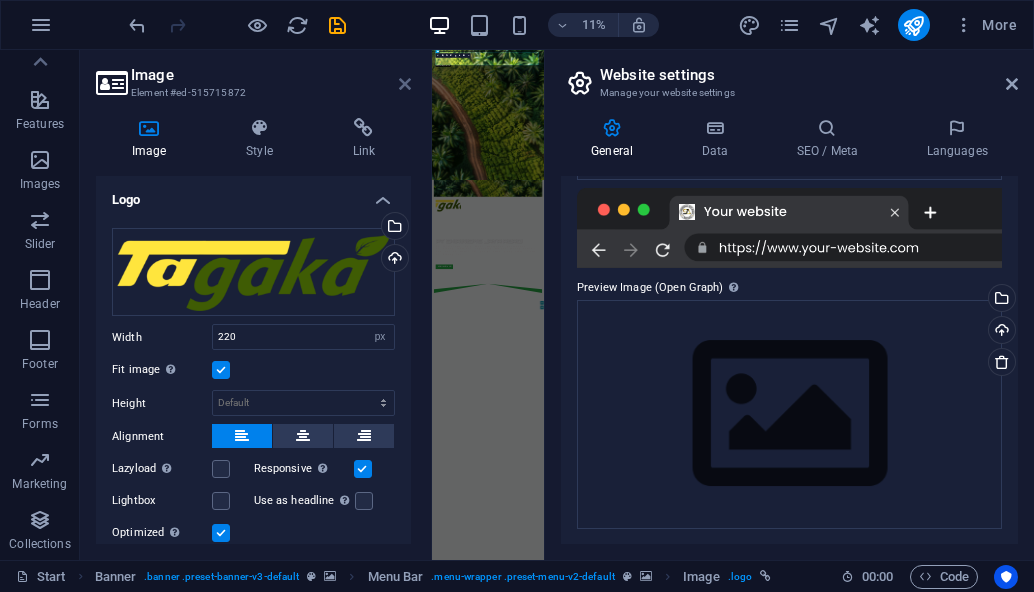 click at bounding box center (405, 84) 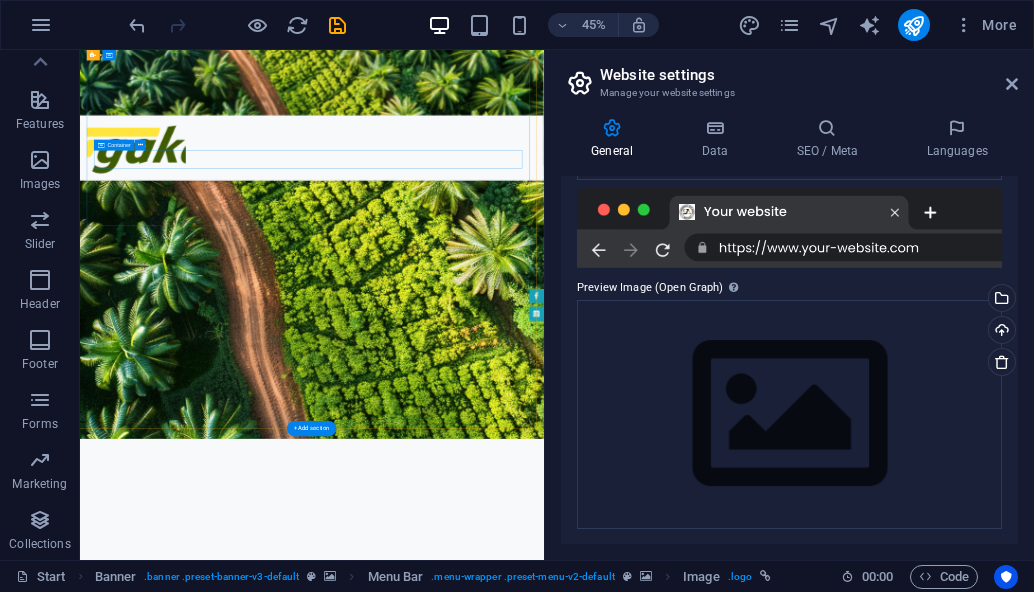 scroll, scrollTop: 300, scrollLeft: 0, axis: vertical 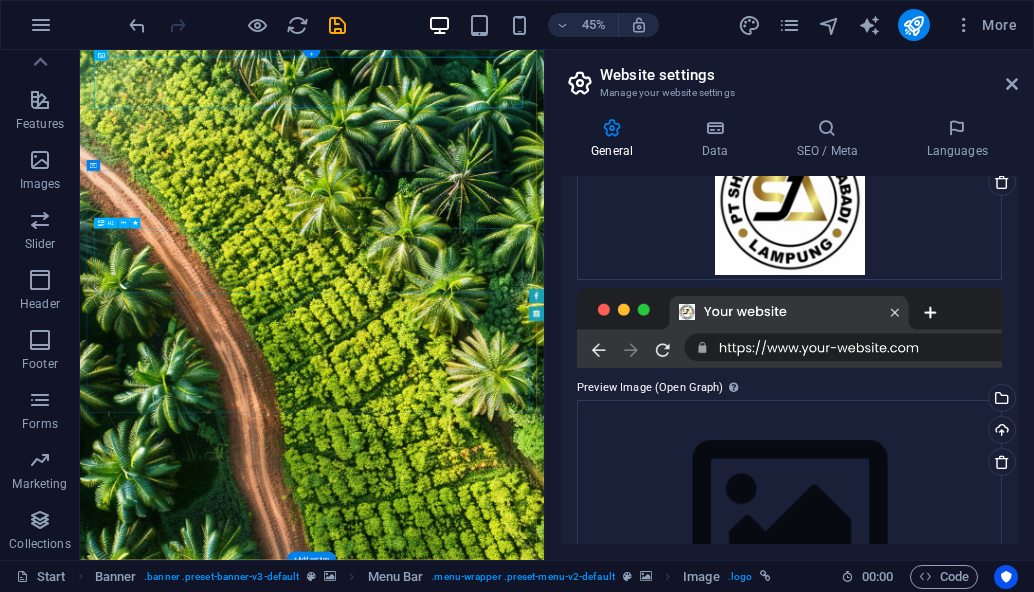 click on "PT SHIRINISME JAYA ABADI" at bounding box center [595, 1674] 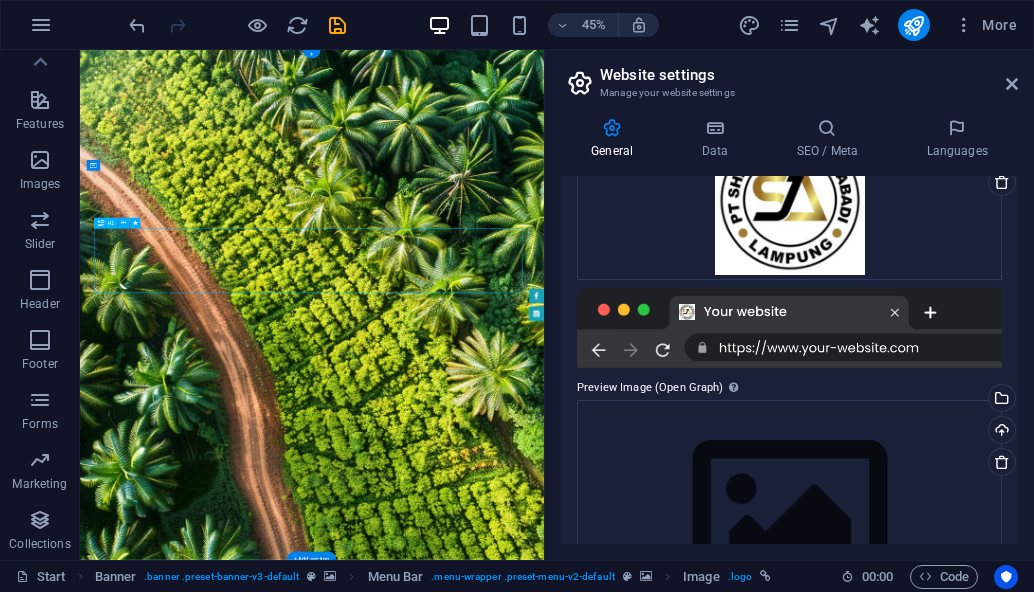click on "PT SHIRINISME JAYA ABADI" at bounding box center (595, 1674) 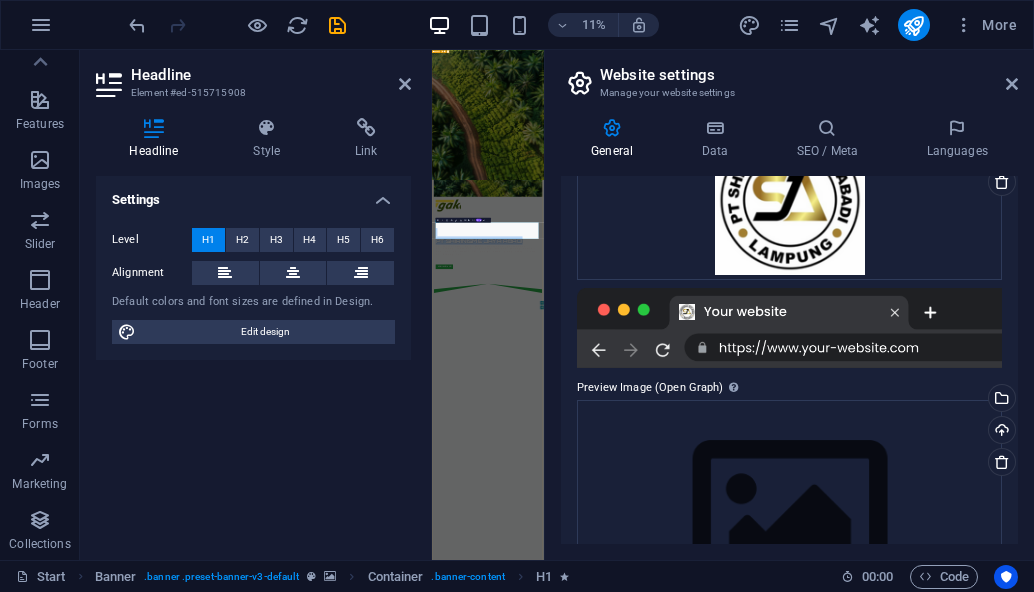 click on "PT SHIRINISME JAYA ABADI PT. Shirinisme Jaya Abadi merupakan perusahaan di bidang industri repacking minyak goreng sawit. dan telah memiliki pengalaman yang cukup lama di Bidang ini. Tentang kami   BUAT JANJI TEMU" at bounding box center [920, 2272] 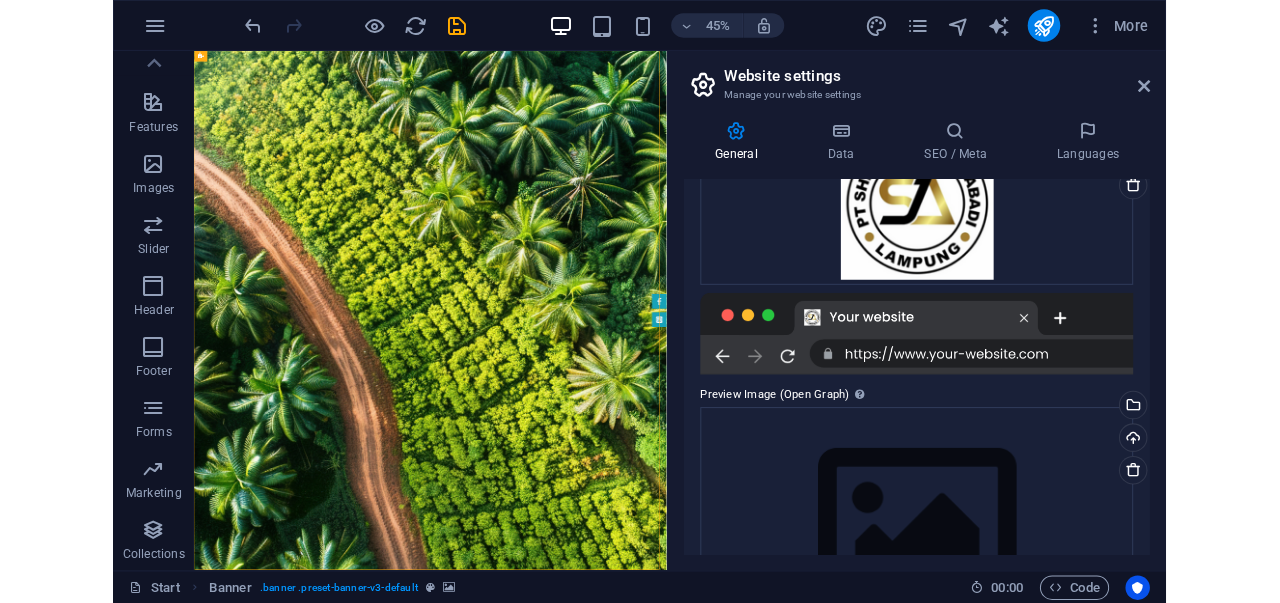 scroll, scrollTop: 378, scrollLeft: 0, axis: vertical 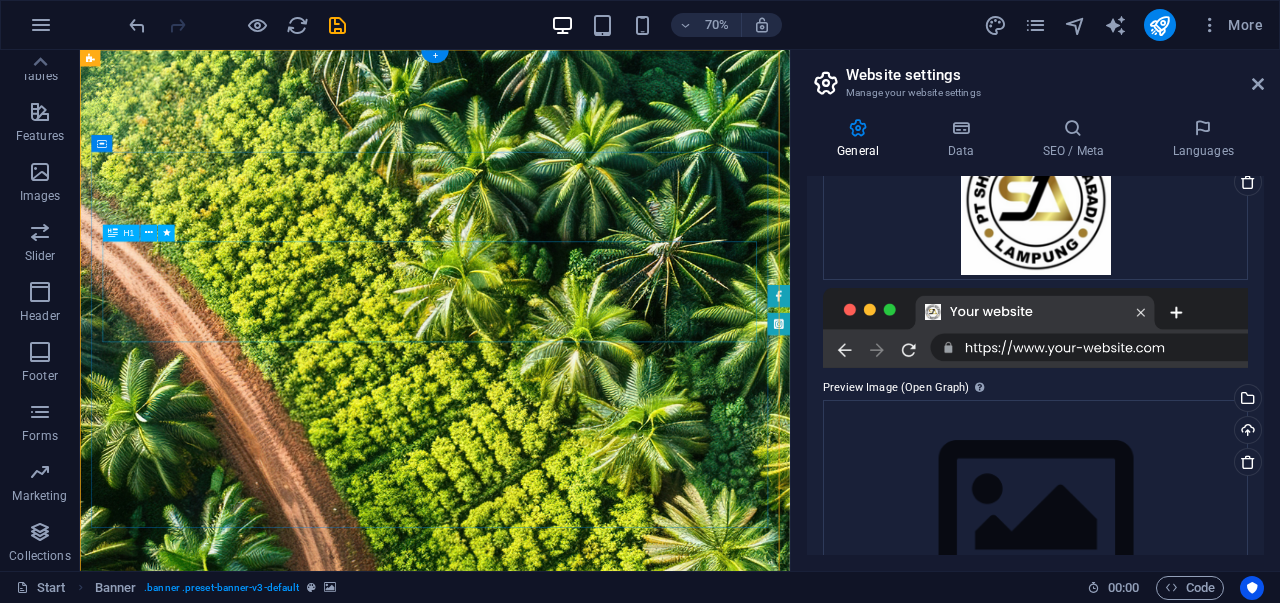 click on "PT SHIRINISME JAYA ABADI" at bounding box center [587, 1674] 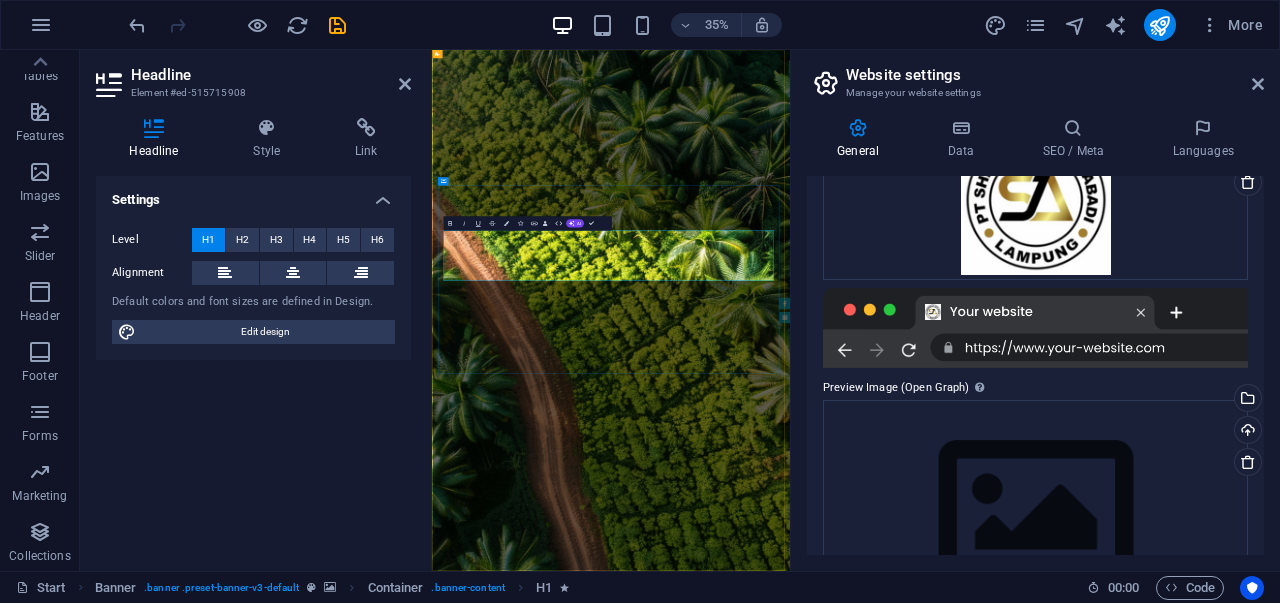 type 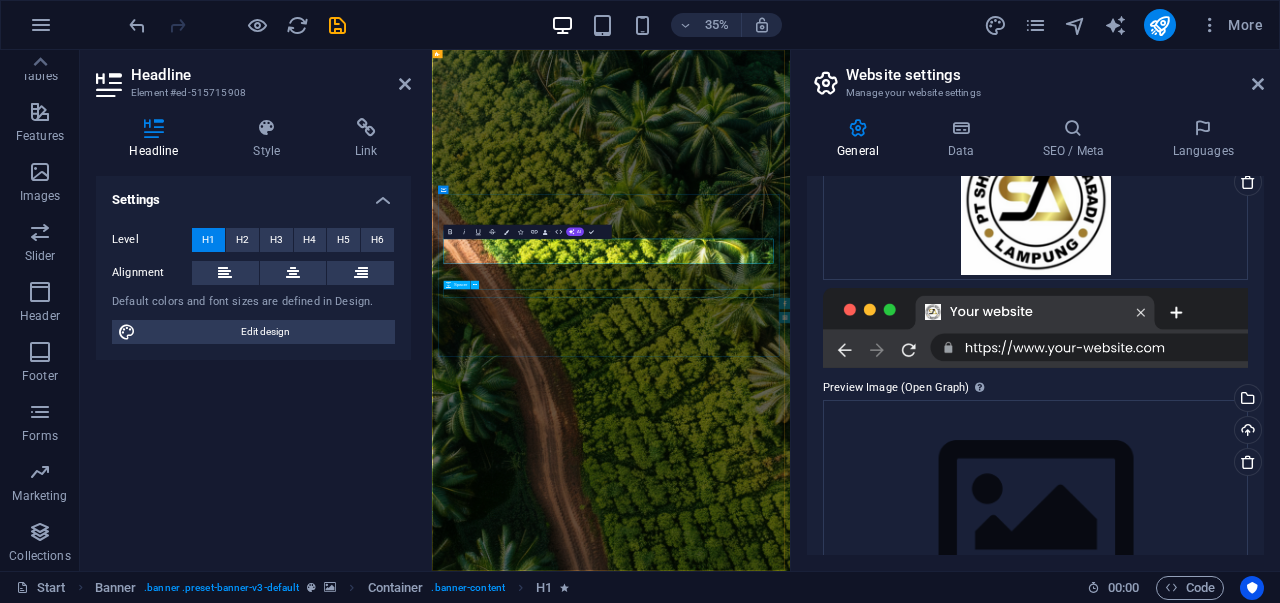 click on "Tentang kami   BUAT JANJI TEMU" at bounding box center [943, 2197] 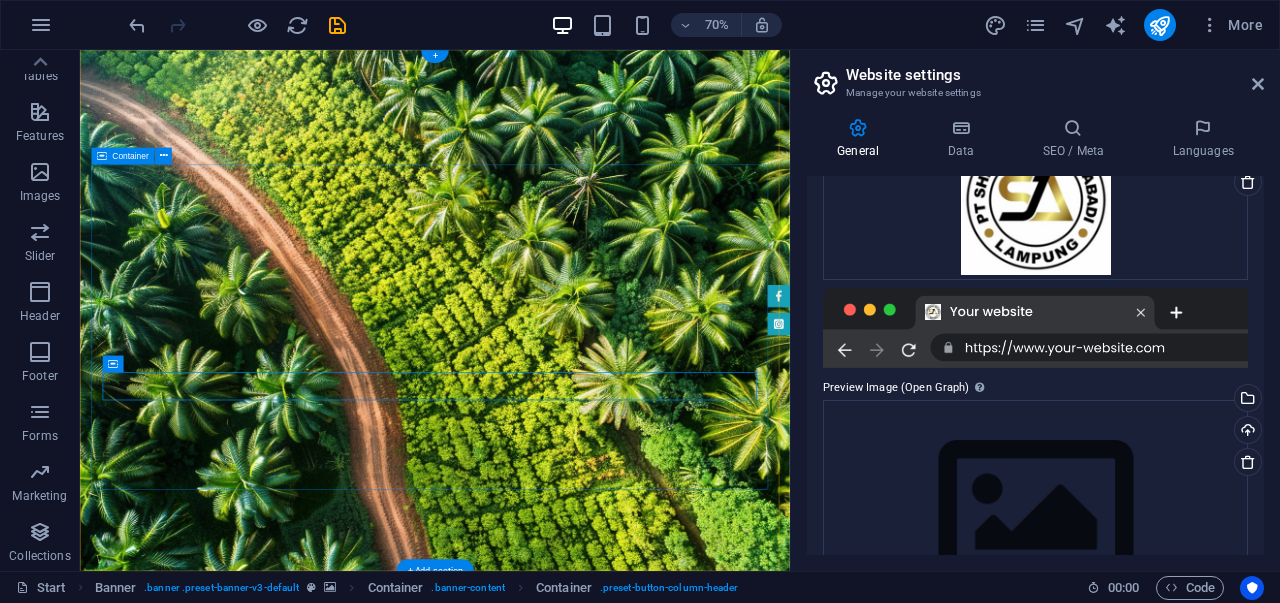 click on "PT TAGAKA GLOBAL INDONESIA PT. Shirinisme Jaya Abadi merupakan perusahaan di bidang industri repacking minyak goreng sawit. dan telah memiliki pengalaman yang cukup lama di Bidang ini. Tentang kami   BUAT JANJI TEMU" at bounding box center (587, 1356) 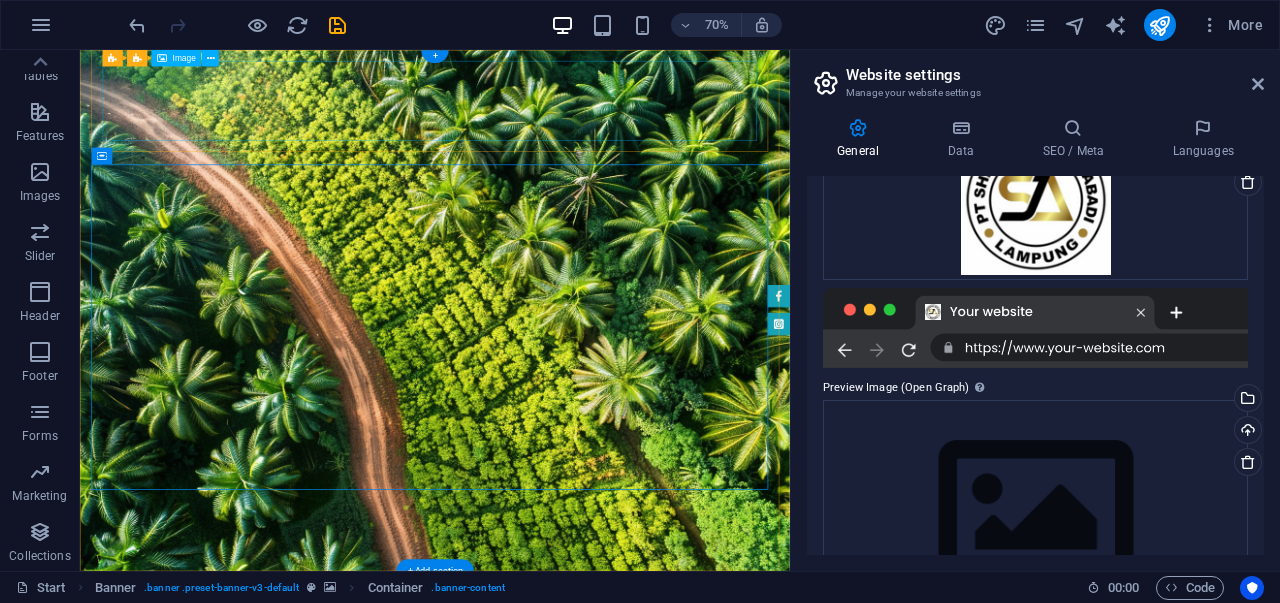 click at bounding box center (587, 1013) 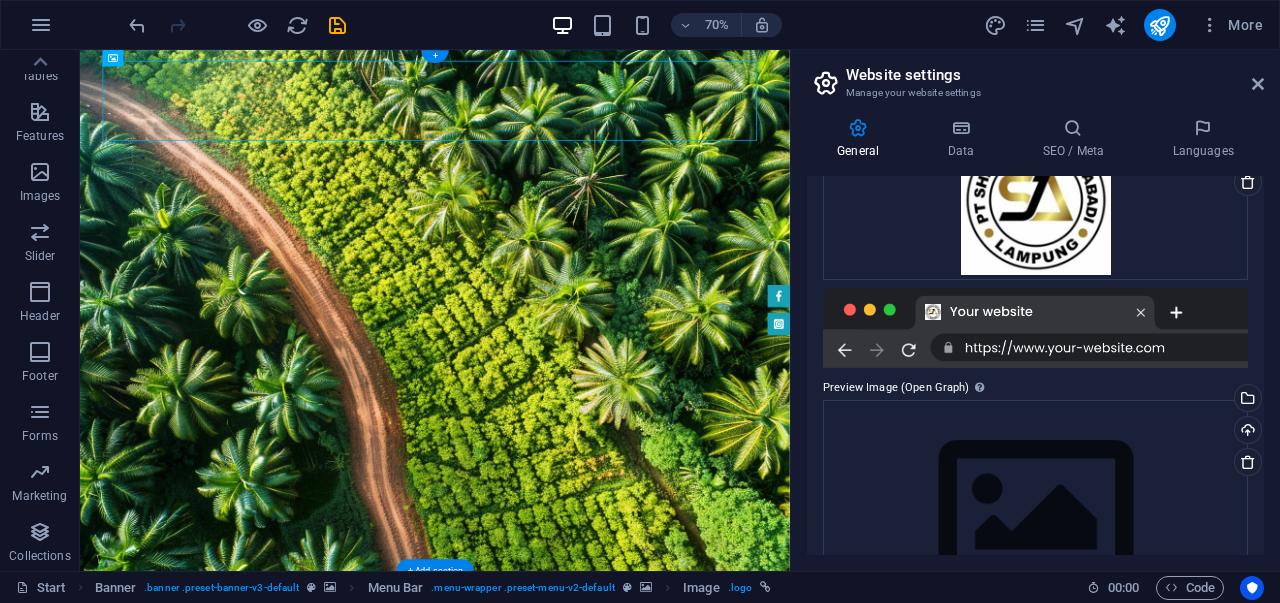 click at bounding box center (587, 422) 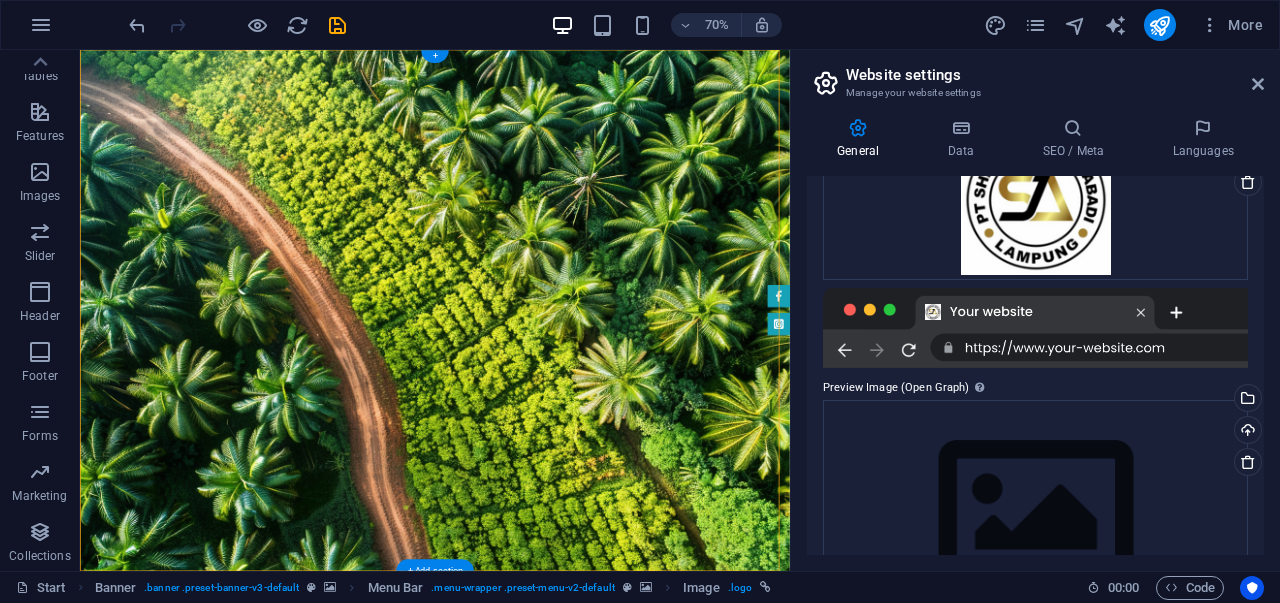 click at bounding box center (587, 422) 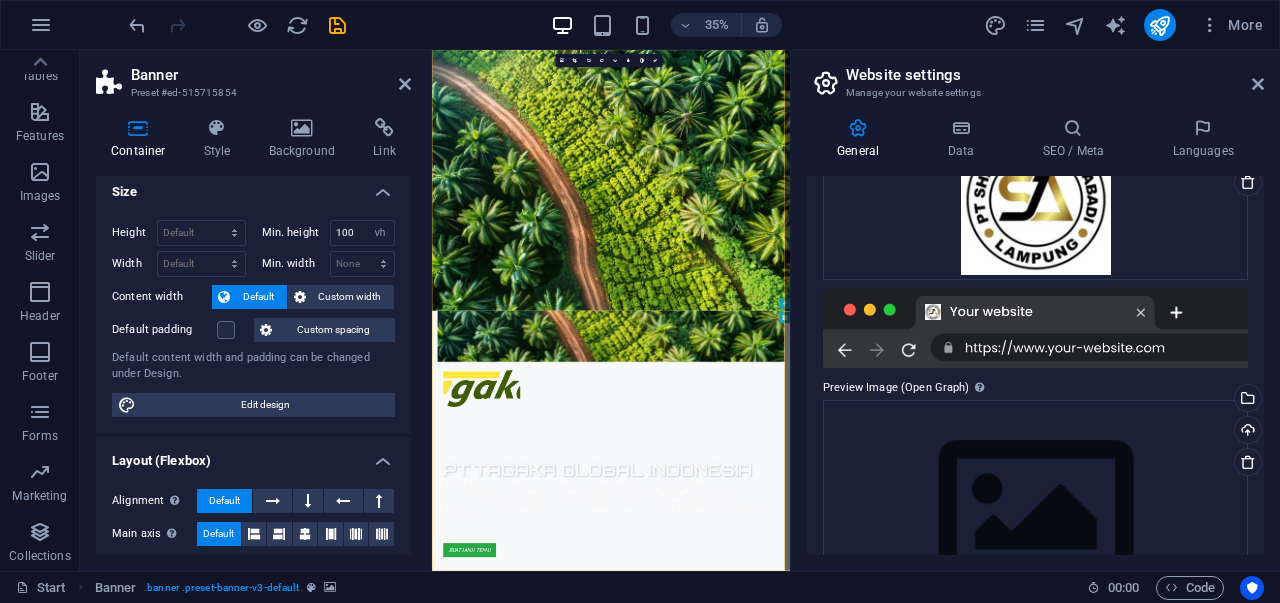 scroll, scrollTop: 0, scrollLeft: 0, axis: both 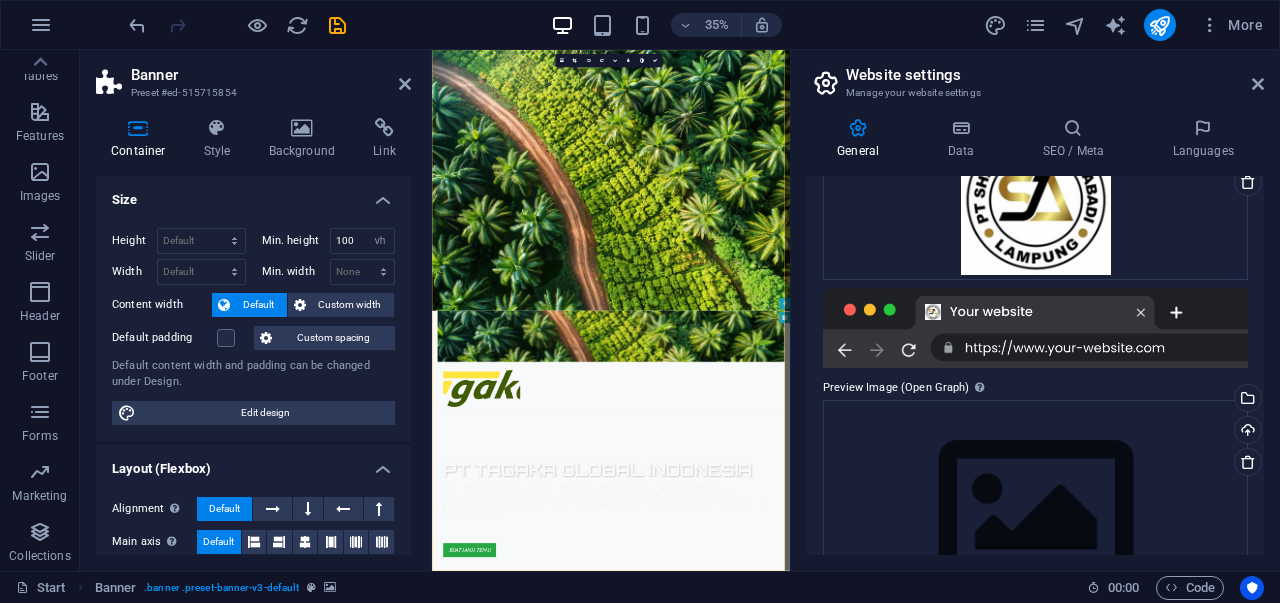 click on "Container Style Background Link Size Height Default px rem % vh vw Min. height 100 None px rem % vh vw Width Default px rem % em vh vw Min. width None px rem % vh vw Content width Default Custom width Width Default px rem % em vh vw Min. width None px rem % vh vw Default padding Custom spacing Default content width and padding can be changed under Design. Edit design Layout (Flexbox) Alignment Determines the flex direction. Default Main axis Determine how elements should behave along the main axis inside this container (justify content). Default Side axis Control the vertical direction of the element inside of the container (align items). Default Wrap Default On Off Fill Controls the distances and direction of elements on the y-axis across several lines (align content). Default Accessibility ARIA helps assistive technologies (like screen readers) to understand the role, state, and behavior of web elements Role The ARIA role defines the purpose of an element.  None Alert Article Banner Comment" at bounding box center [253, 336] 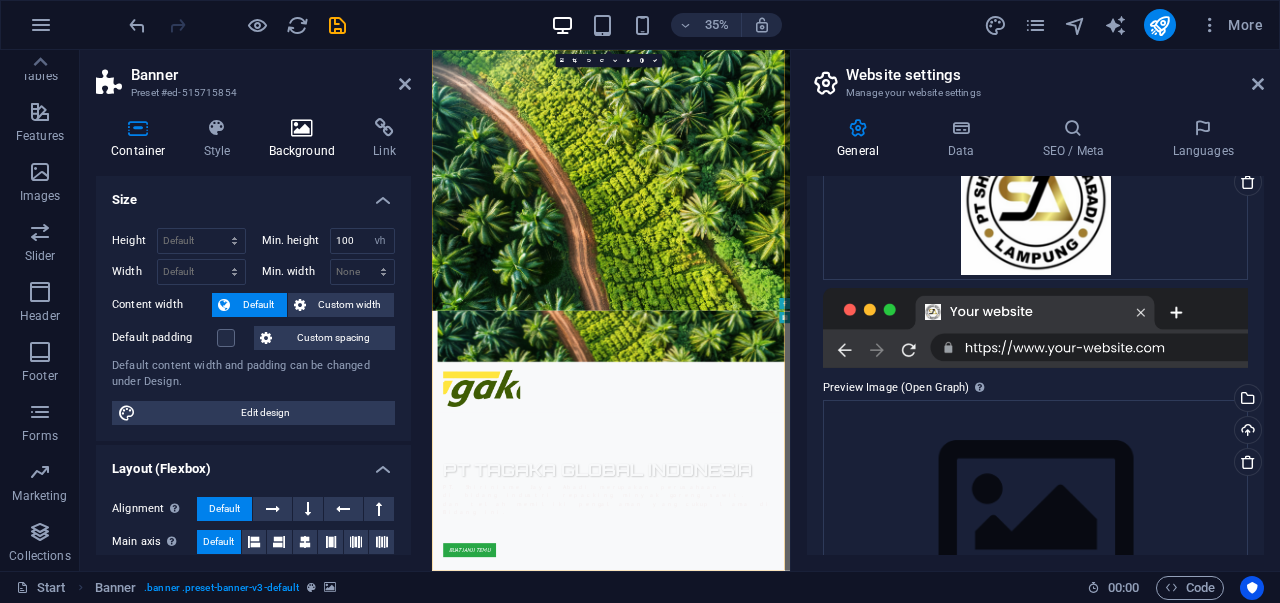 click on "Background" at bounding box center (306, 139) 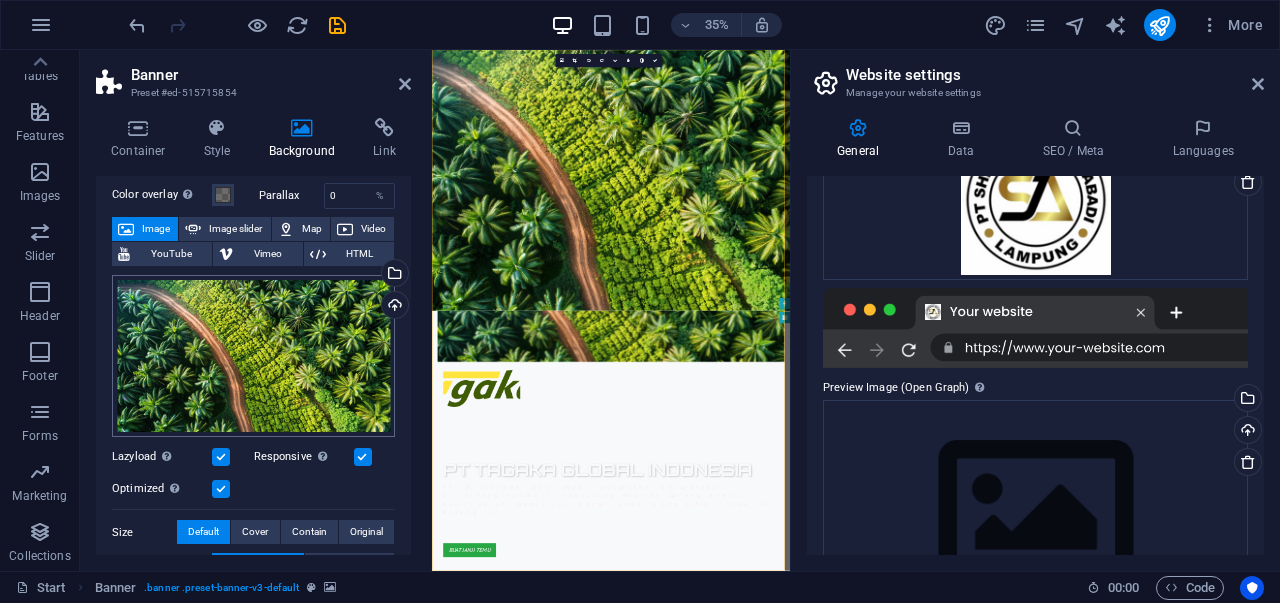 scroll, scrollTop: 100, scrollLeft: 0, axis: vertical 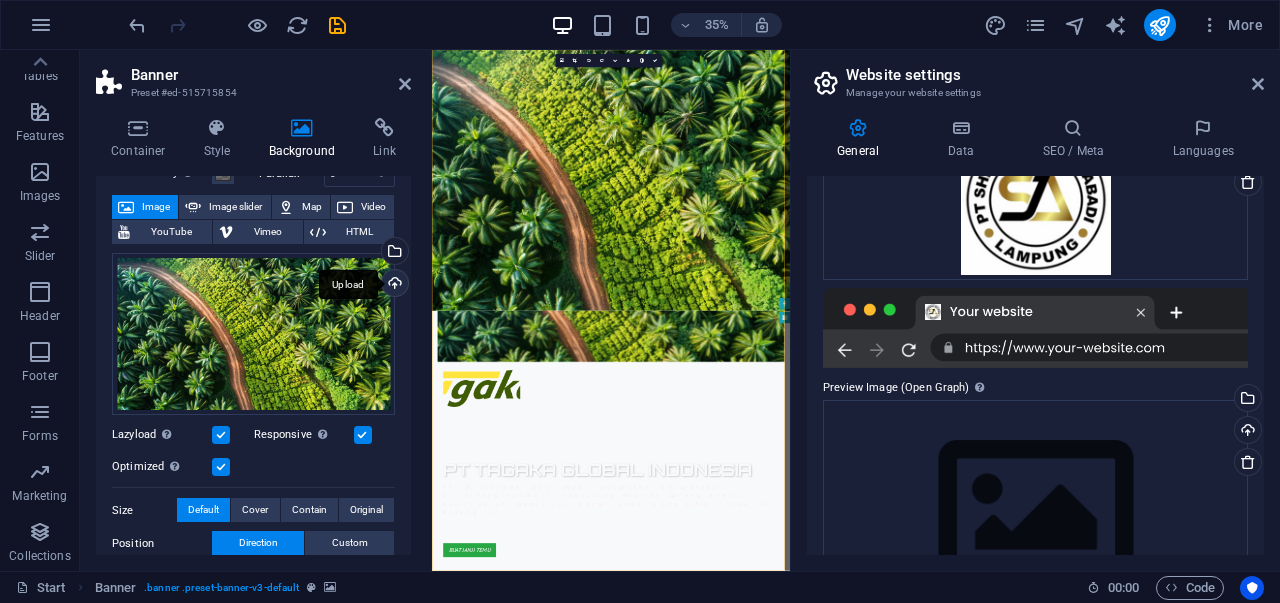 click on "Upload" at bounding box center [393, 285] 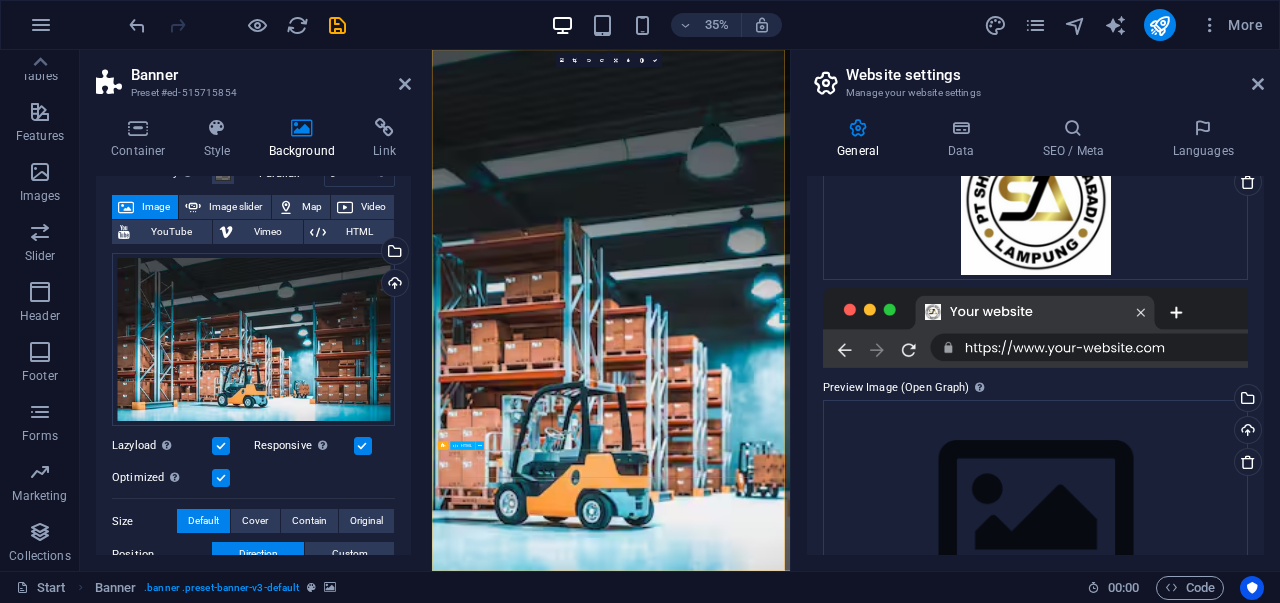 click at bounding box center (943, 2411) 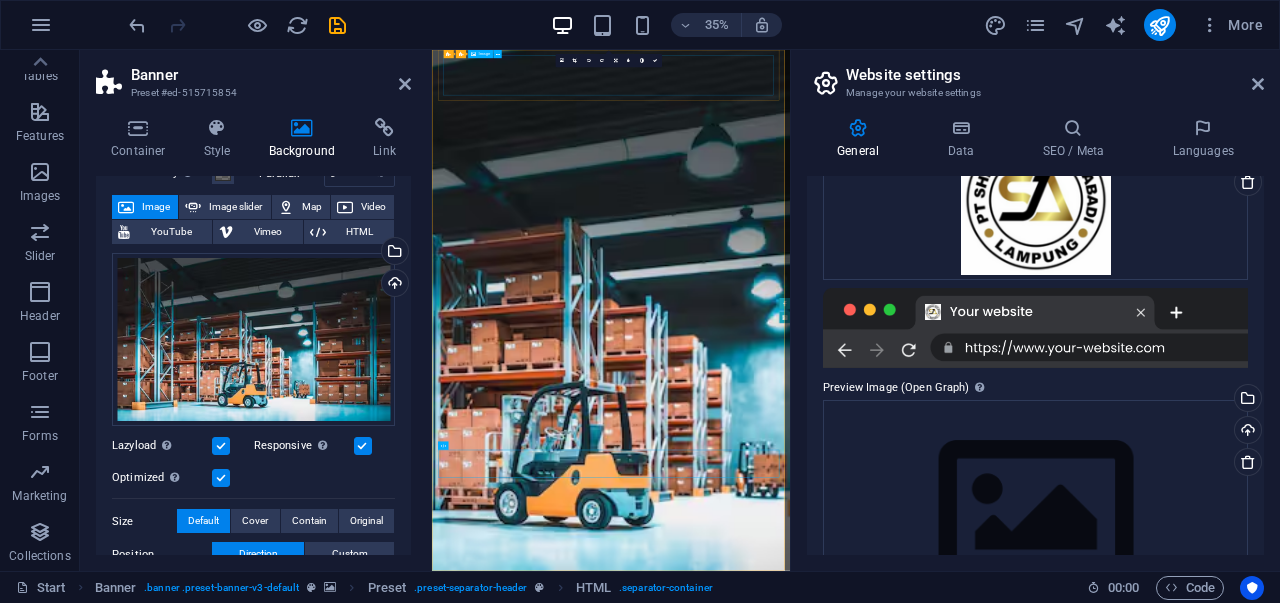 click at bounding box center (943, 1757) 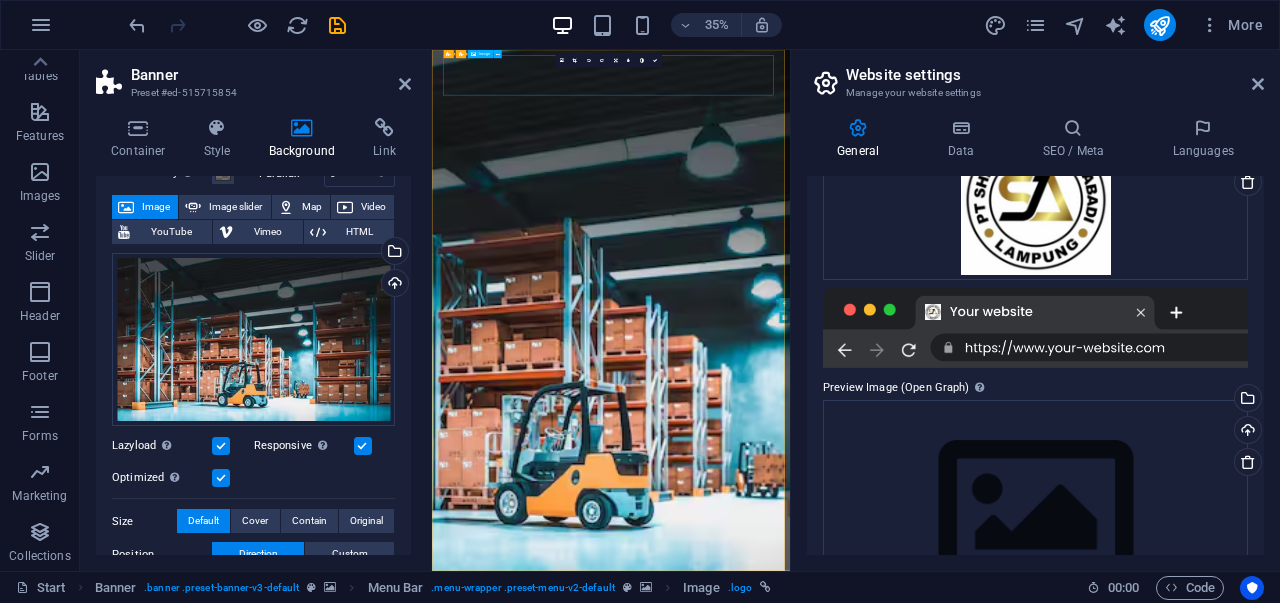 click at bounding box center (943, 1757) 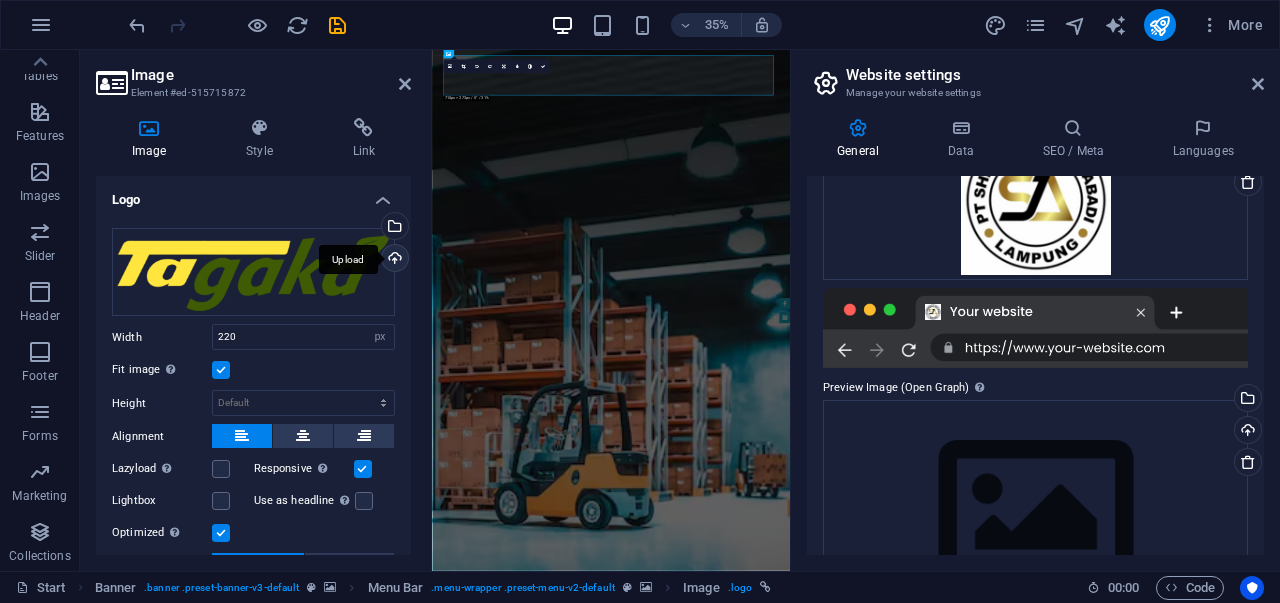 click on "Upload" at bounding box center (393, 260) 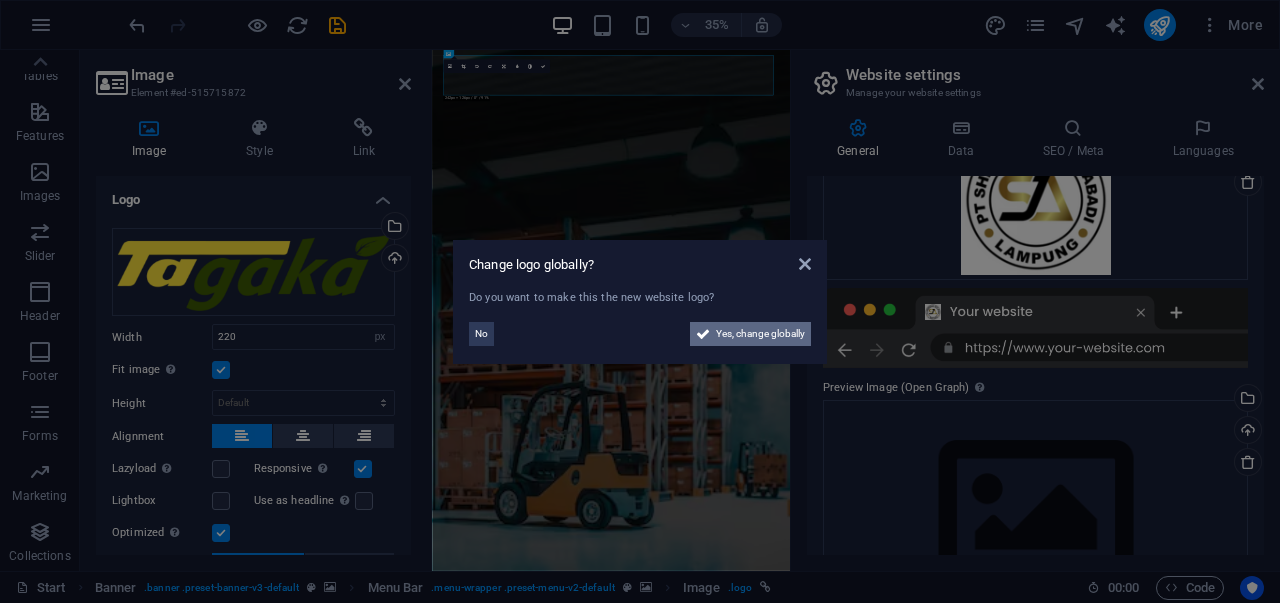 click on "Yes, change globally" at bounding box center [750, 334] 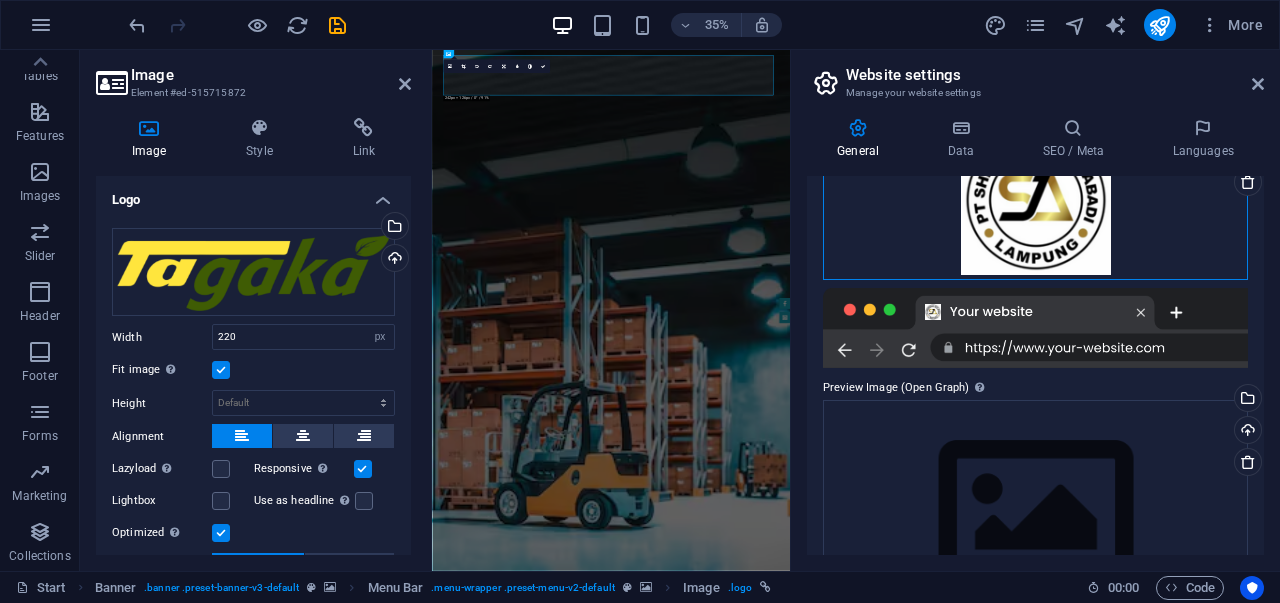 click on "Drag files here, click to choose files or select files from Files or our free stock photos & videos" at bounding box center (1035, 200) 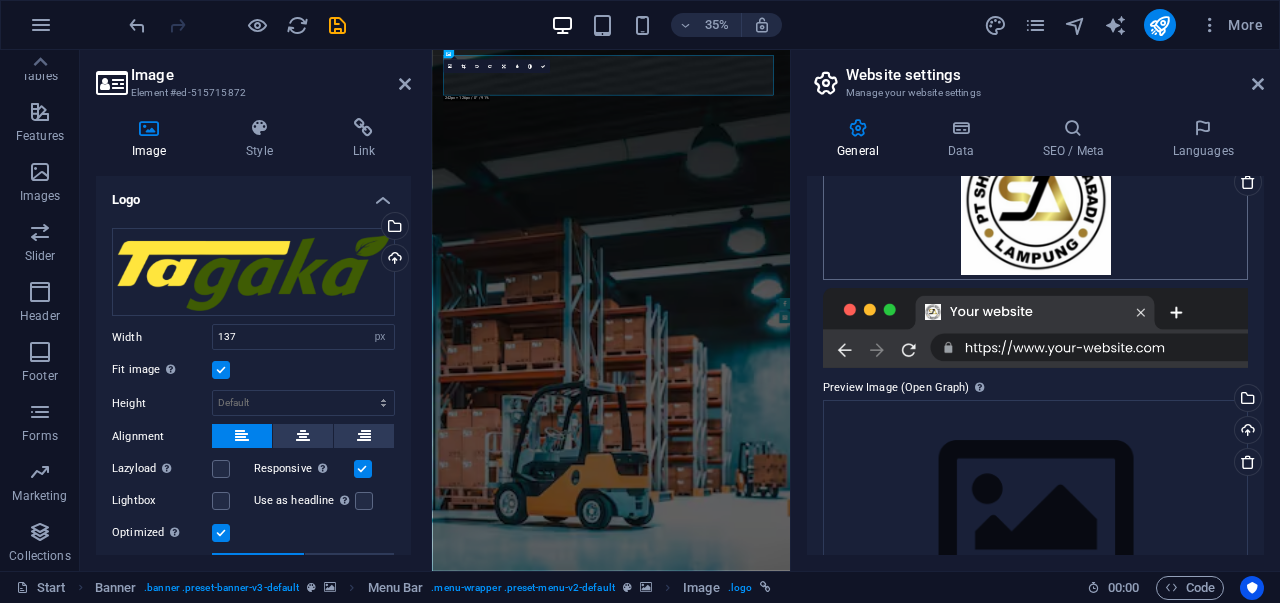 scroll, scrollTop: 390, scrollLeft: 0, axis: vertical 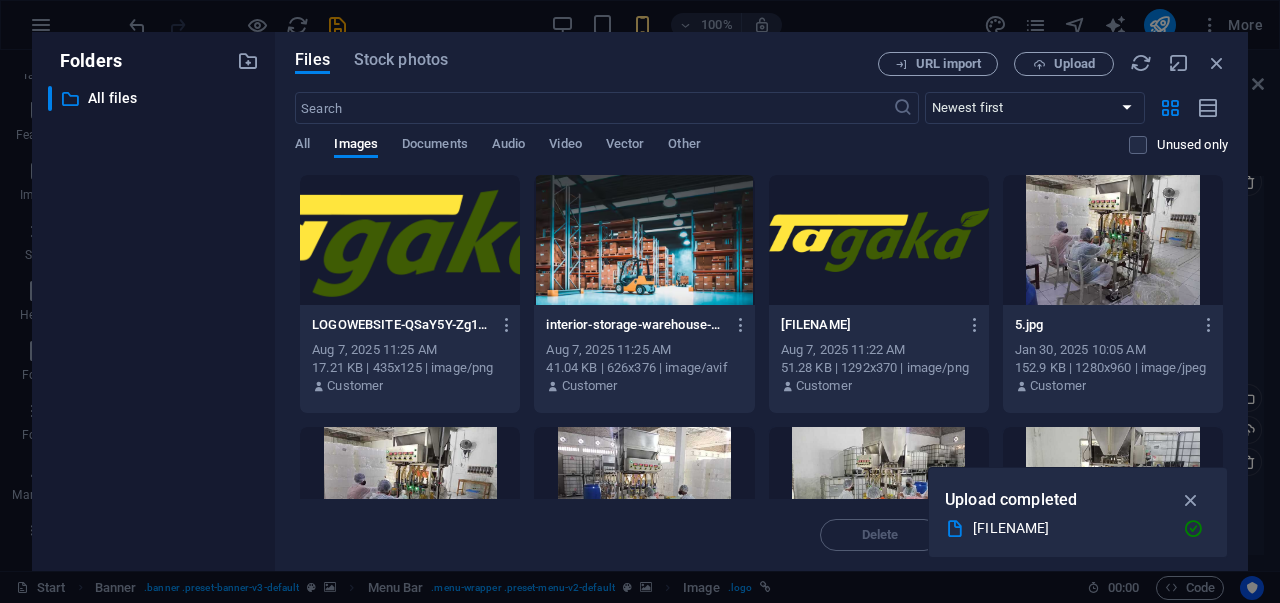click at bounding box center [410, 240] 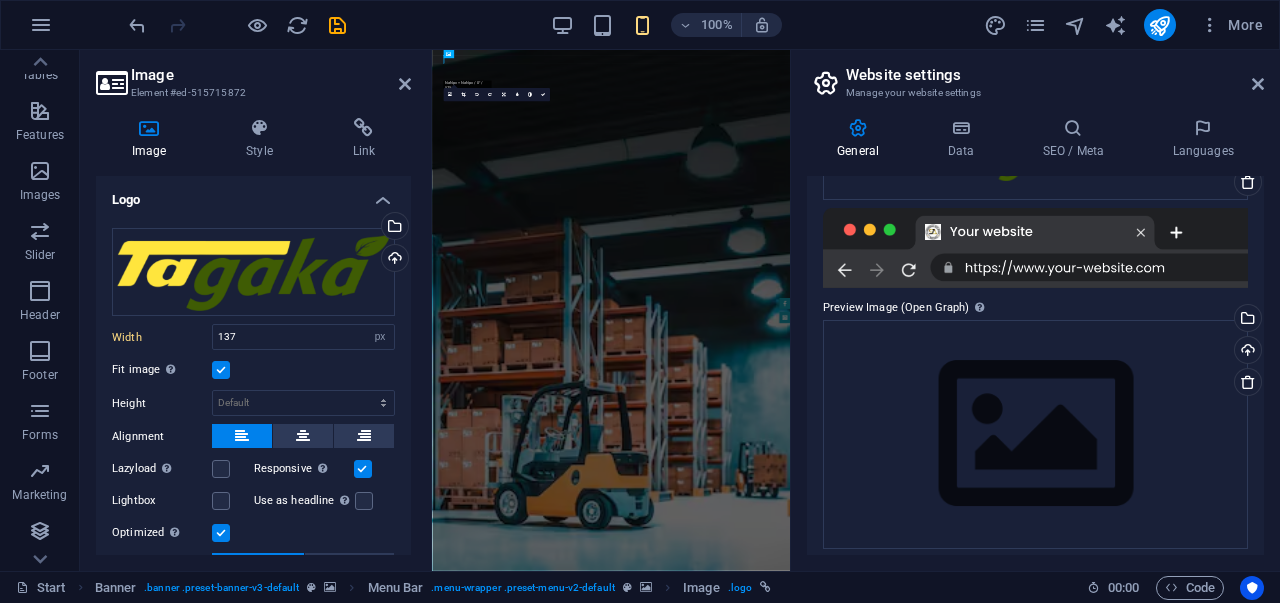 scroll, scrollTop: 378, scrollLeft: 0, axis: vertical 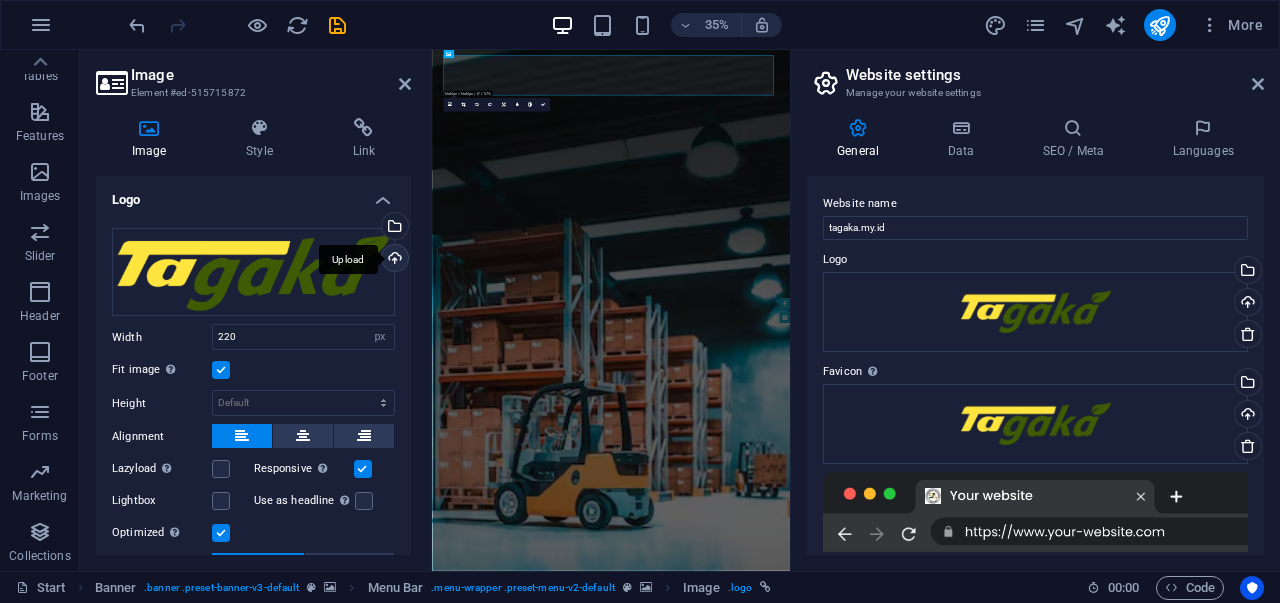 click on "Upload" at bounding box center [393, 260] 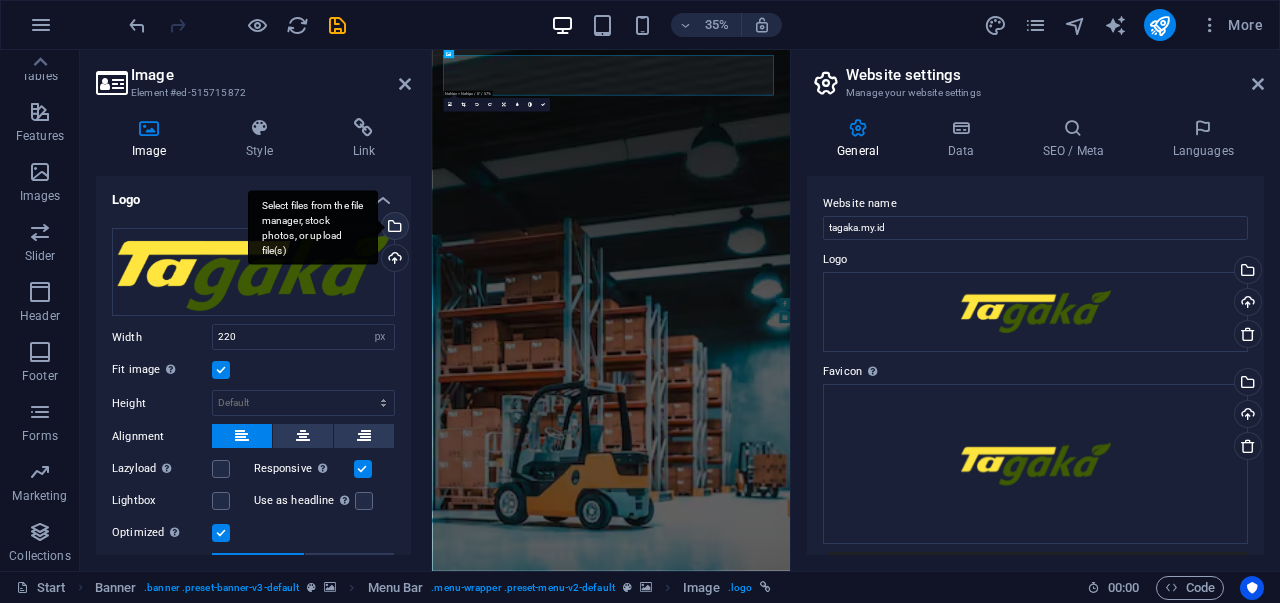 click on "Select files from the file manager, stock photos, or upload file(s)" at bounding box center [313, 227] 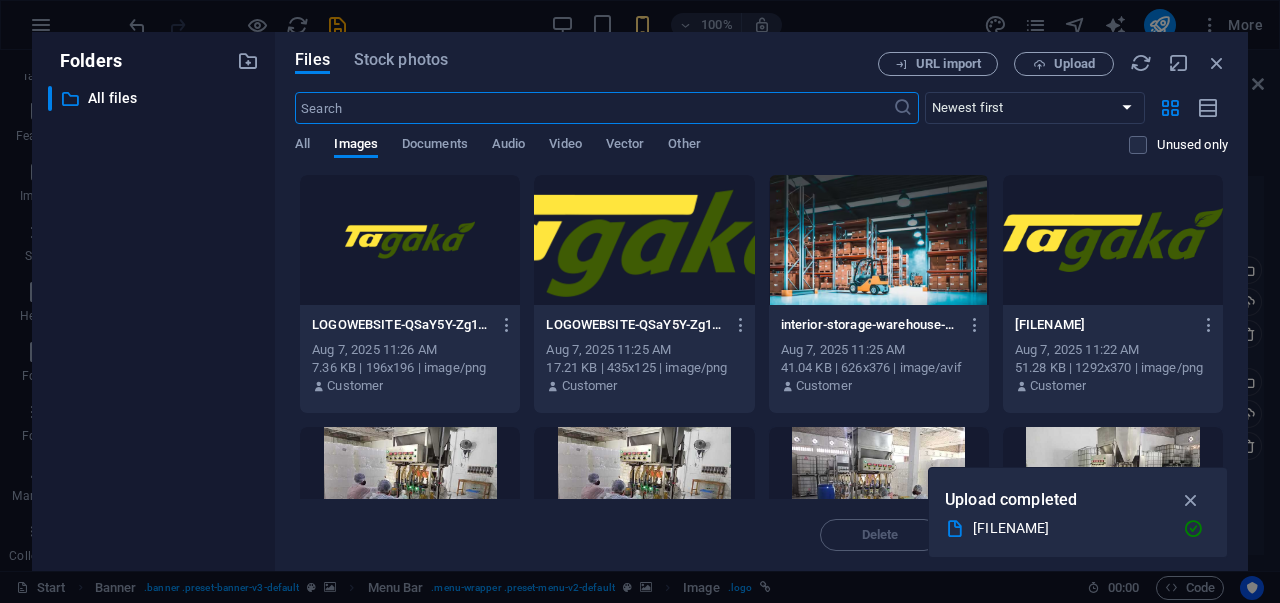 scroll, scrollTop: 390, scrollLeft: 0, axis: vertical 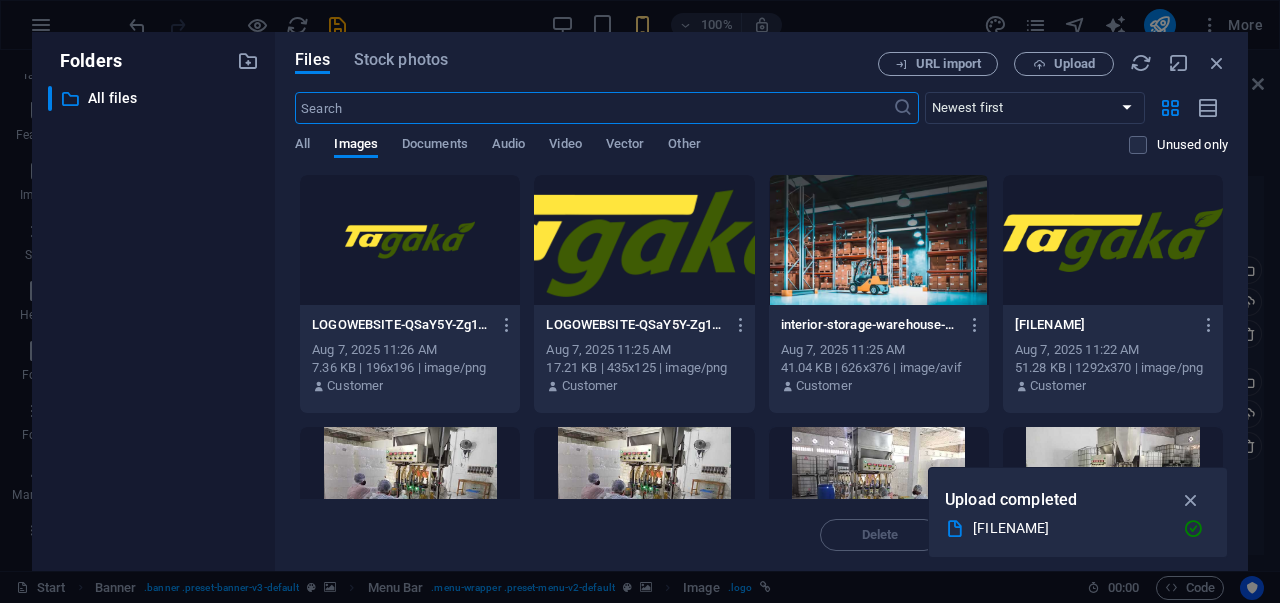 click at bounding box center [410, 240] 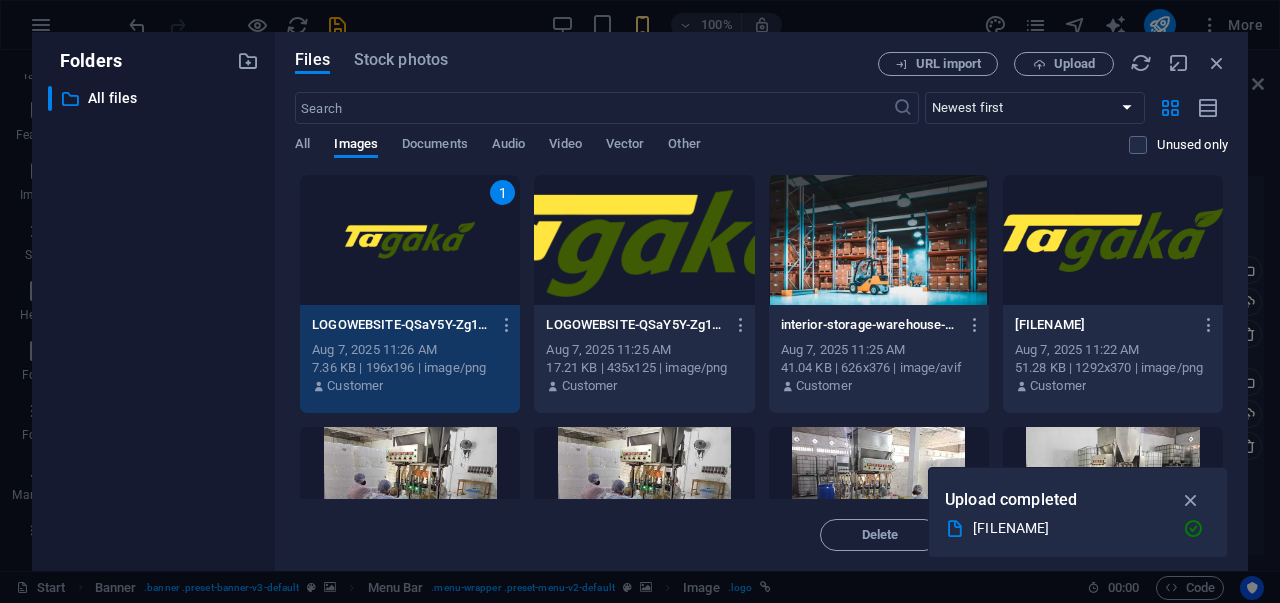 click on "1" at bounding box center [410, 240] 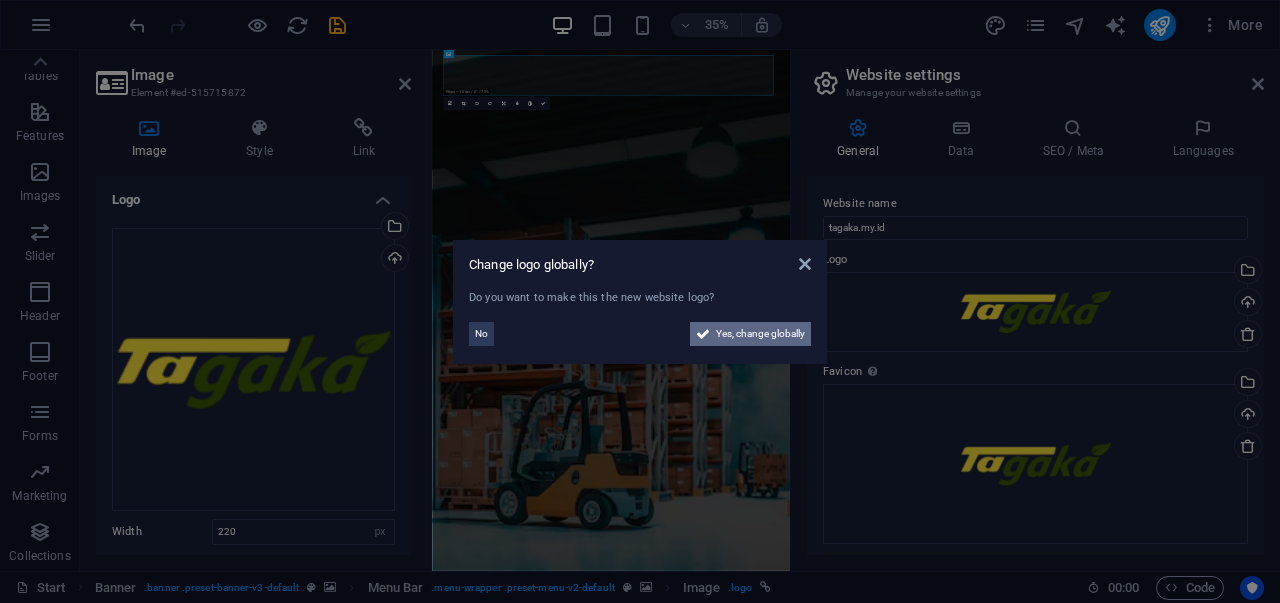 click on "Yes, change globally" at bounding box center [750, 334] 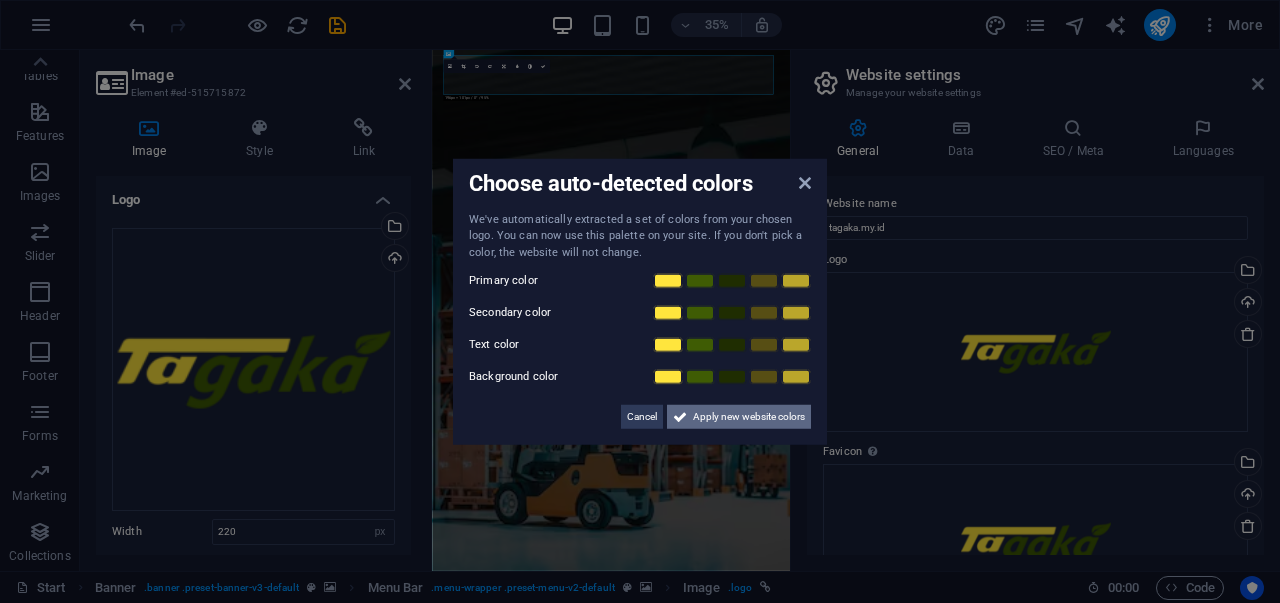 drag, startPoint x: 718, startPoint y: 411, endPoint x: 817, endPoint y: 1037, distance: 633.7799 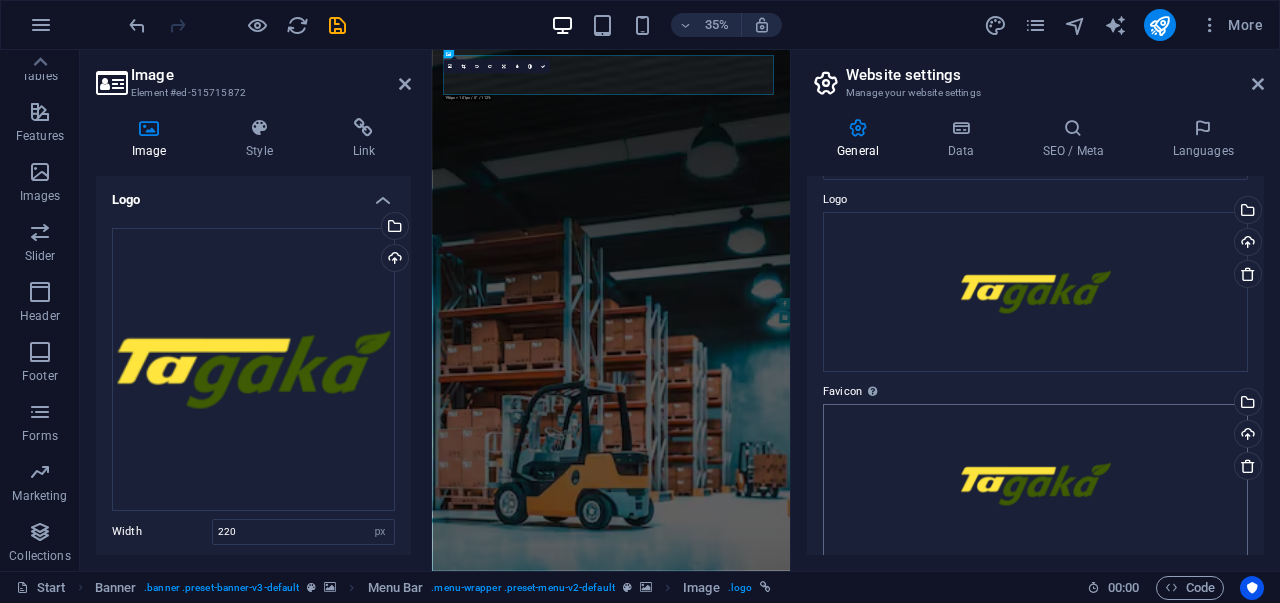 scroll, scrollTop: 100, scrollLeft: 0, axis: vertical 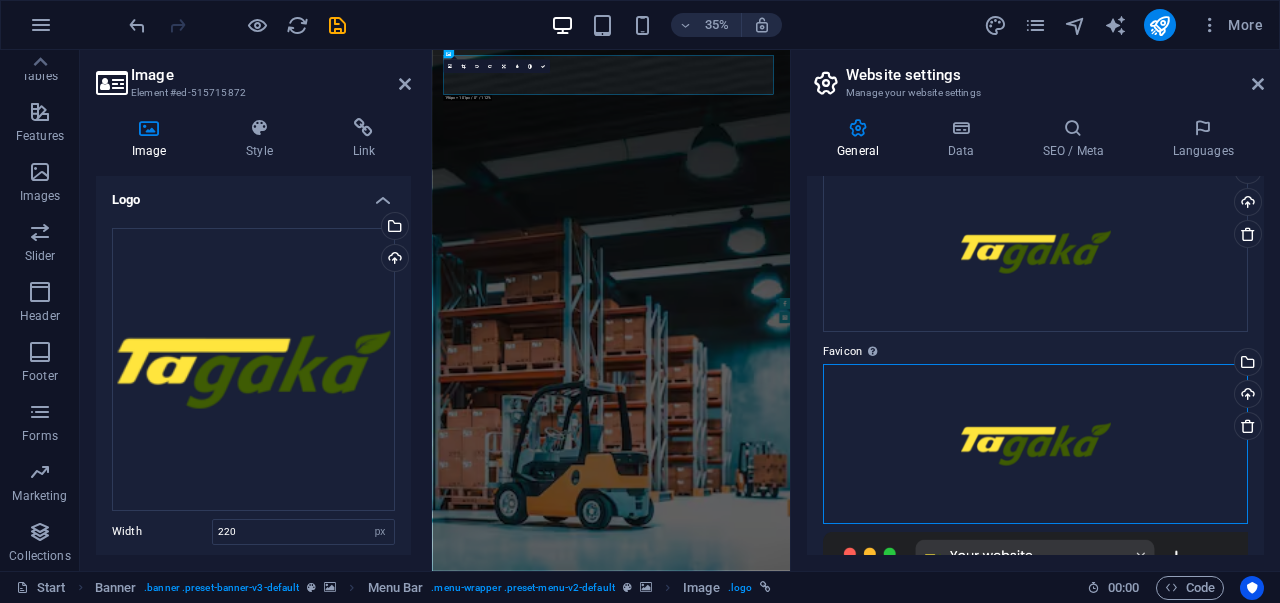 click on "Drag files here, click to choose files or select files from Files or our free stock photos & videos" at bounding box center (1035, 444) 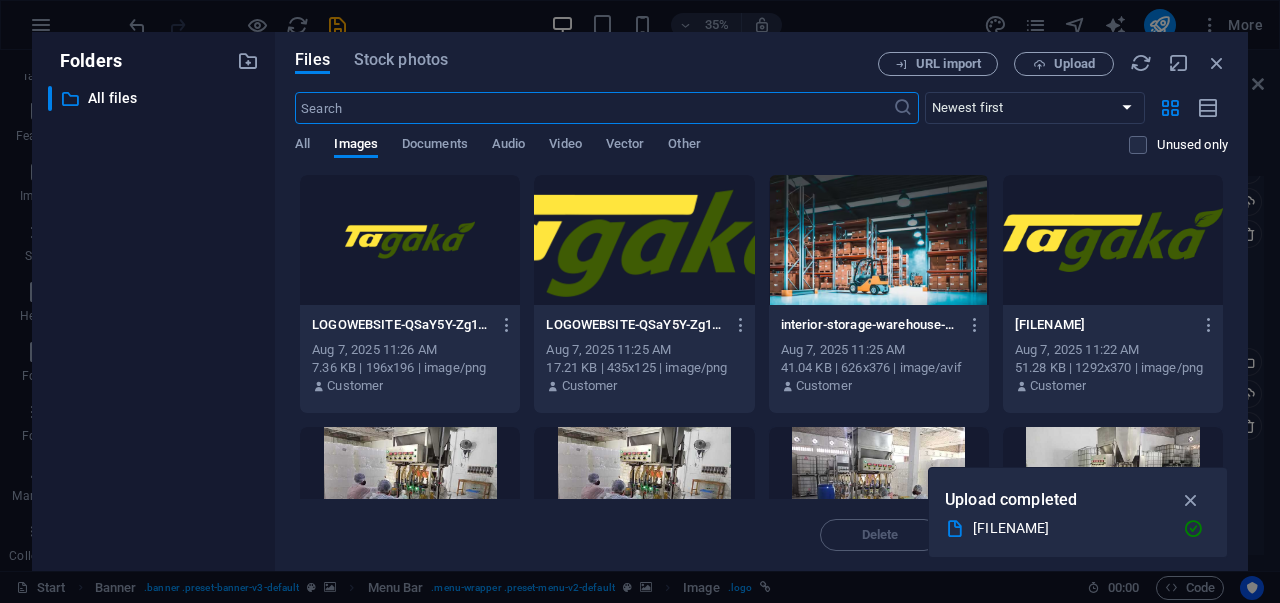scroll, scrollTop: 390, scrollLeft: 0, axis: vertical 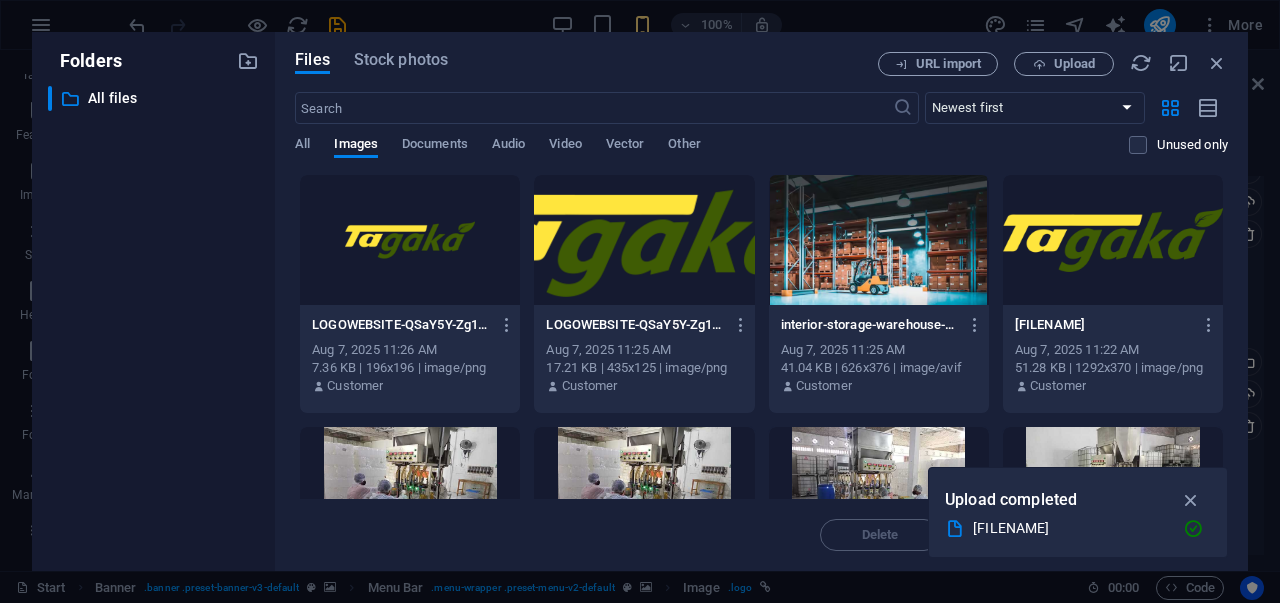 click at bounding box center (410, 240) 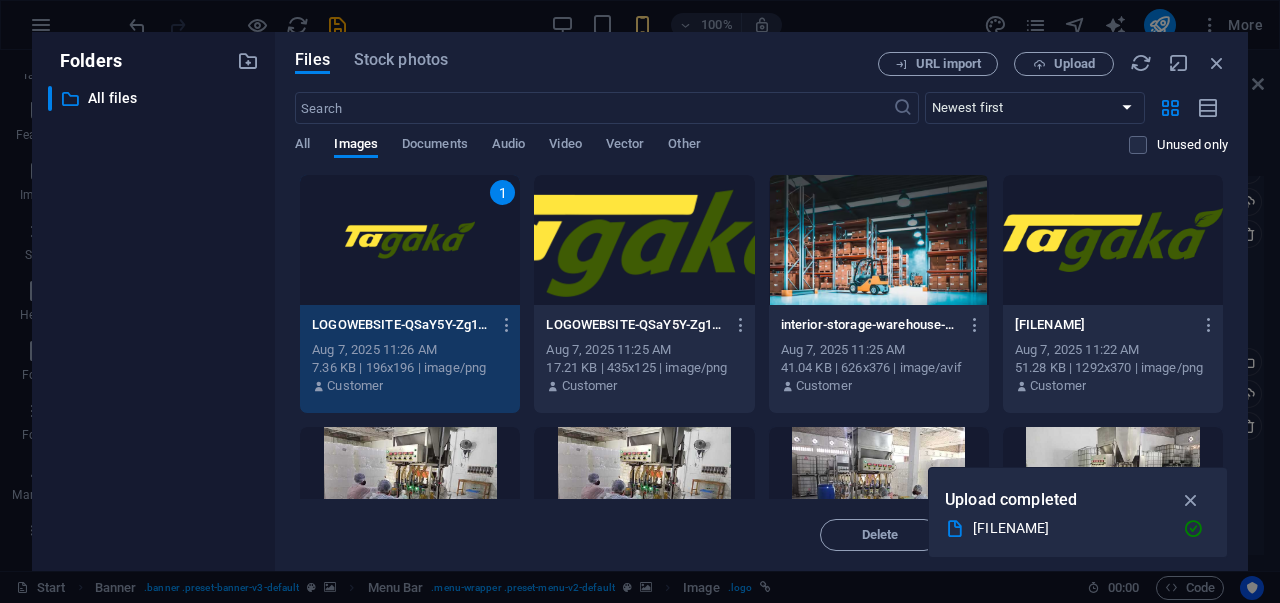 click on "1" at bounding box center [410, 240] 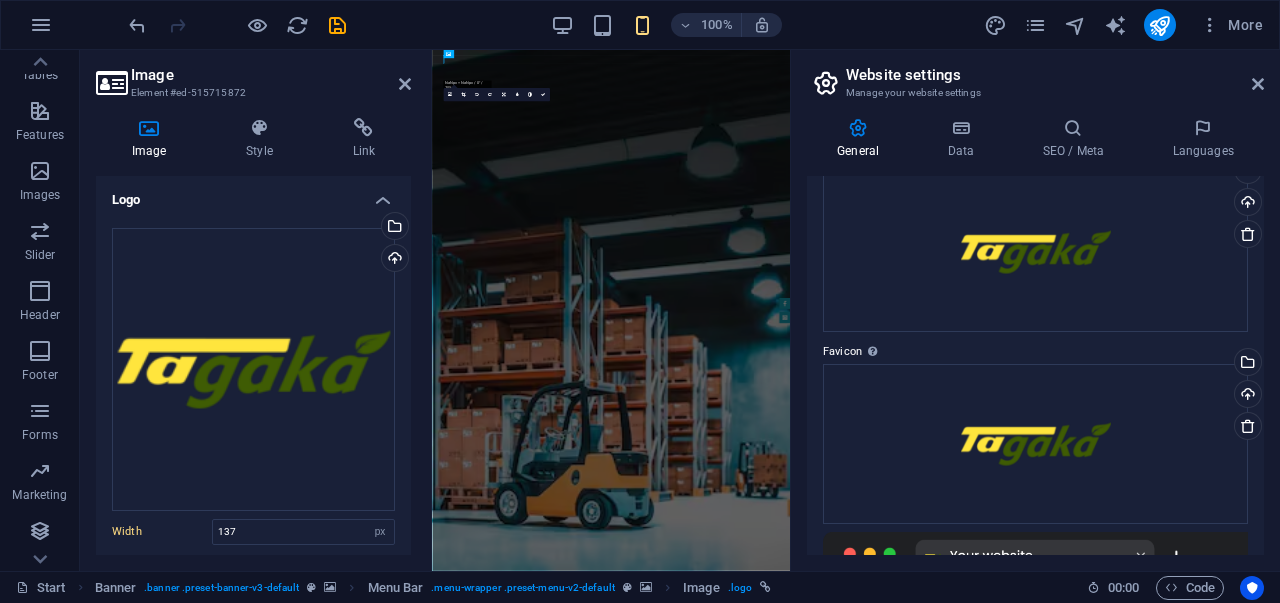 scroll, scrollTop: 378, scrollLeft: 0, axis: vertical 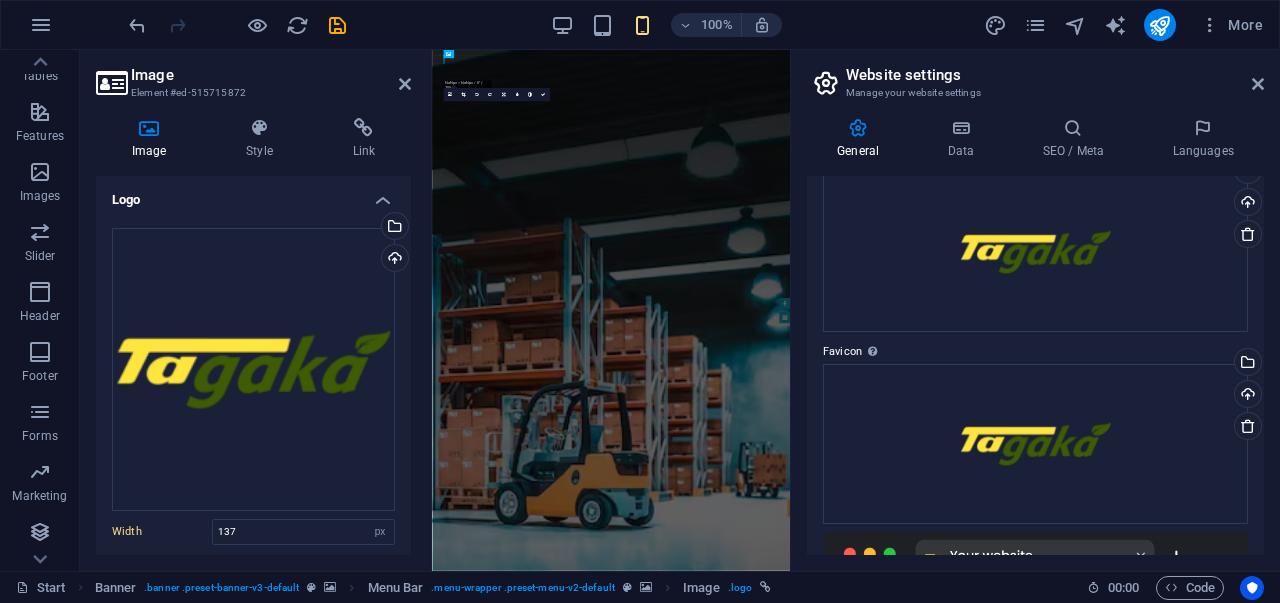 type on "220" 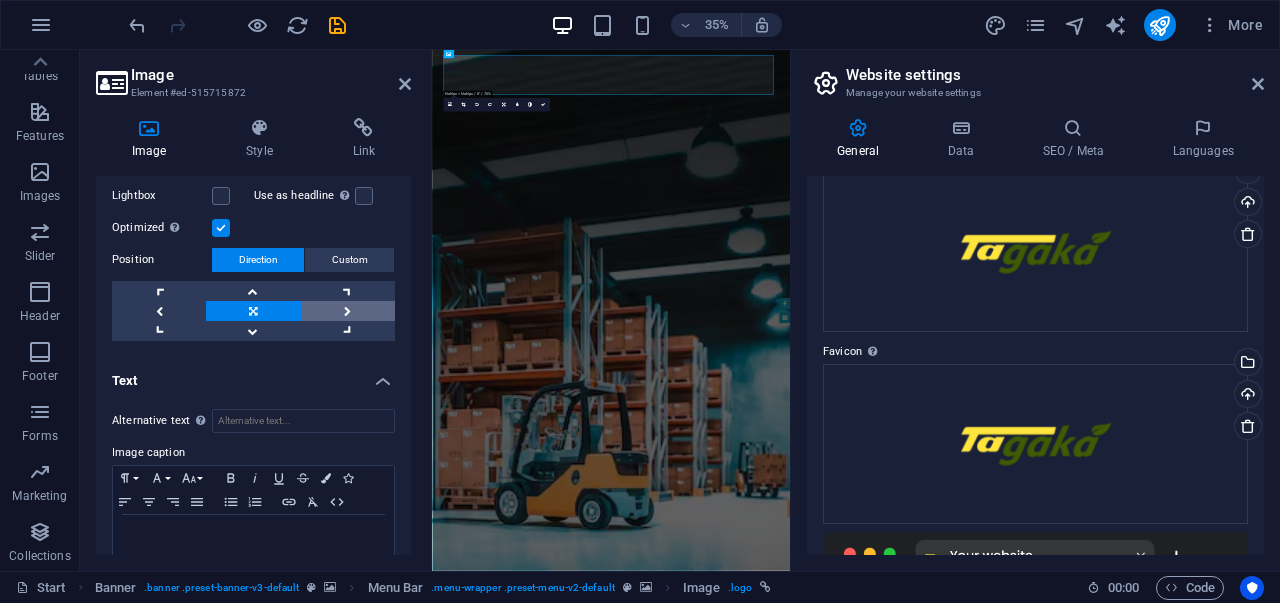 scroll, scrollTop: 0, scrollLeft: 0, axis: both 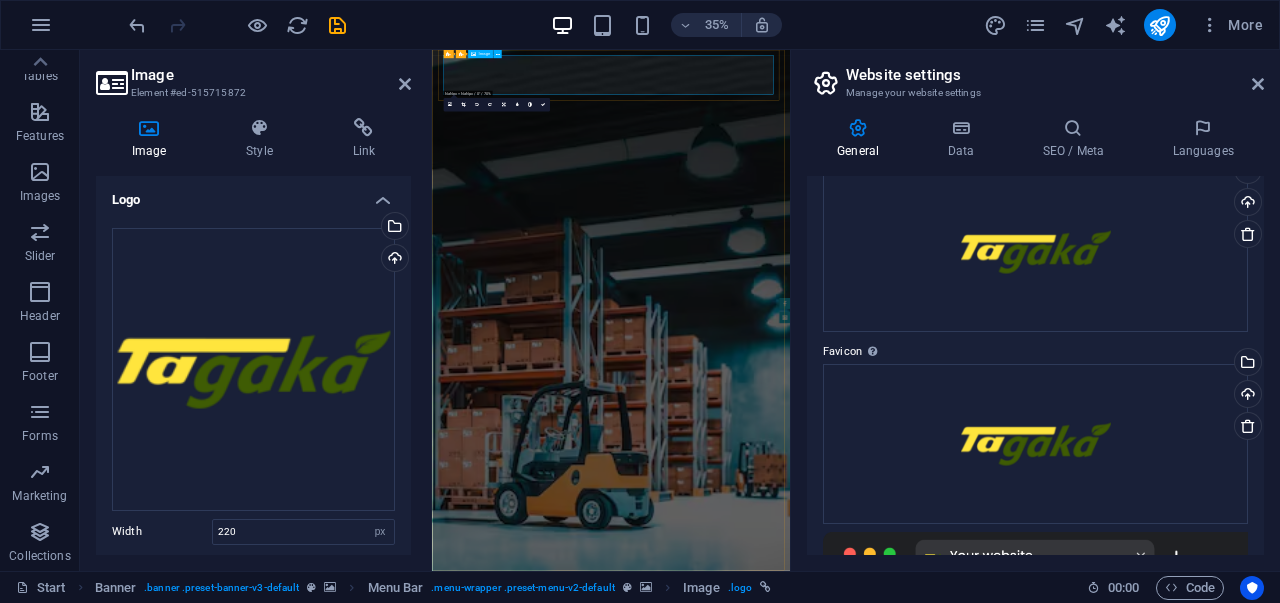 click at bounding box center (943, 1756) 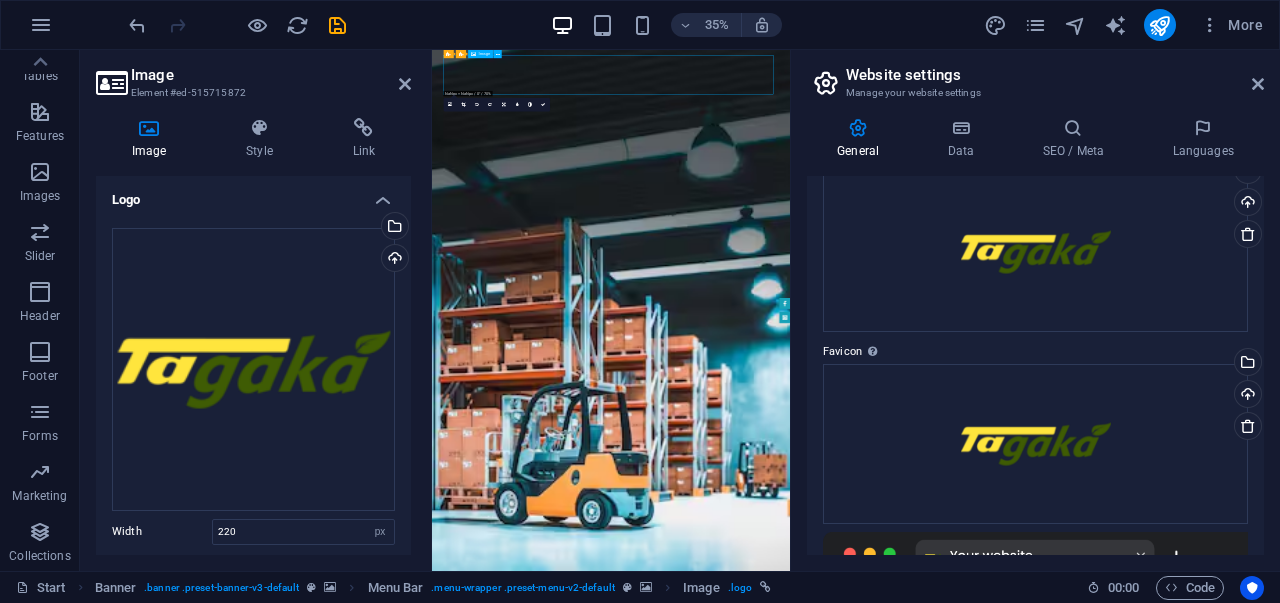 click at bounding box center (943, 1756) 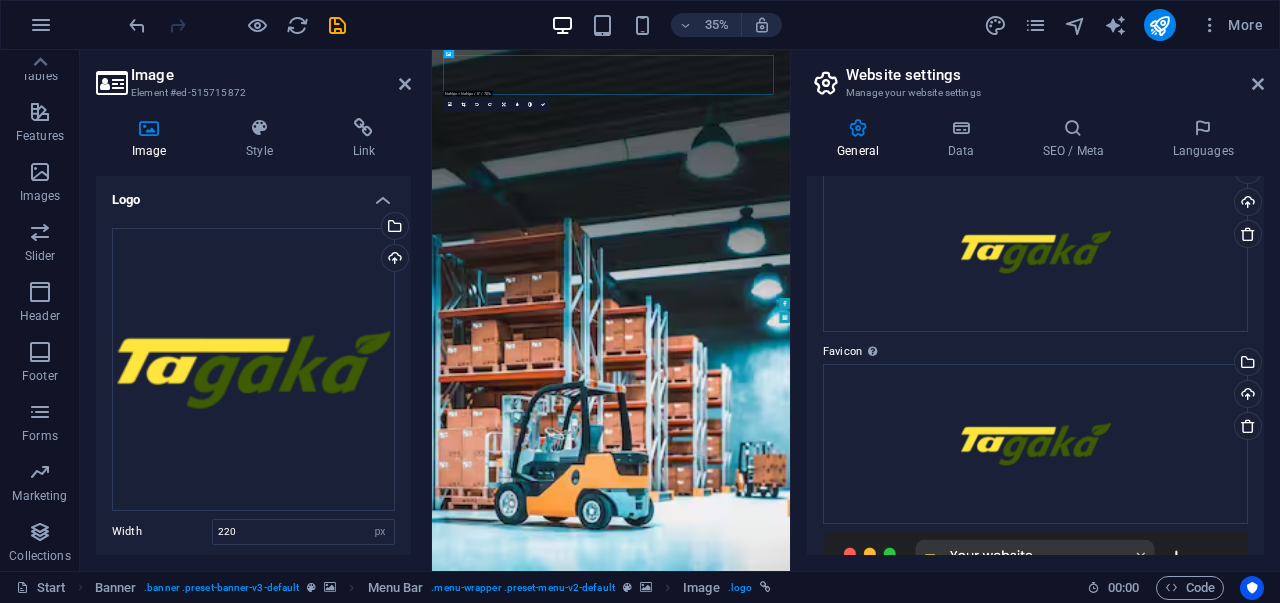 click on "Image Style Link Logo Drag files here, click to choose files or select files from Files or our free stock photos & videos Select files from the file manager, stock photos, or upload file(s) Upload Width 220 Default auto px rem % em vh vw Fit image Automatically fit image to a fixed width and height Height Default auto px Alignment Lazyload Loading images after the page loads improves page speed. Responsive Automatically load retina image and smartphone optimized sizes. Lightbox Use as headline The image will be wrapped in an H1 headline tag. Useful for giving alternative text the weight of an H1 headline, e.g. for the logo. Leave unchecked if uncertain. Optimized Images are compressed to improve page speed. Position Direction Custom X offset 50 px rem % vh vw Y offset 50 px rem % vh vw Text Float No float Image left Image right Determine how text should behave around the image. Text Alternative text Image caption Paragraph Format Normal Heading 1 Heading 2 Heading 3 Heading 4 Heading 5 Heading 6 Code Arial 8" at bounding box center (253, 336) 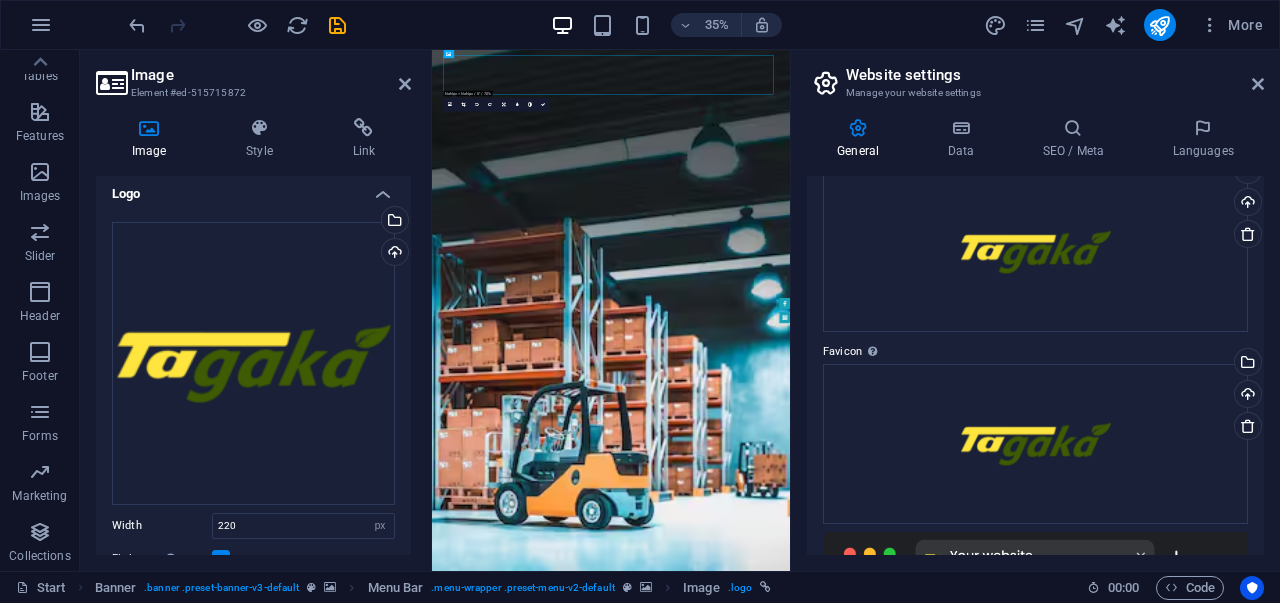 scroll, scrollTop: 0, scrollLeft: 0, axis: both 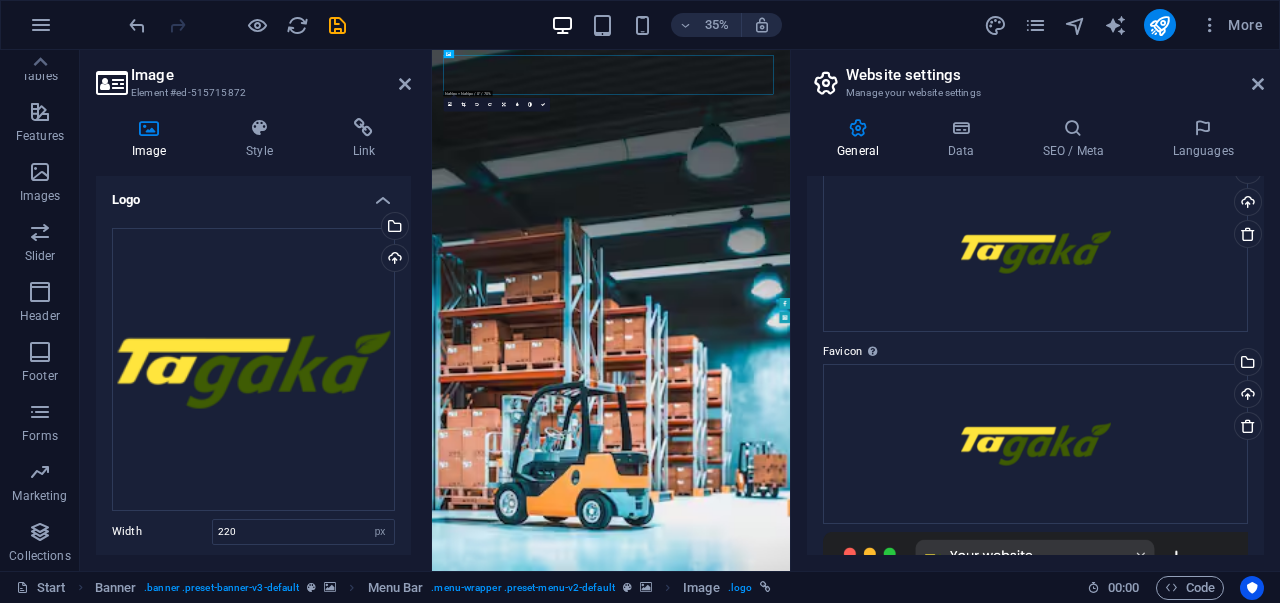 click at bounding box center (943, 794) 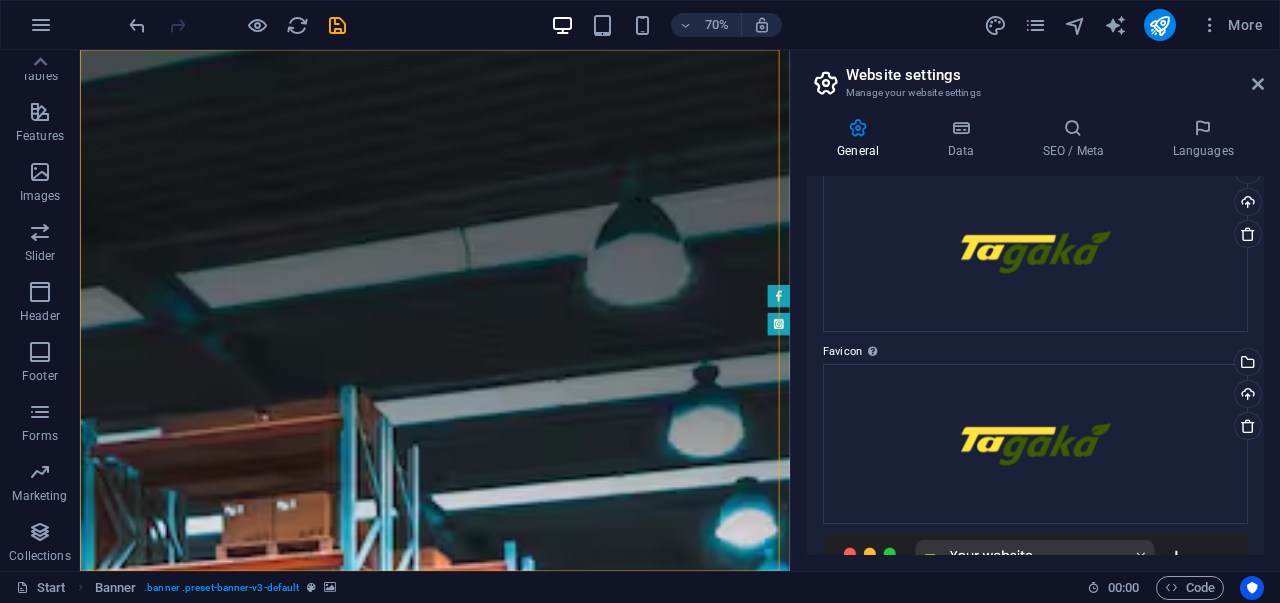 click at bounding box center (587, 794) 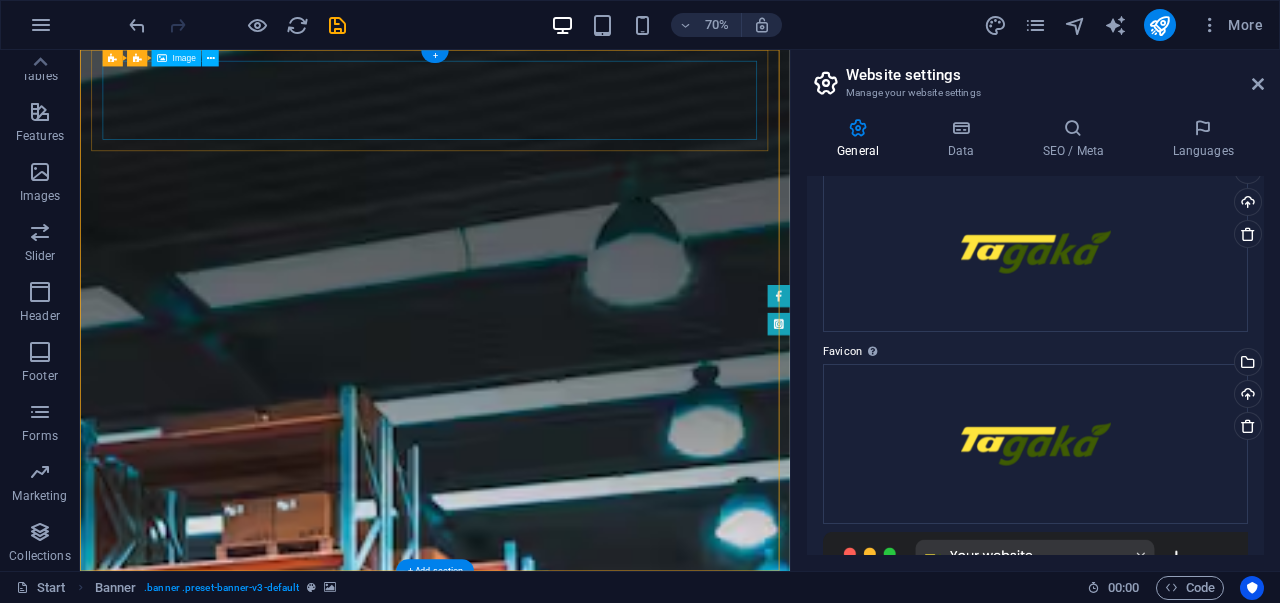 click at bounding box center (587, 1756) 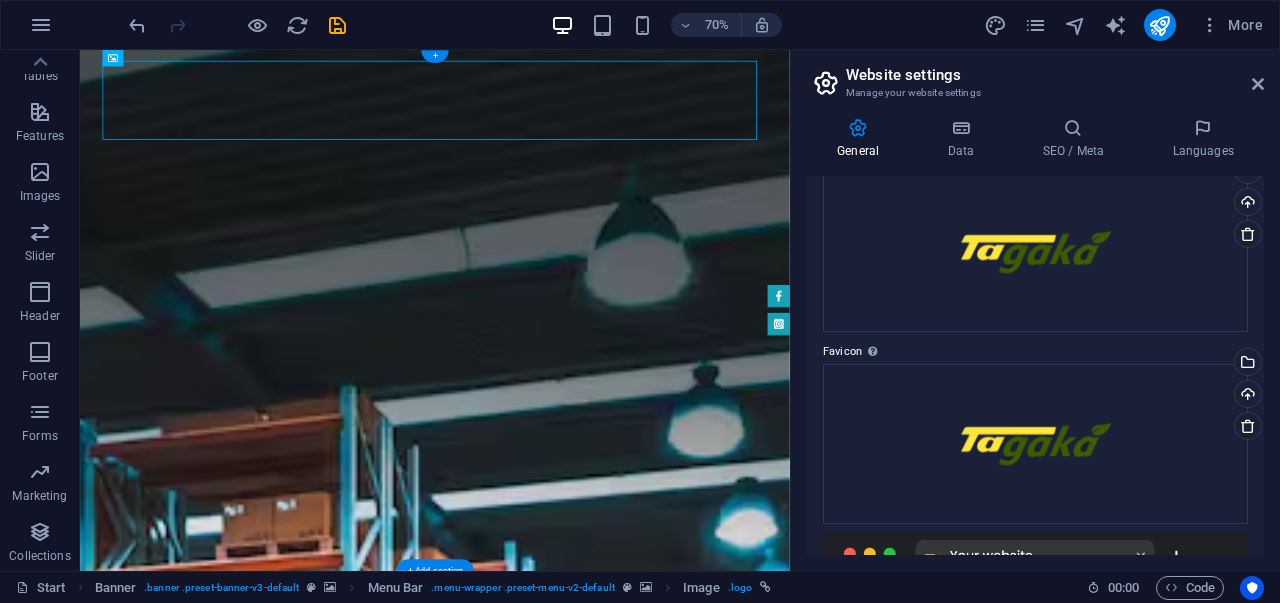 click at bounding box center [587, 1611] 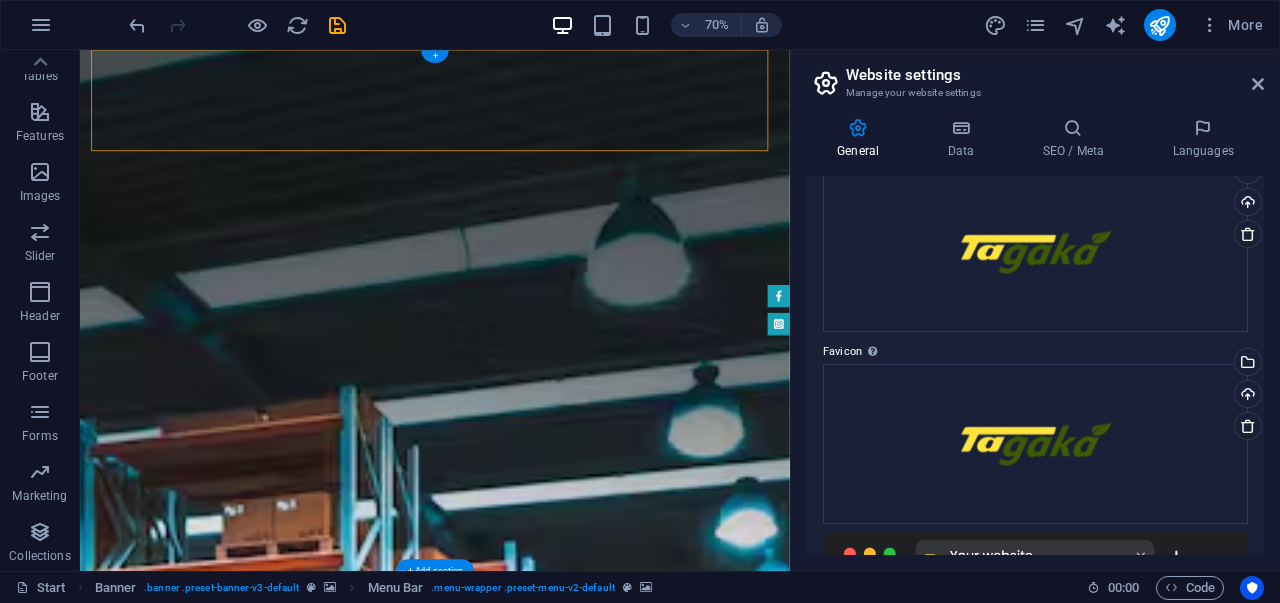click at bounding box center [587, 1611] 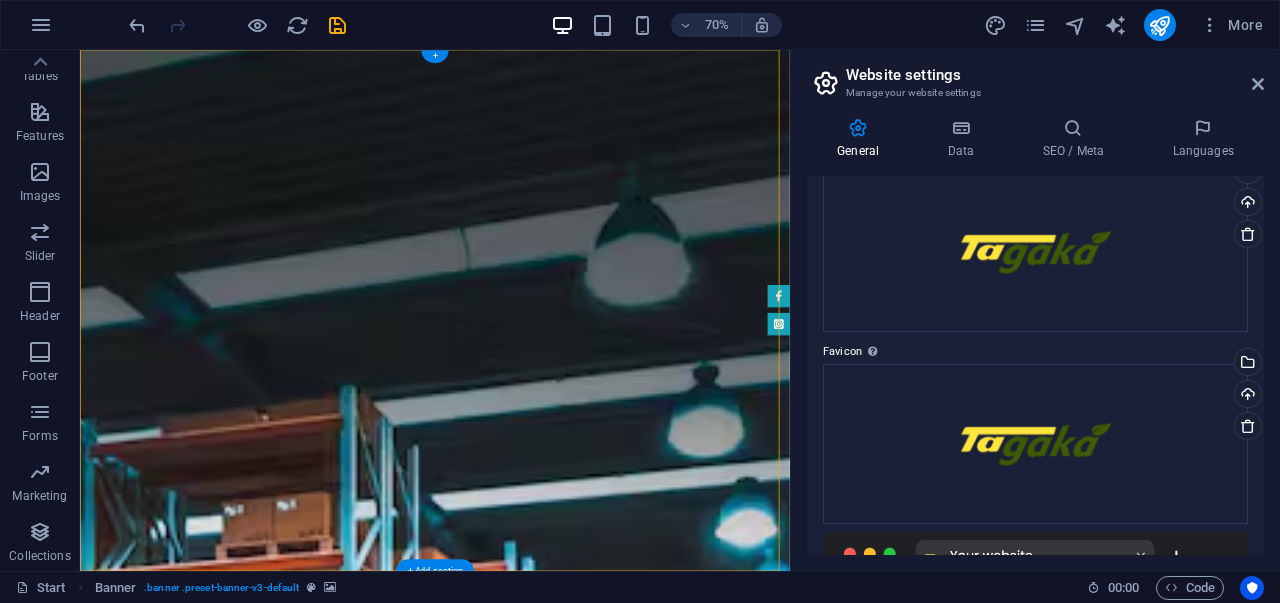 click at bounding box center (587, 1611) 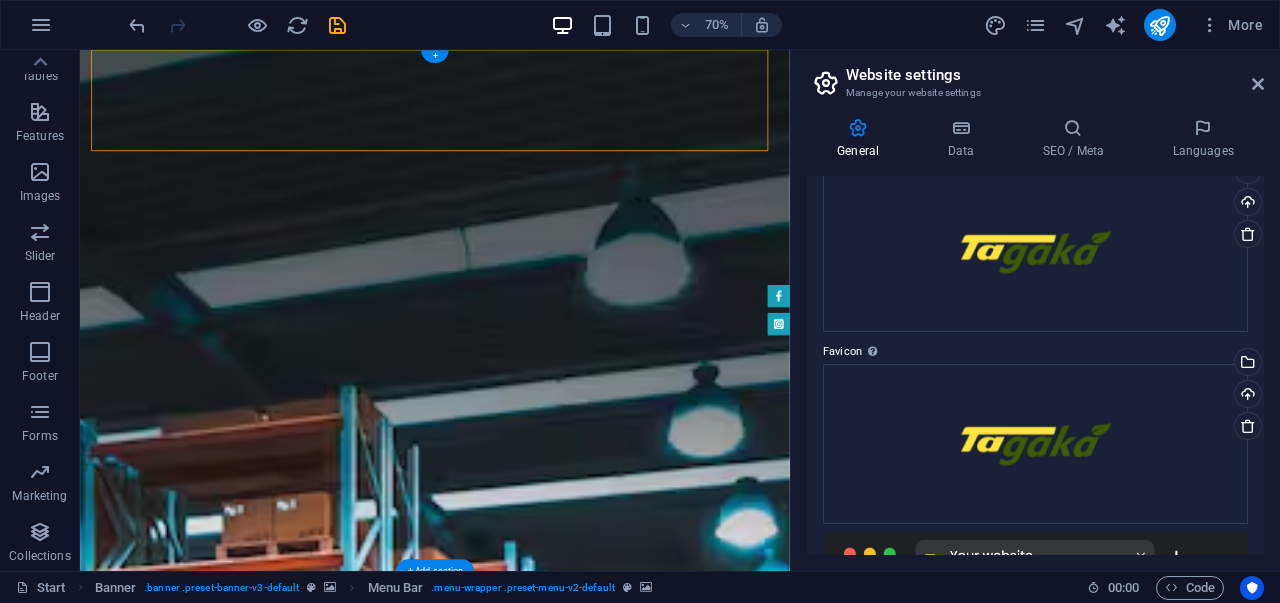 click at bounding box center (587, 1611) 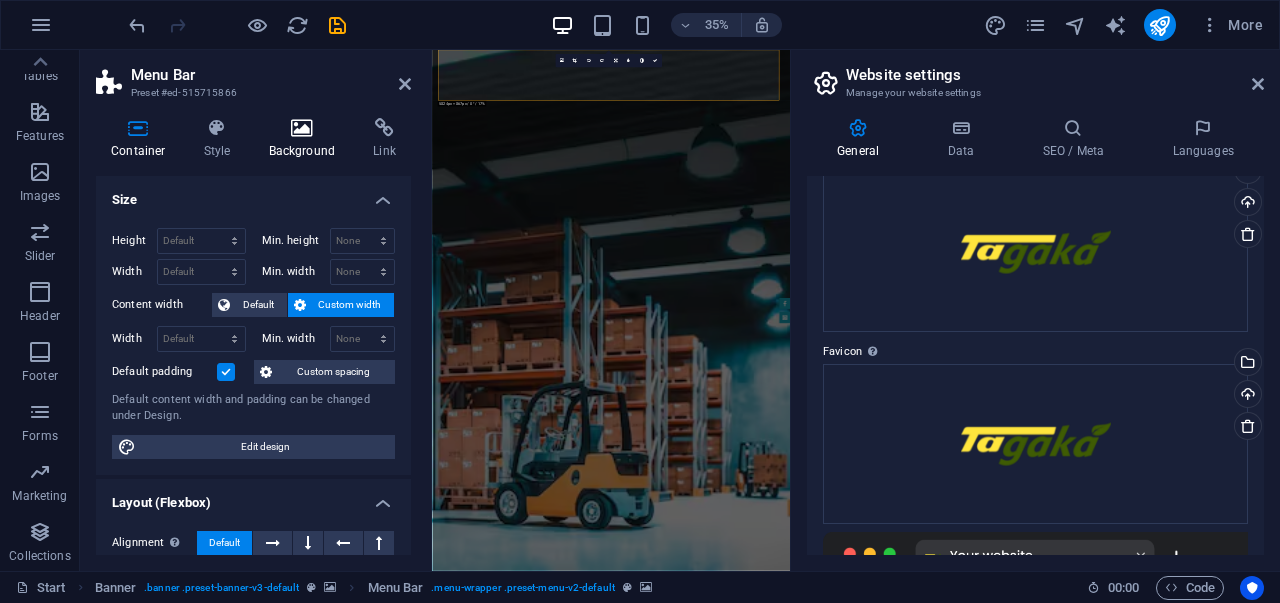 click at bounding box center [302, 128] 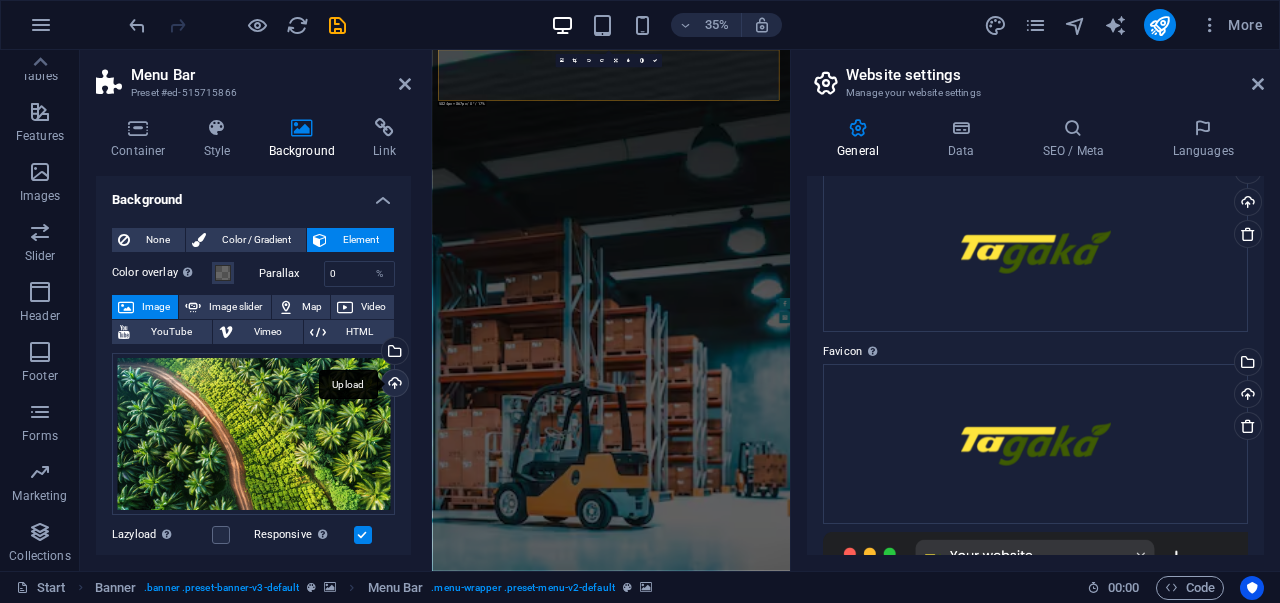 click on "Upload" at bounding box center [393, 385] 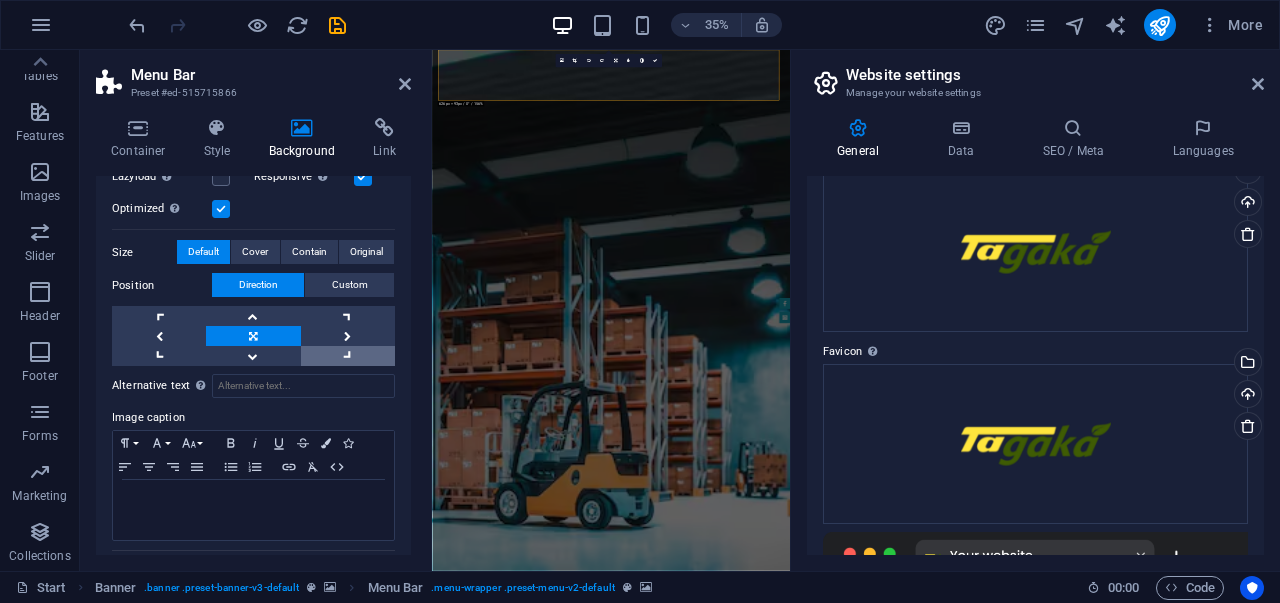 scroll, scrollTop: 433, scrollLeft: 0, axis: vertical 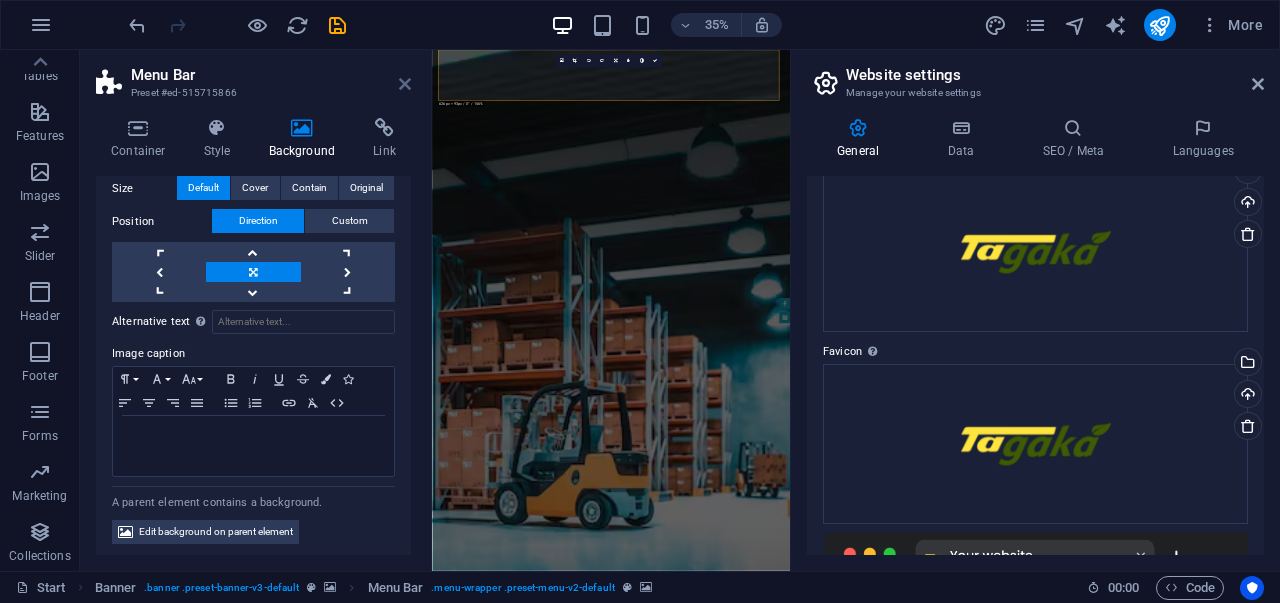 click at bounding box center [405, 84] 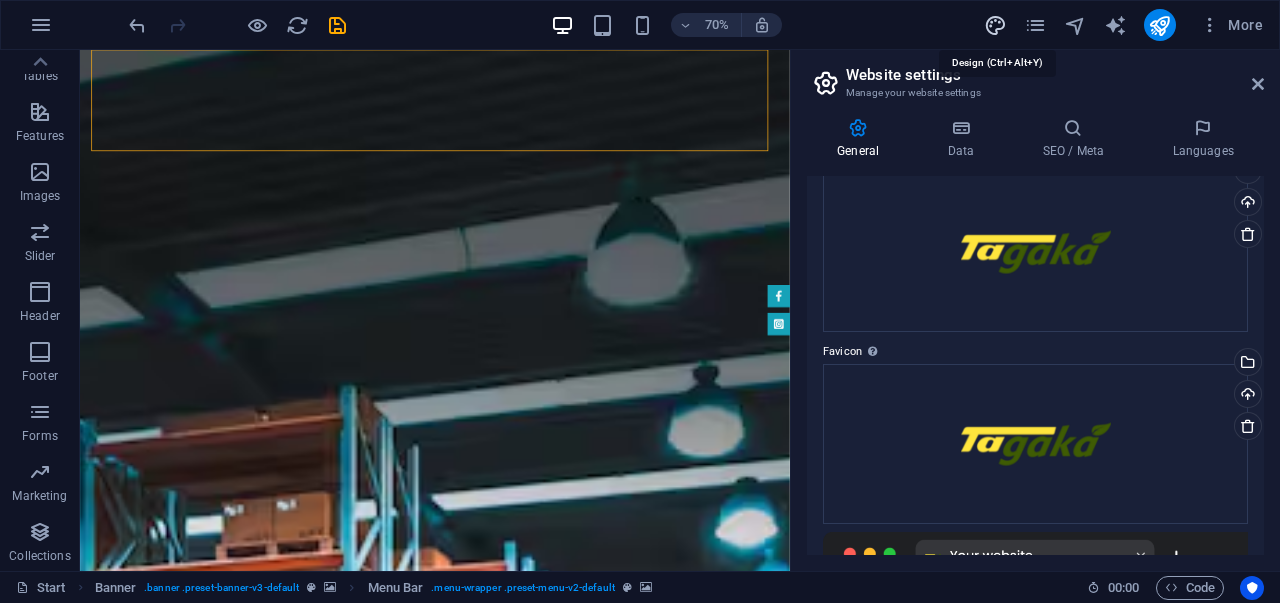 click at bounding box center [995, 25] 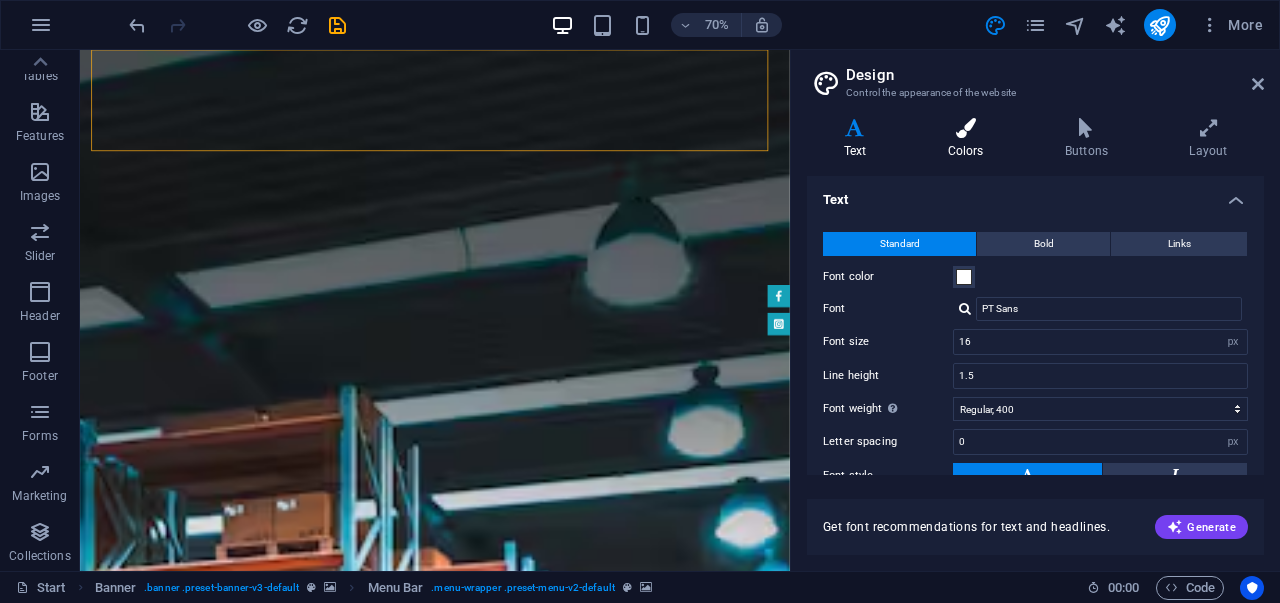 click on "Colors" at bounding box center [969, 139] 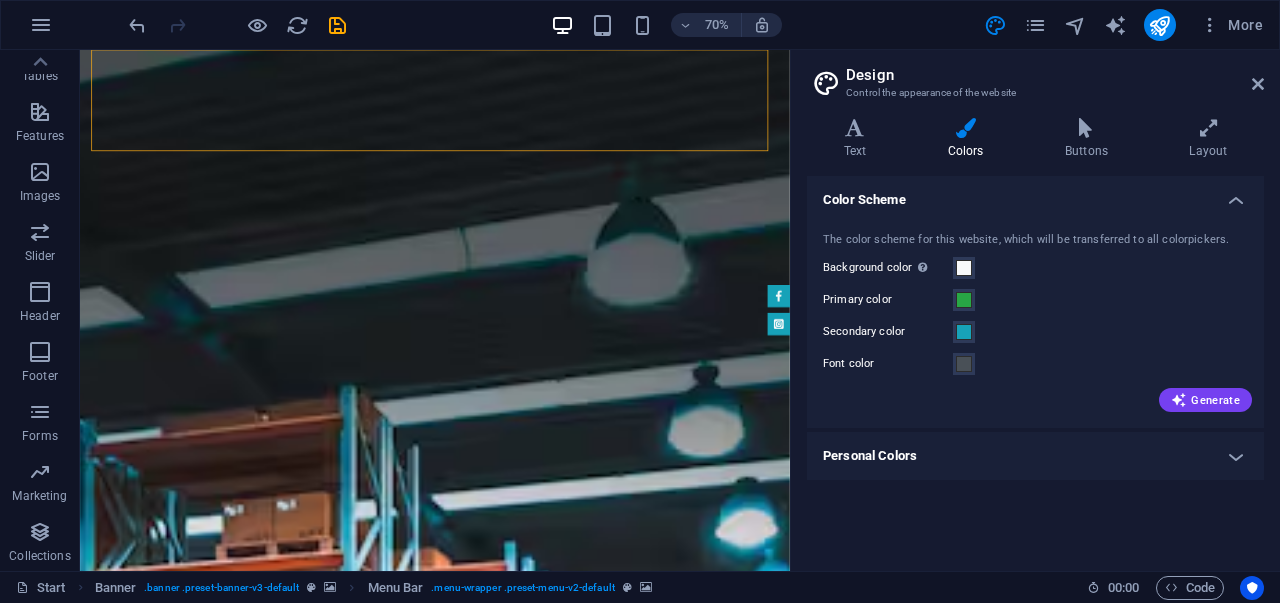 click on "The color scheme for this website, which will be transferred to all colorpickers. Background color Only visible if it is not covered by other backgrounds. Primary color Secondary color Font color Generate" at bounding box center [1035, 320] 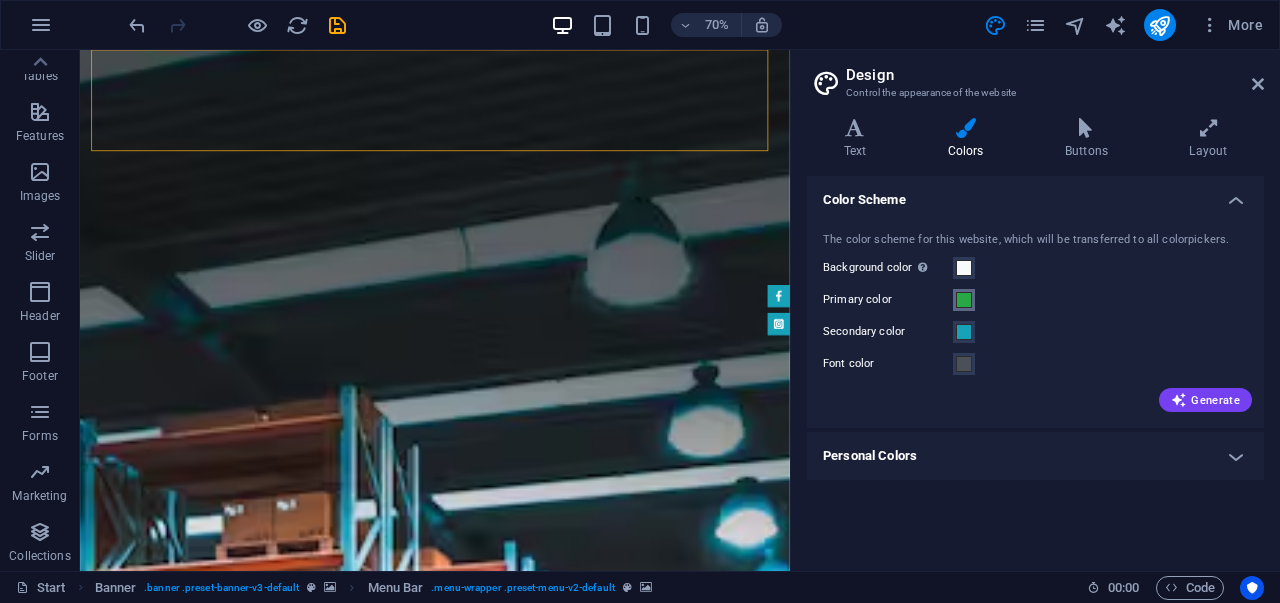 click at bounding box center [964, 300] 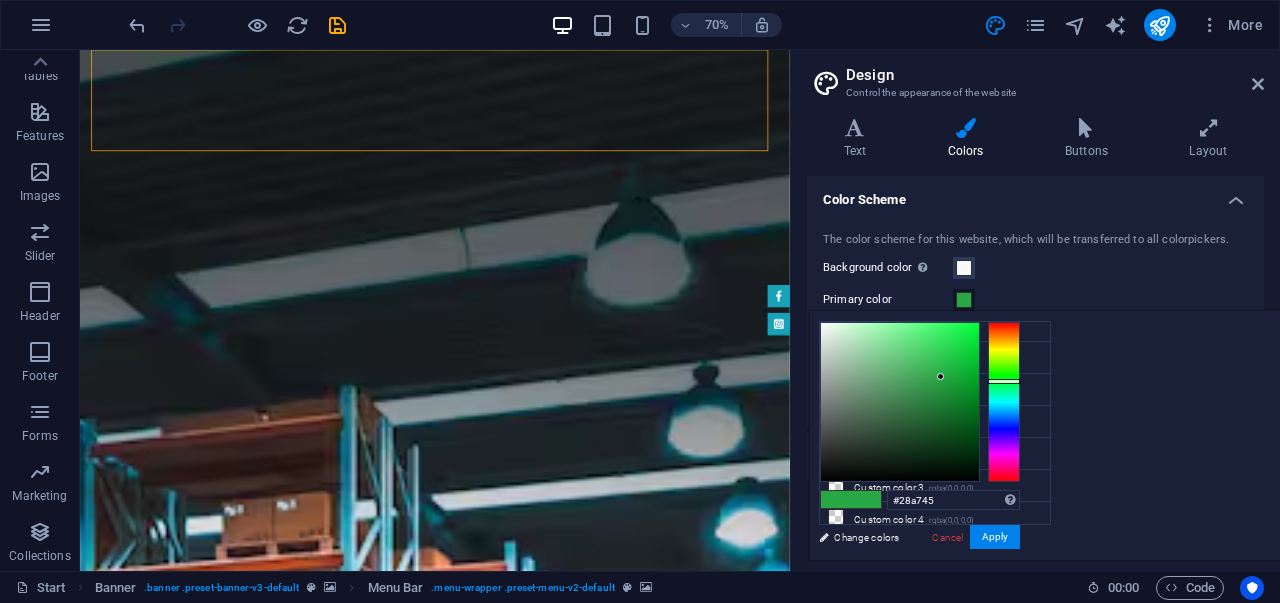 scroll, scrollTop: 74, scrollLeft: 0, axis: vertical 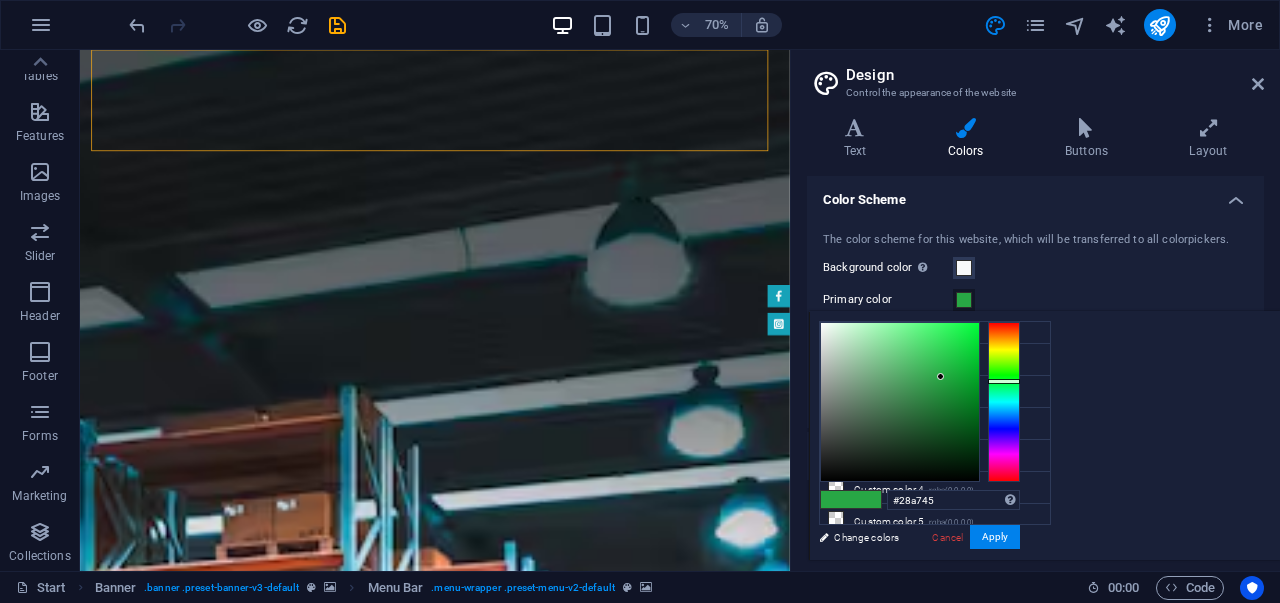 click on "#28a745 Supported formats #0852ed rgb(8, 82, 237) rgba(8, 82, 237, 90%) hsv(221,97,93) hsl(221, 93%, 48%) Cancel Apply" at bounding box center (919, 581) 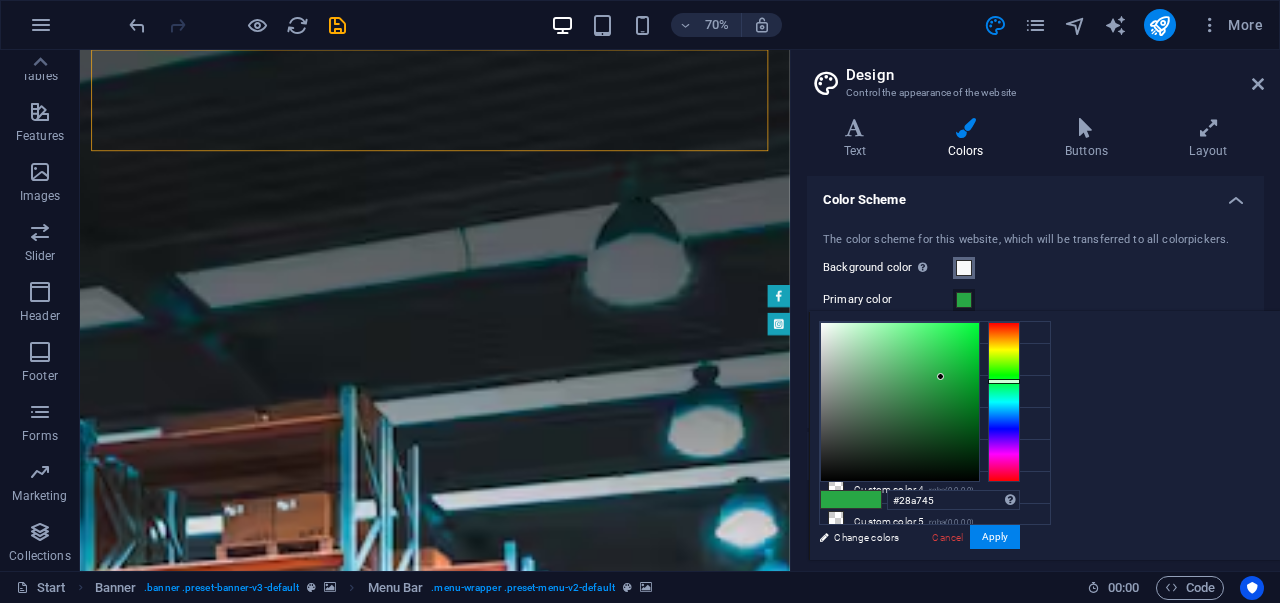 click at bounding box center [964, 268] 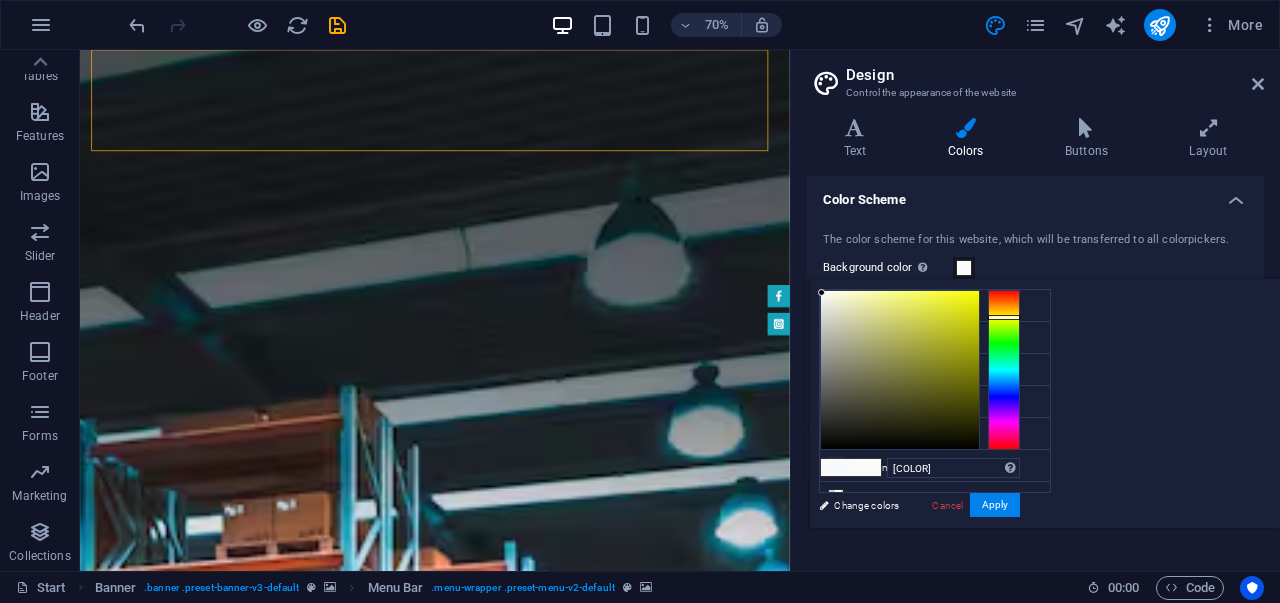 click at bounding box center [1004, 370] 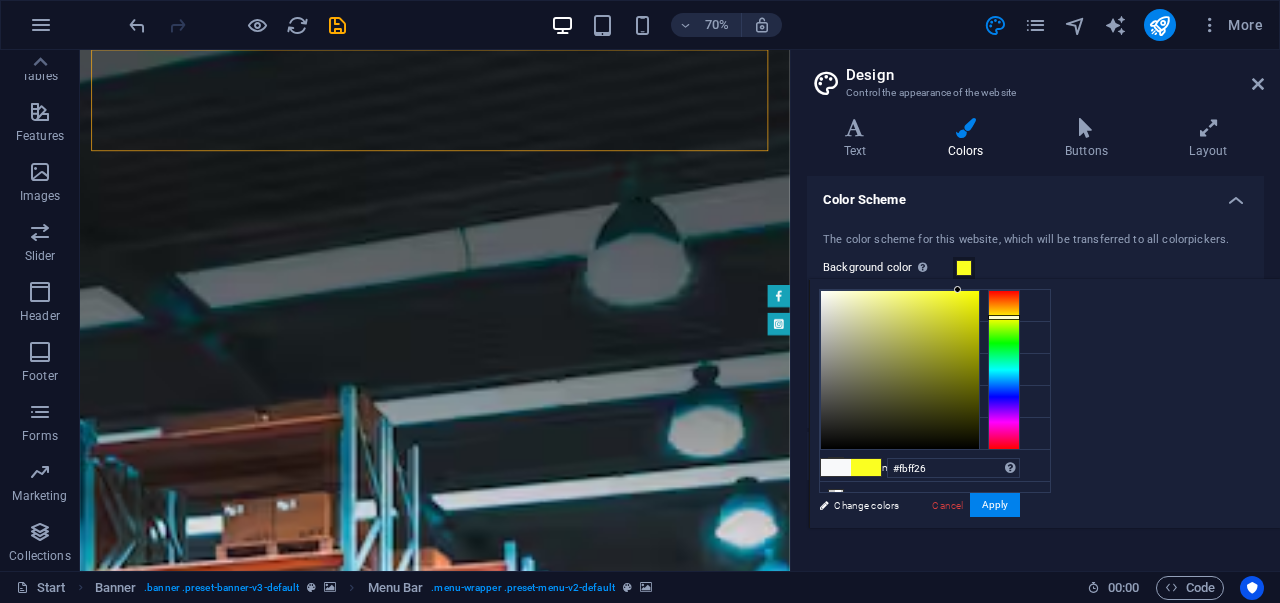 type on "#fbff28" 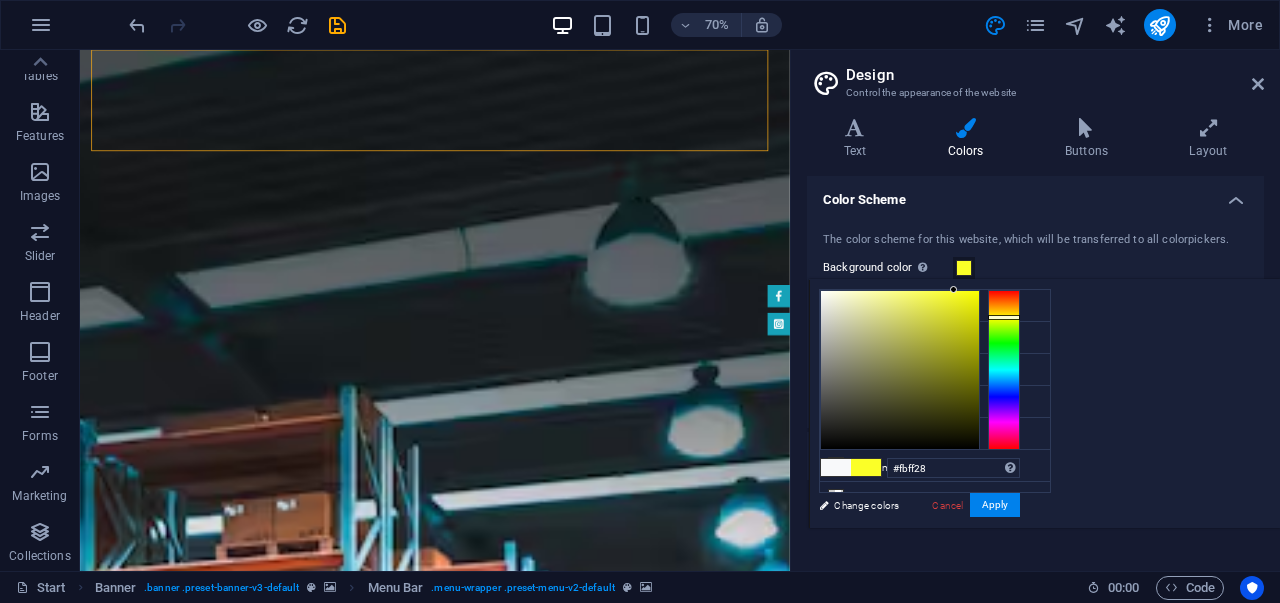 drag, startPoint x: 1192, startPoint y: 291, endPoint x: 1204, endPoint y: 275, distance: 20 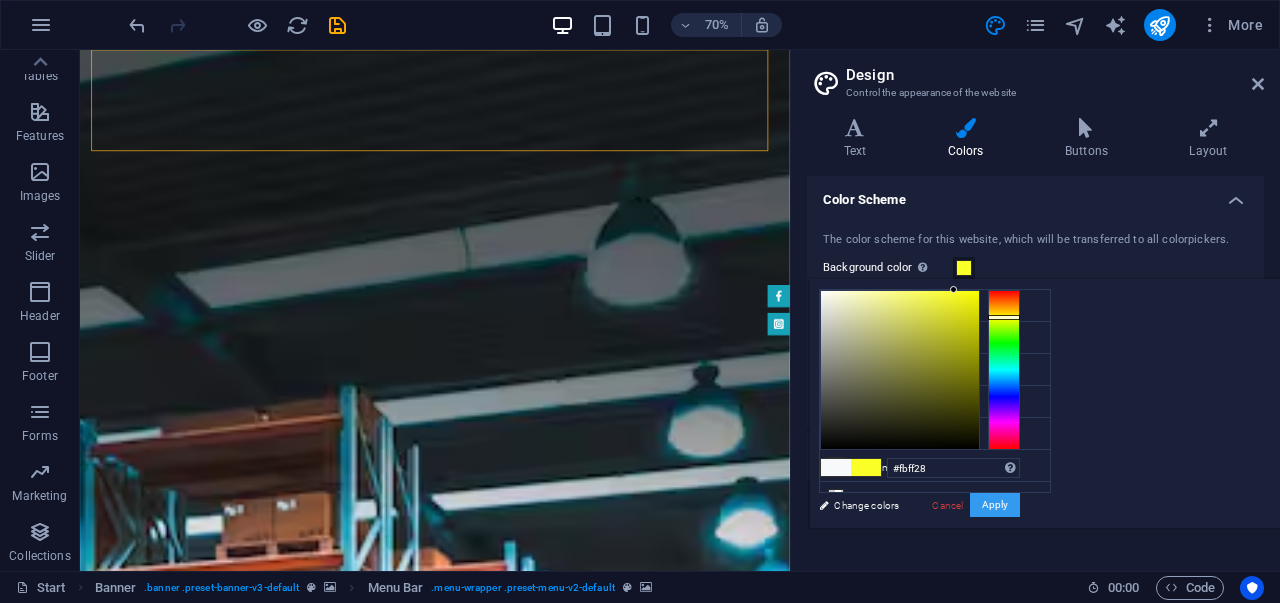 click on "Apply" at bounding box center [995, 505] 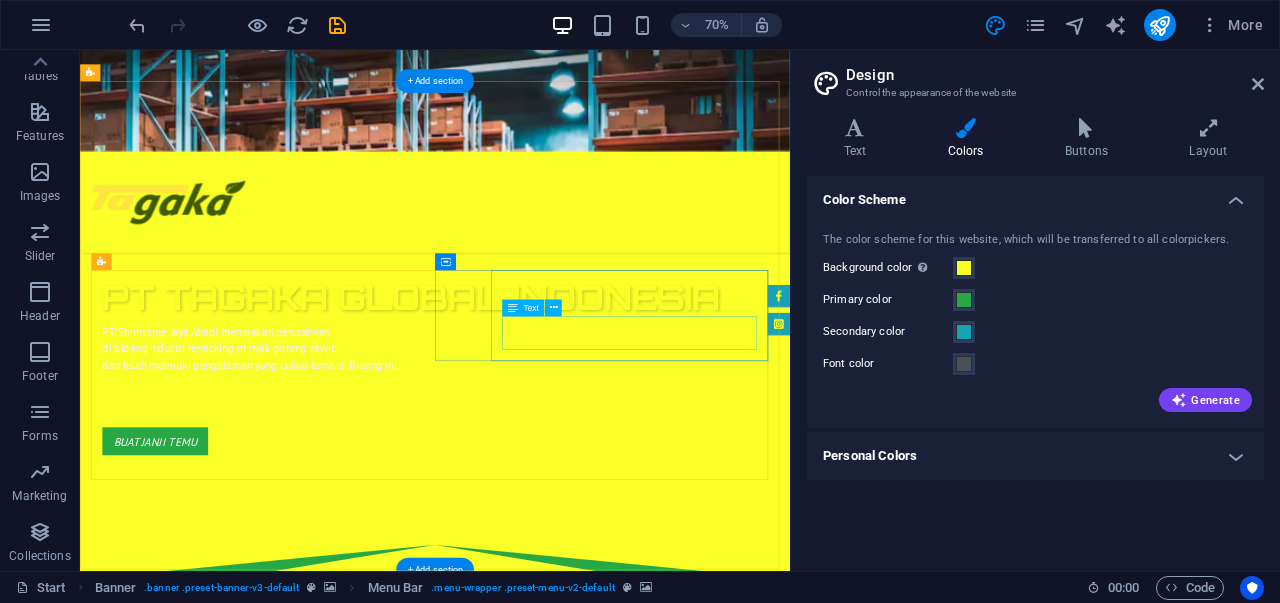 scroll, scrollTop: 800, scrollLeft: 0, axis: vertical 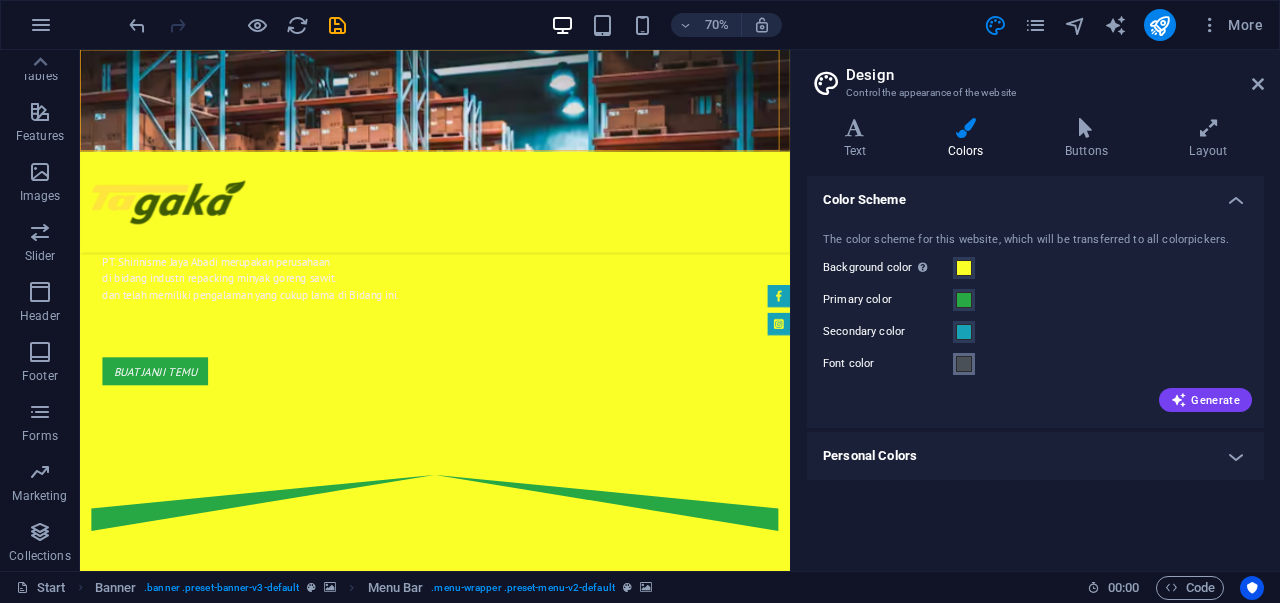 click at bounding box center (964, 364) 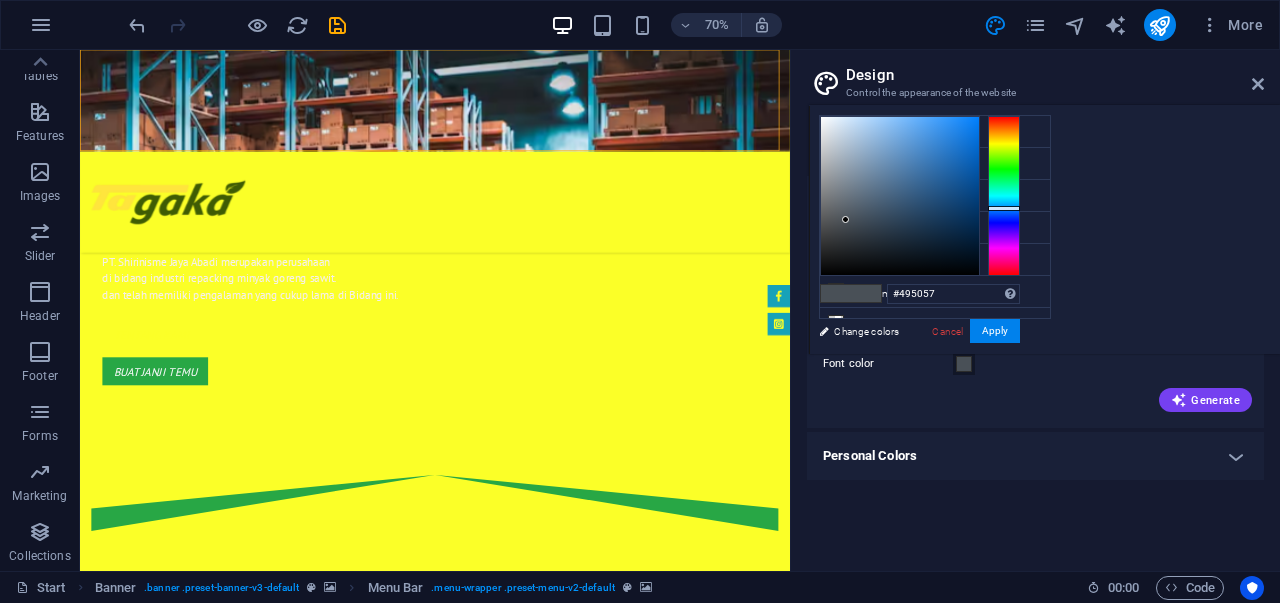 click on "#495057 Supported formats #0852ed rgb(8, 82, 237) rgba(8, 82, 237, 90%) hsv(221,97,93) hsl(221, 93%, 48%) Cancel Apply" at bounding box center [919, 375] 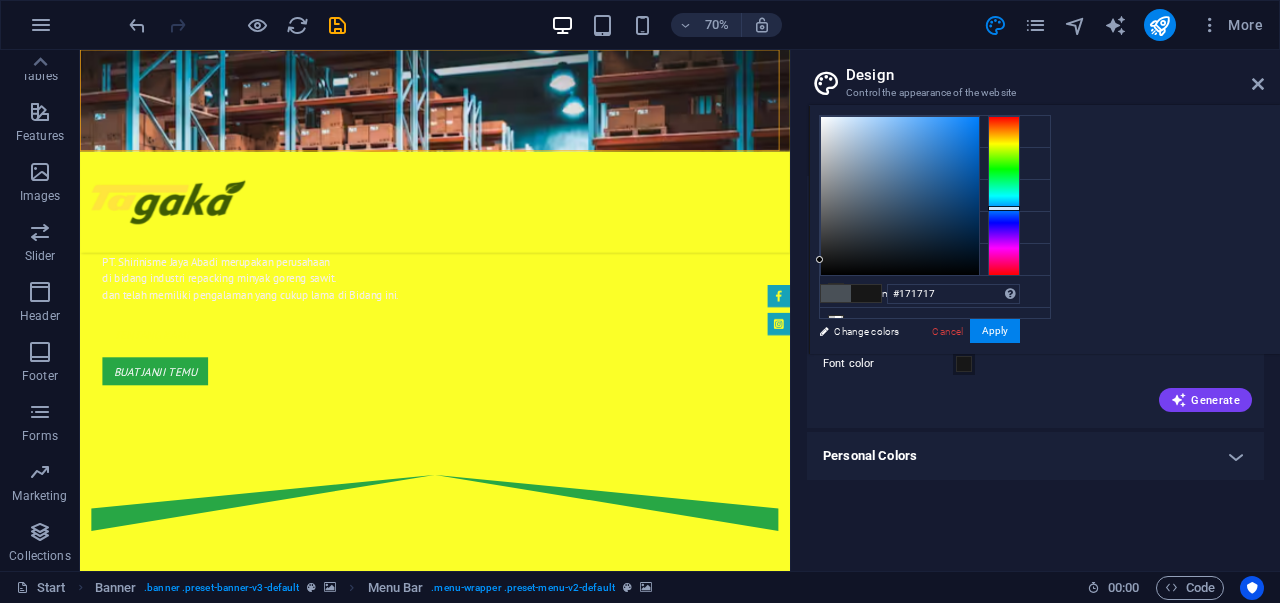 drag, startPoint x: 1070, startPoint y: 259, endPoint x: 1071, endPoint y: 274, distance: 15.033297 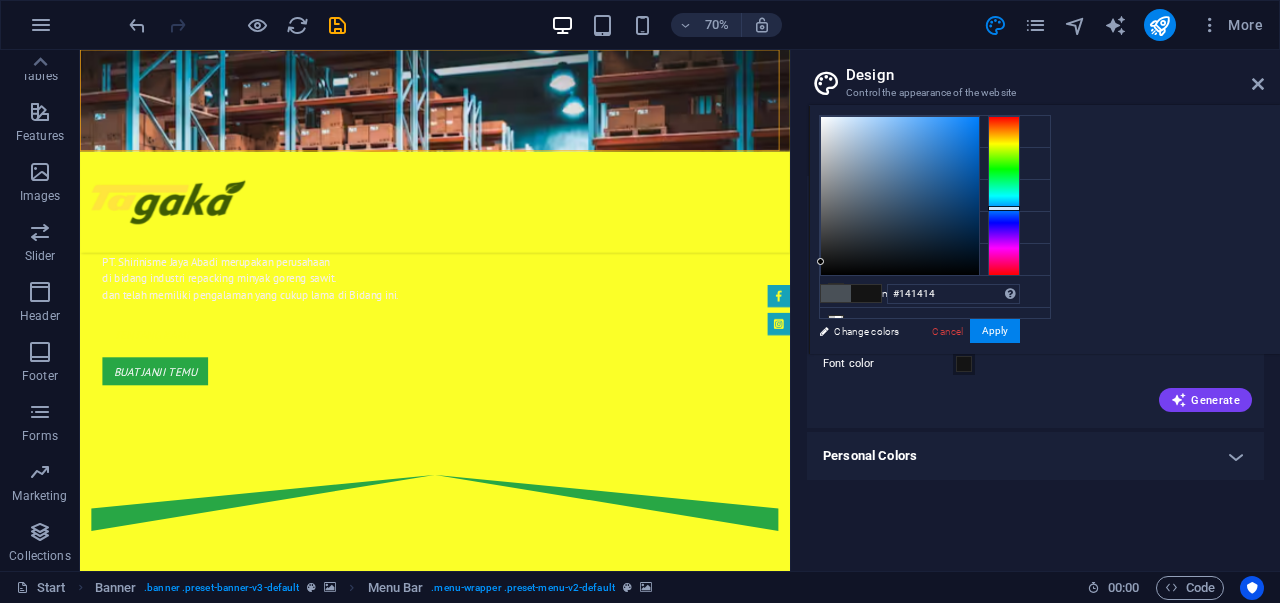 click on "#141414 Supported formats #0852ed rgb(8, 82, 237) rgba(8, 82, 237, 90%) hsv(221,97,93) hsl(221, 93%, 48%) Cancel Apply" at bounding box center [919, 375] 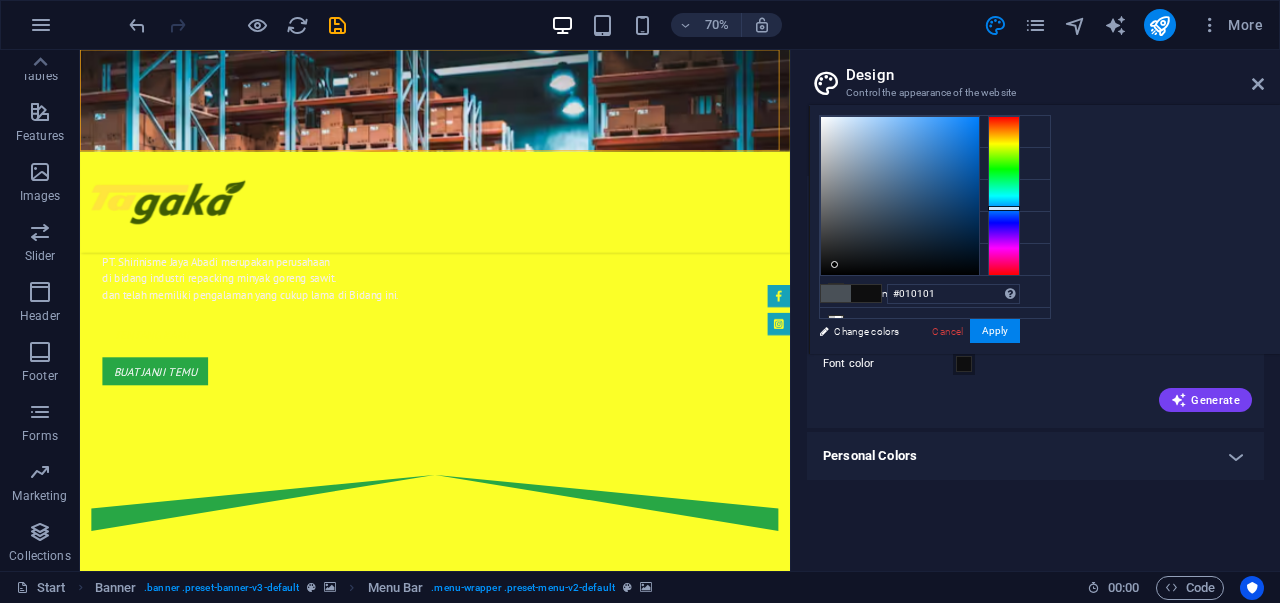 type on "#000000" 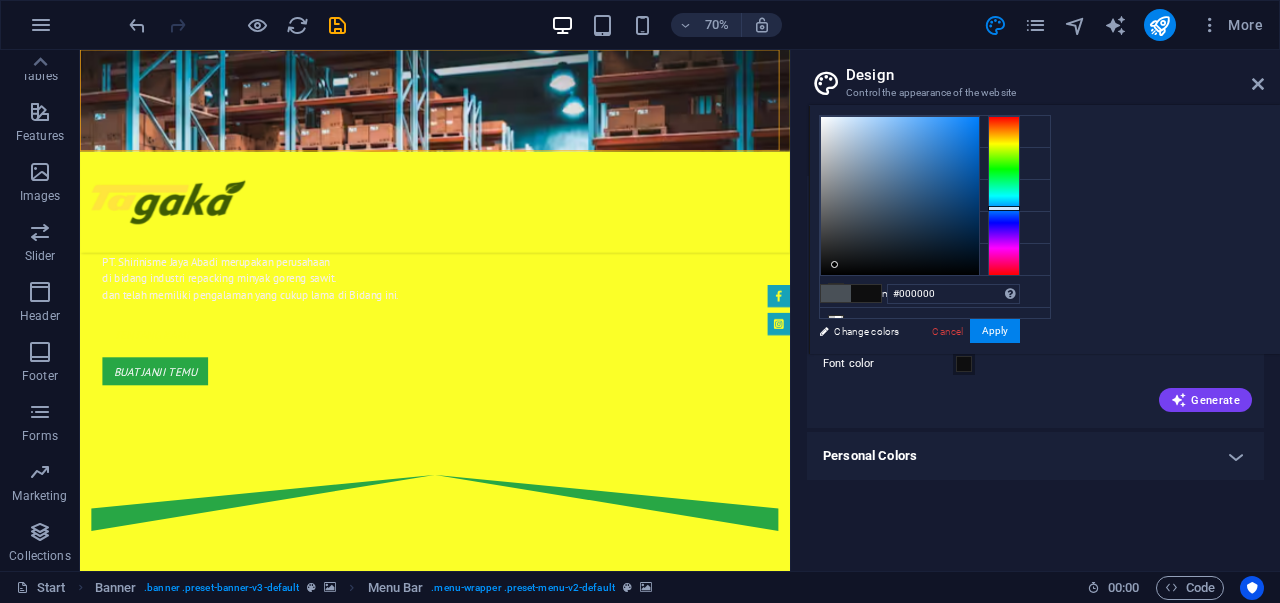 drag, startPoint x: 1089, startPoint y: 261, endPoint x: 1066, endPoint y: 290, distance: 37.01351 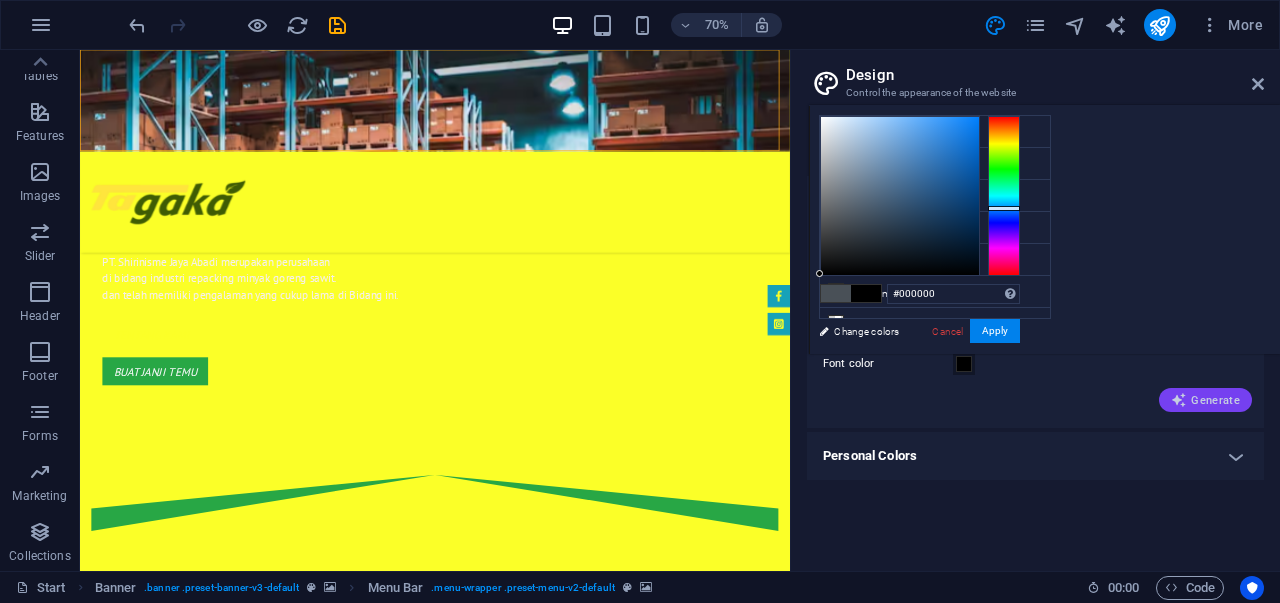 click on "Generate" at bounding box center [1205, 400] 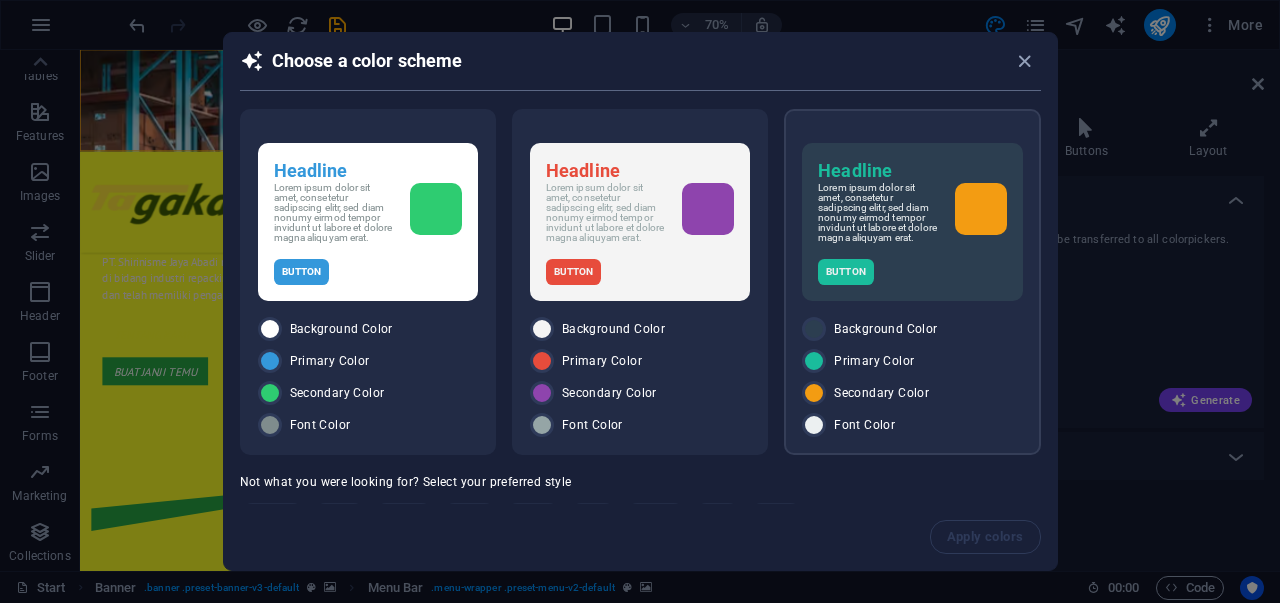 click on "Headline Lorem ipsum dolor sit amet, consetetur sadipscing elitr, sed diam nonumy eirmod tempor invidunt ut labore et dolore magna aliquyam erat. Button" at bounding box center [912, 222] 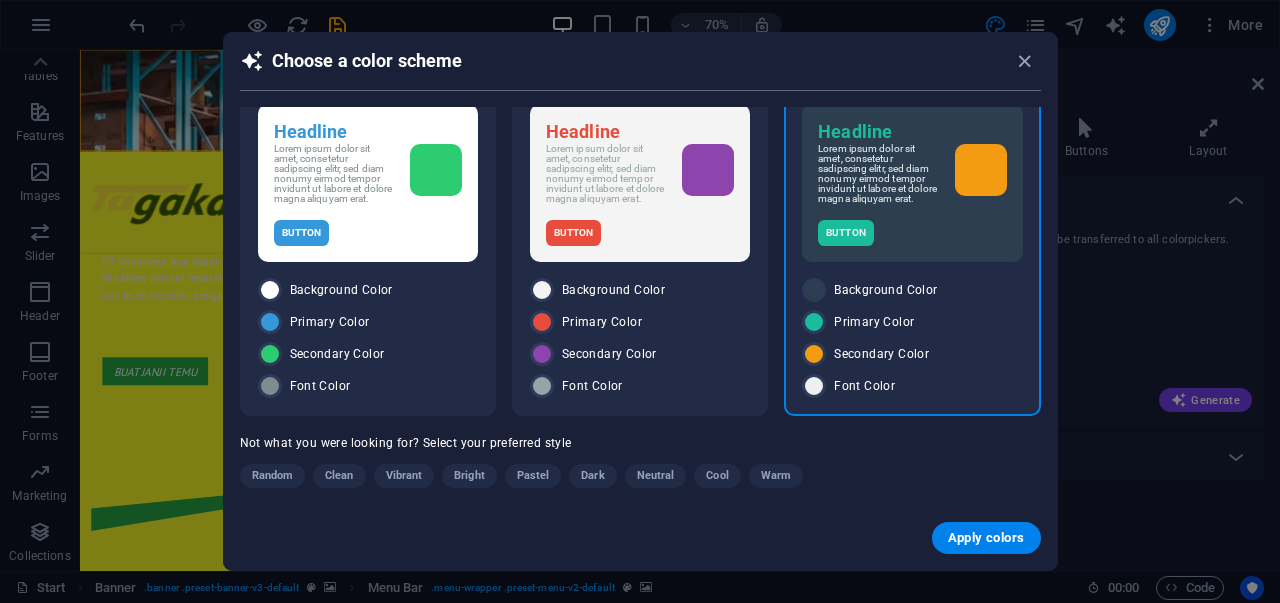 scroll, scrollTop: 56, scrollLeft: 0, axis: vertical 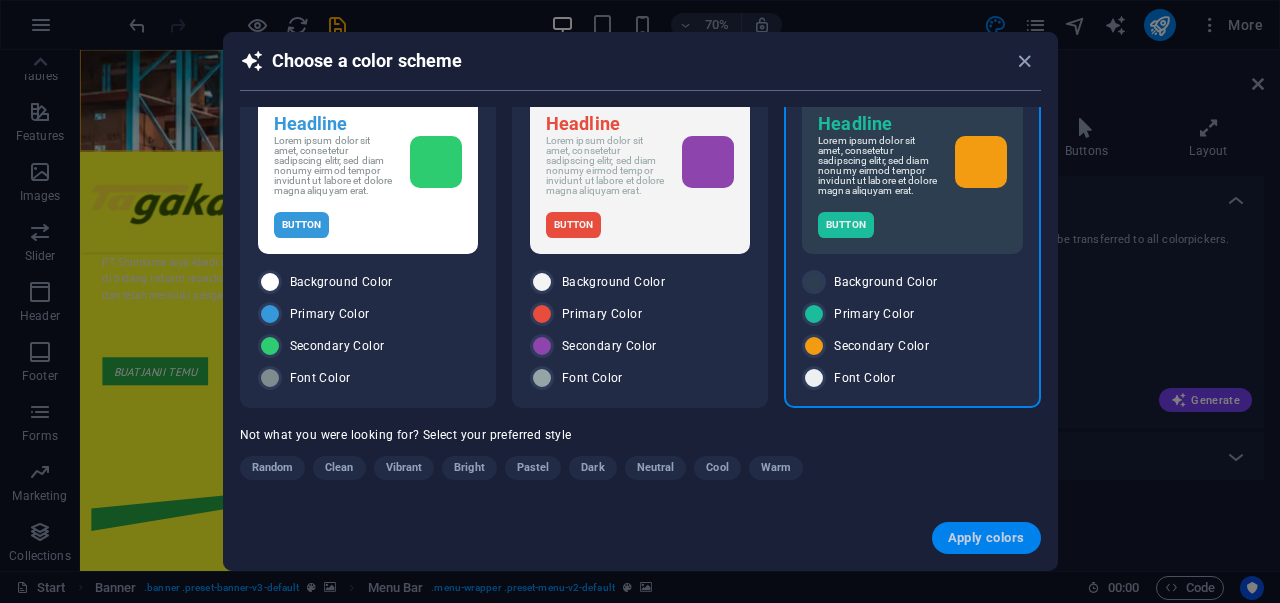 click on "Apply colors" at bounding box center (986, 538) 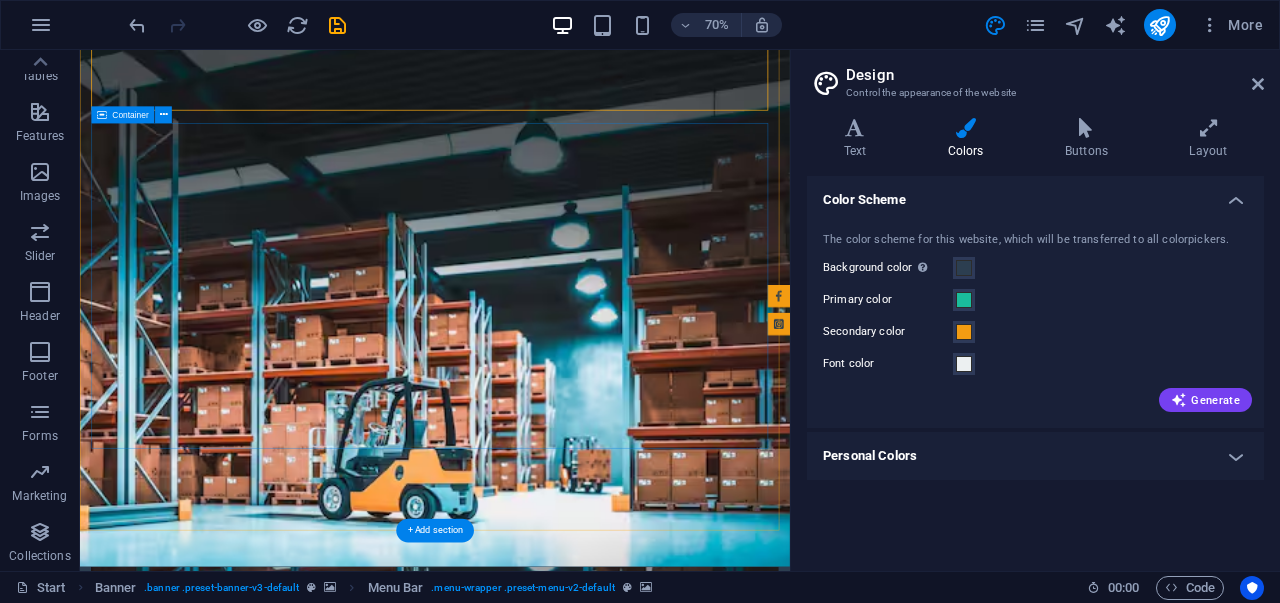 scroll, scrollTop: 0, scrollLeft: 0, axis: both 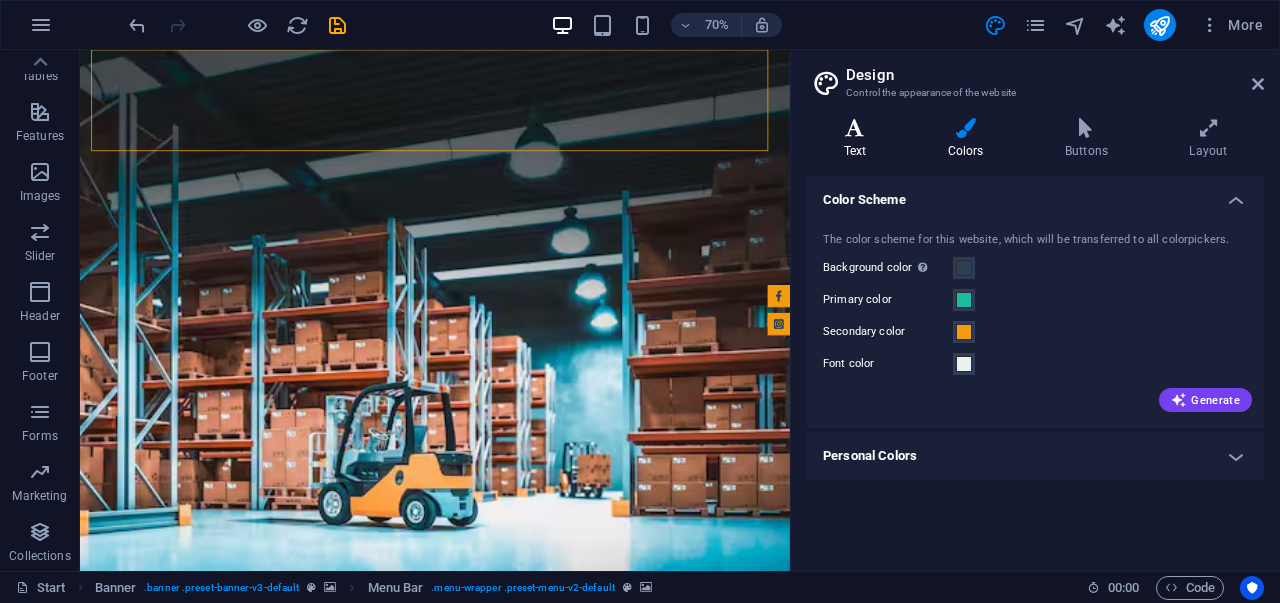 click on "Text" at bounding box center (859, 139) 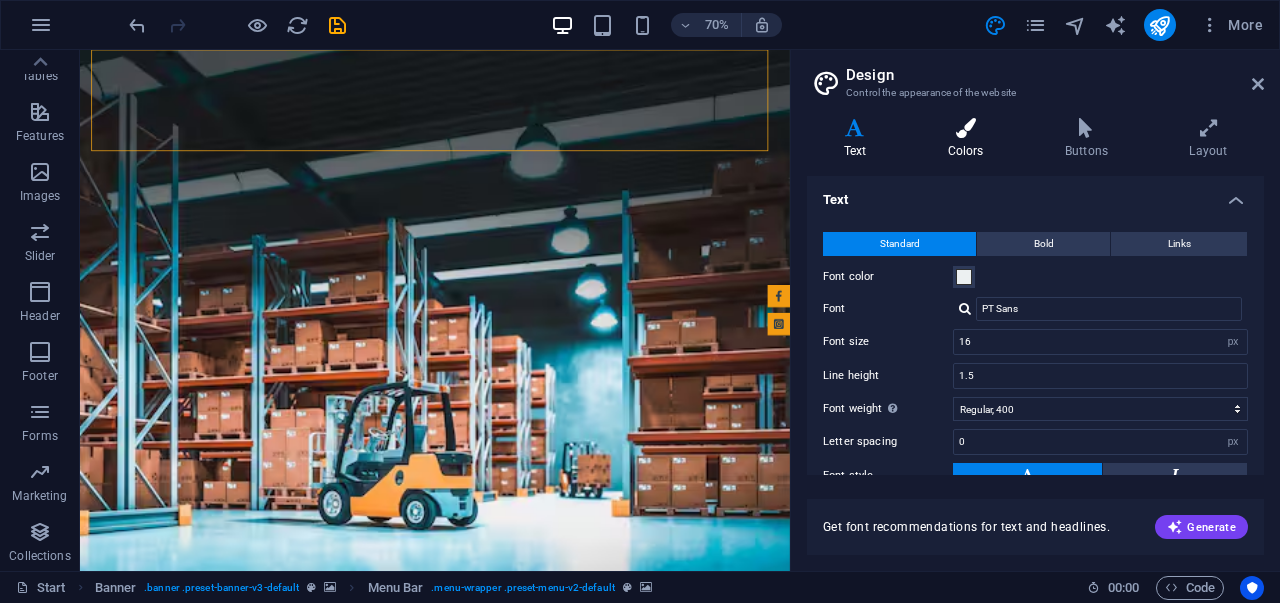 click at bounding box center [965, 128] 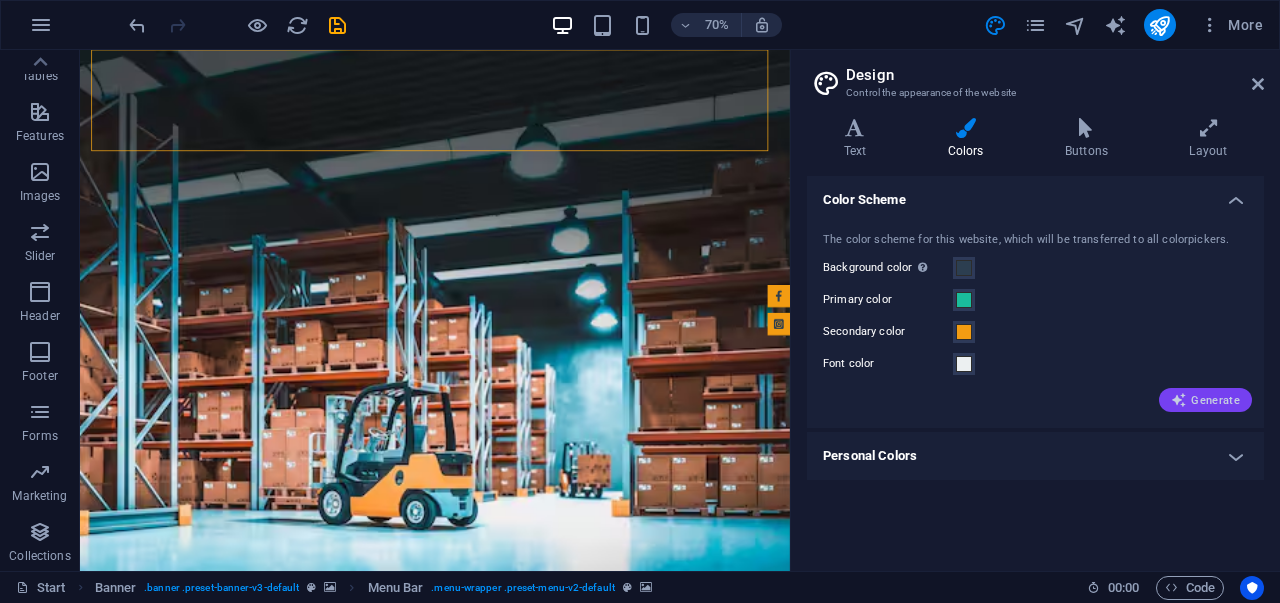 click on "Generate" at bounding box center (1205, 400) 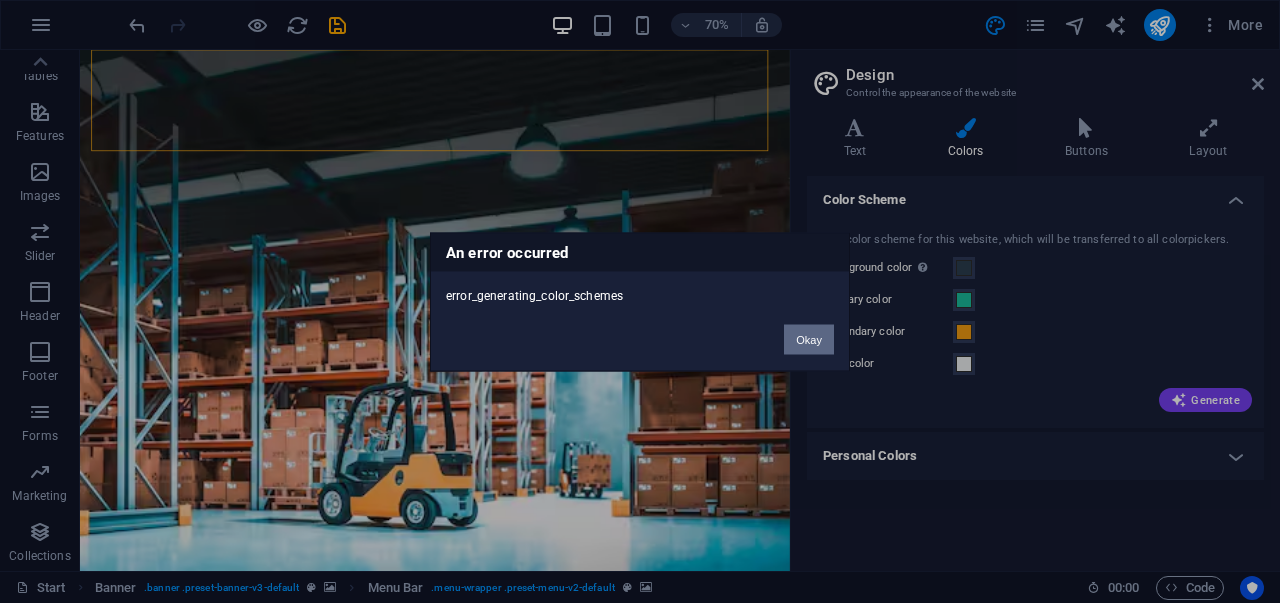 drag, startPoint x: 801, startPoint y: 319, endPoint x: 806, endPoint y: 343, distance: 24.5153 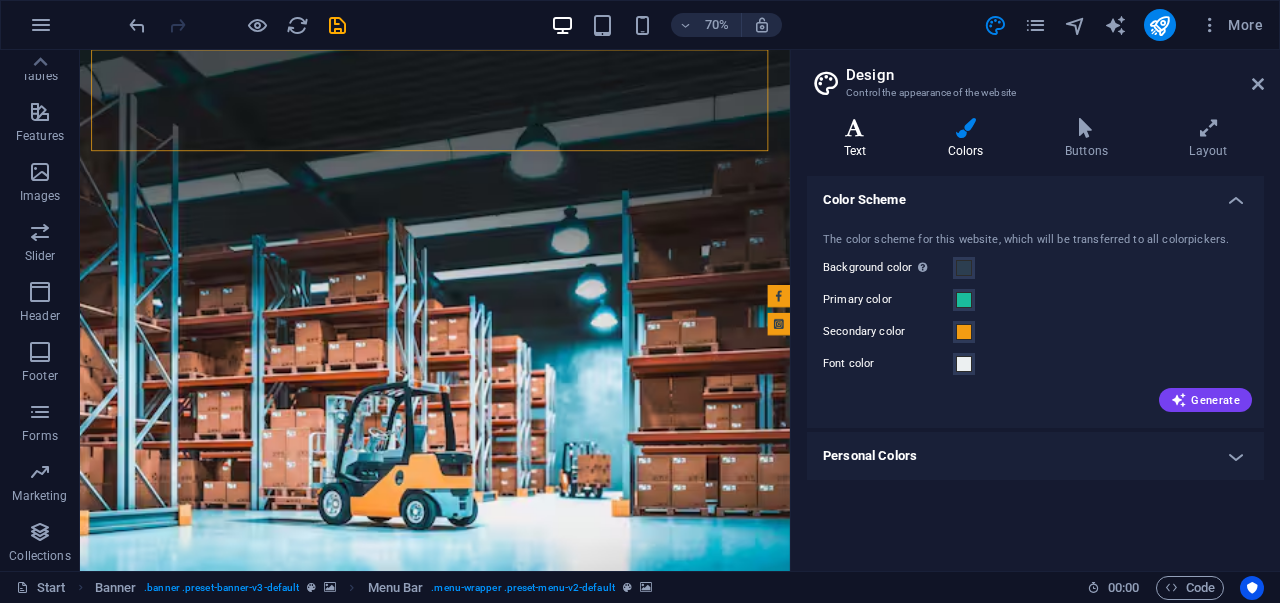 click on "Text" at bounding box center (859, 139) 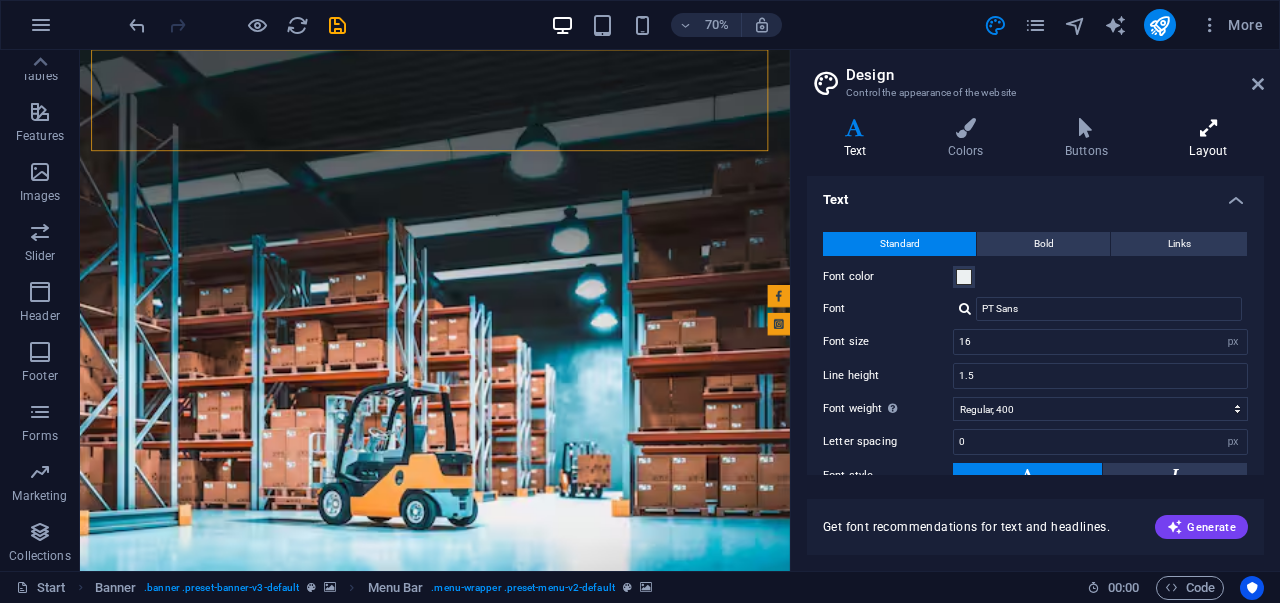 click at bounding box center (1208, 128) 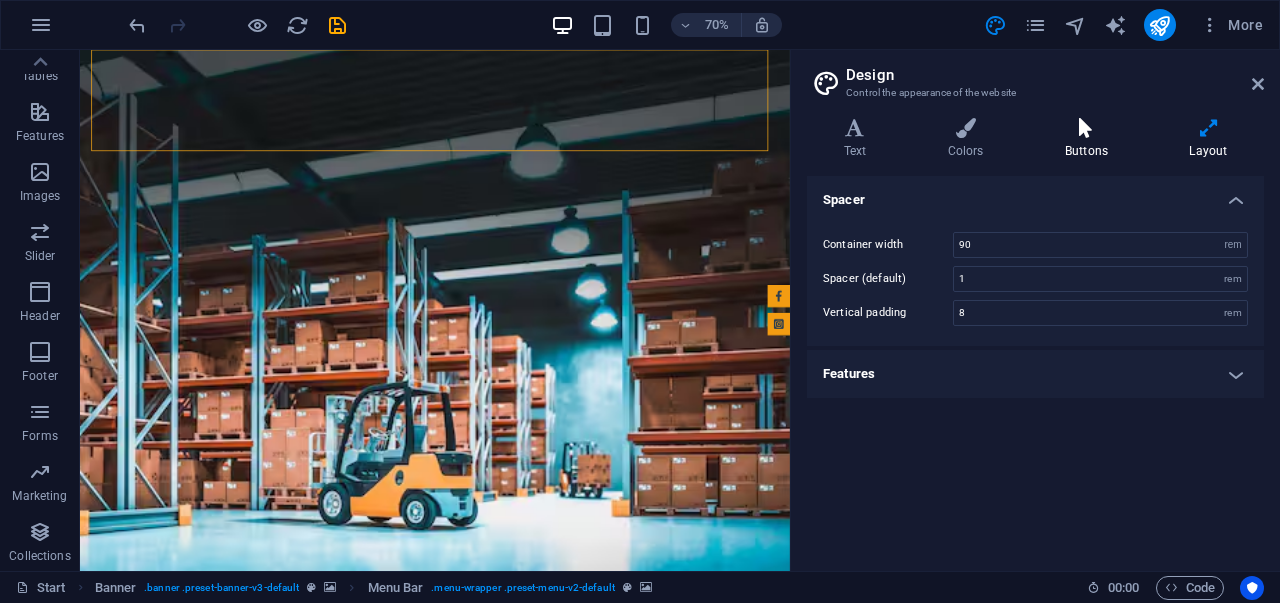 click at bounding box center [1086, 128] 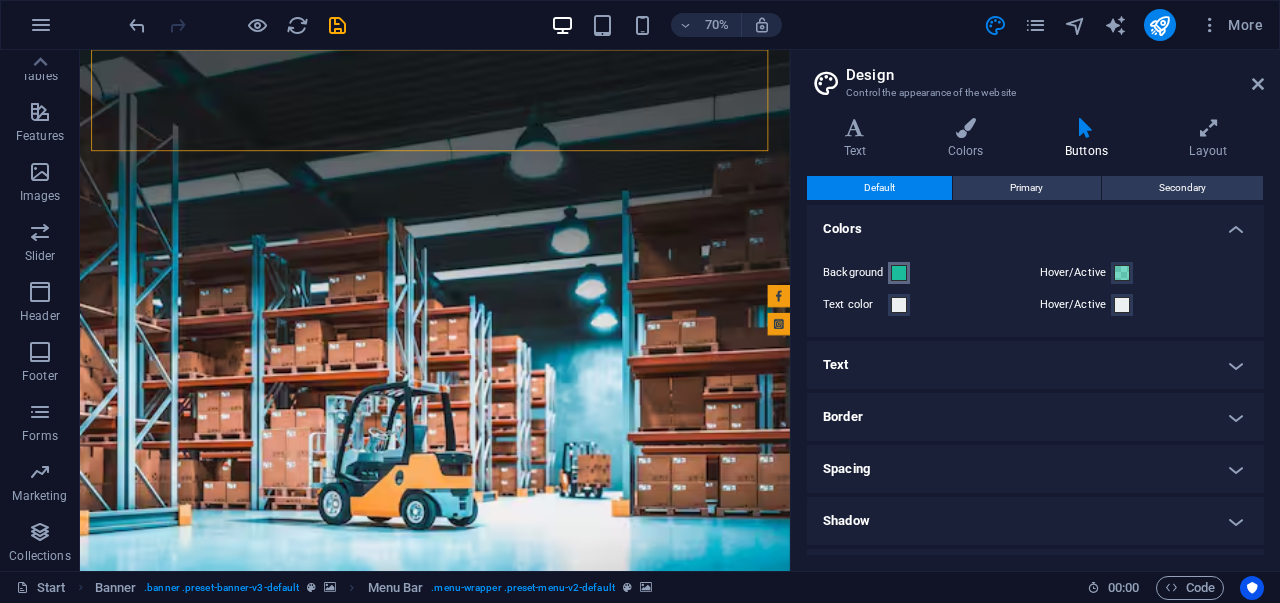 click at bounding box center (899, 273) 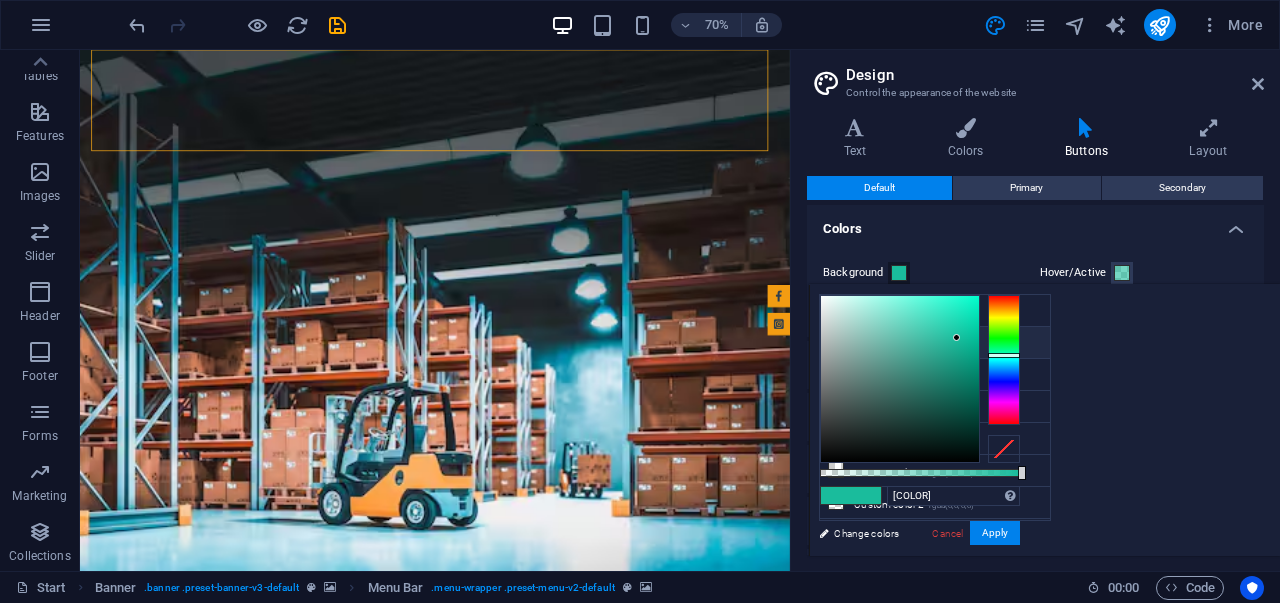 click at bounding box center [899, 273] 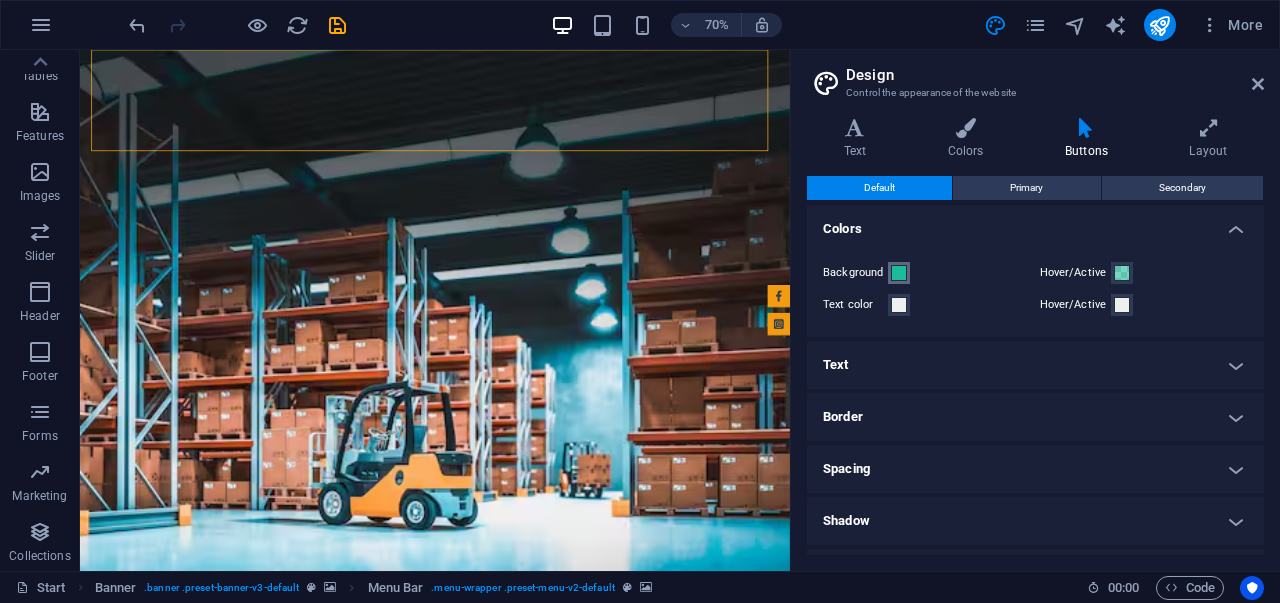 click at bounding box center [899, 273] 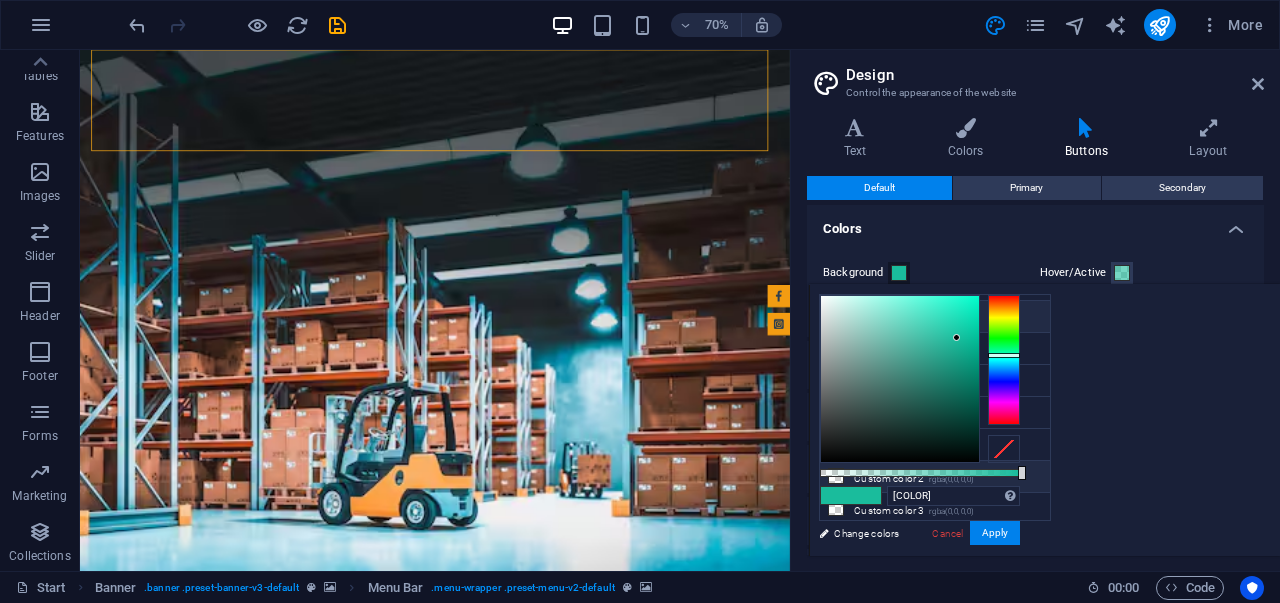 scroll, scrollTop: 0, scrollLeft: 0, axis: both 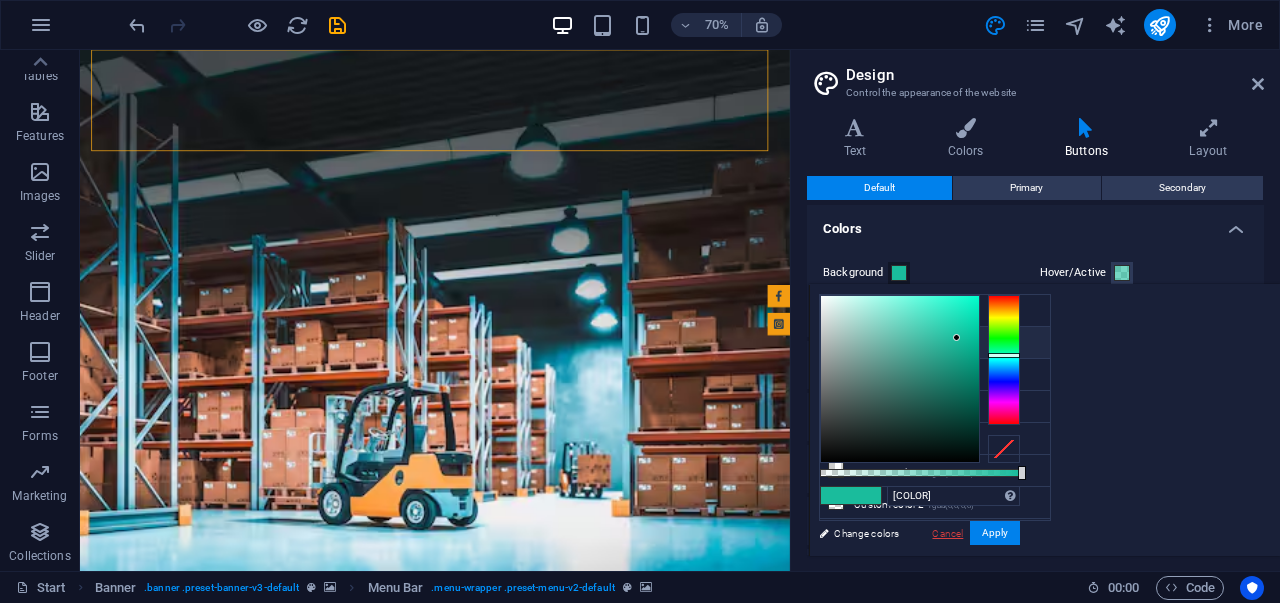 click on "Cancel" at bounding box center [947, 533] 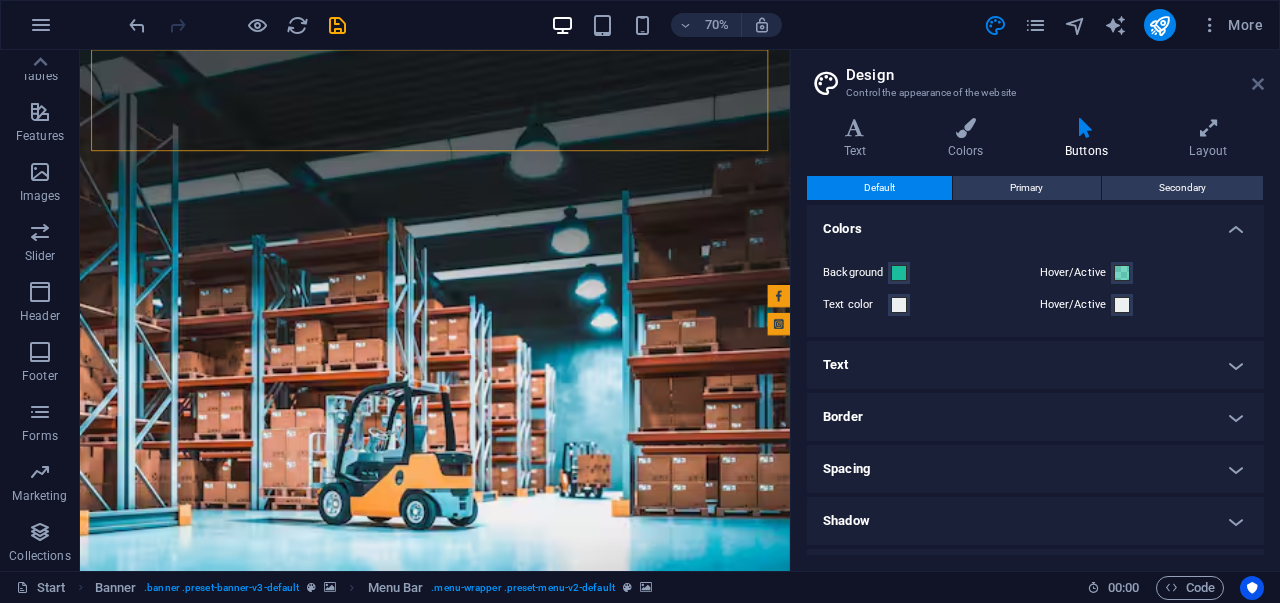 drag, startPoint x: 1260, startPoint y: 70, endPoint x: 1255, endPoint y: 81, distance: 12.083046 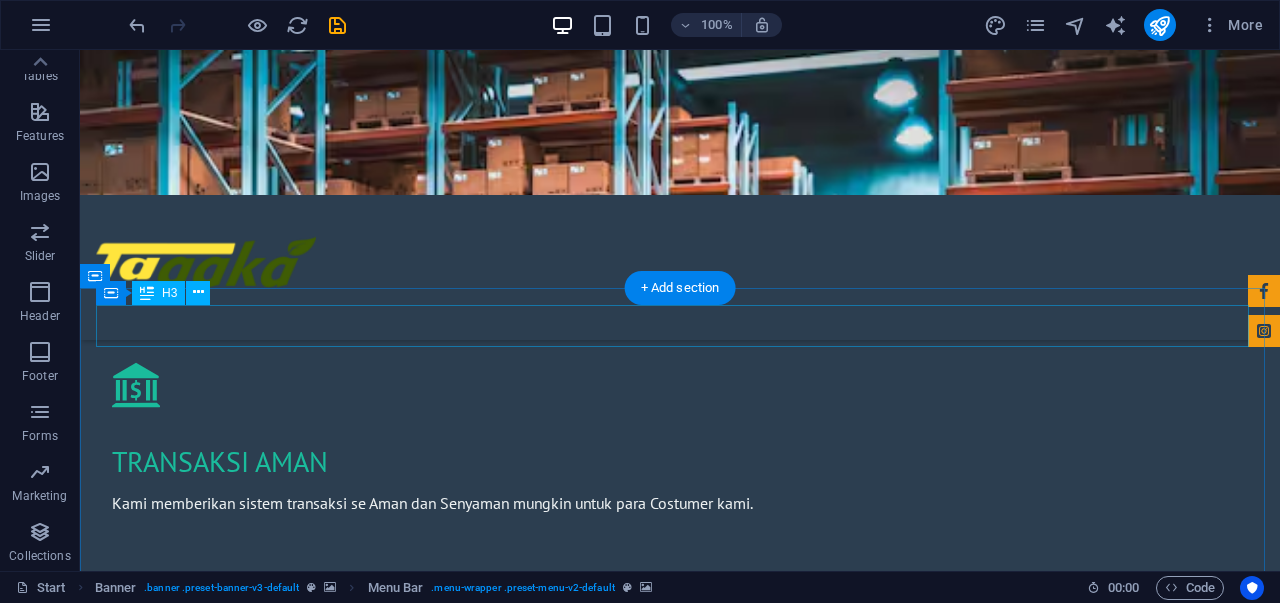 scroll, scrollTop: 2100, scrollLeft: 0, axis: vertical 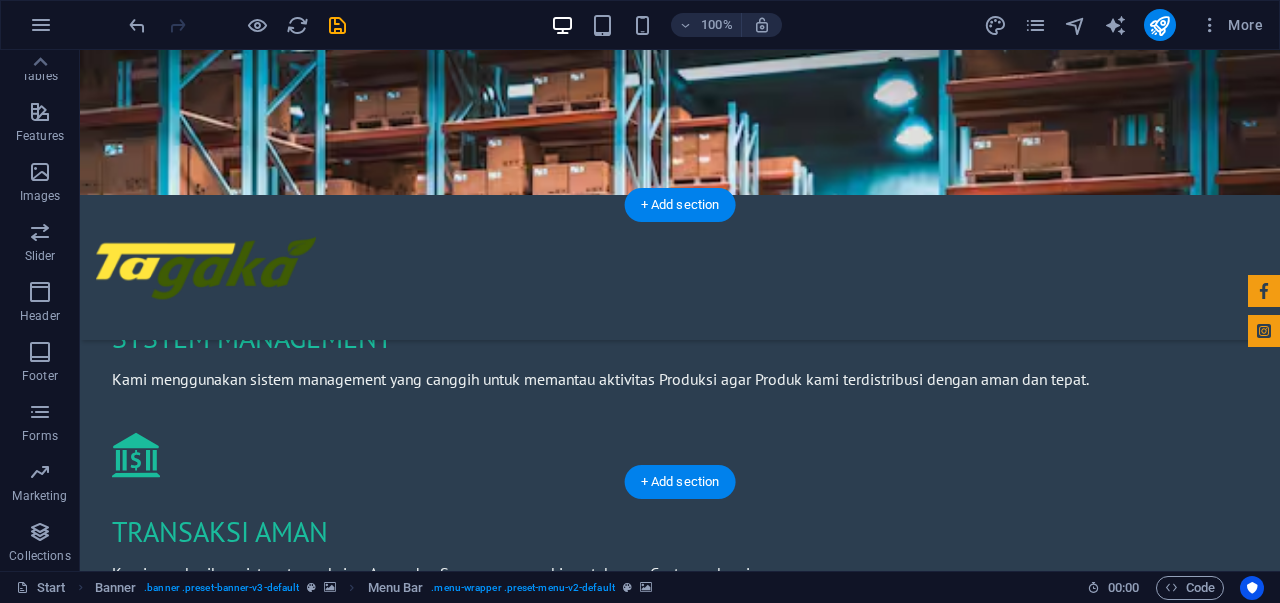 click at bounding box center [680, 2300] 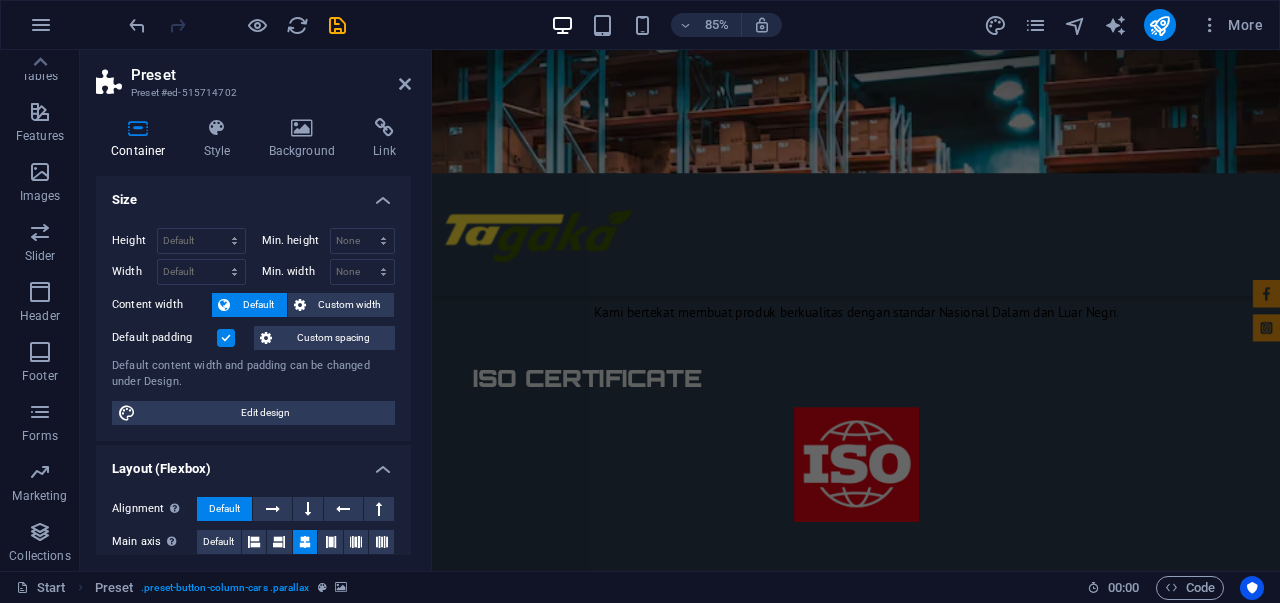 scroll, scrollTop: 2740, scrollLeft: 0, axis: vertical 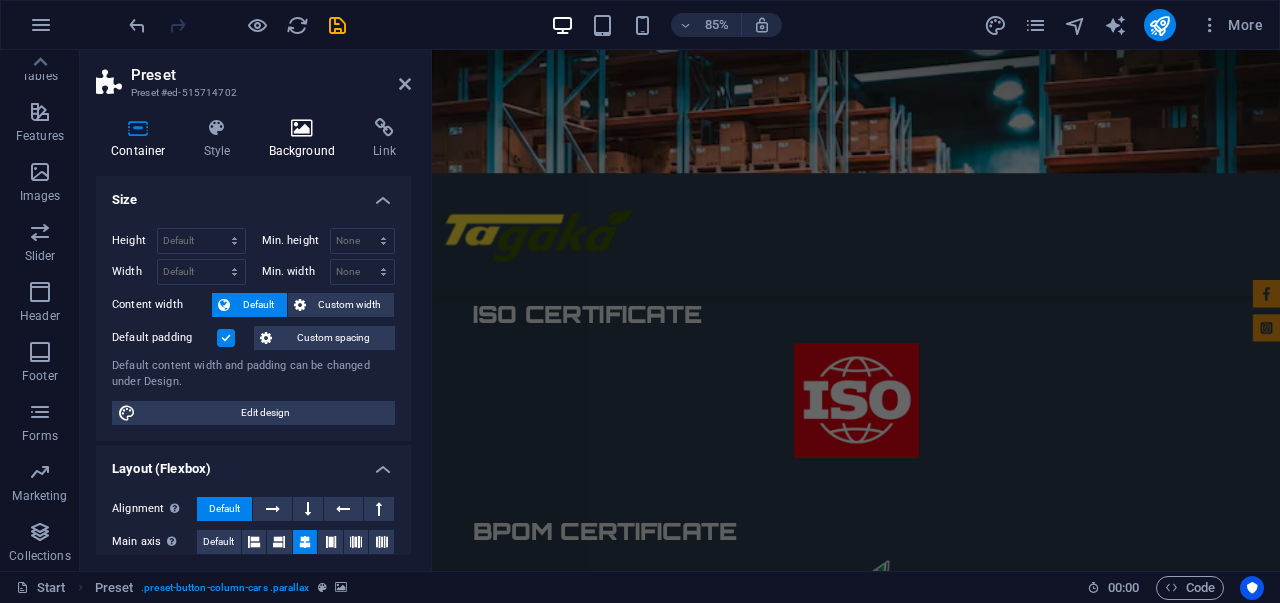 click at bounding box center [302, 128] 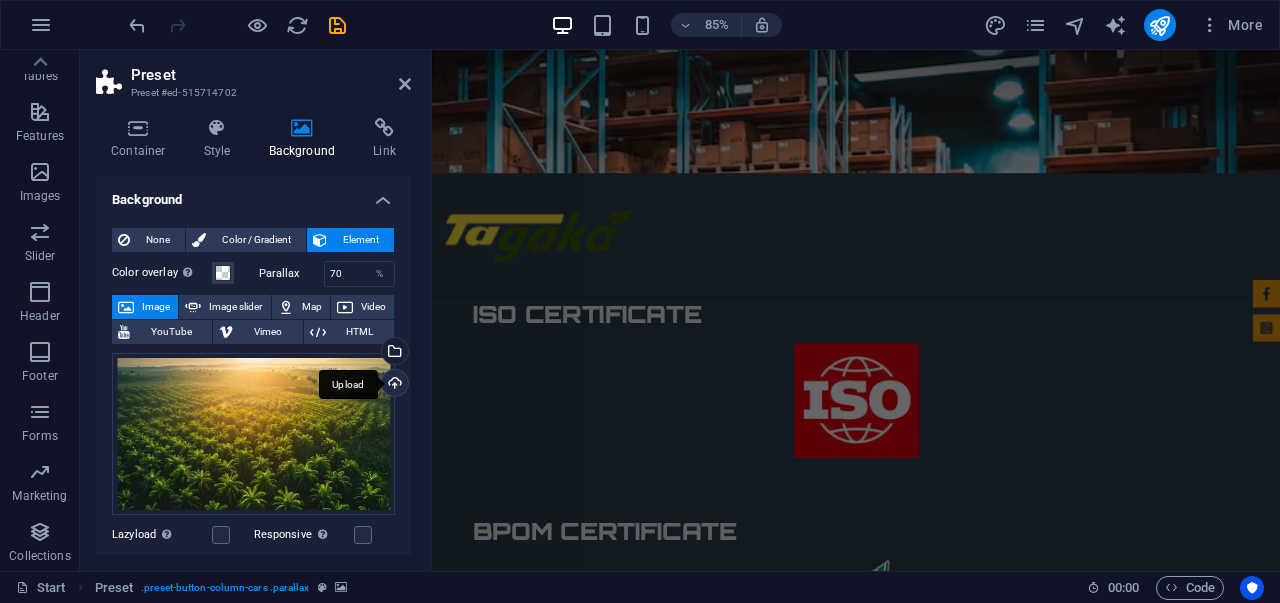 click on "Upload" at bounding box center (393, 385) 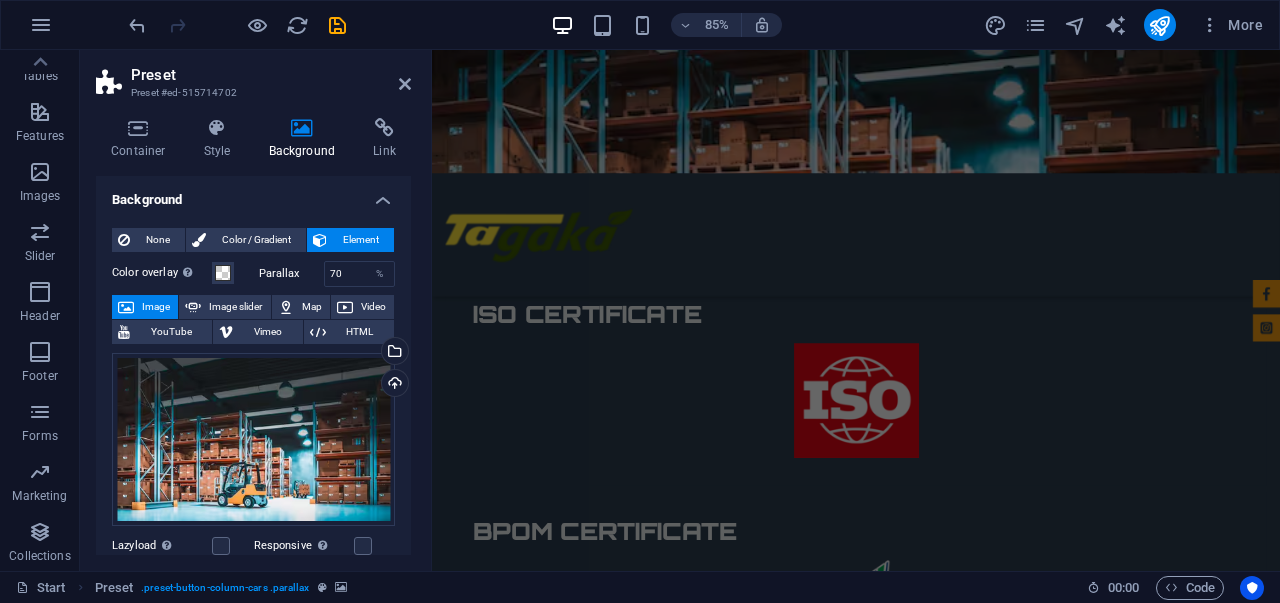 scroll, scrollTop: 3276, scrollLeft: 0, axis: vertical 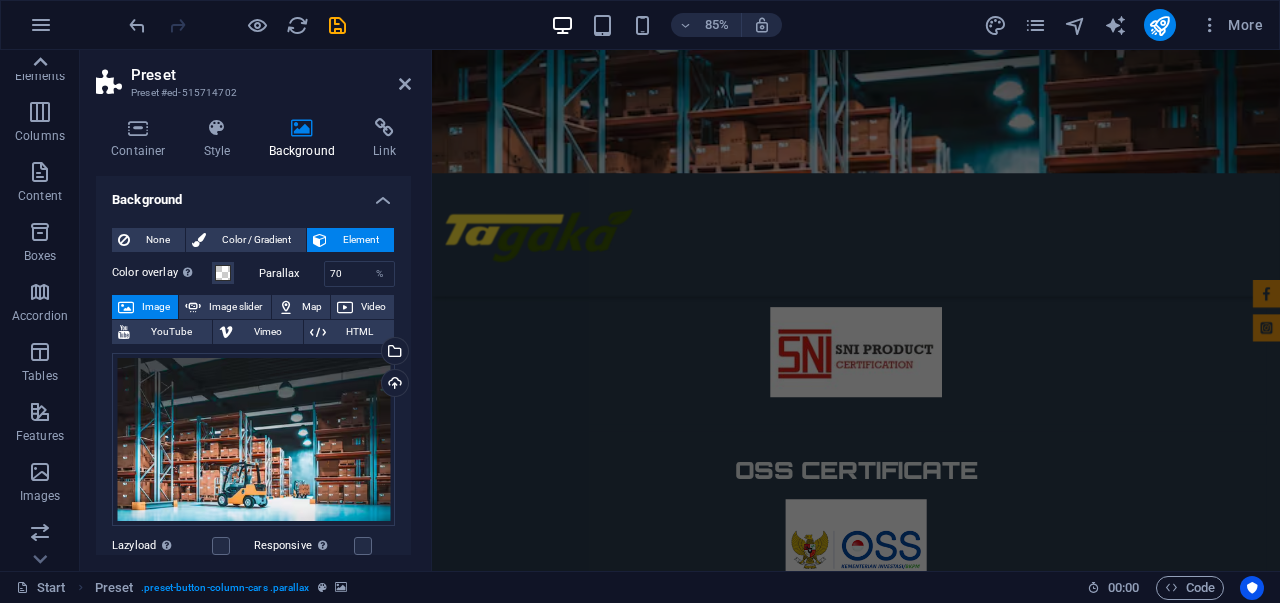 click 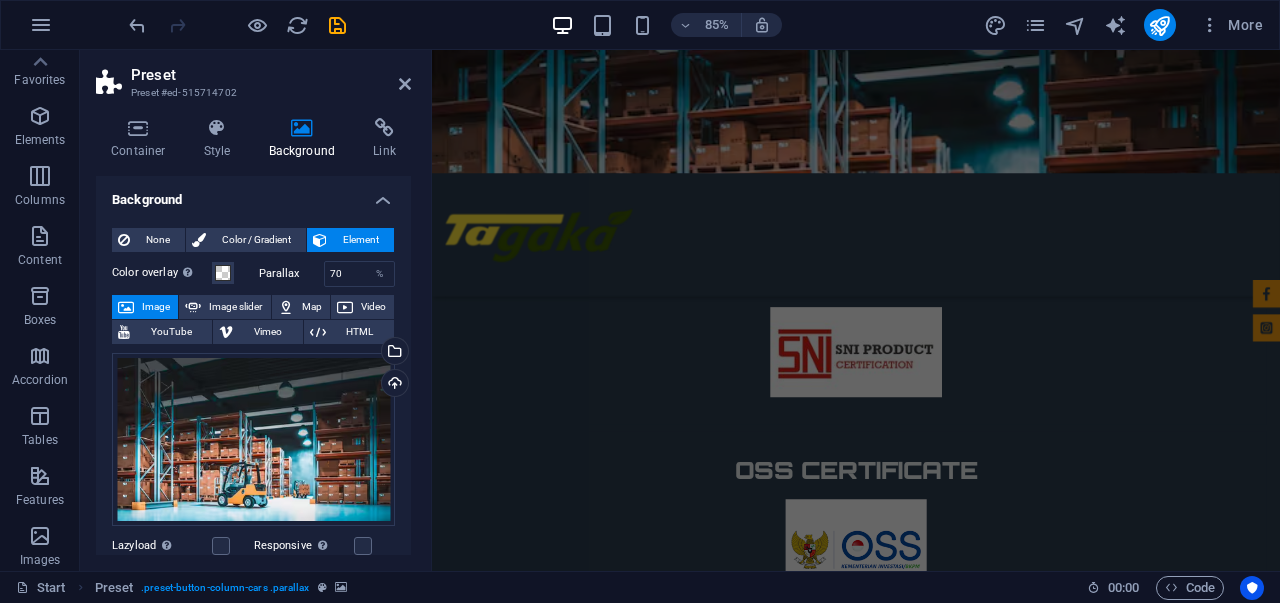 scroll, scrollTop: 0, scrollLeft: 0, axis: both 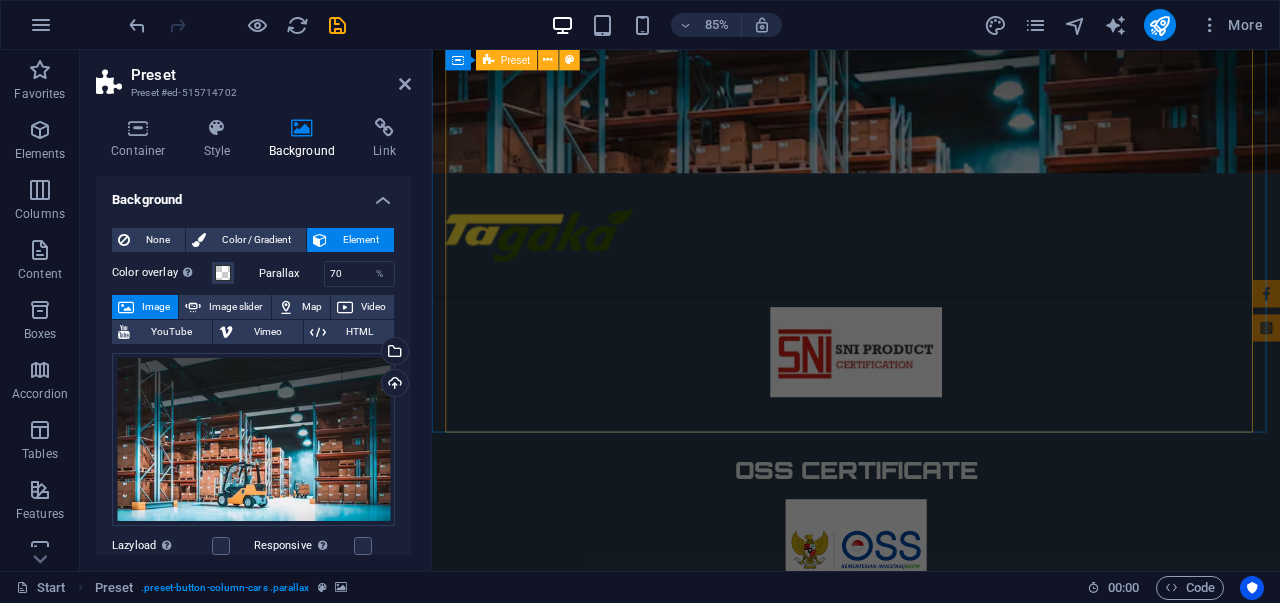 click on "Minyakita ped NEW Minyakita Kemasan Botol (PED) 1 Dus Isi 12pc More Details MINYAKITA POUCH NEW Minyakita Pouch 1 Dus Isi 12pc More Details Minyakita jerycan NEW Minyakita Jerycan 5L More Details" at bounding box center (931, 3009) 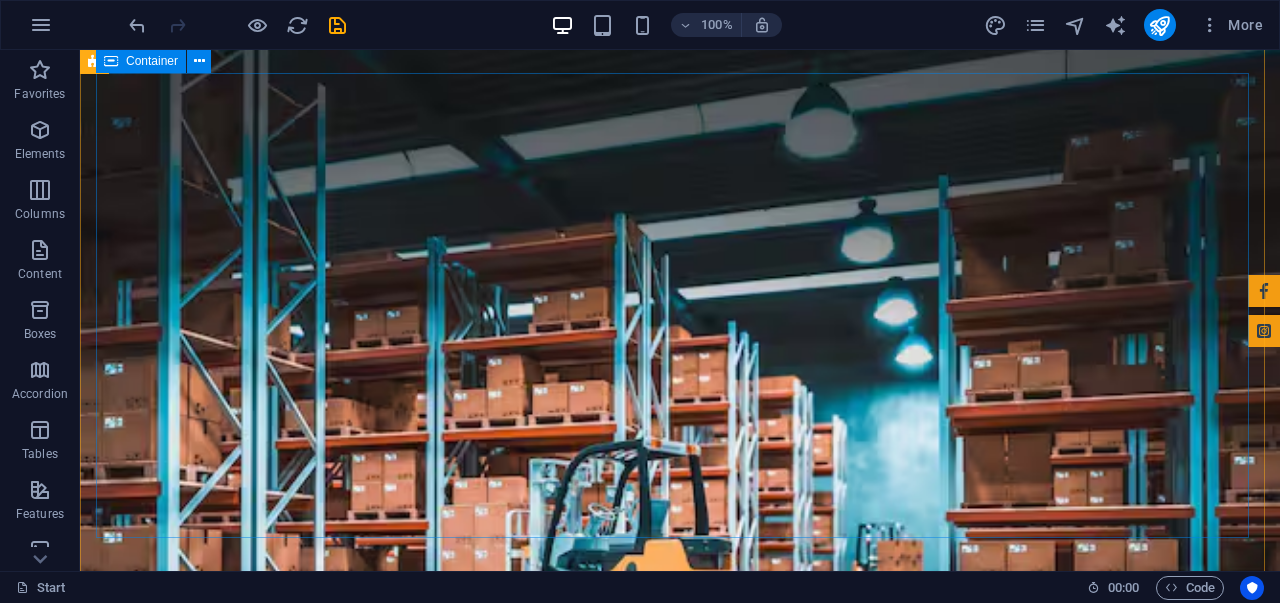 scroll, scrollTop: 0, scrollLeft: 0, axis: both 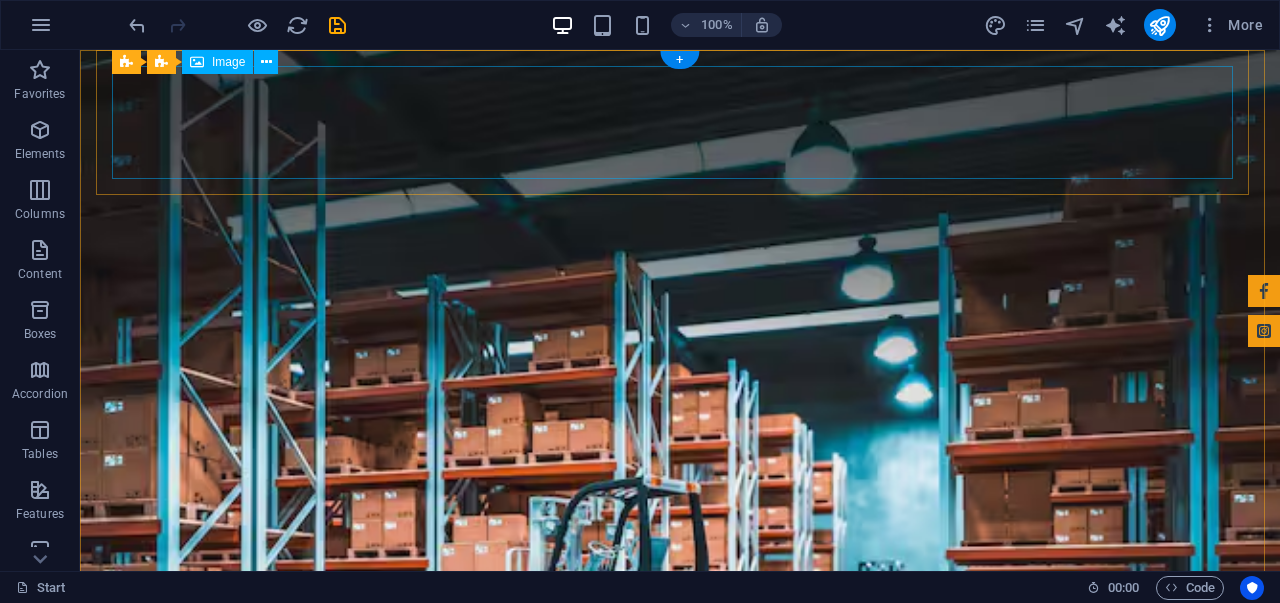 click at bounding box center (680, 957) 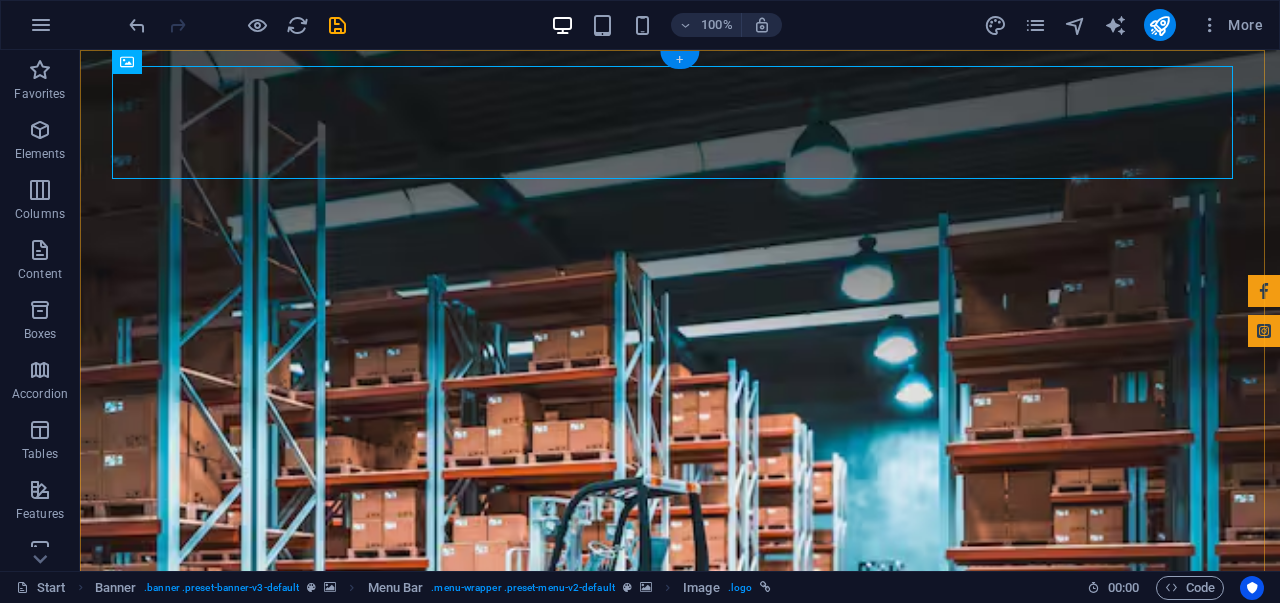 click on "+" at bounding box center [679, 60] 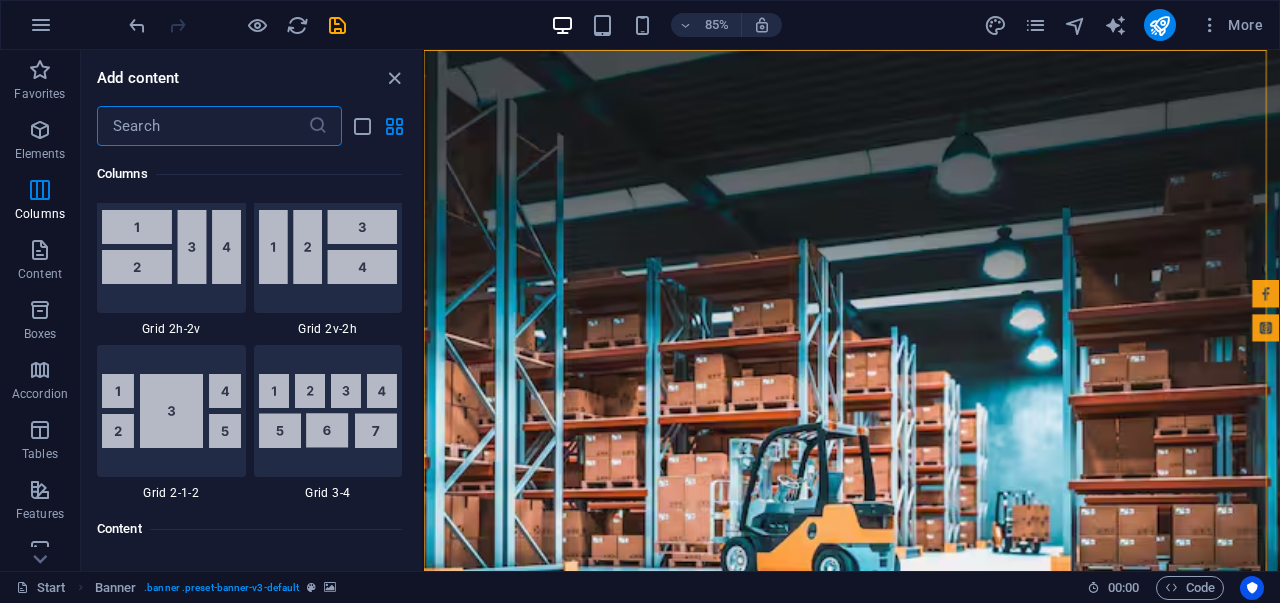 scroll, scrollTop: 3099, scrollLeft: 0, axis: vertical 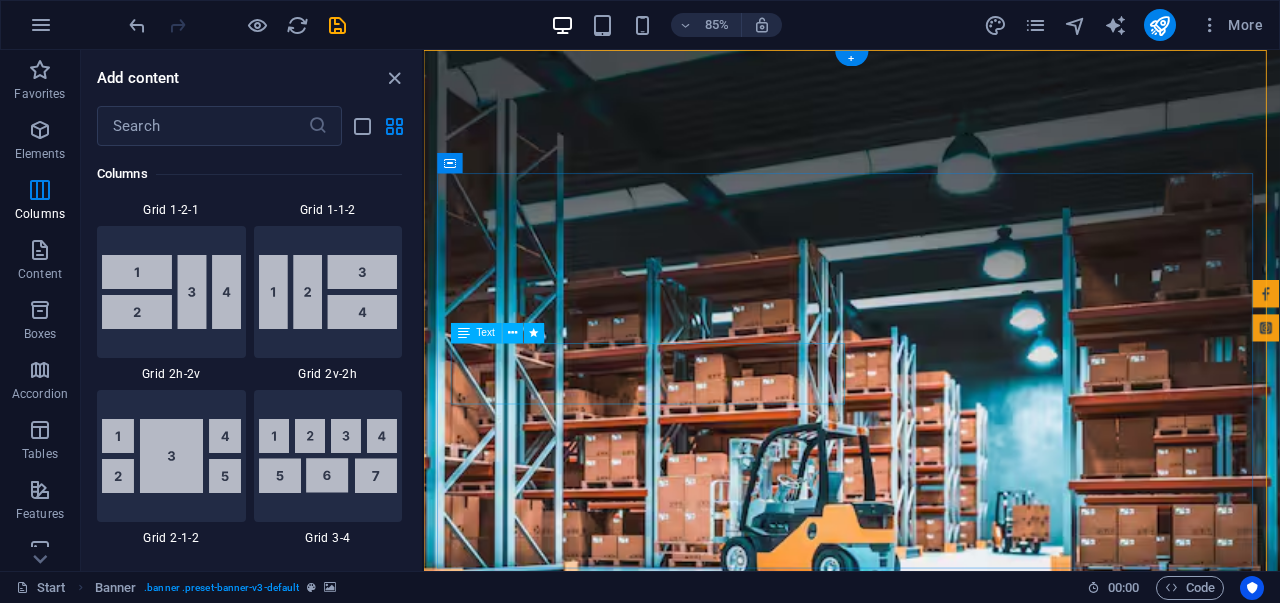 click on "PT. Shirinisme Jaya Abadi merupakan perusahaan di bidang industri repacking minyak goreng sawit. dan telah memiliki pengalaman yang cukup lama di Bidang ini." at bounding box center [927, 1266] 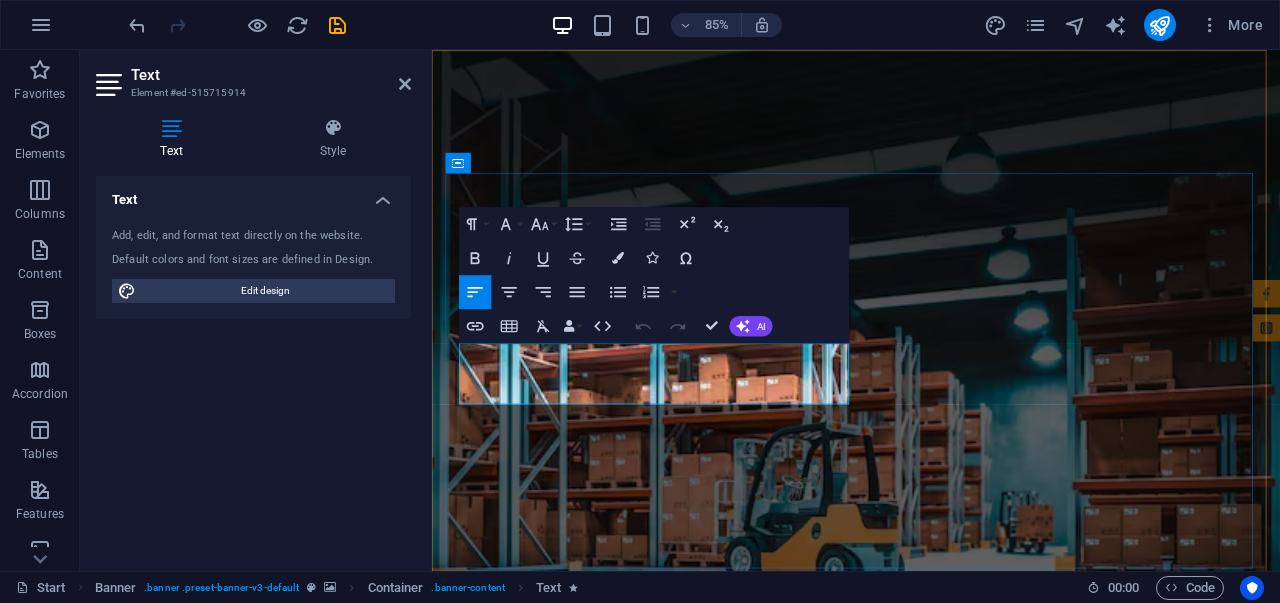 click on "PT. Shirinisme Jaya Abadi merupakan perusahaan di bidang industri repacking minyak goreng sawit. dan telah memiliki pengalaman yang cukup lama di Bidang ini." at bounding box center (675, 1266) 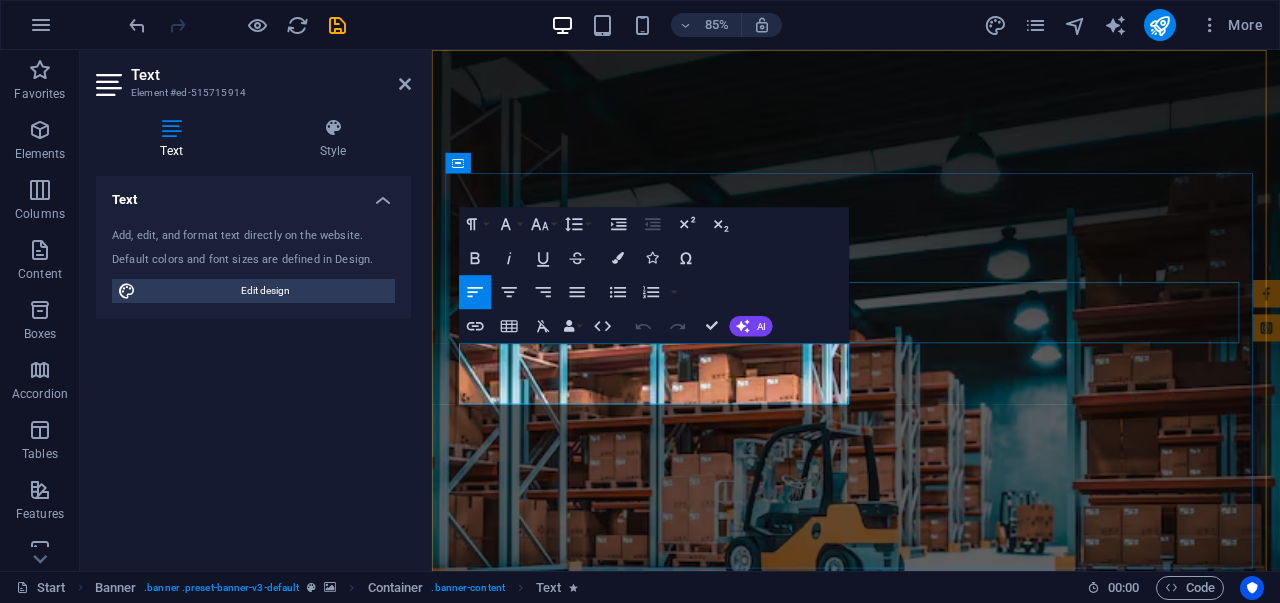 drag, startPoint x: 903, startPoint y: 456, endPoint x: 468, endPoint y: 385, distance: 440.75616 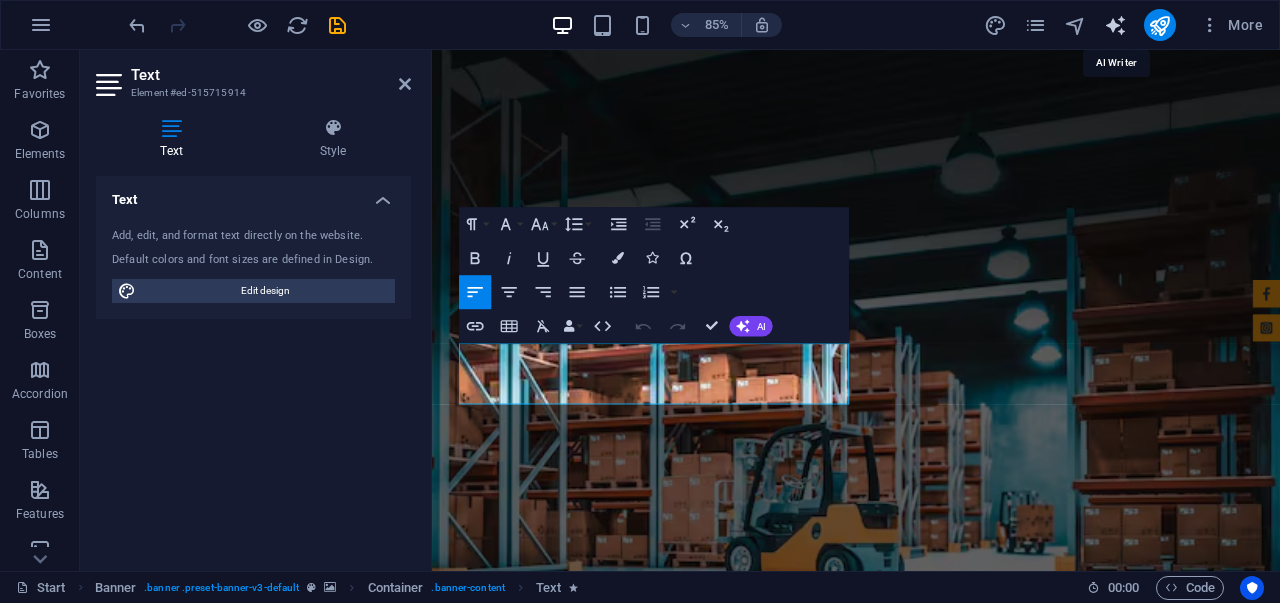 click at bounding box center (1115, 25) 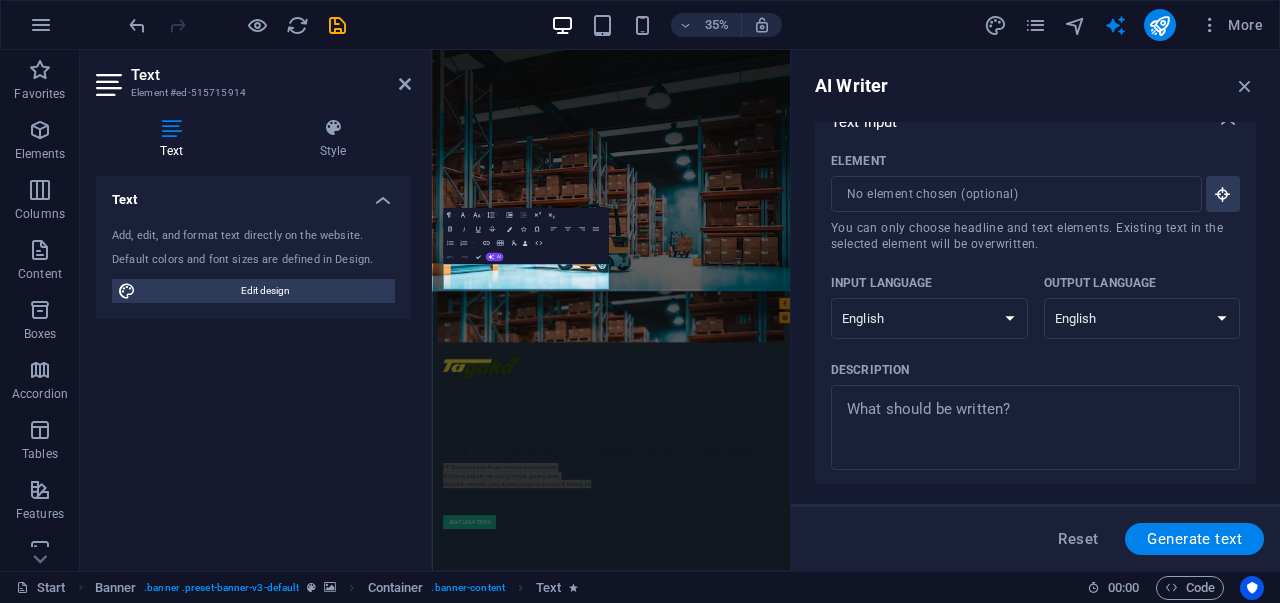 scroll, scrollTop: 0, scrollLeft: 0, axis: both 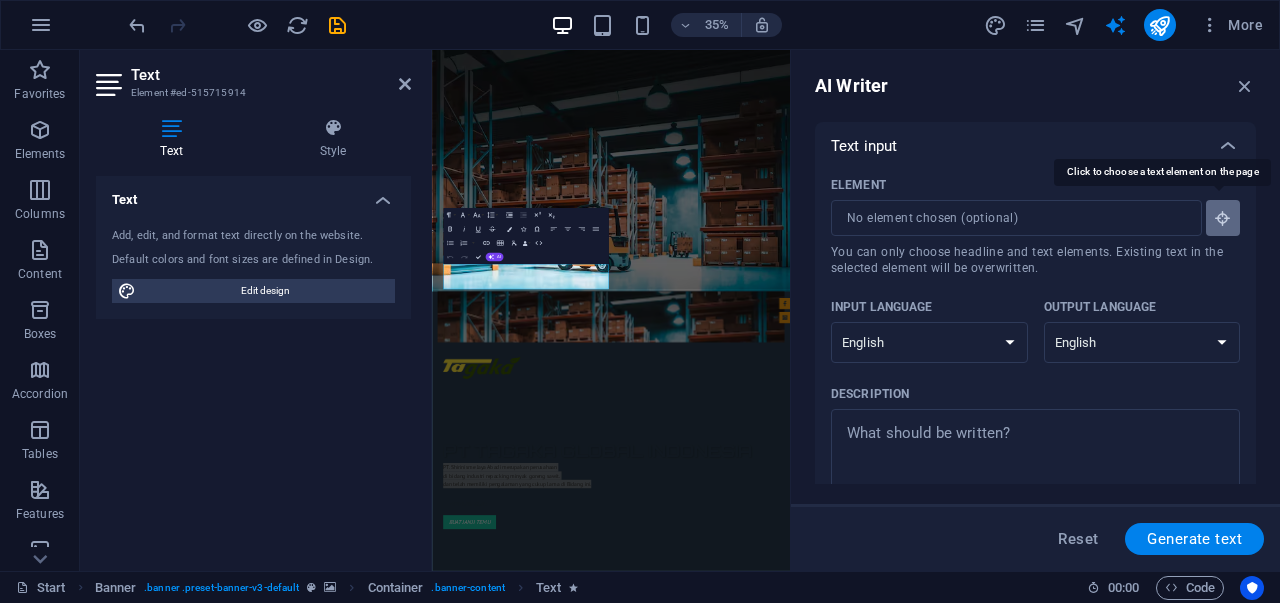 click at bounding box center (1223, 218) 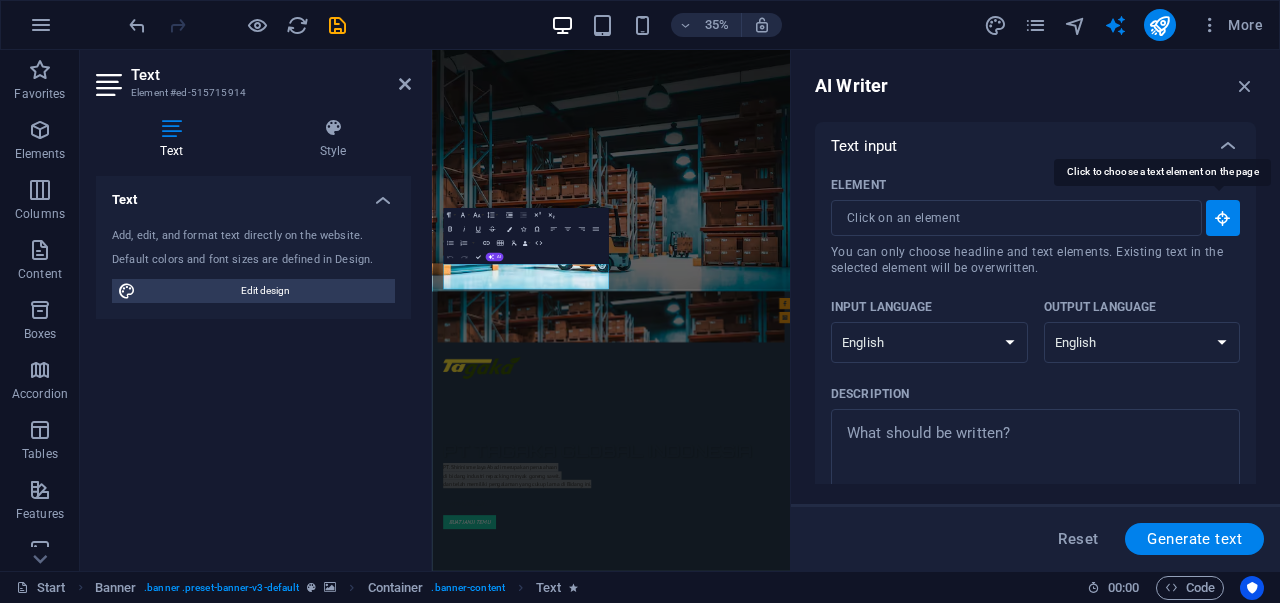 click at bounding box center [1223, 218] 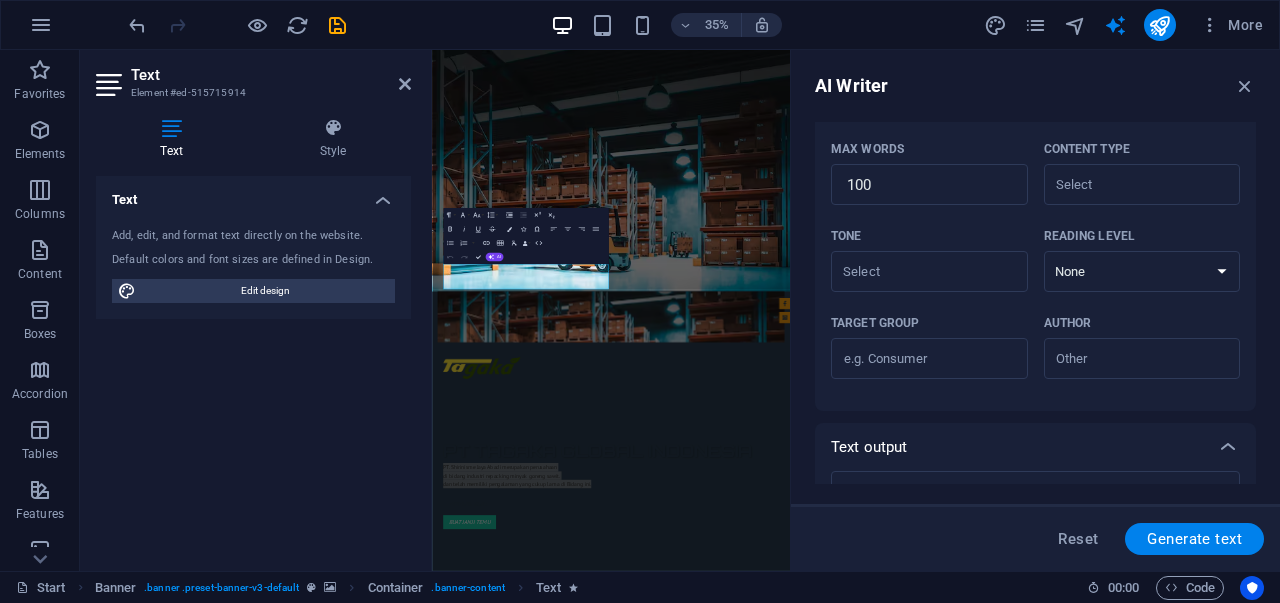 scroll, scrollTop: 0, scrollLeft: 0, axis: both 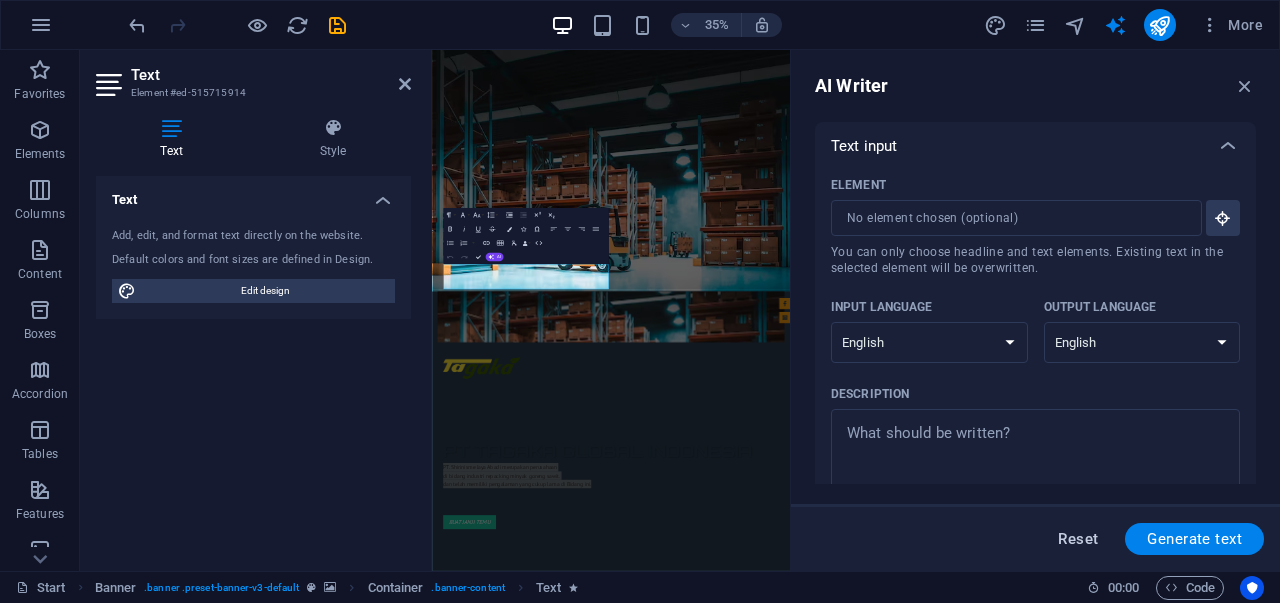 click on "Reset" at bounding box center (1078, 539) 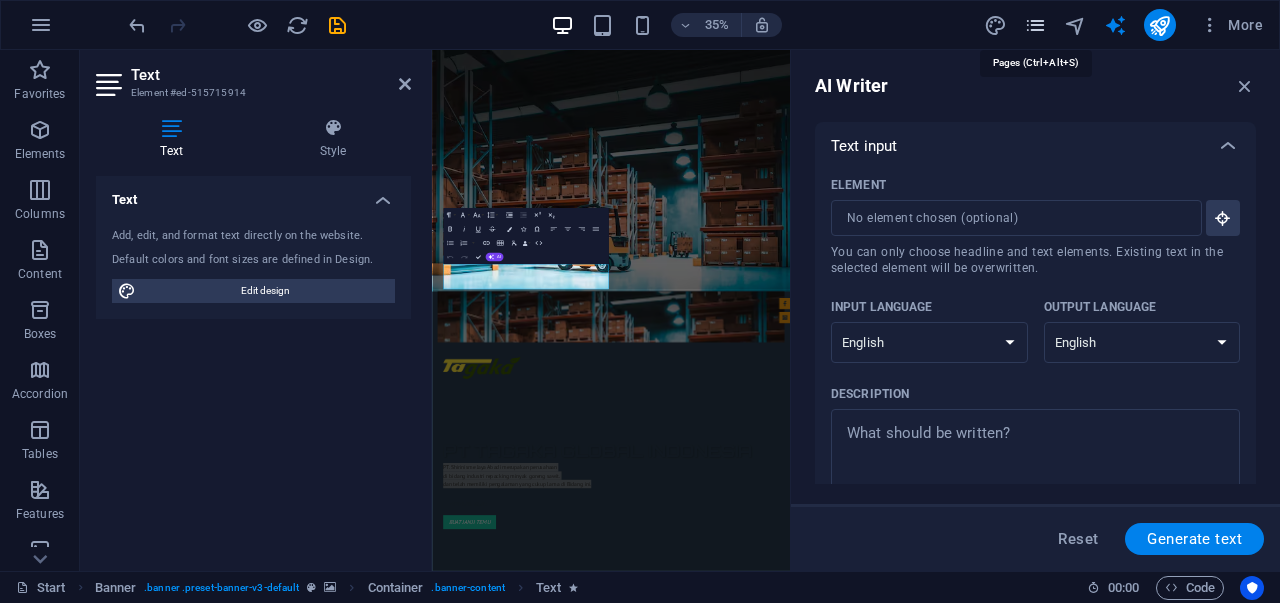 click at bounding box center (1035, 25) 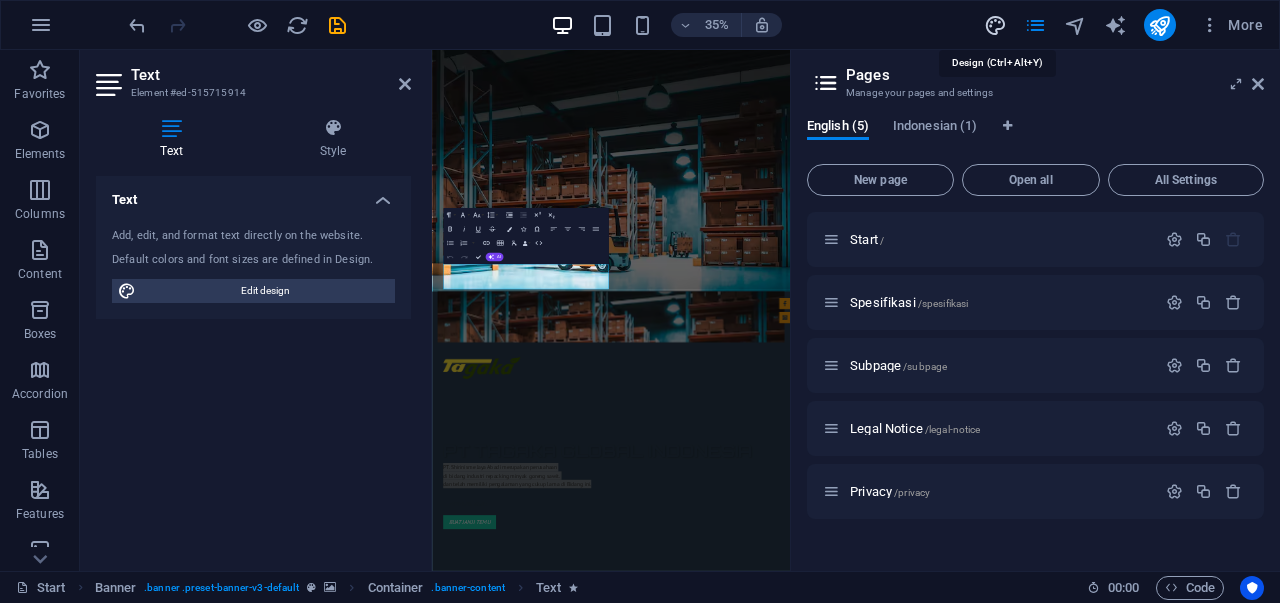 click at bounding box center (995, 25) 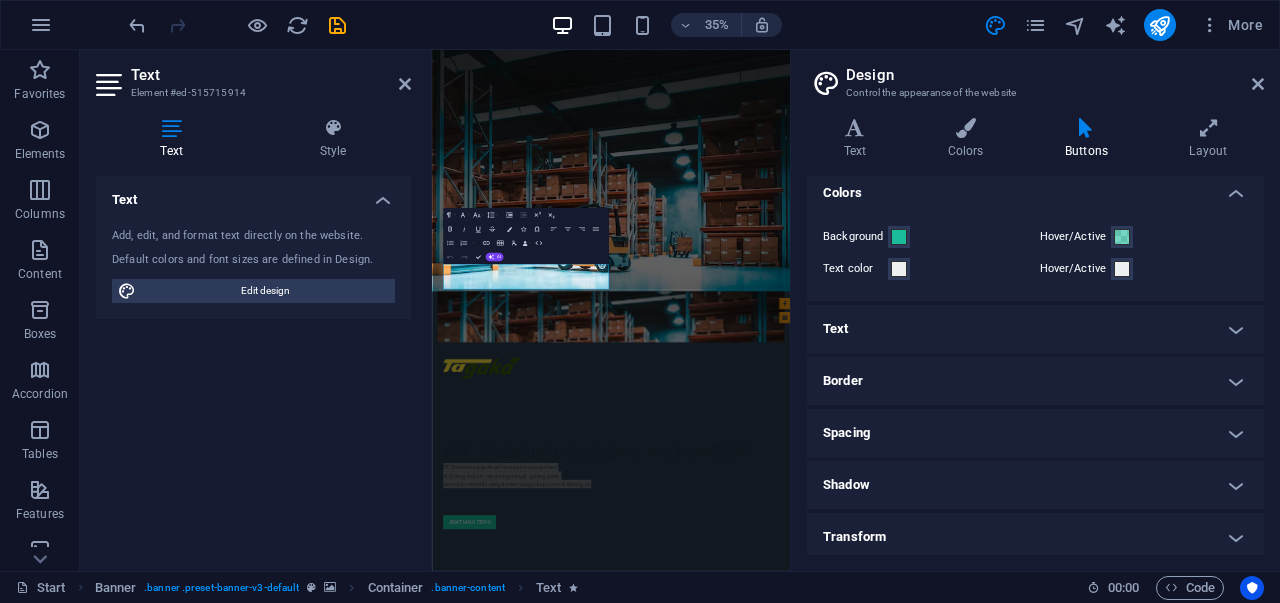 scroll, scrollTop: 0, scrollLeft: 0, axis: both 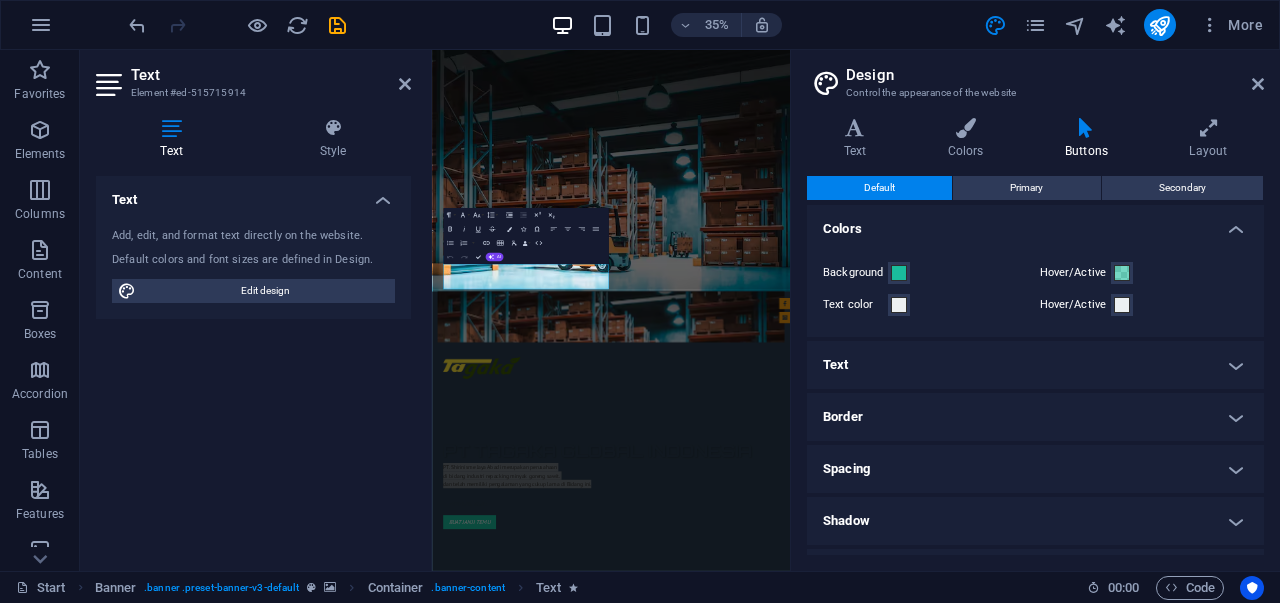 click on "Design" at bounding box center (1055, 75) 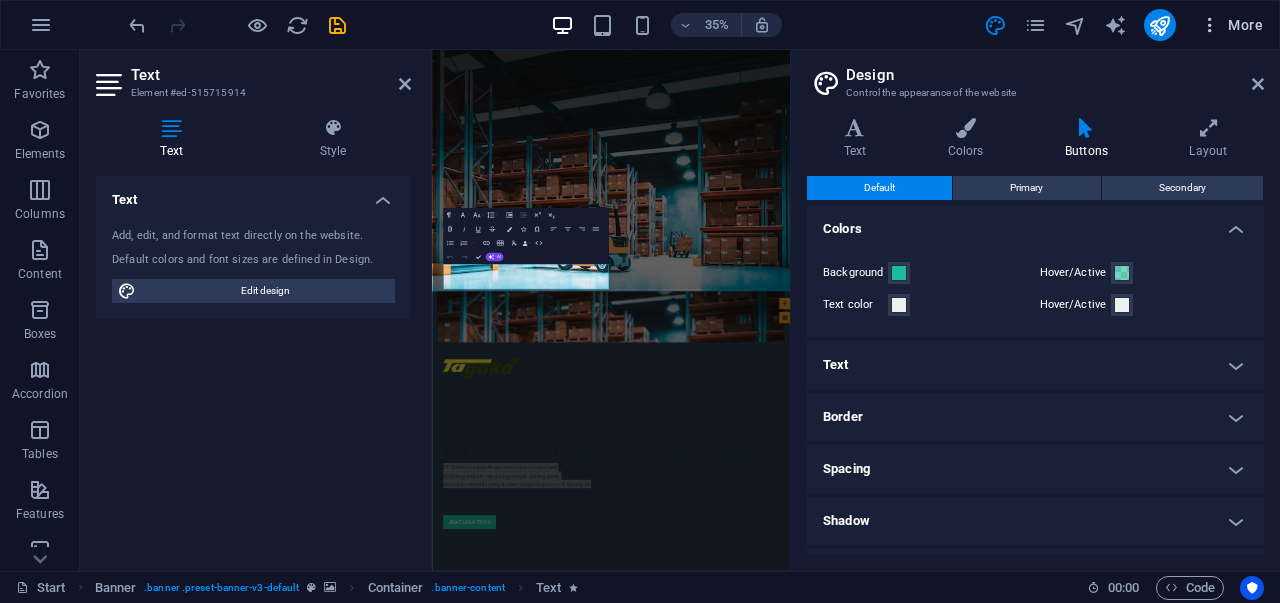 click on "More" at bounding box center (1231, 25) 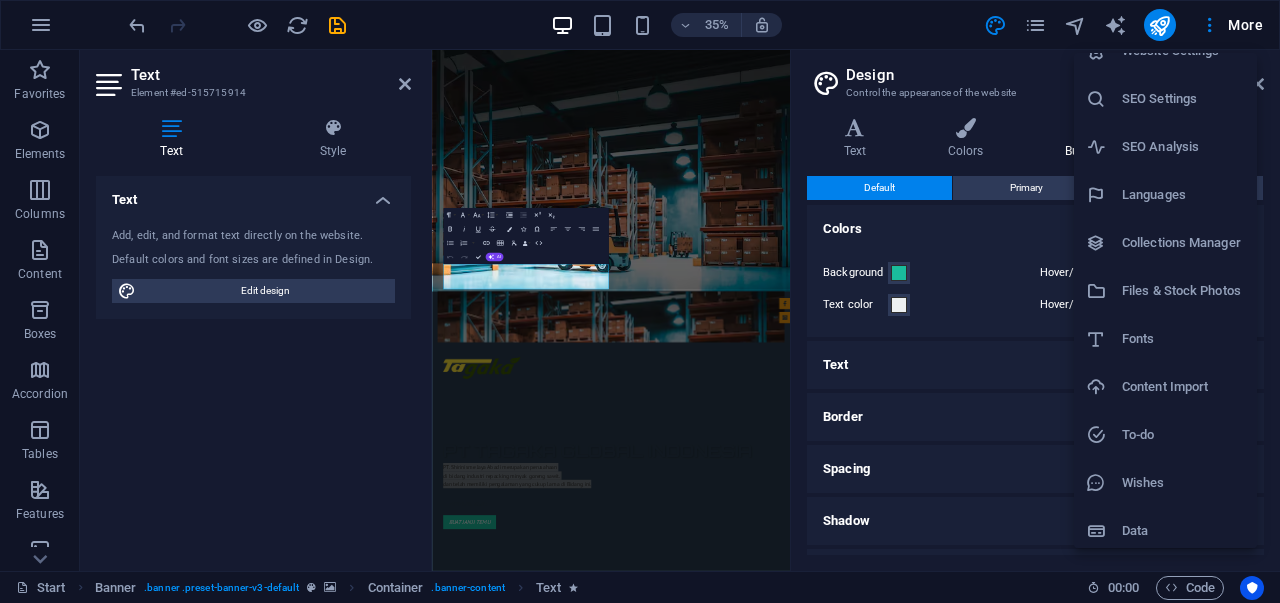 scroll, scrollTop: 32, scrollLeft: 0, axis: vertical 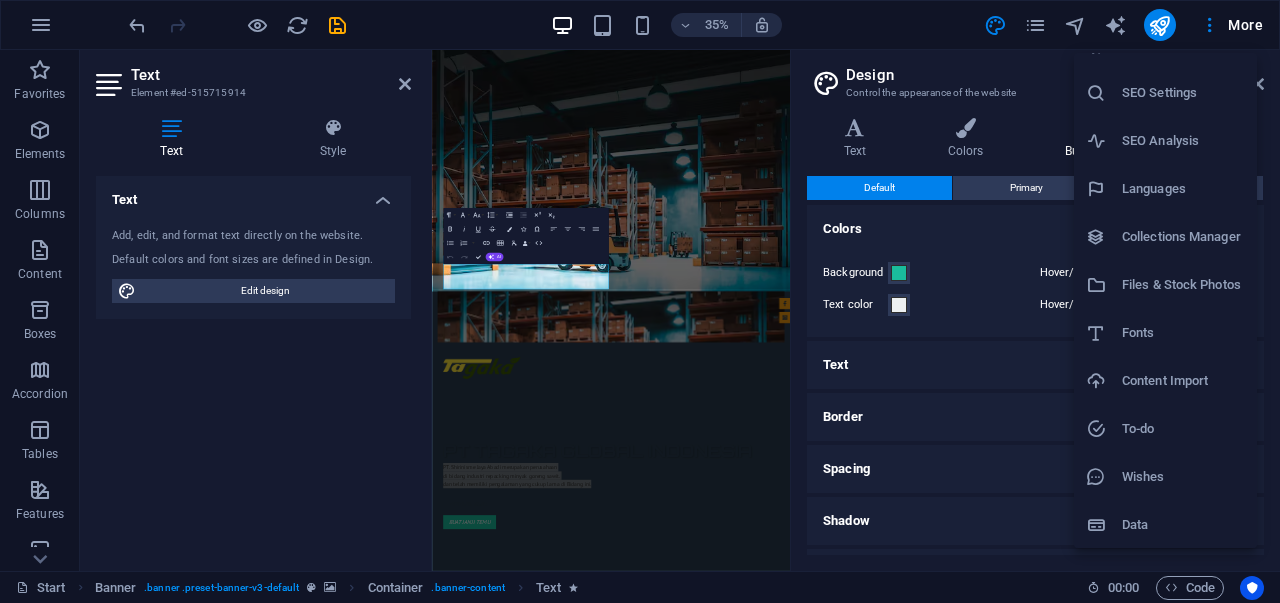 click on "Content Import" at bounding box center (1183, 381) 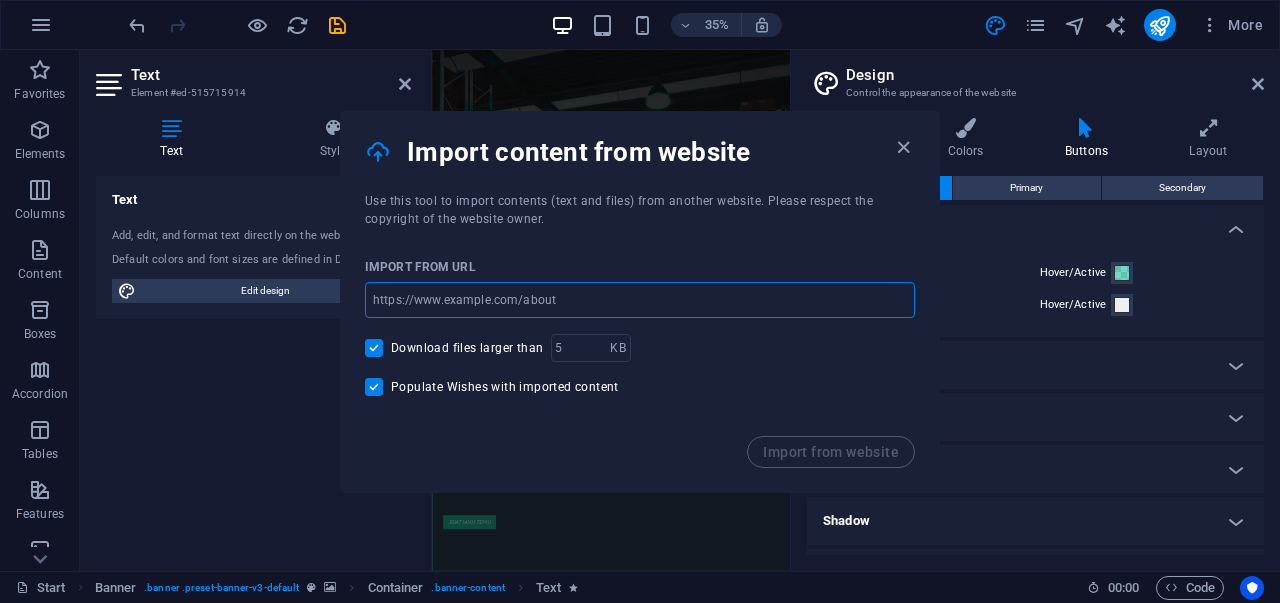 click at bounding box center (640, 300) 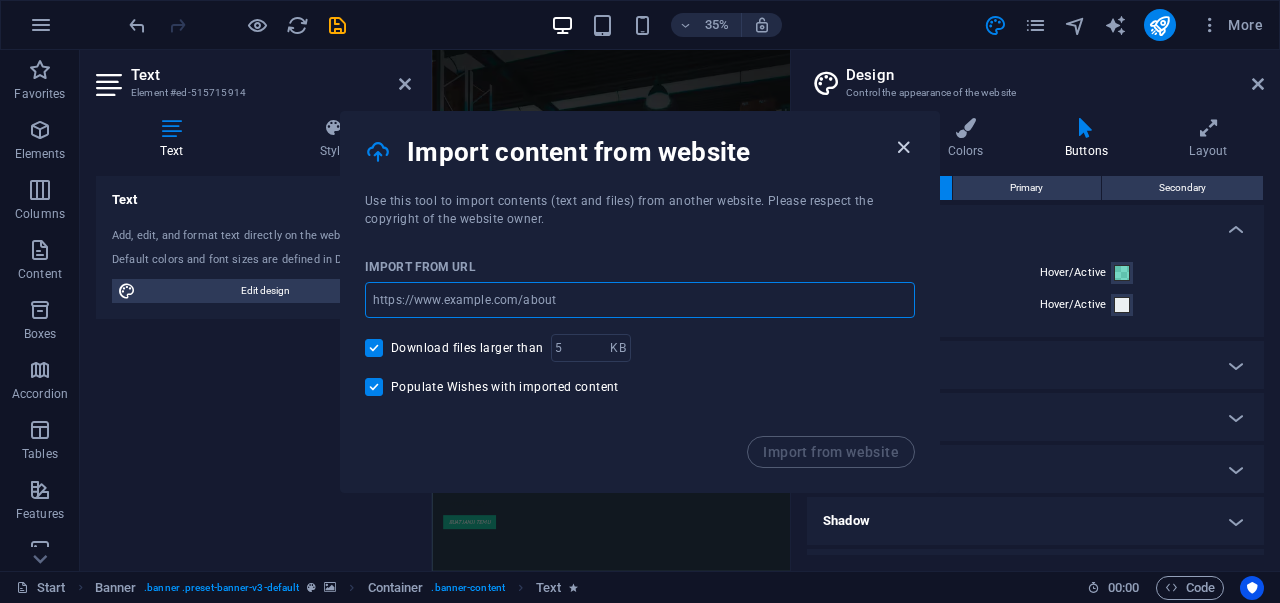 click at bounding box center (903, 147) 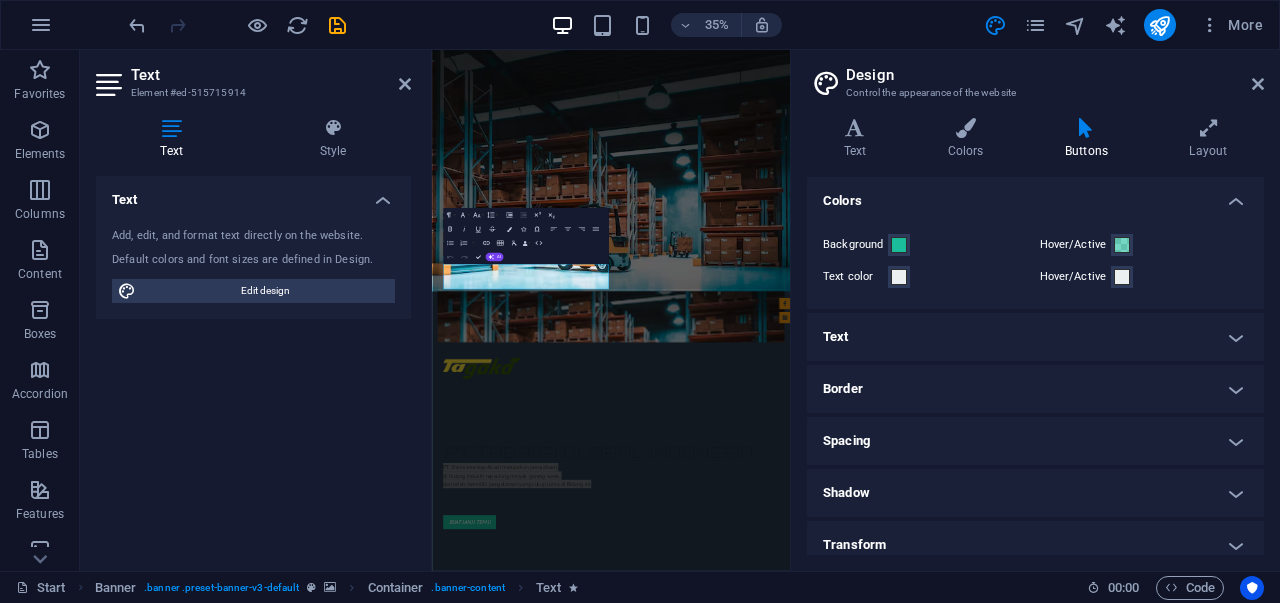 scroll, scrollTop: 0, scrollLeft: 0, axis: both 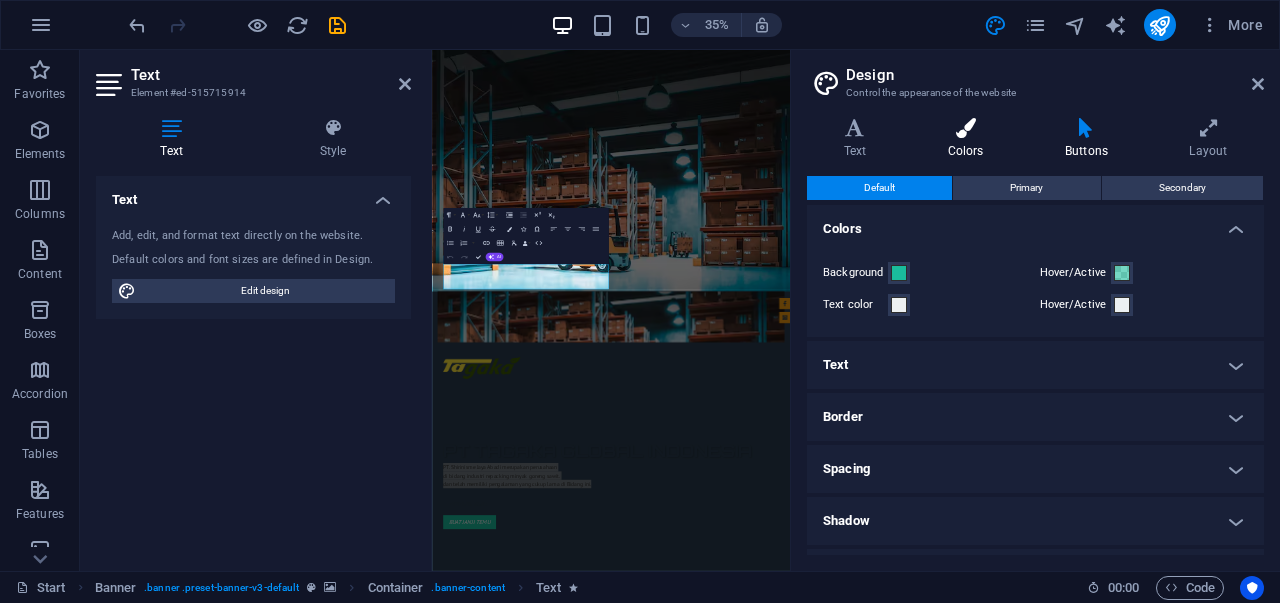 click at bounding box center (965, 128) 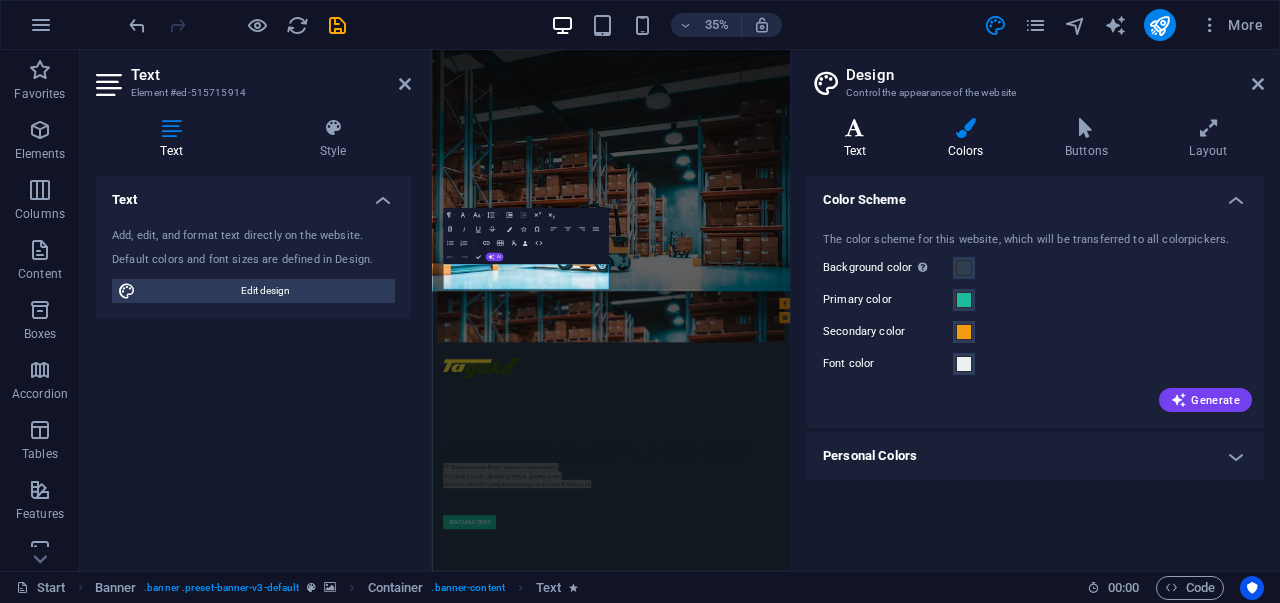 click on "Text" at bounding box center (859, 139) 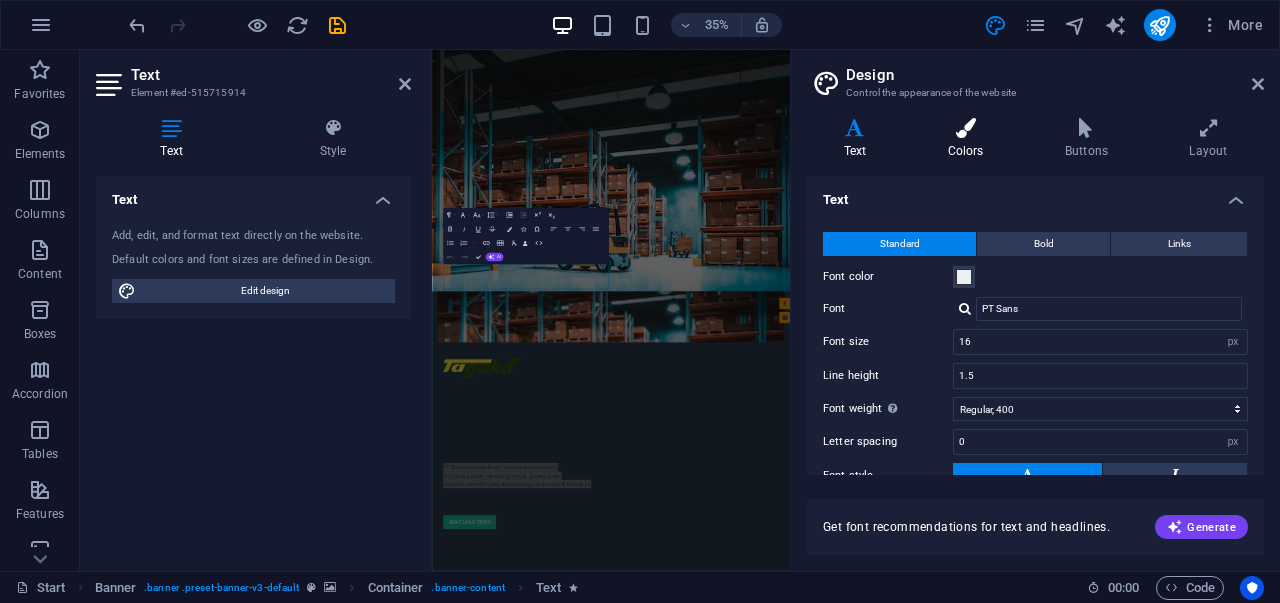 click at bounding box center [965, 128] 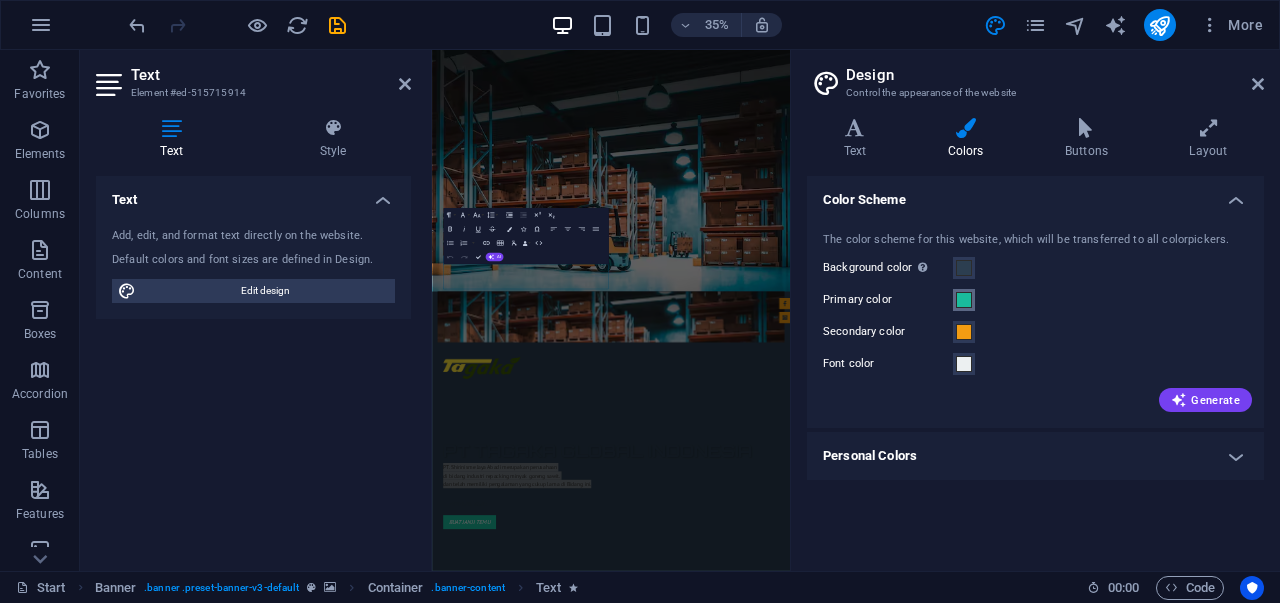 click at bounding box center [964, 300] 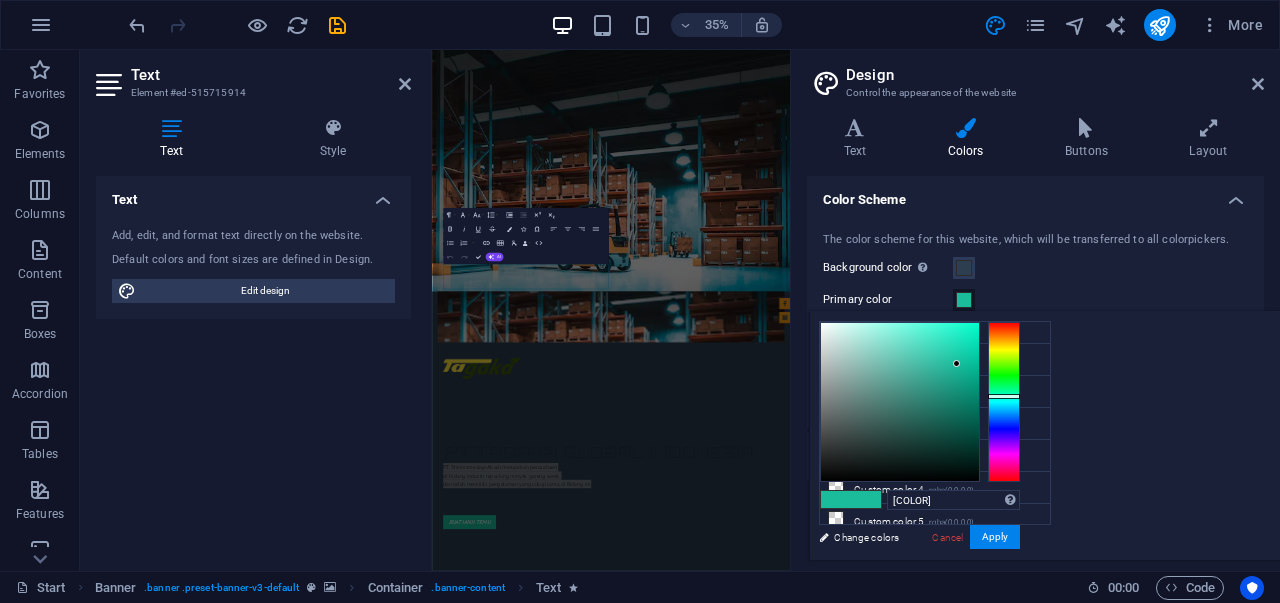 click at bounding box center (964, 300) 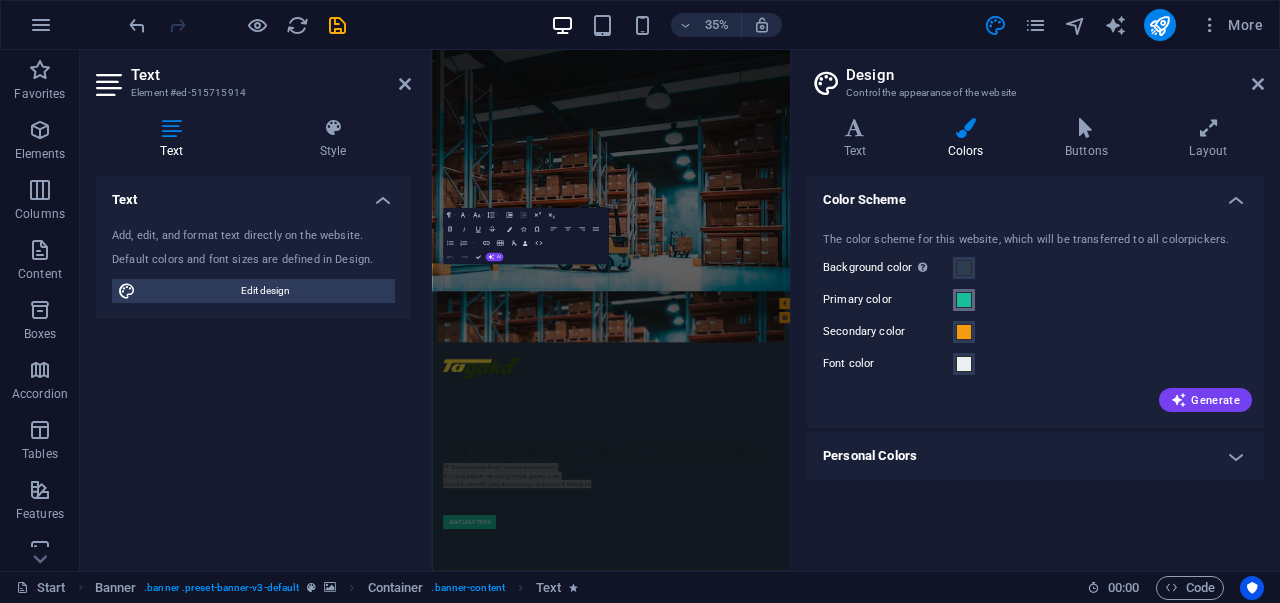 click on "Primary color" at bounding box center [964, 300] 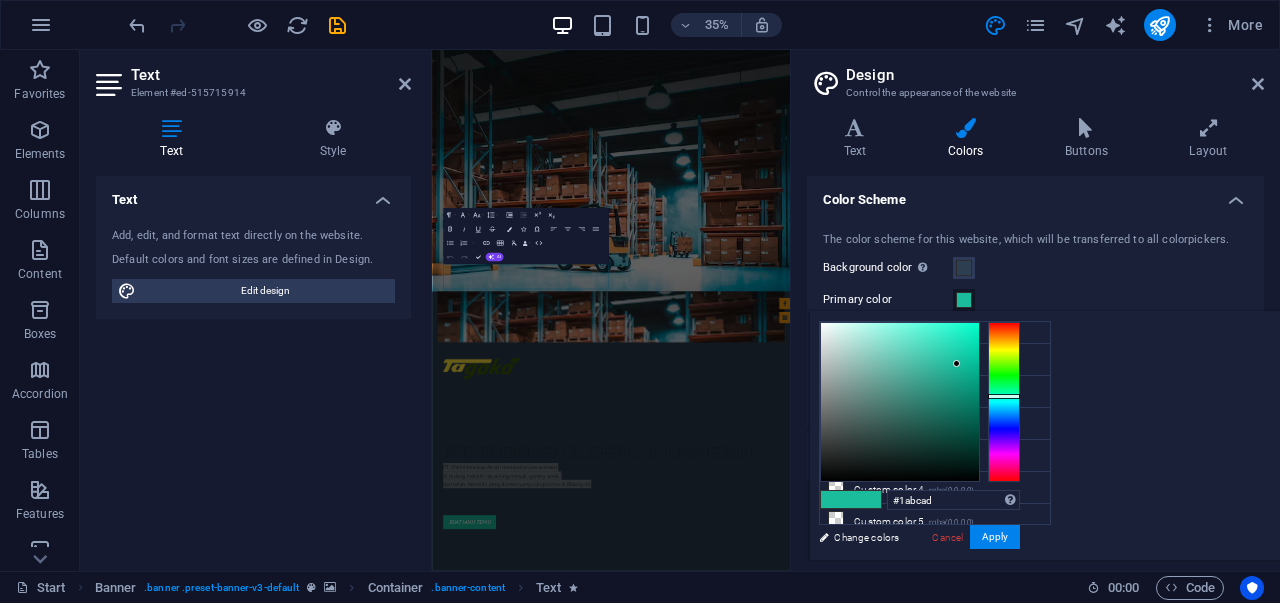 drag, startPoint x: 1259, startPoint y: 398, endPoint x: 1258, endPoint y: 369, distance: 29.017237 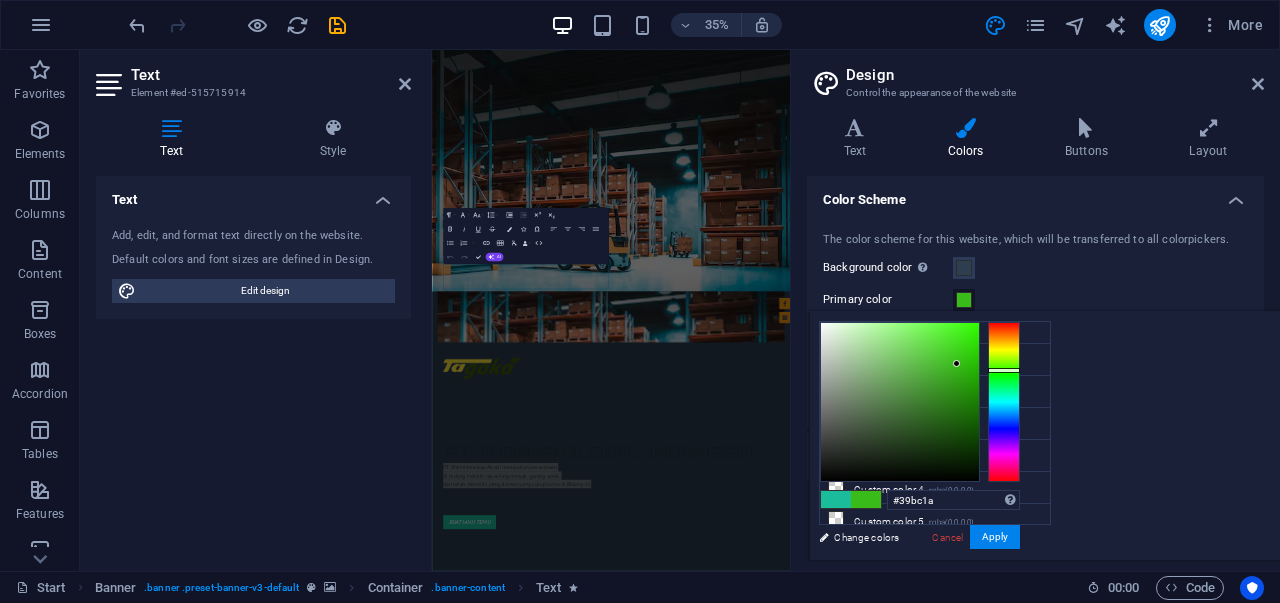 click at bounding box center (1004, 402) 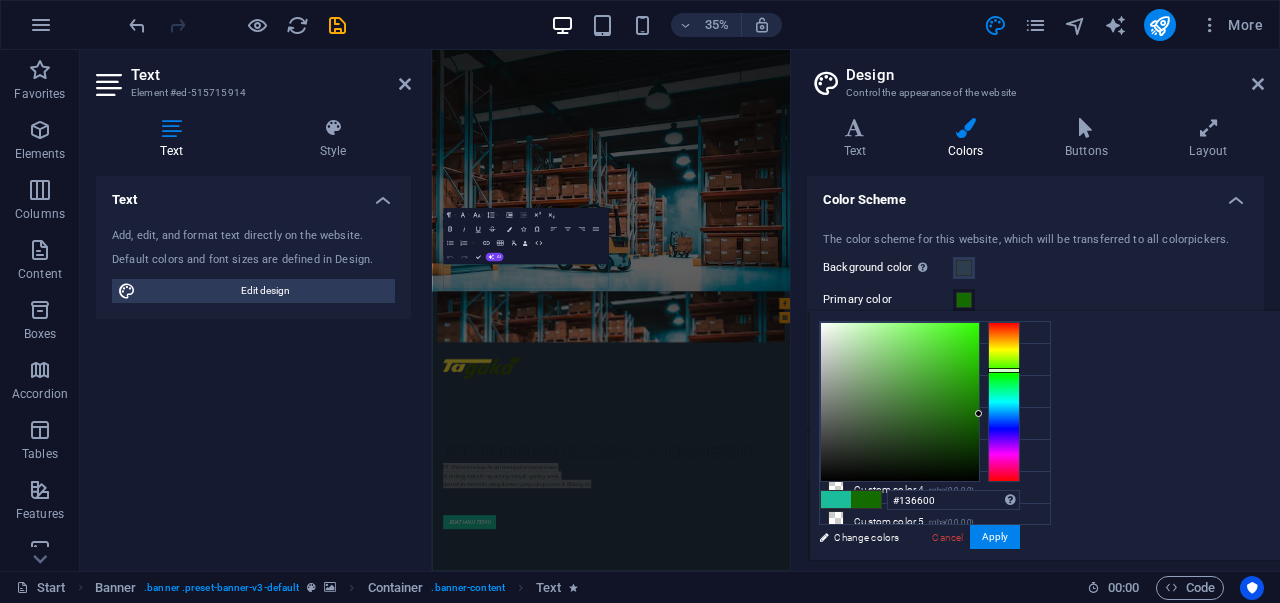 type on "#136500" 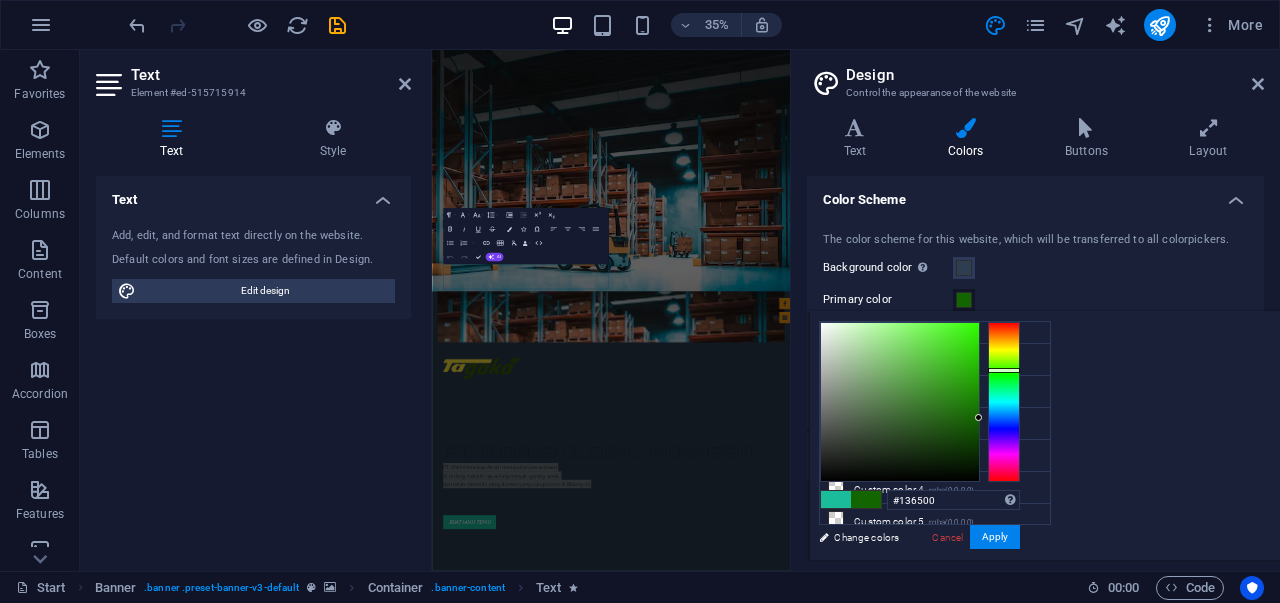 drag, startPoint x: 1216, startPoint y: 357, endPoint x: 1239, endPoint y: 417, distance: 64.25729 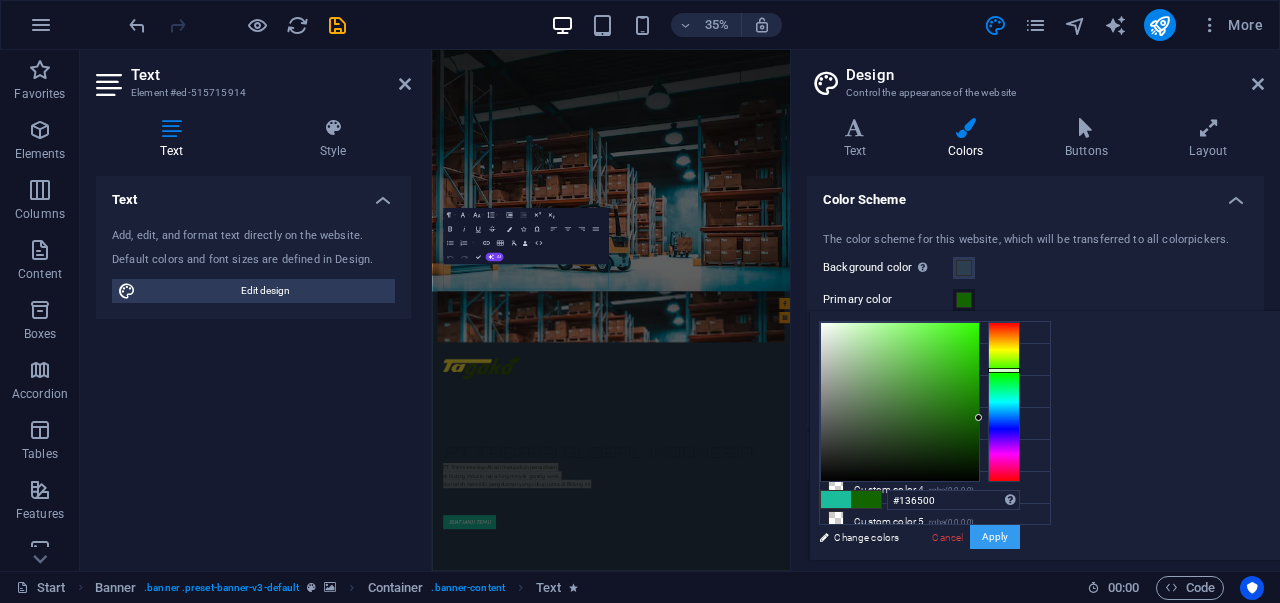 click on "Apply" at bounding box center (995, 537) 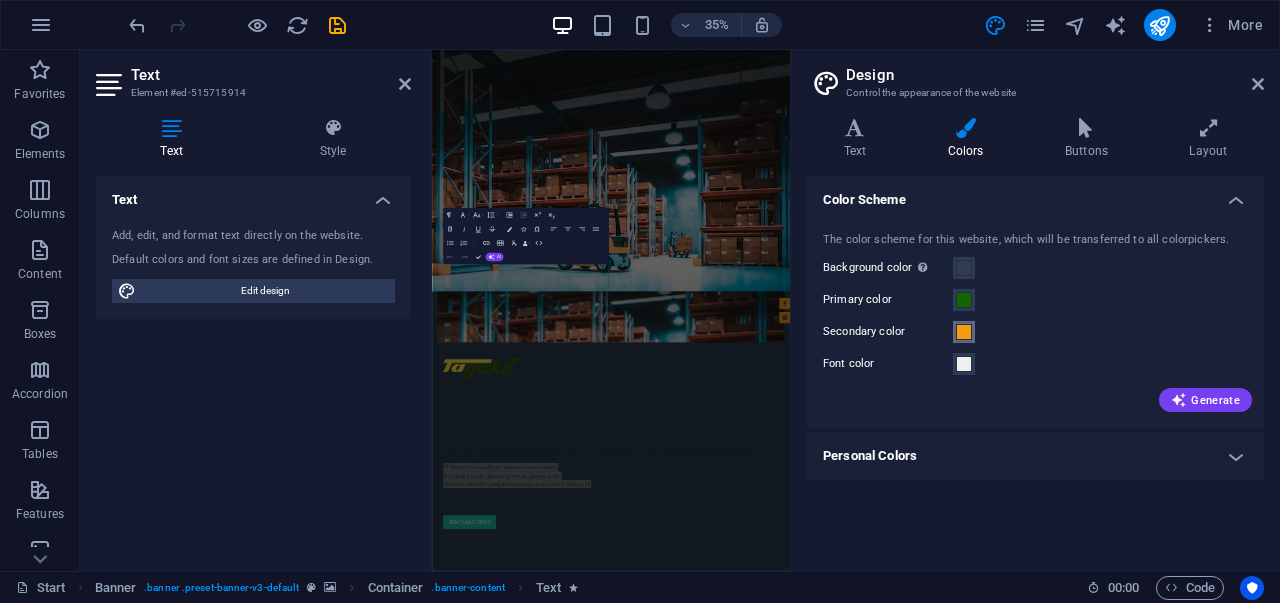 click at bounding box center [964, 332] 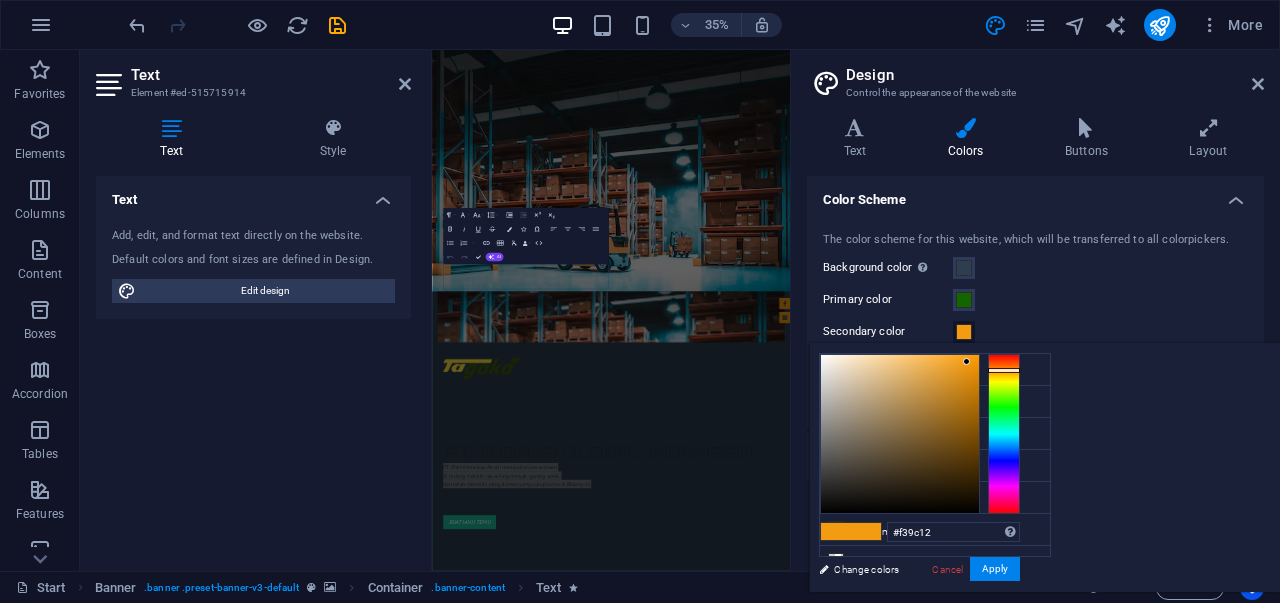 click at bounding box center [964, 332] 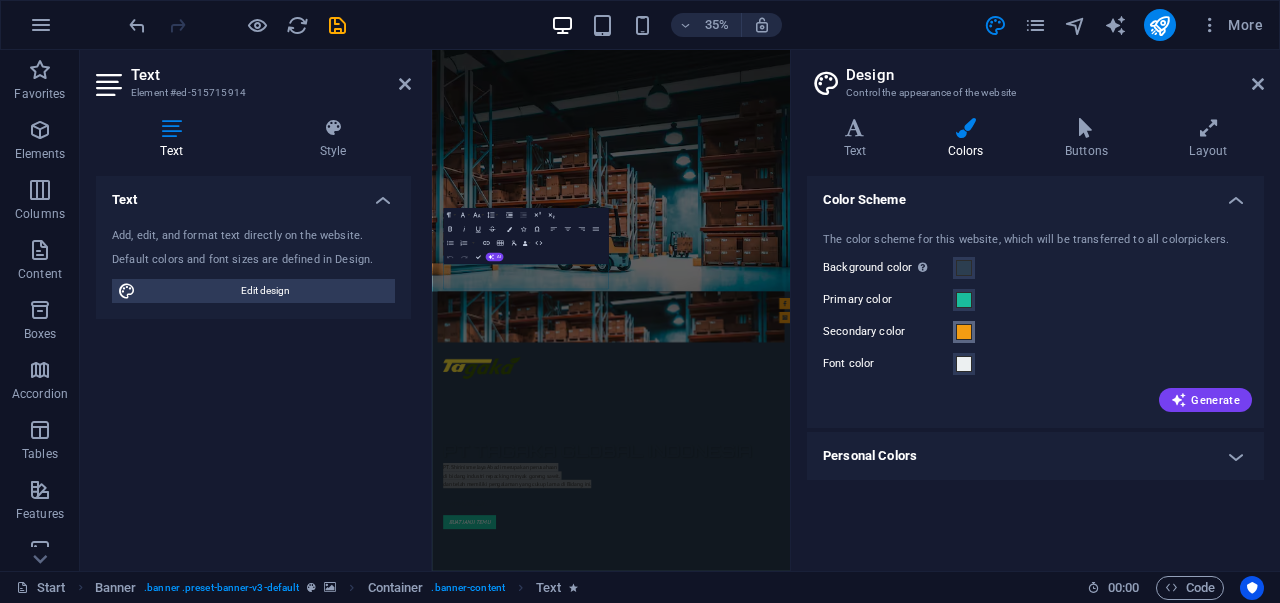 click at bounding box center (964, 332) 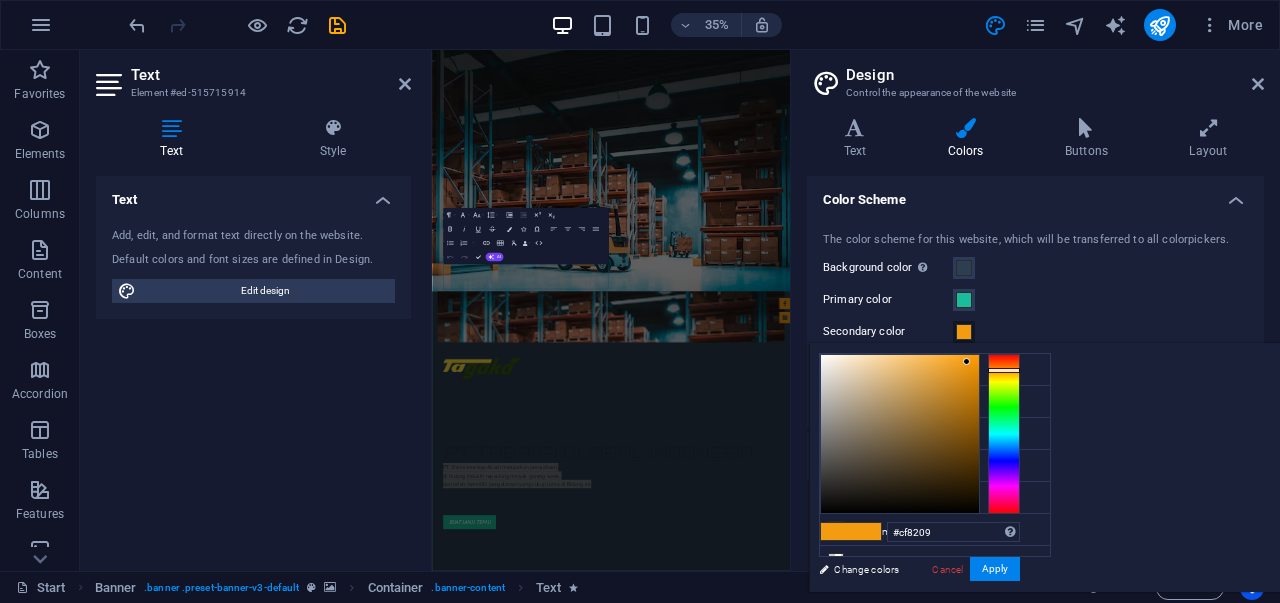 drag, startPoint x: 1222, startPoint y: 386, endPoint x: 1194, endPoint y: 367, distance: 33.83785 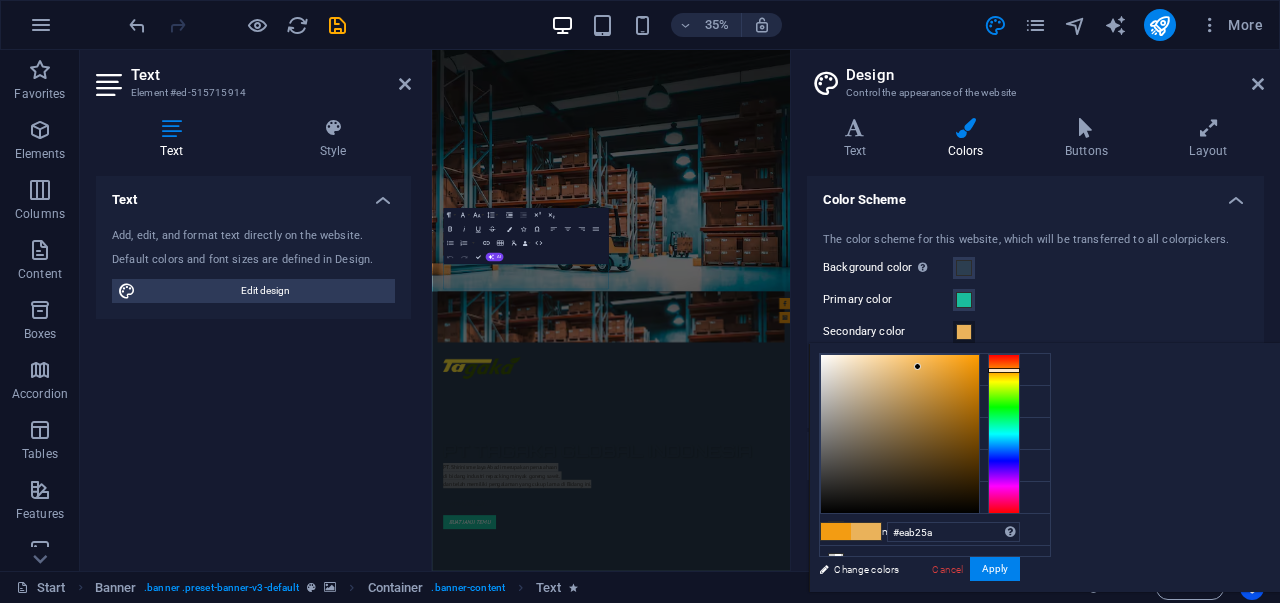 type on "[COLOR]" 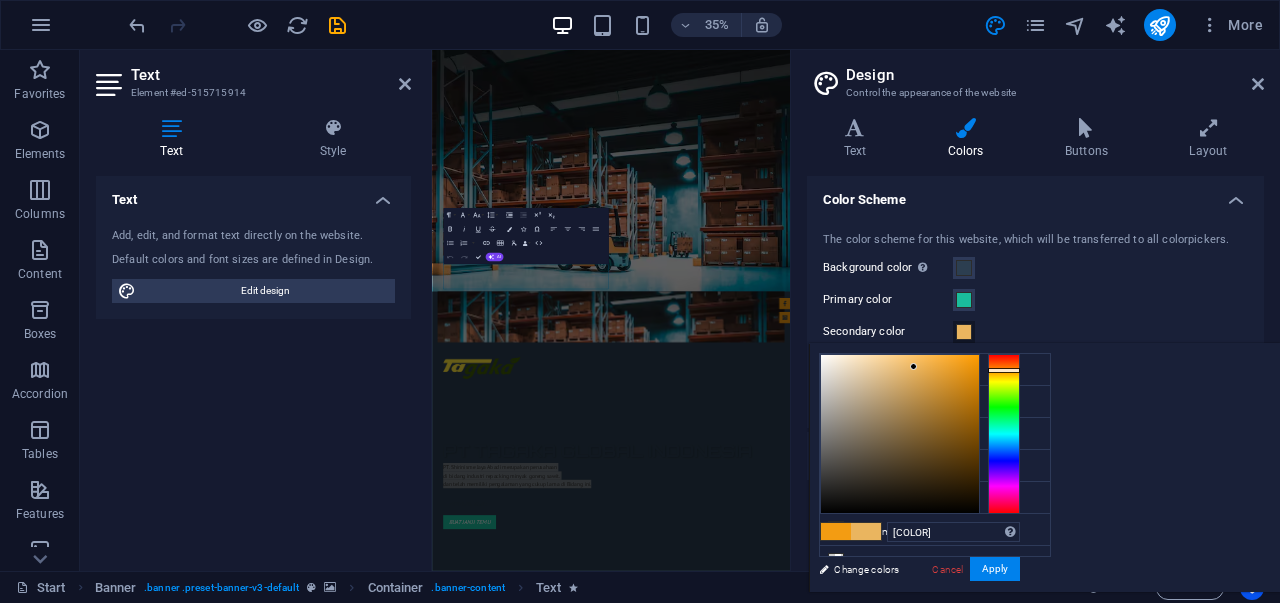 drag, startPoint x: 1187, startPoint y: 367, endPoint x: 1164, endPoint y: 366, distance: 23.021729 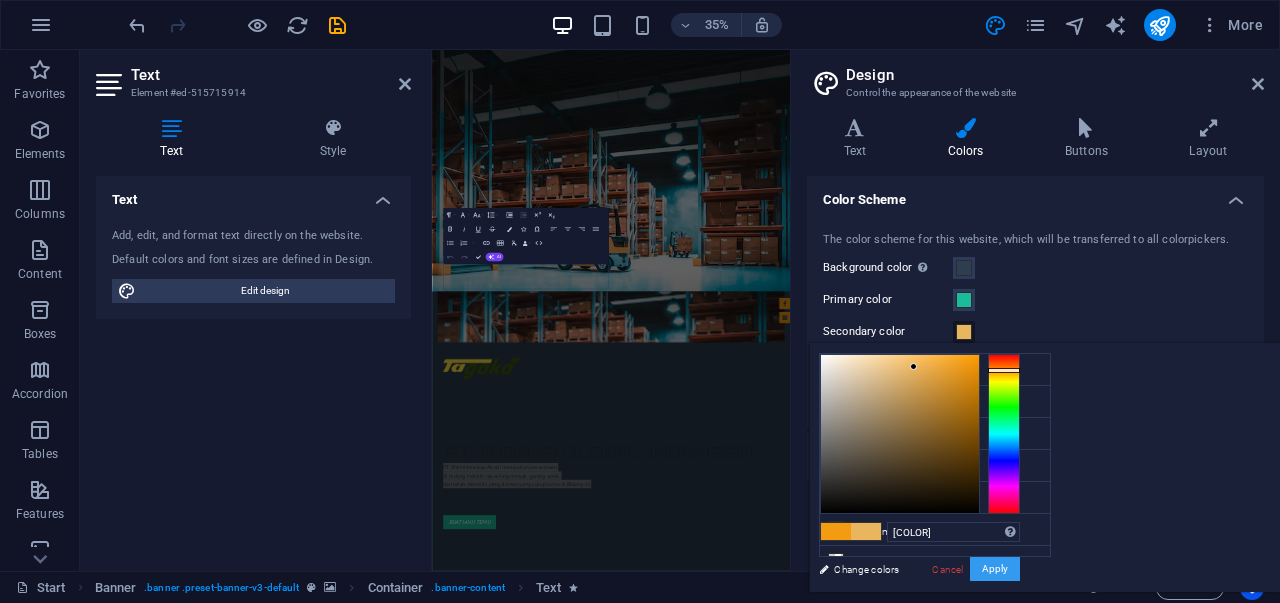 click on "Apply" at bounding box center (995, 569) 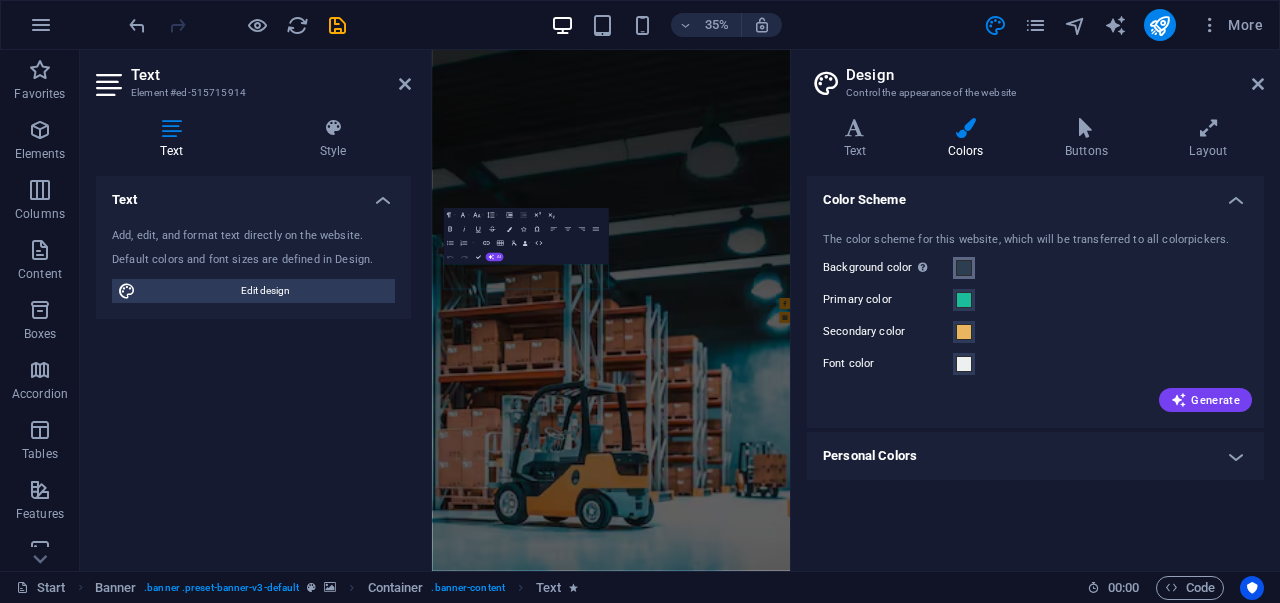click at bounding box center [964, 268] 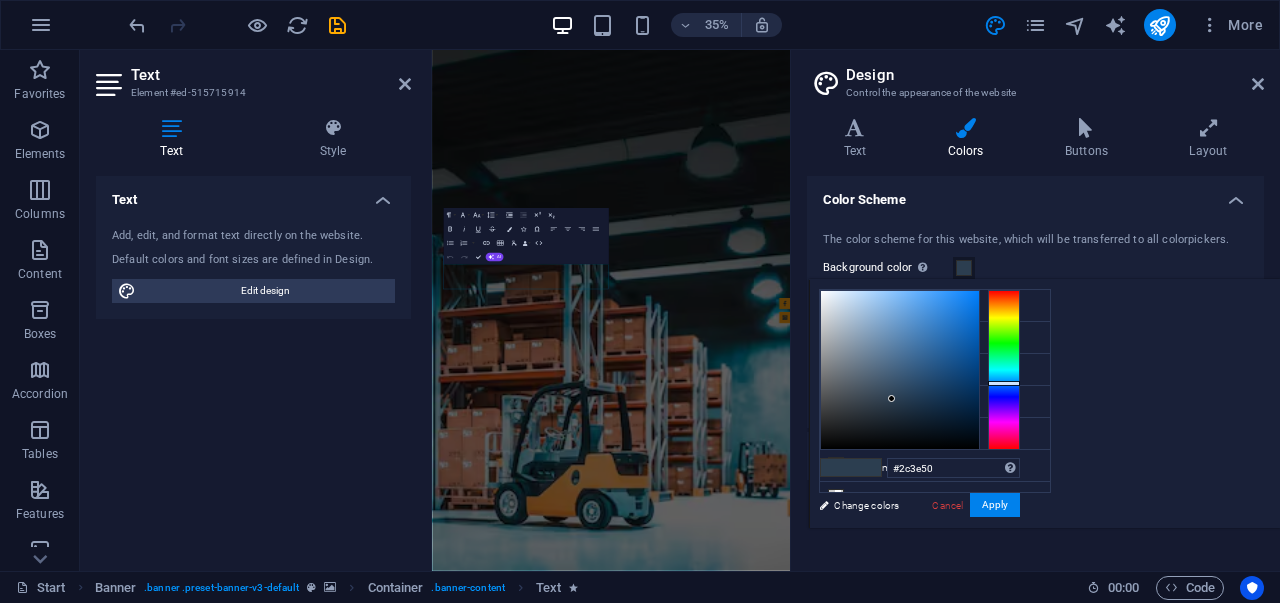 click at bounding box center (964, 268) 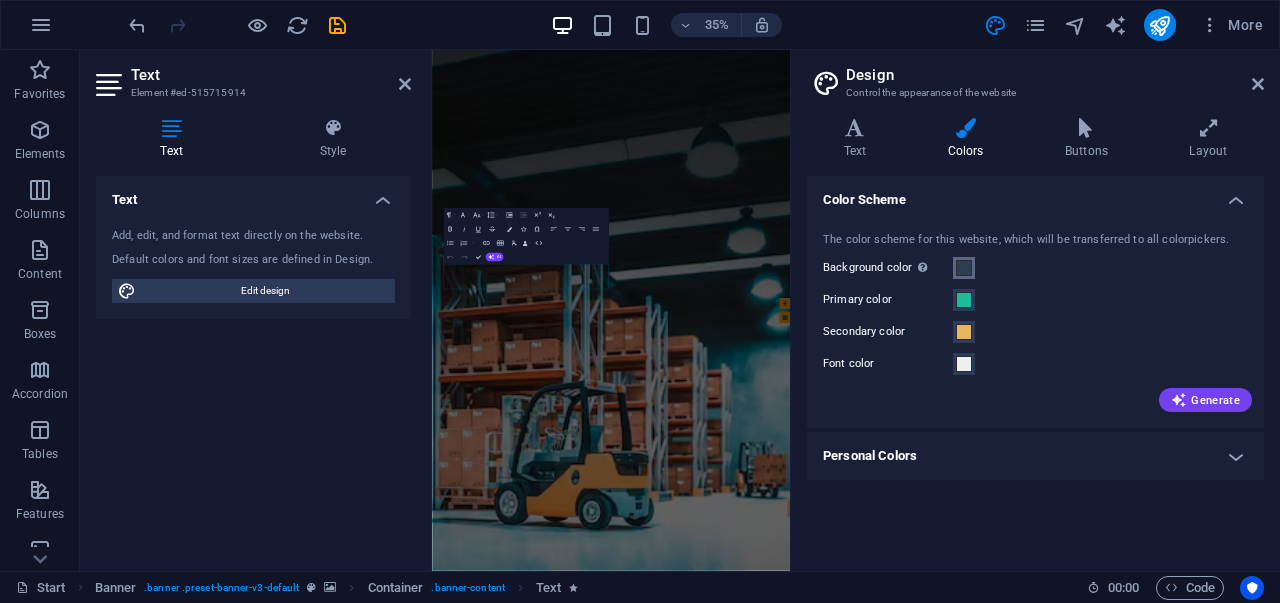 click at bounding box center (964, 268) 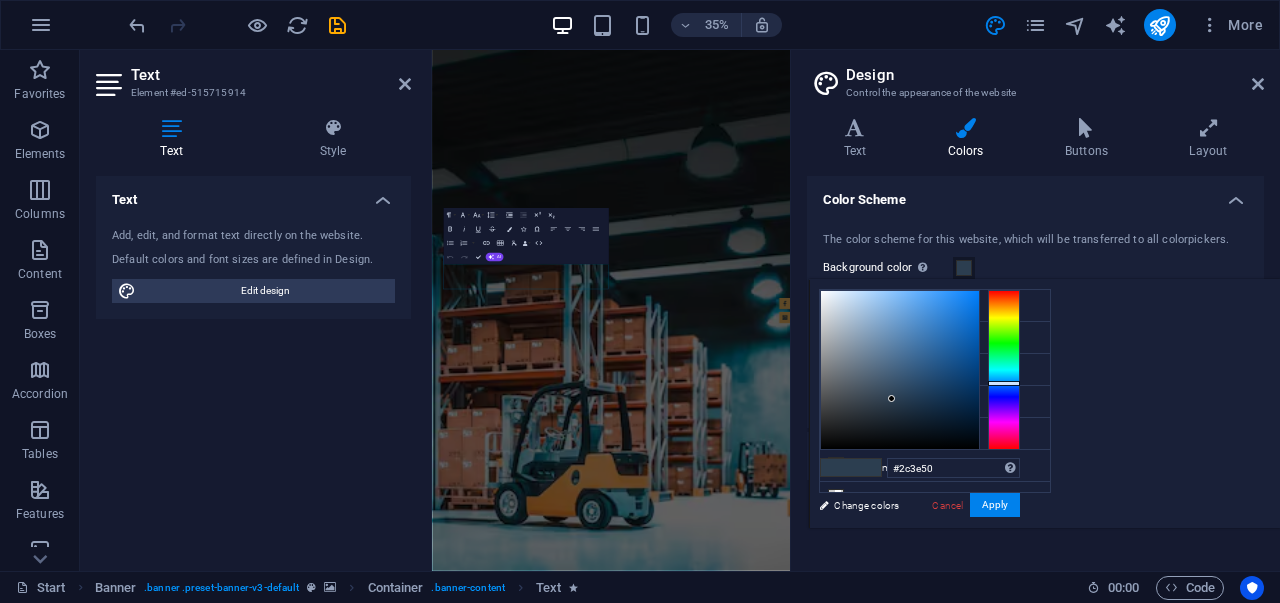 type on "#ffffff" 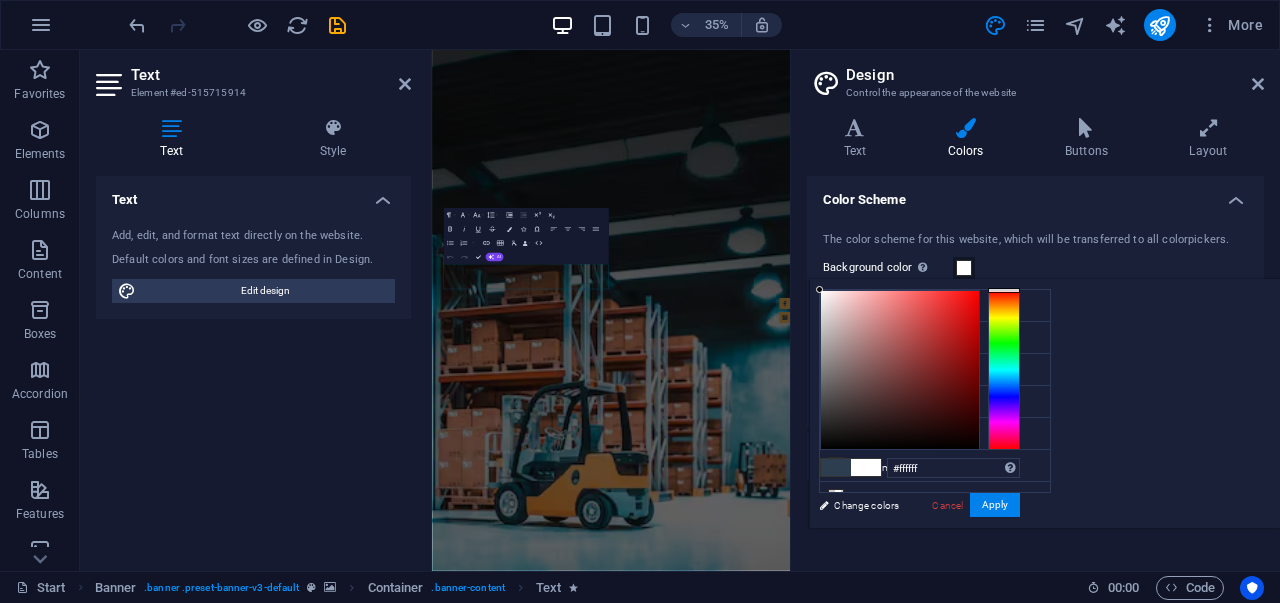 drag, startPoint x: 1086, startPoint y: 317, endPoint x: 1118, endPoint y: 307, distance: 33.526108 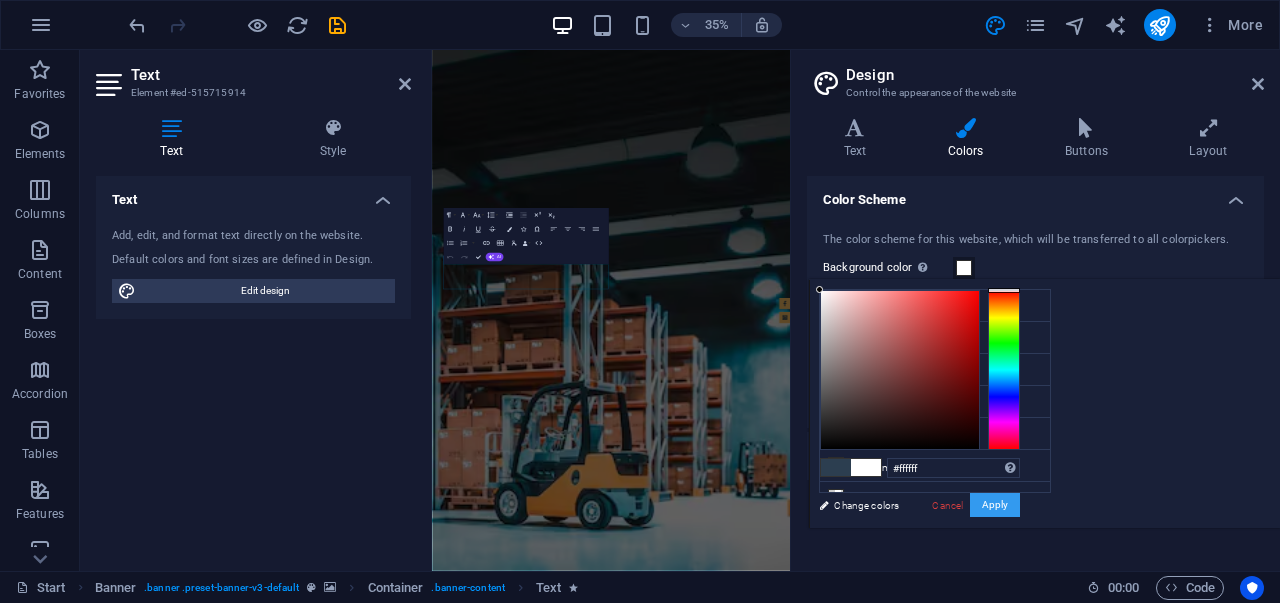 click on "Apply" at bounding box center [995, 505] 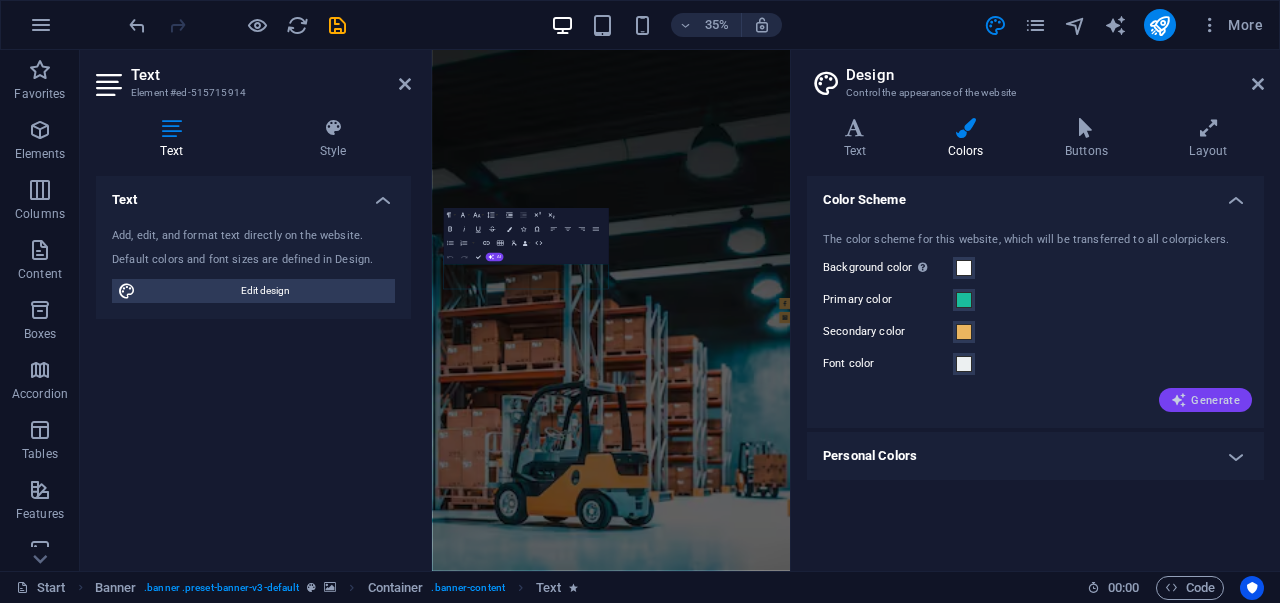 click on "Generate" at bounding box center [1205, 400] 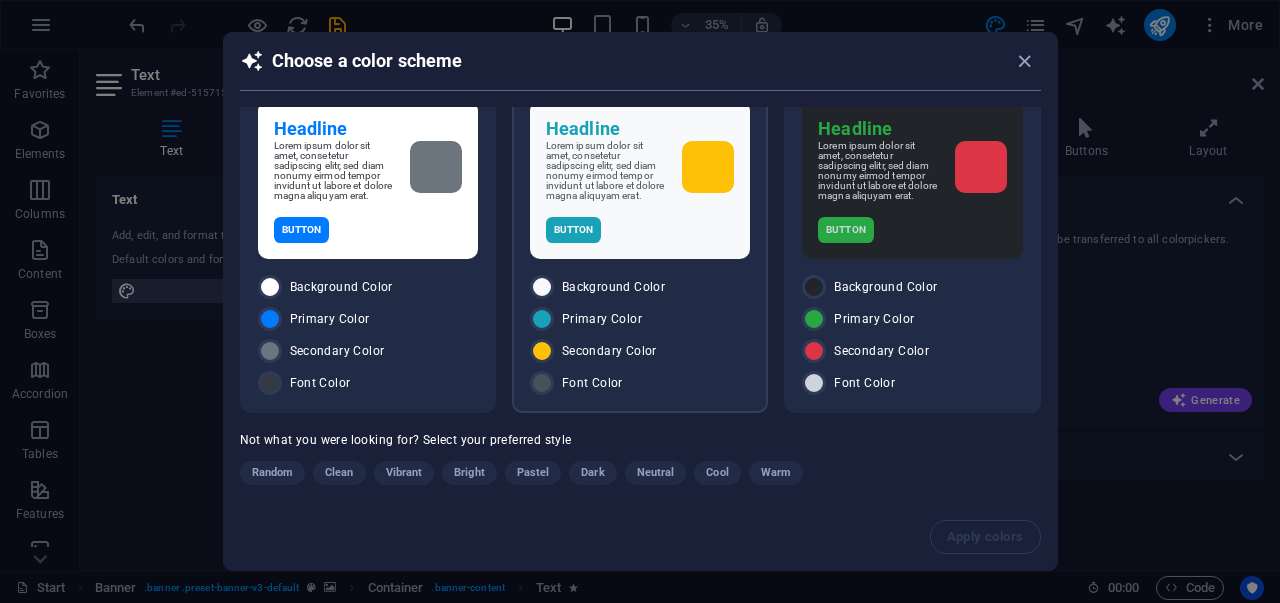 scroll, scrollTop: 57, scrollLeft: 0, axis: vertical 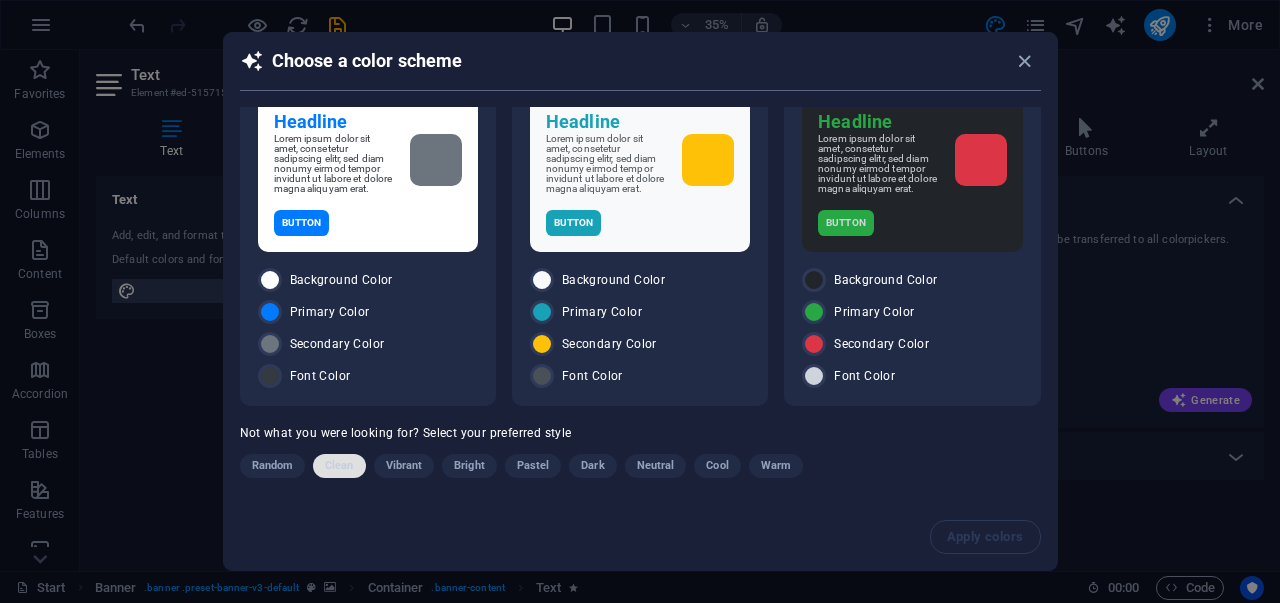 click on "Clean" at bounding box center [339, 466] 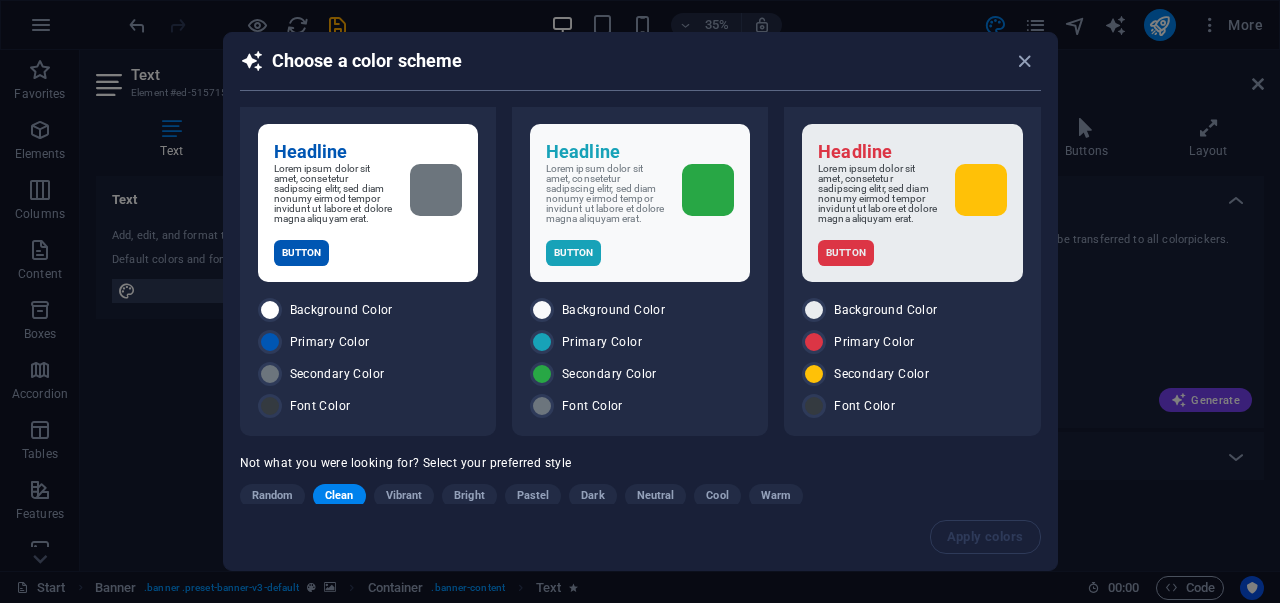 scroll, scrollTop: 0, scrollLeft: 0, axis: both 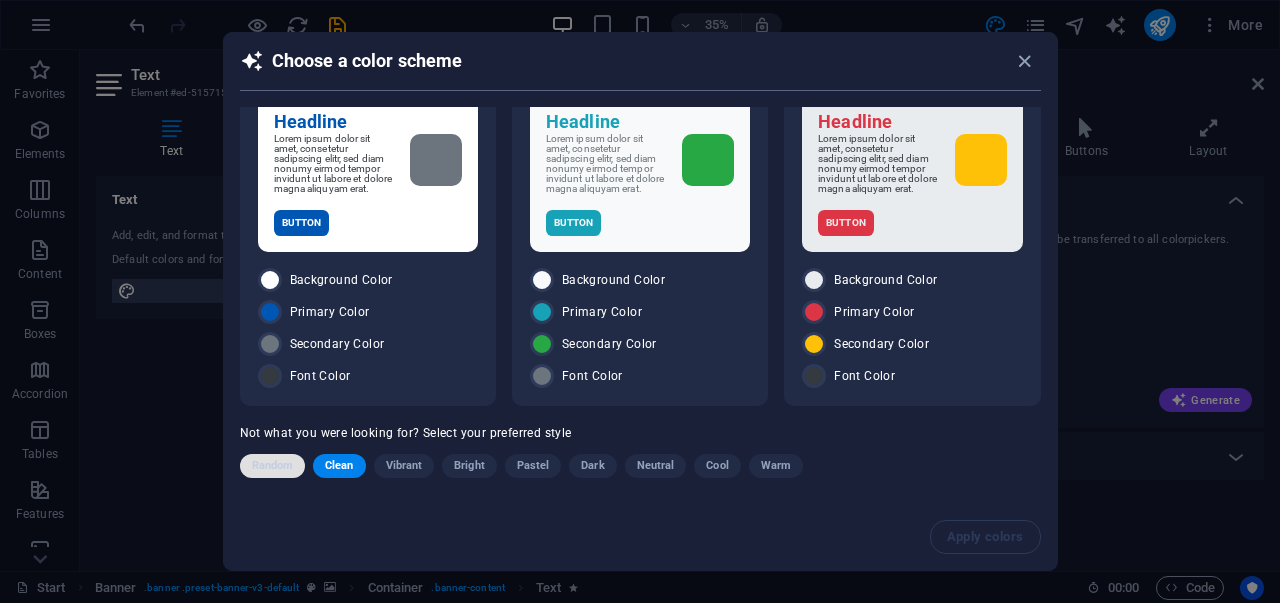 click on "Random" at bounding box center (273, 466) 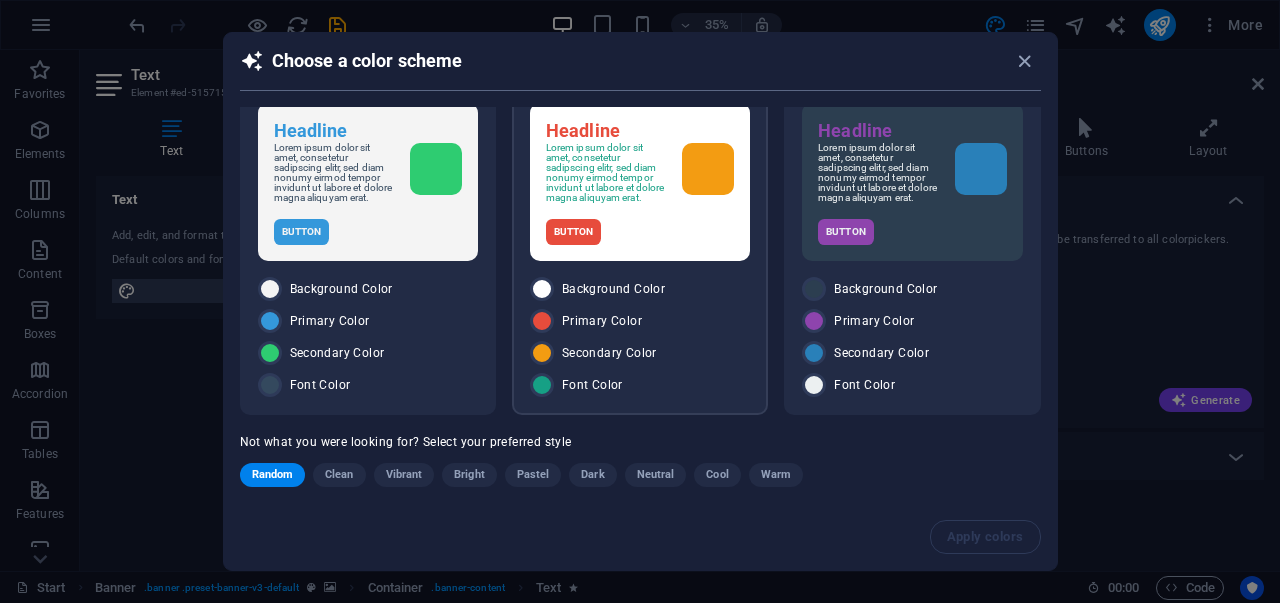 scroll, scrollTop: 57, scrollLeft: 0, axis: vertical 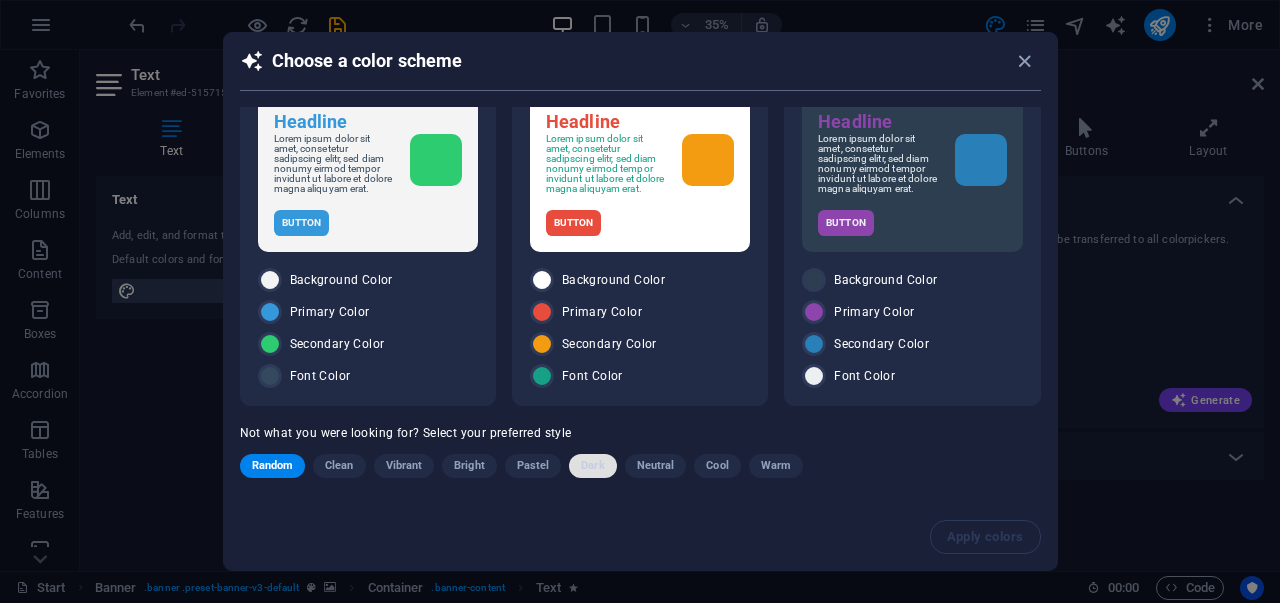 click on "Dark" at bounding box center [592, 466] 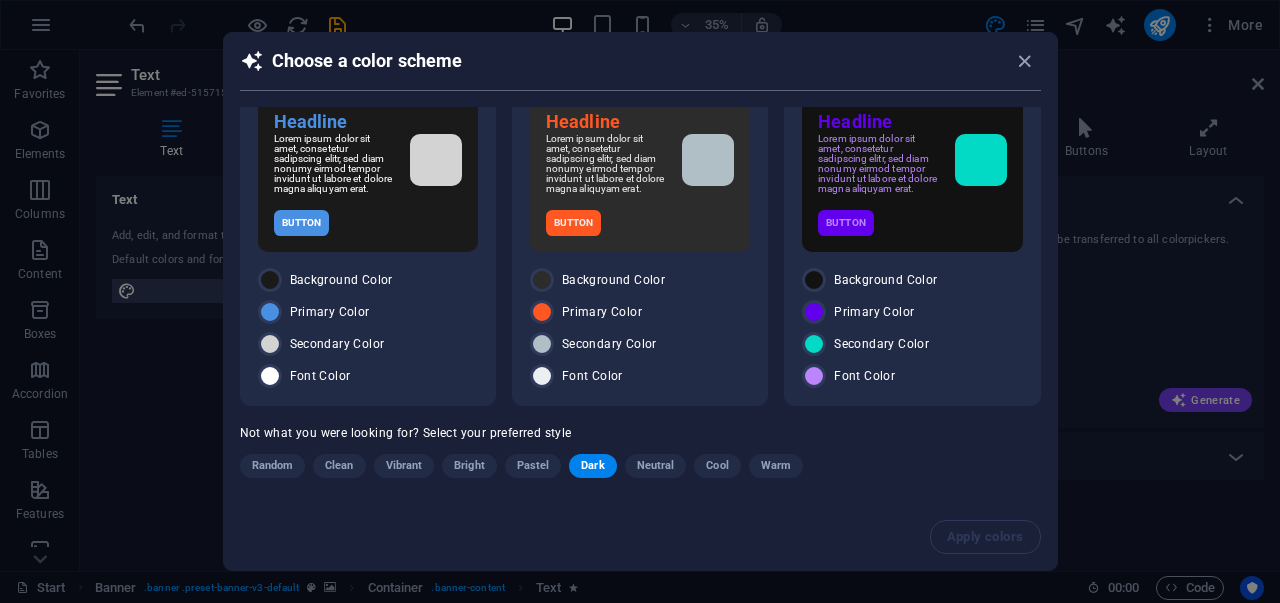 scroll, scrollTop: 0, scrollLeft: 0, axis: both 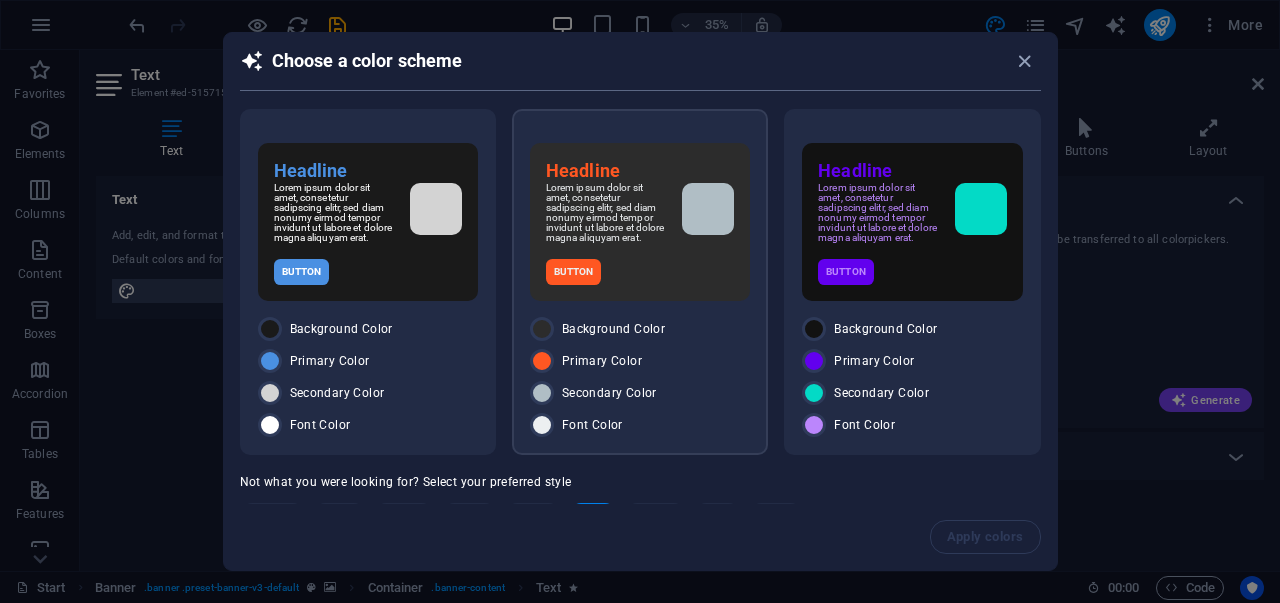 click on "Lorem ipsum dolor sit amet, consetetur sadipscing elitr, sed diam nonumy eirmod tempor invidunt ut labore et dolore magna aliquyam erat." at bounding box center (606, 213) 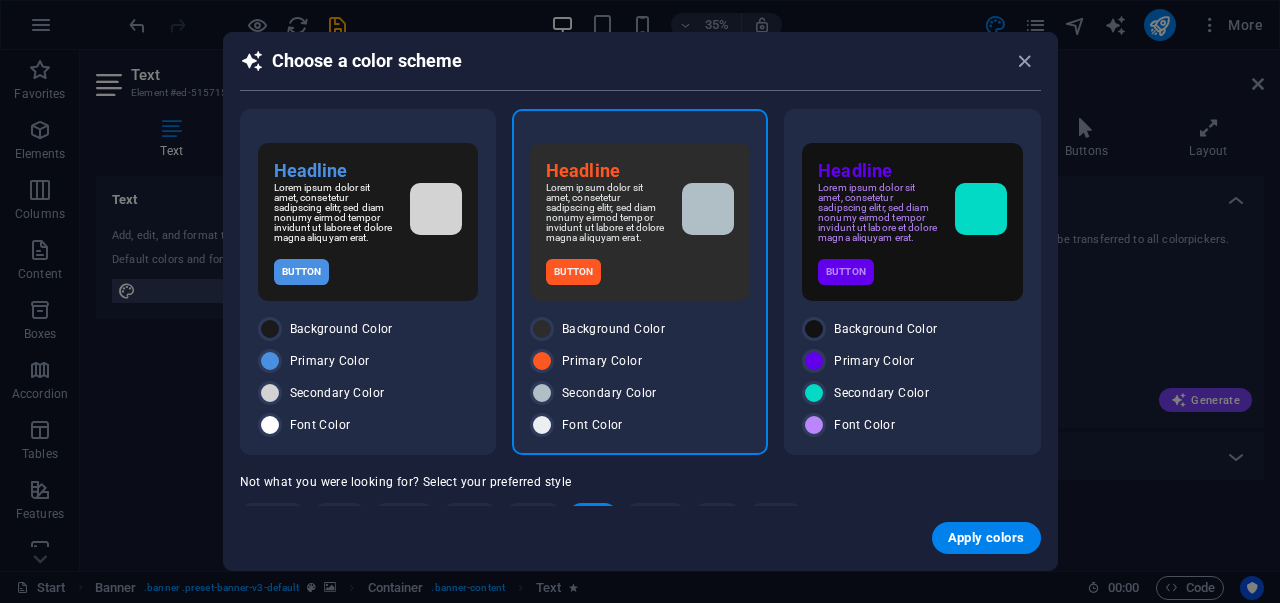 click on "Lorem ipsum dolor sit amet, consetetur sadipscing elitr, sed diam nonumy eirmod tempor invidunt ut labore et dolore magna aliquyam erat." at bounding box center [606, 213] 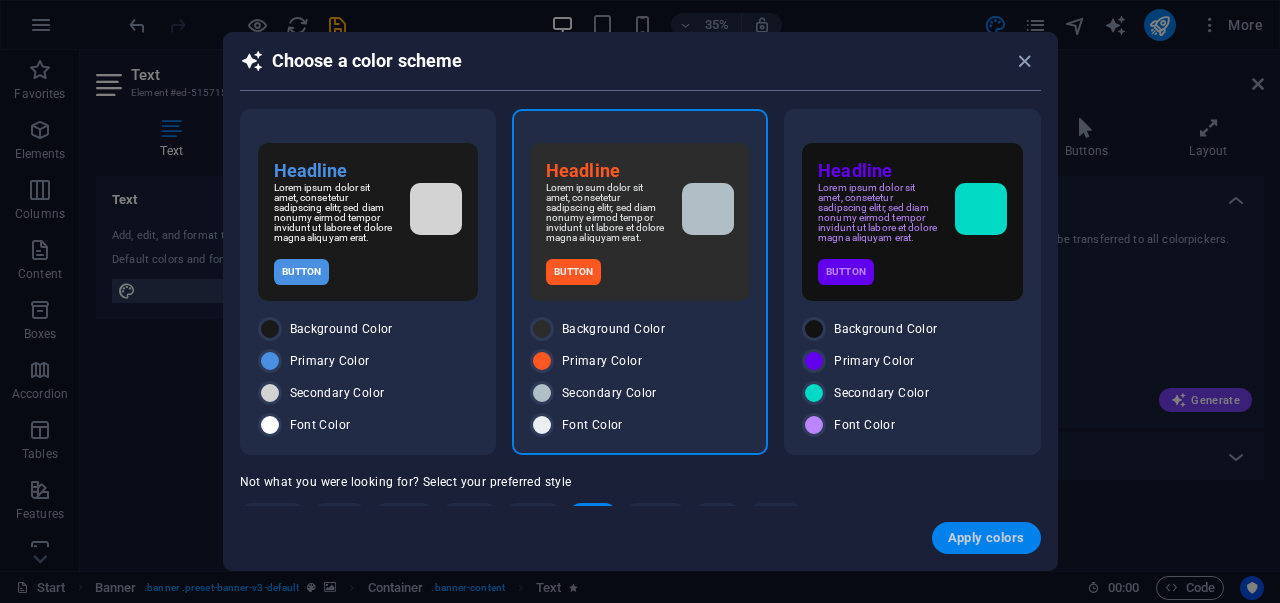 click on "Apply colors" at bounding box center (986, 538) 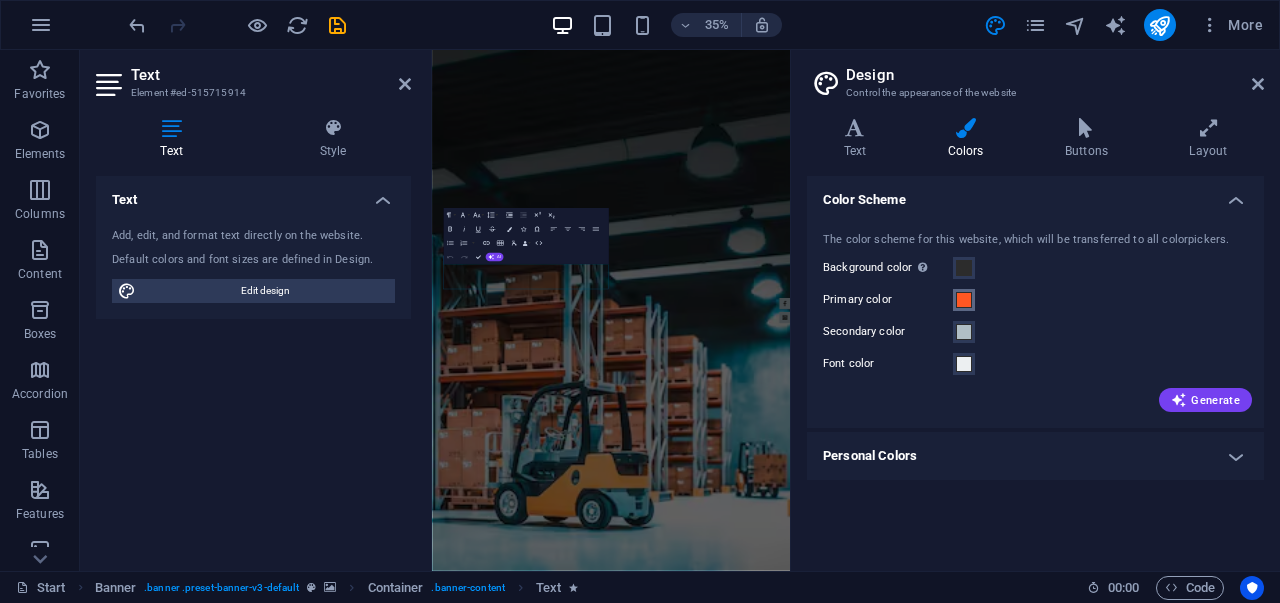 click on "Primary color" at bounding box center [964, 300] 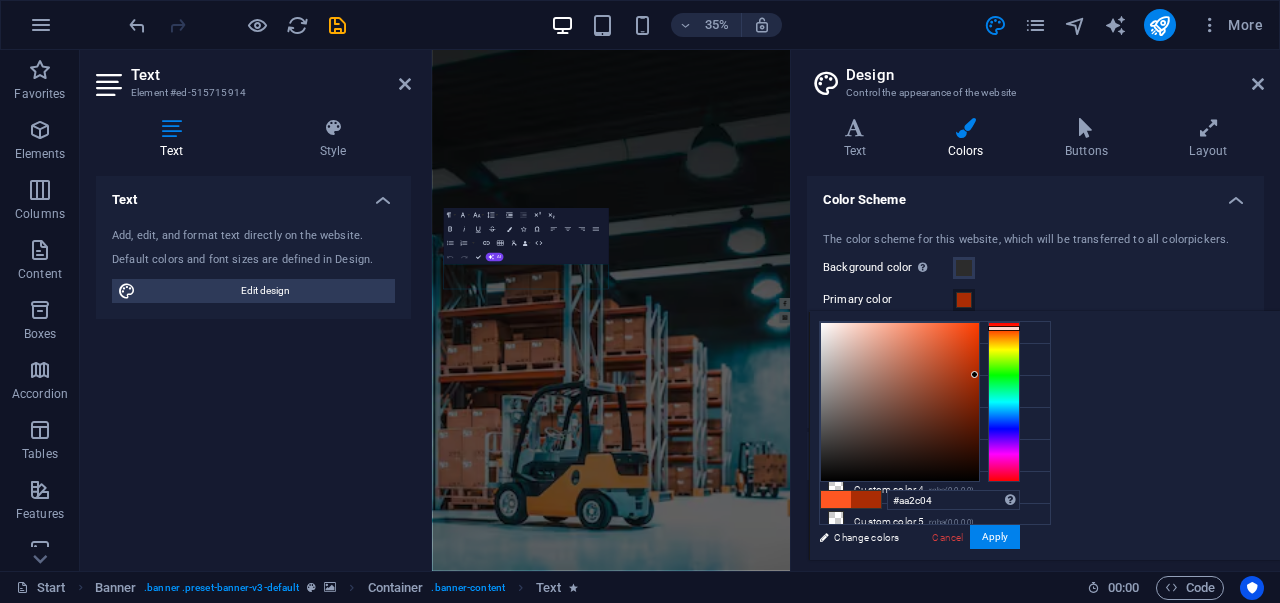 click at bounding box center (900, 402) 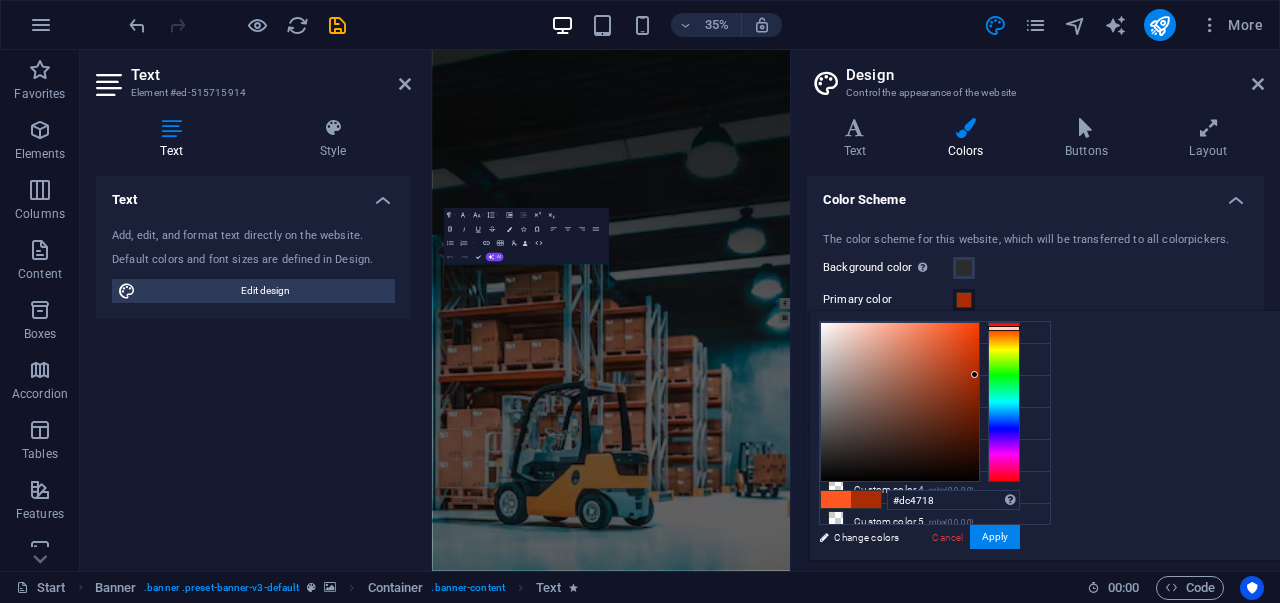 click at bounding box center [900, 402] 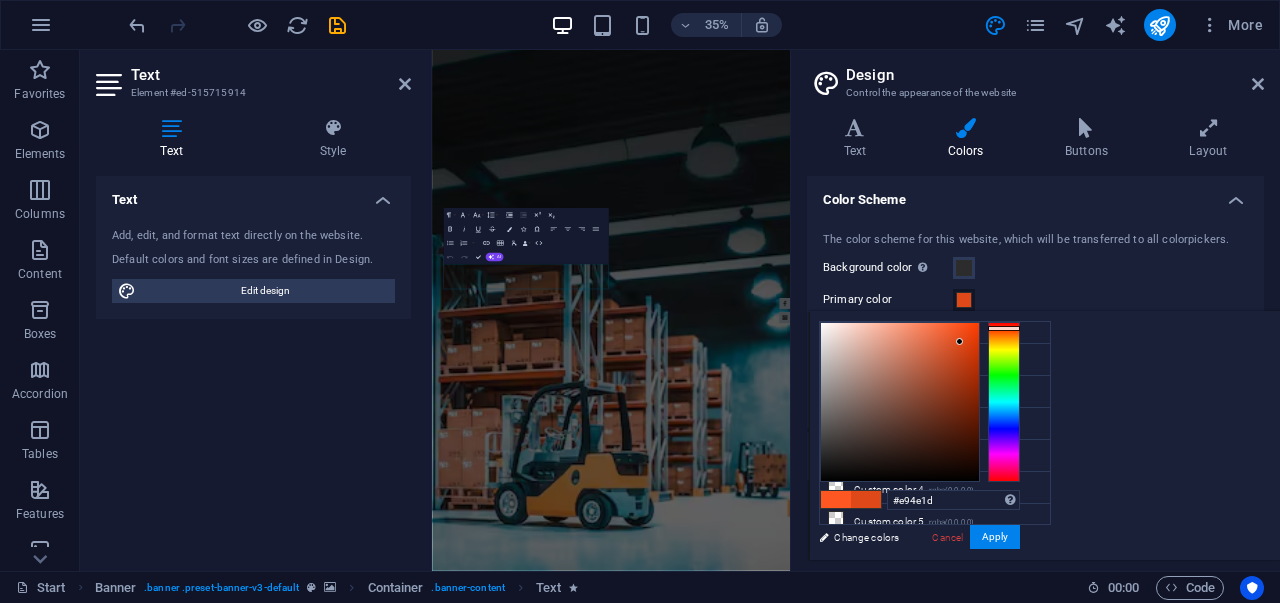 type on "#ea4e1d" 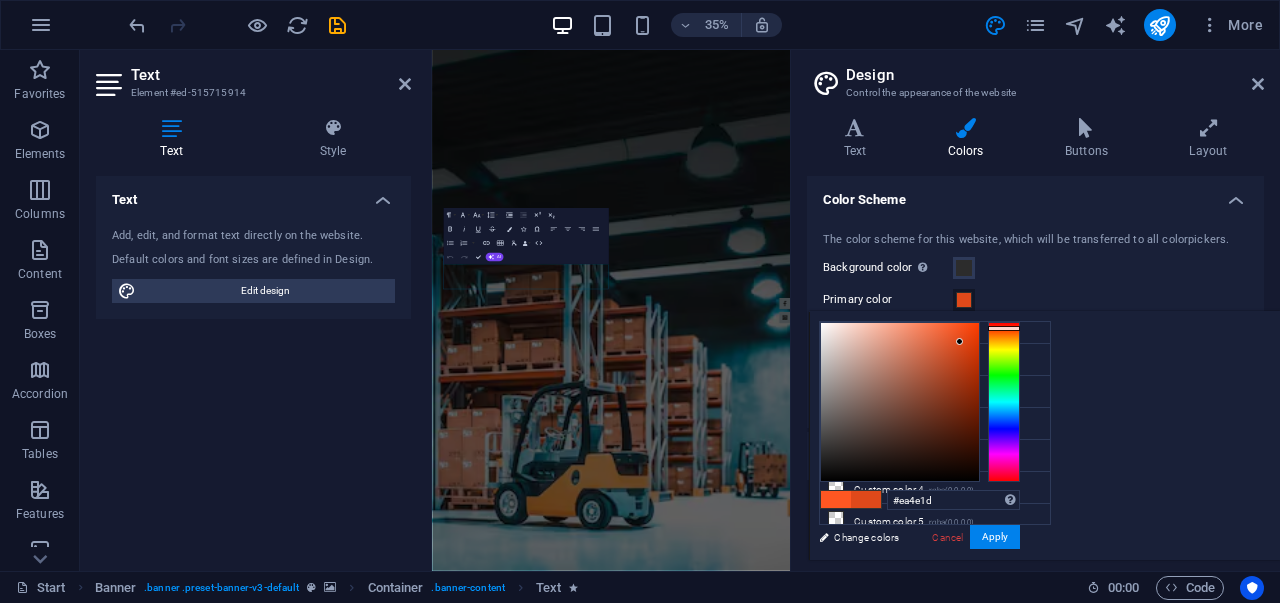 click at bounding box center [959, 341] 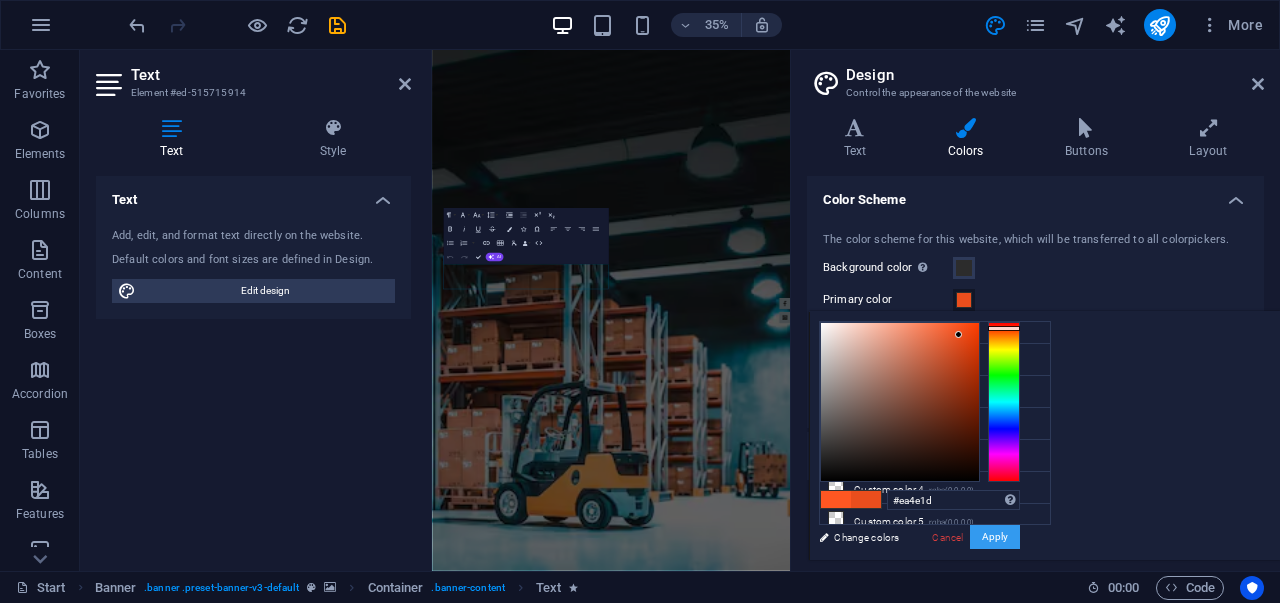 click on "Apply" at bounding box center [995, 537] 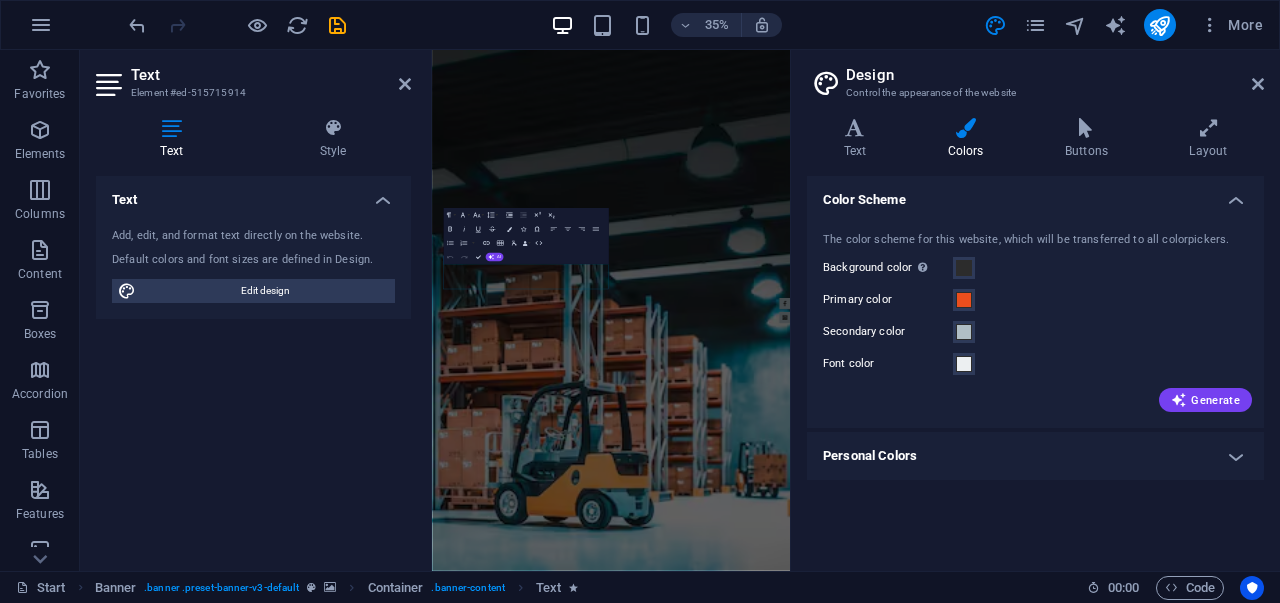click on "Generate" at bounding box center [1035, 396] 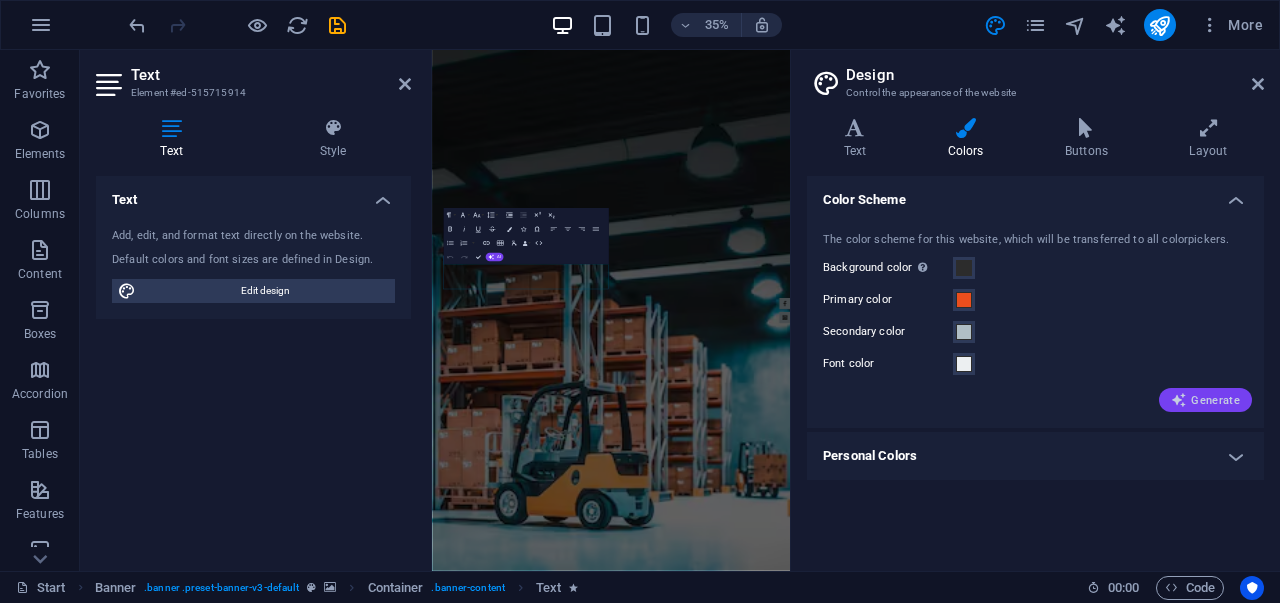 click on "Generate" at bounding box center (1205, 400) 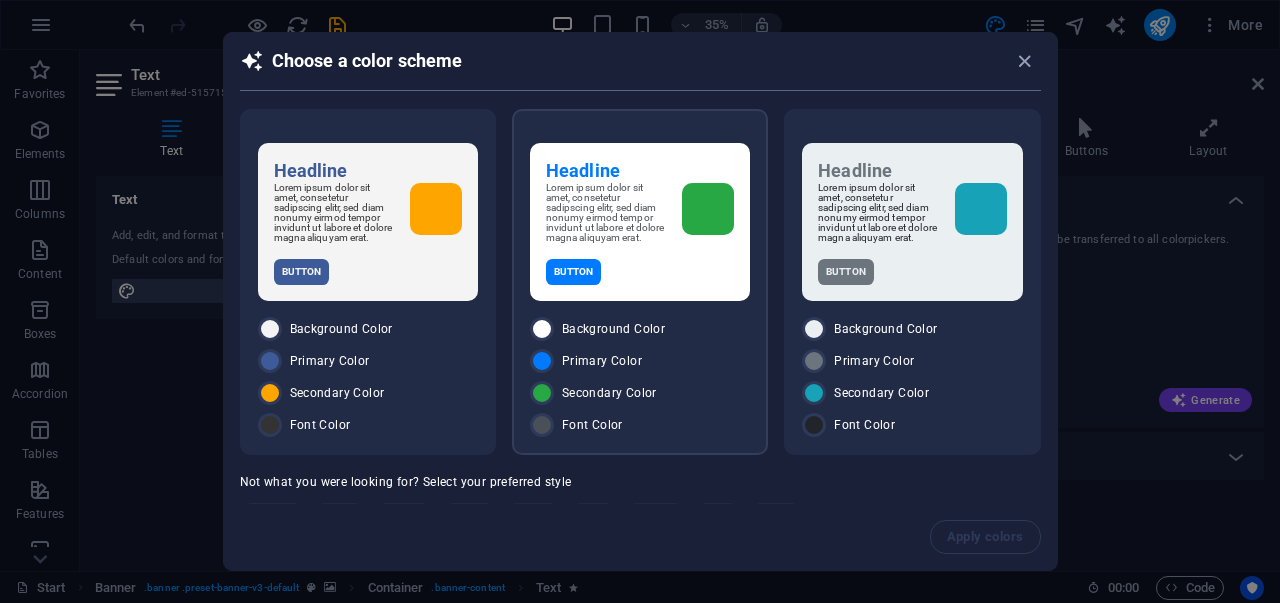 click on "Button" at bounding box center (640, 272) 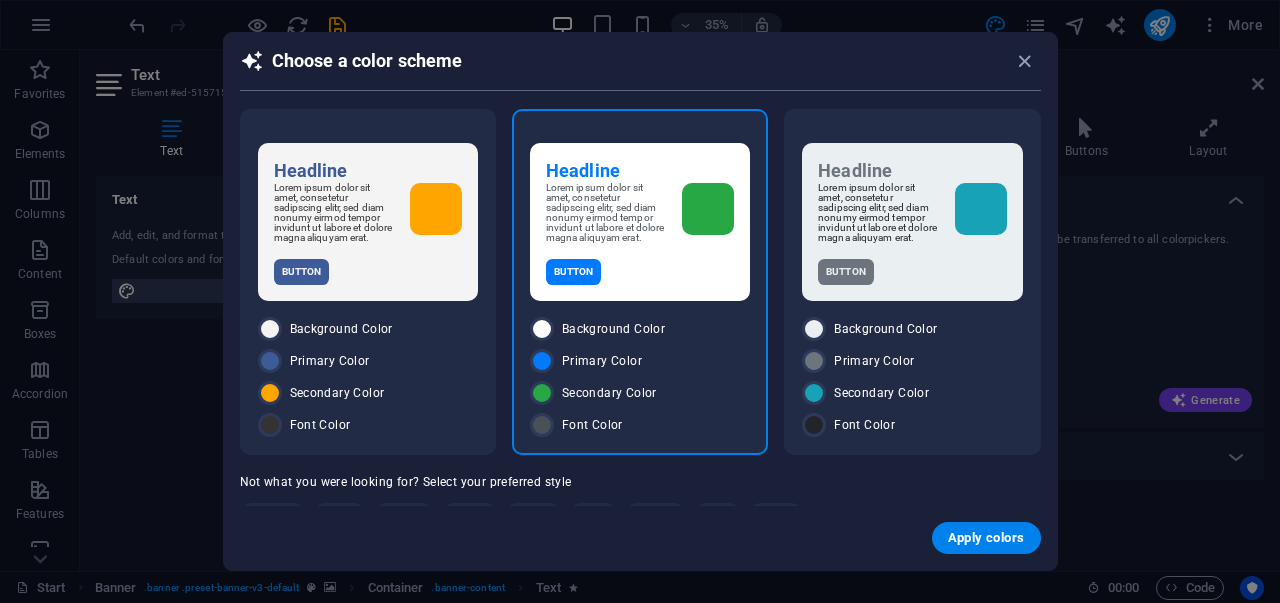 click on "Button" at bounding box center (640, 272) 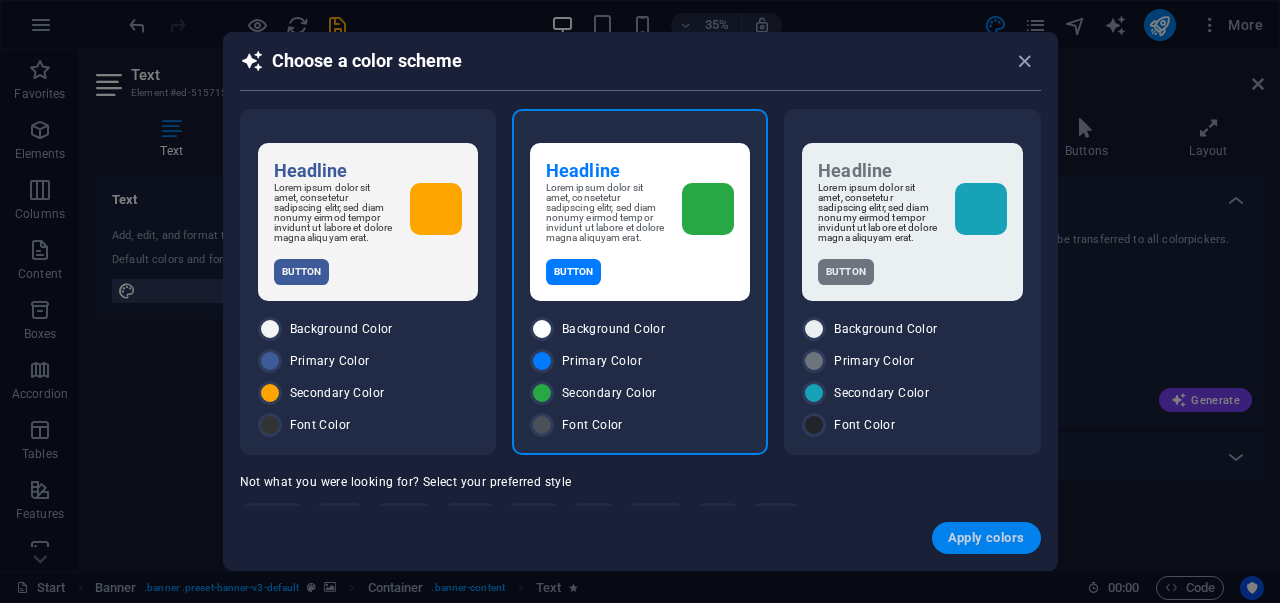 click on "Apply colors" at bounding box center (986, 538) 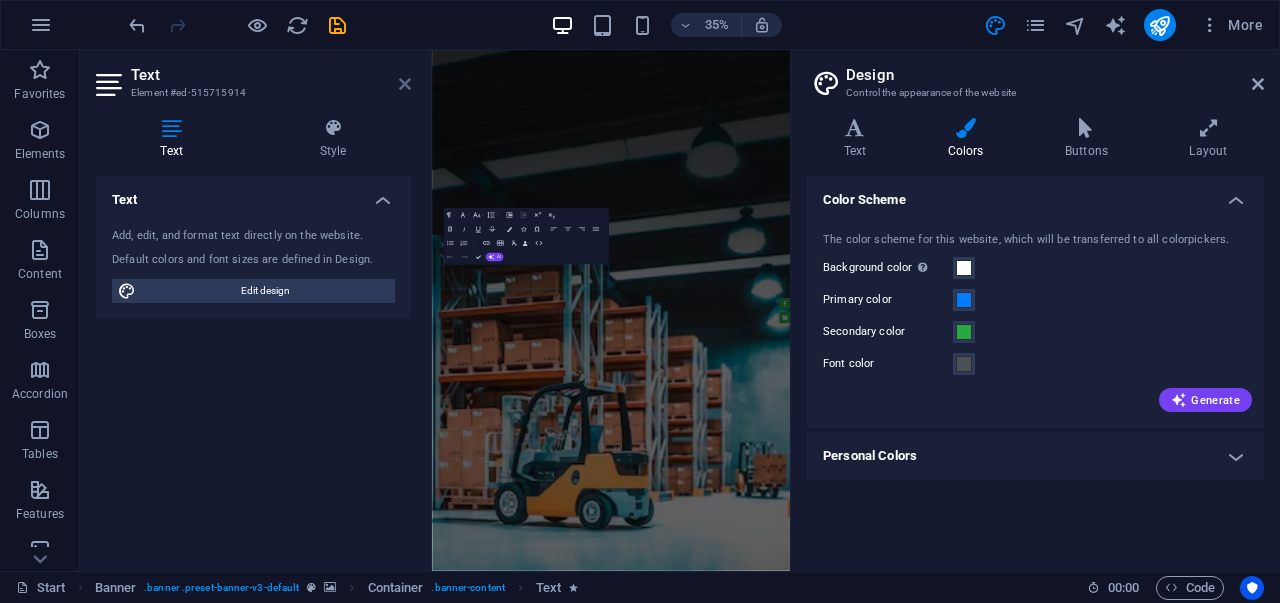 click at bounding box center [405, 84] 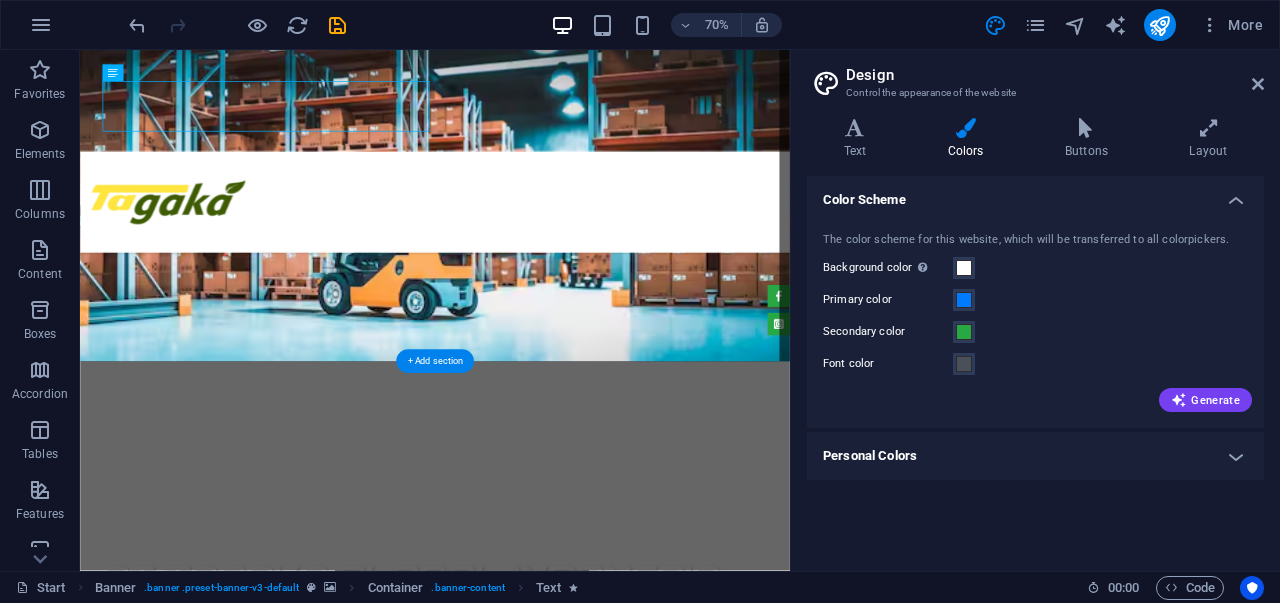 scroll, scrollTop: 0, scrollLeft: 0, axis: both 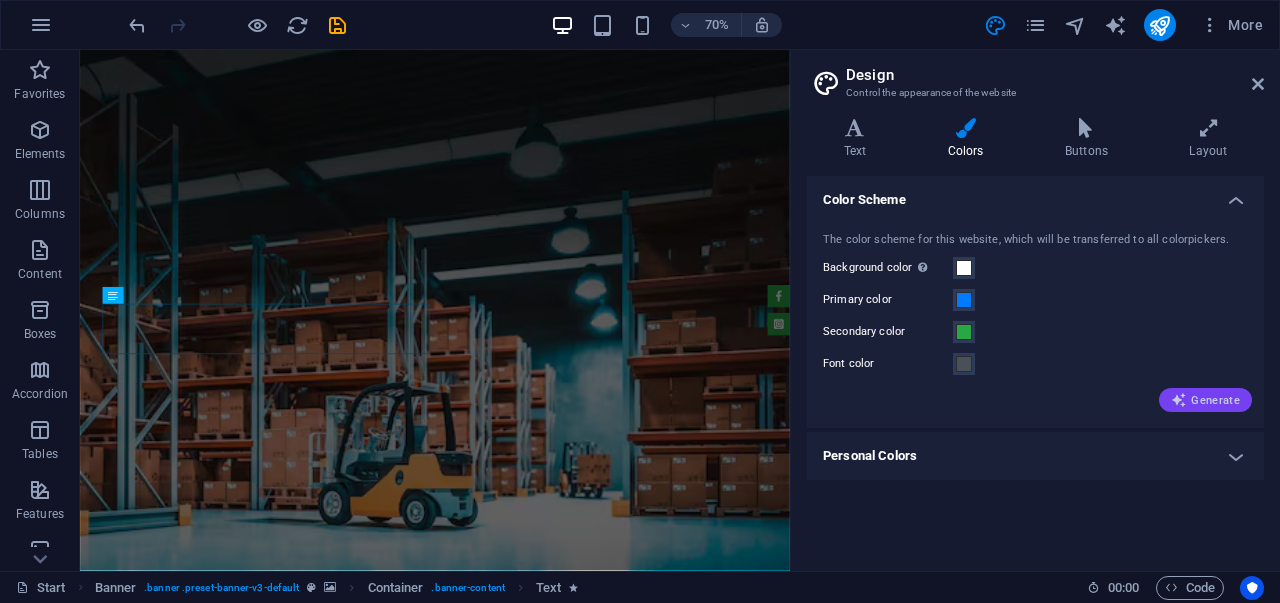 click at bounding box center (1179, 400) 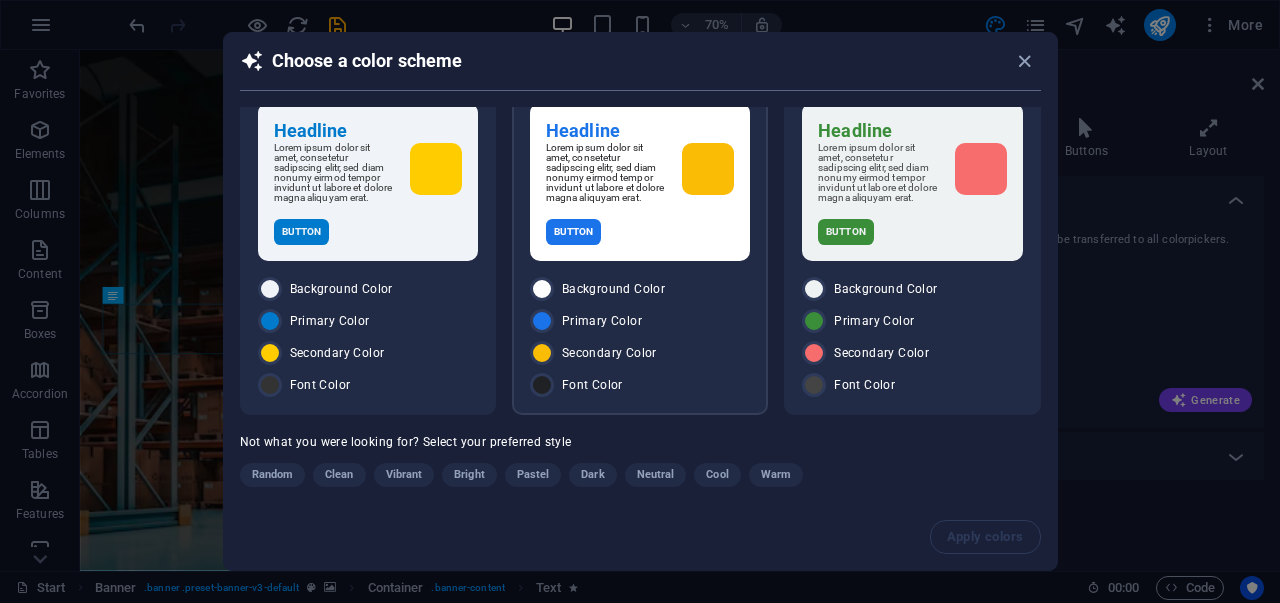 scroll, scrollTop: 57, scrollLeft: 0, axis: vertical 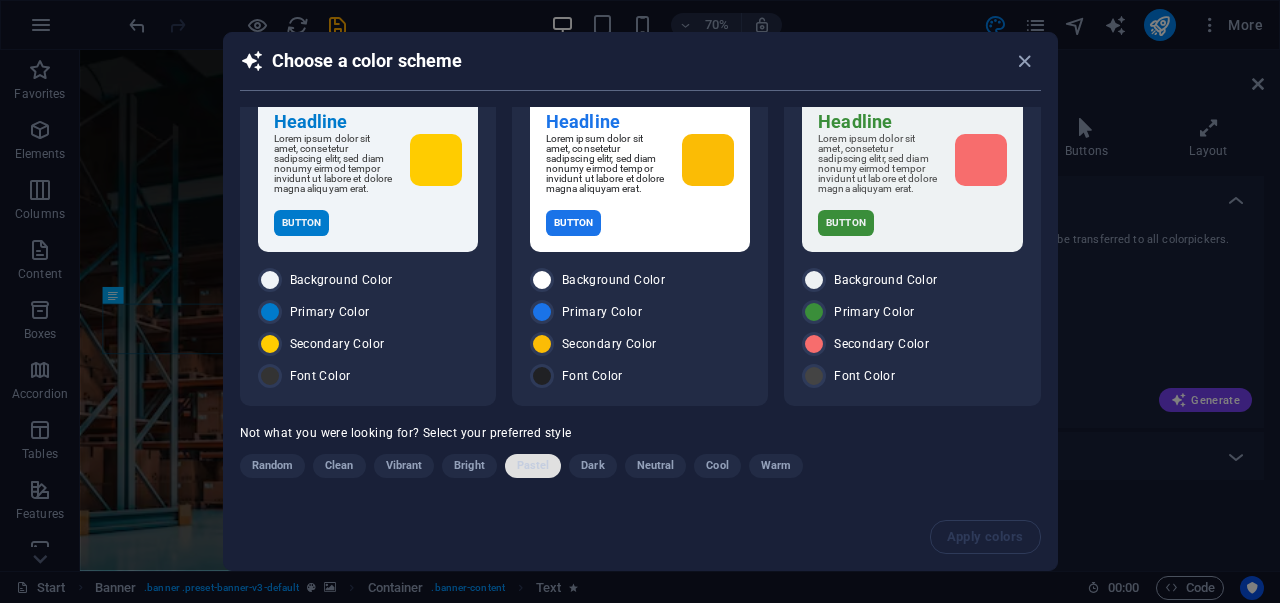 click on "Pastel" at bounding box center (533, 466) 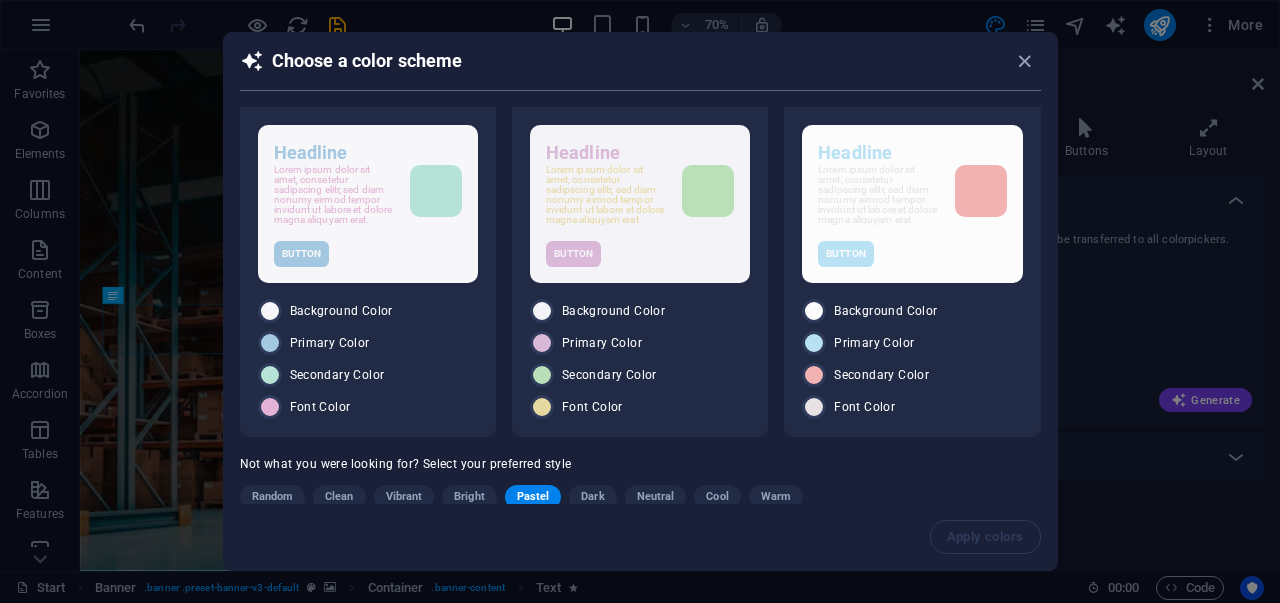 scroll, scrollTop: 0, scrollLeft: 0, axis: both 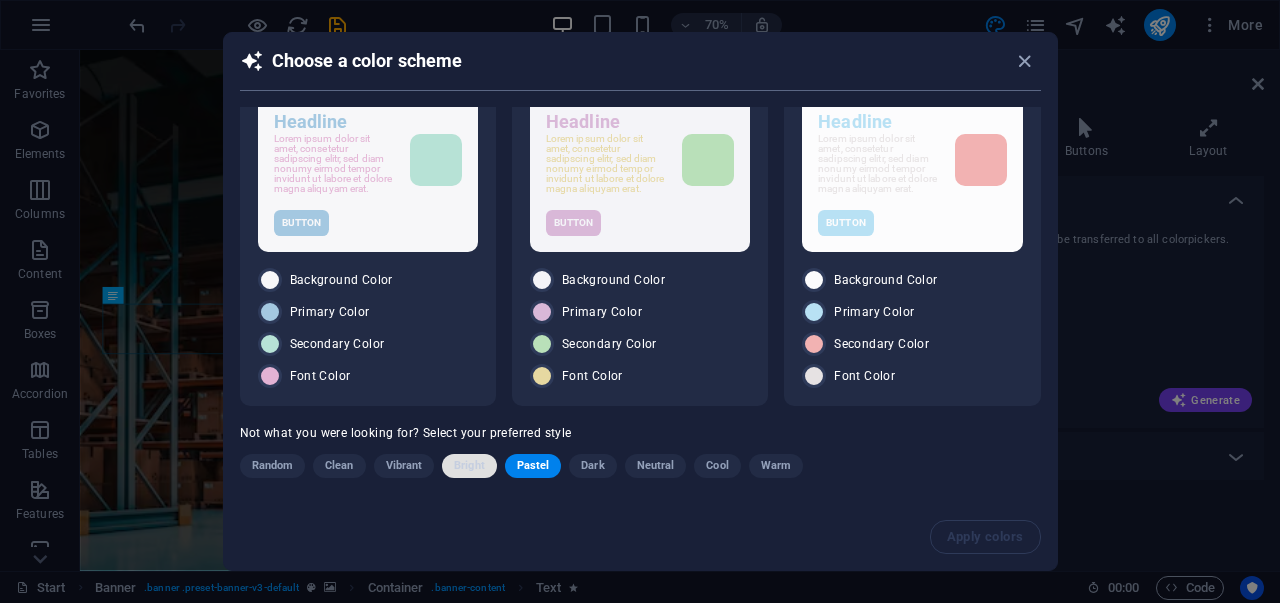 click on "Bright" at bounding box center [469, 466] 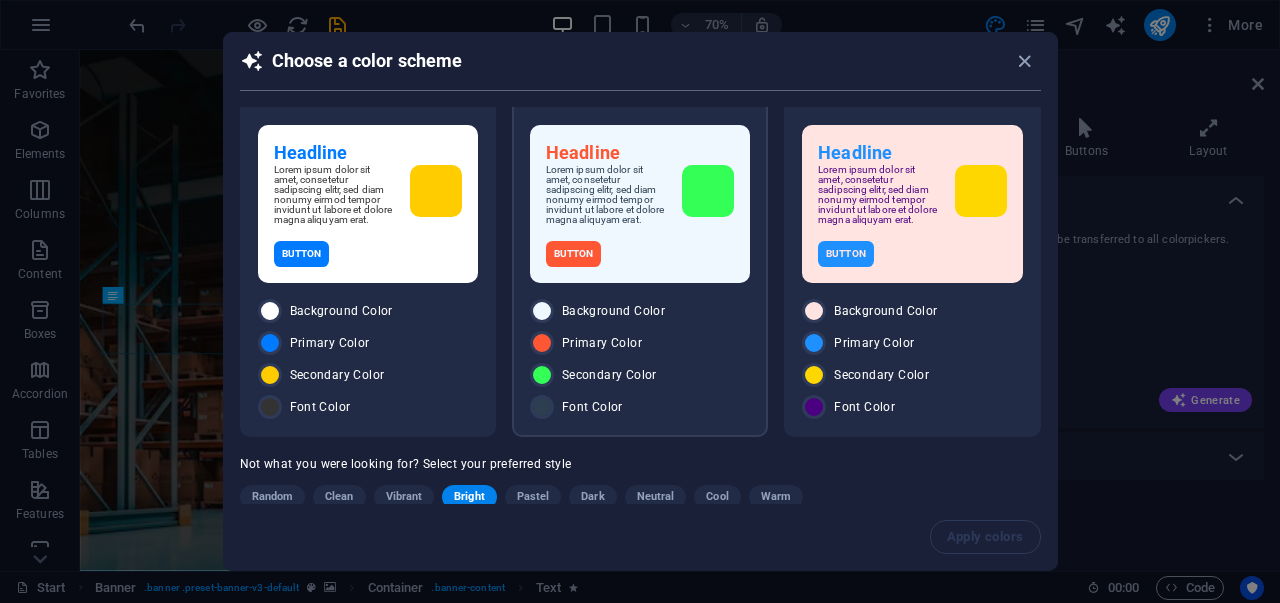 scroll, scrollTop: 0, scrollLeft: 0, axis: both 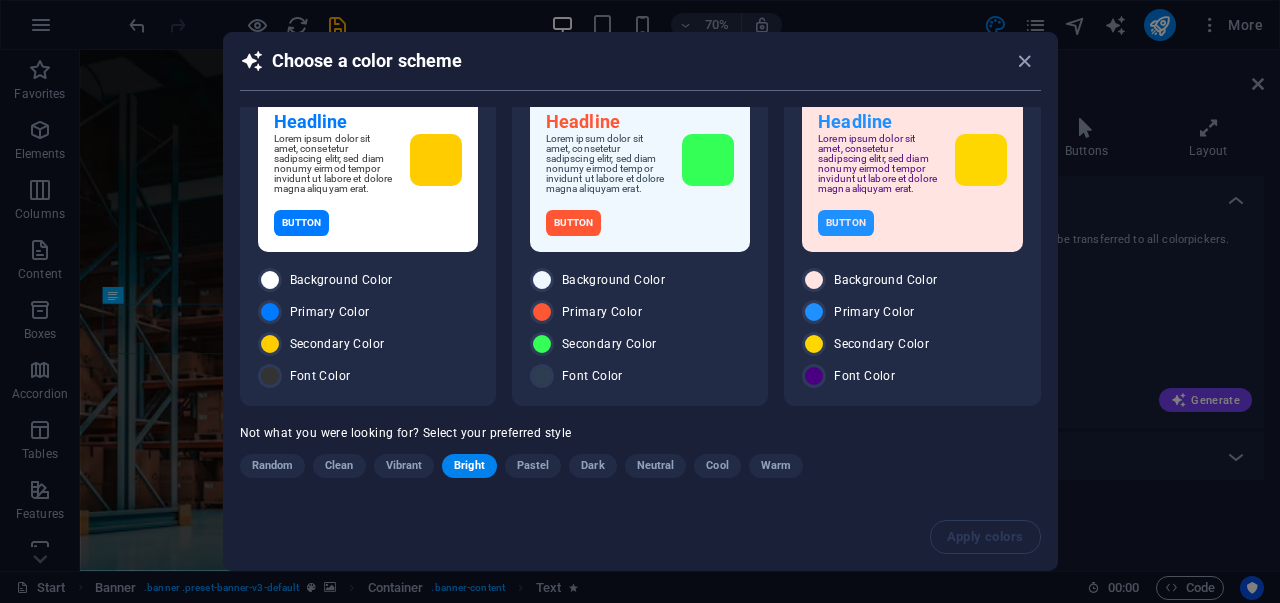 click on "Vibrant" at bounding box center (404, 466) 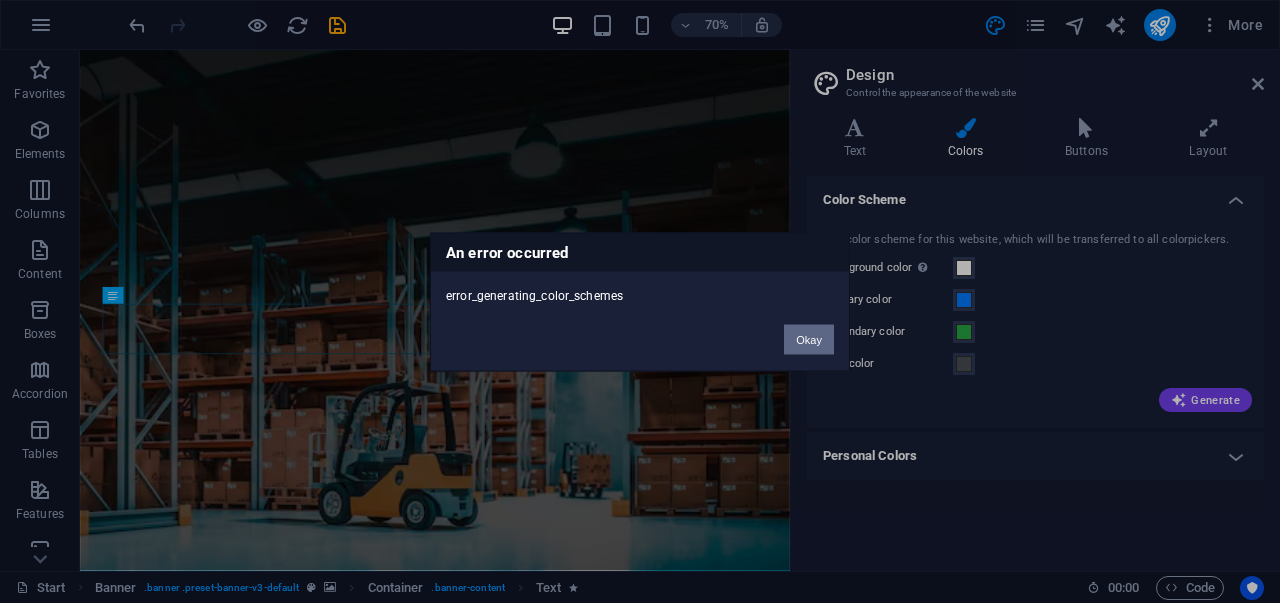 click on "Okay" at bounding box center [809, 339] 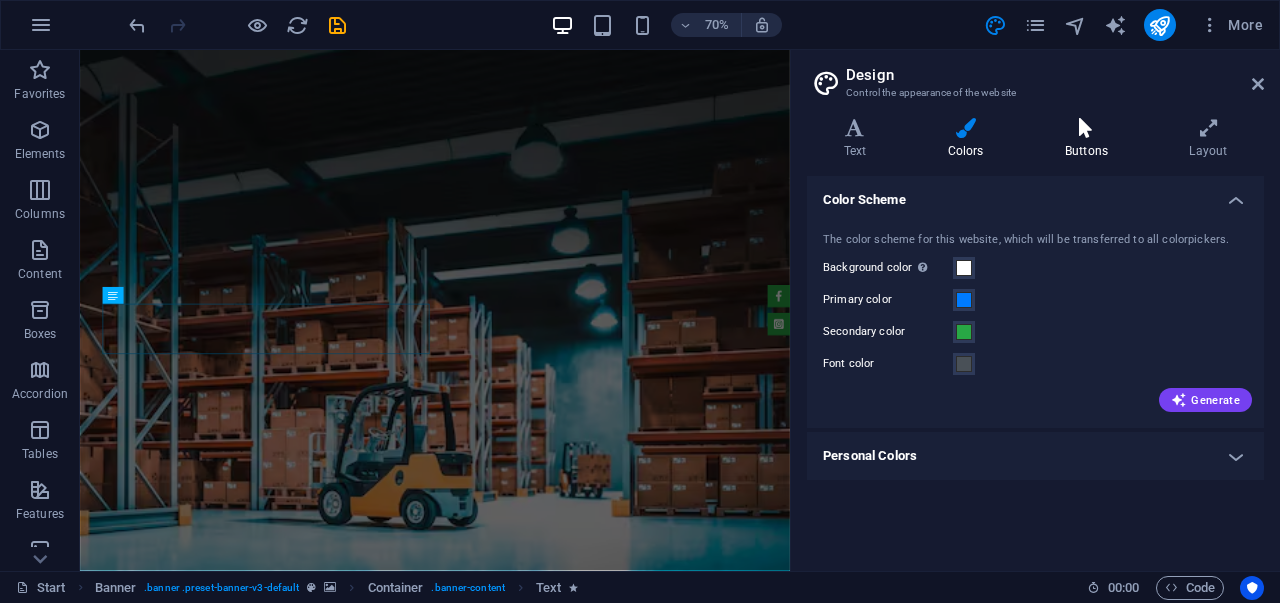 click on "Buttons" at bounding box center (1090, 139) 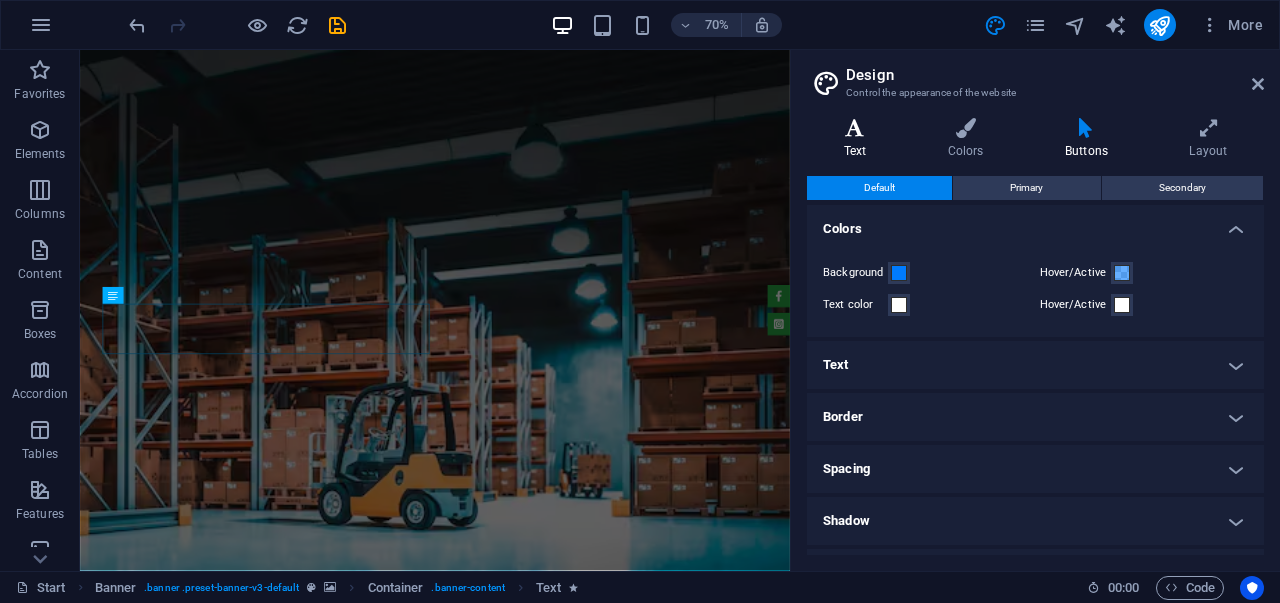 click on "Text" at bounding box center (859, 139) 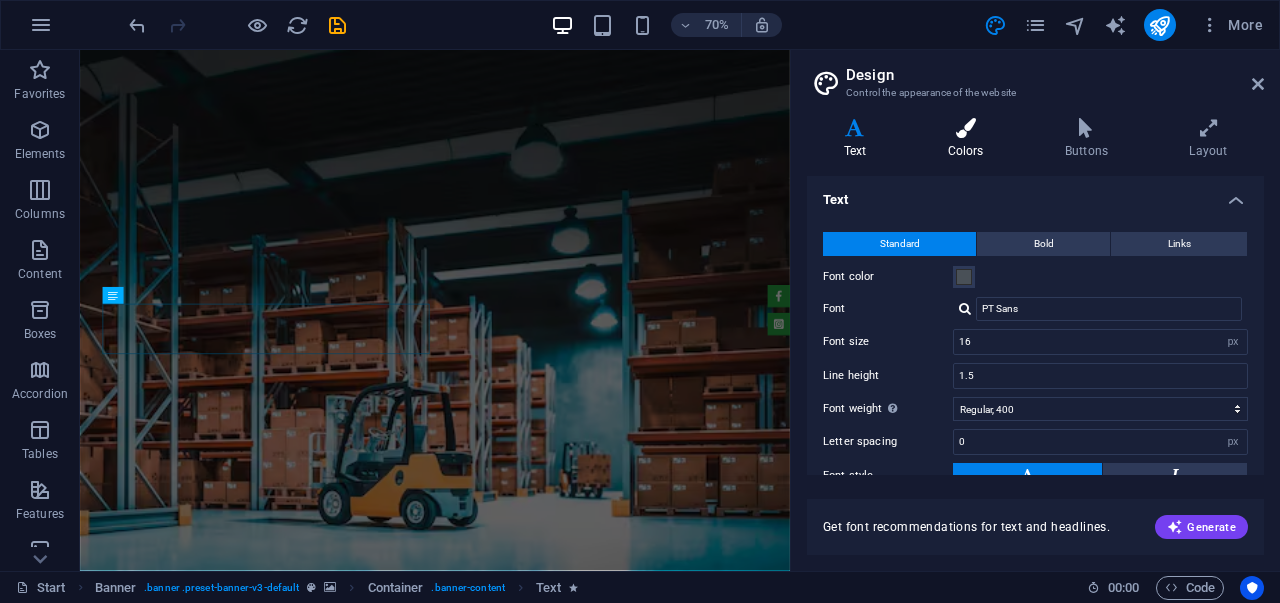 click on "Colors" at bounding box center (969, 139) 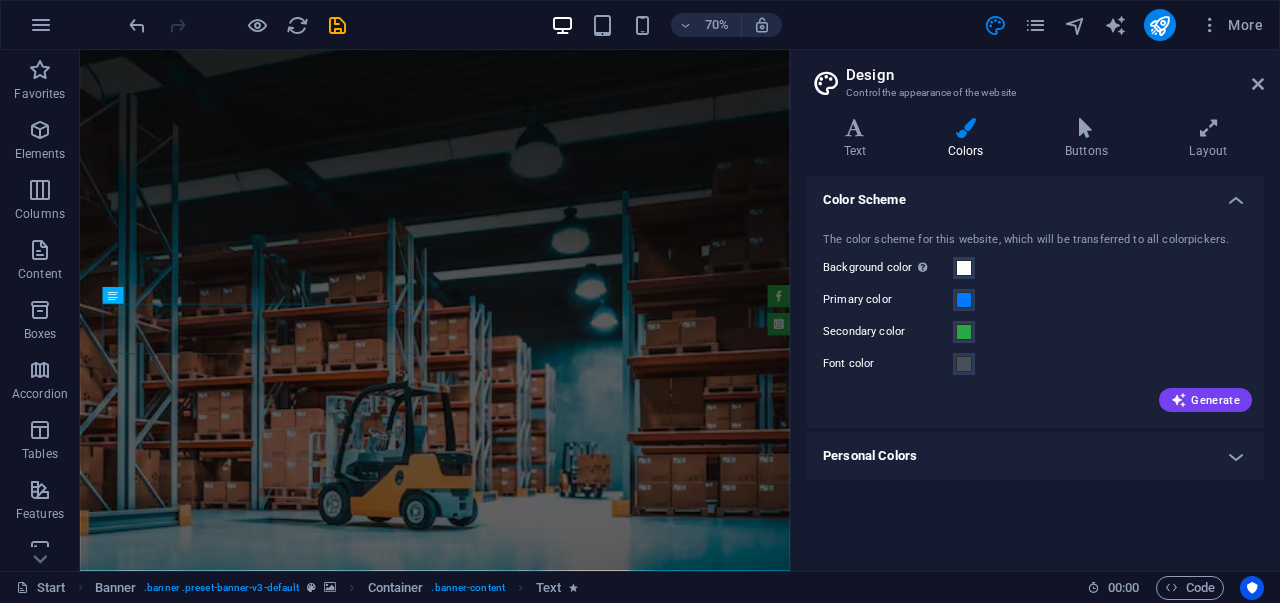 click on "Personal Colors" at bounding box center [1035, 456] 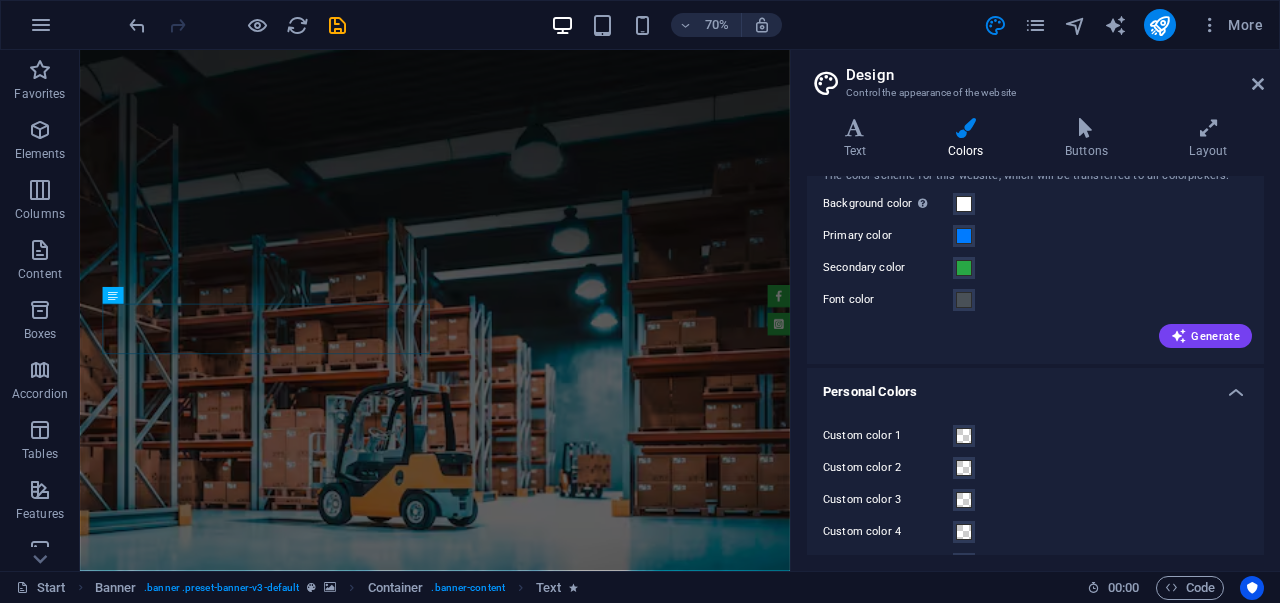 scroll, scrollTop: 104, scrollLeft: 0, axis: vertical 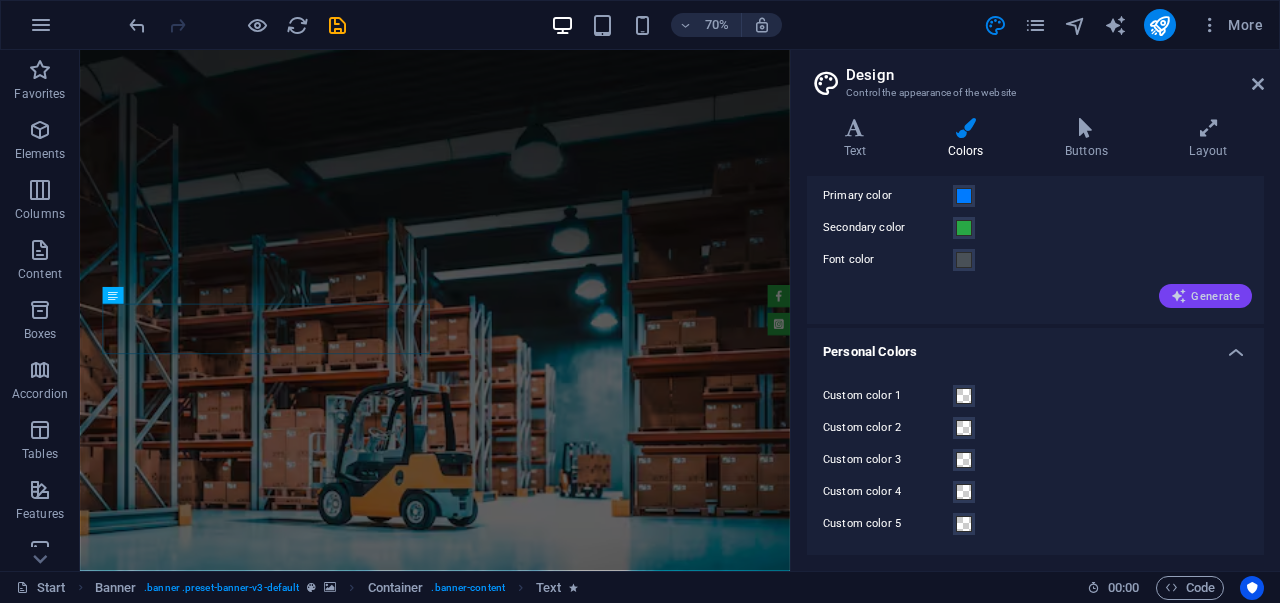 click on "Generate" at bounding box center (1205, 296) 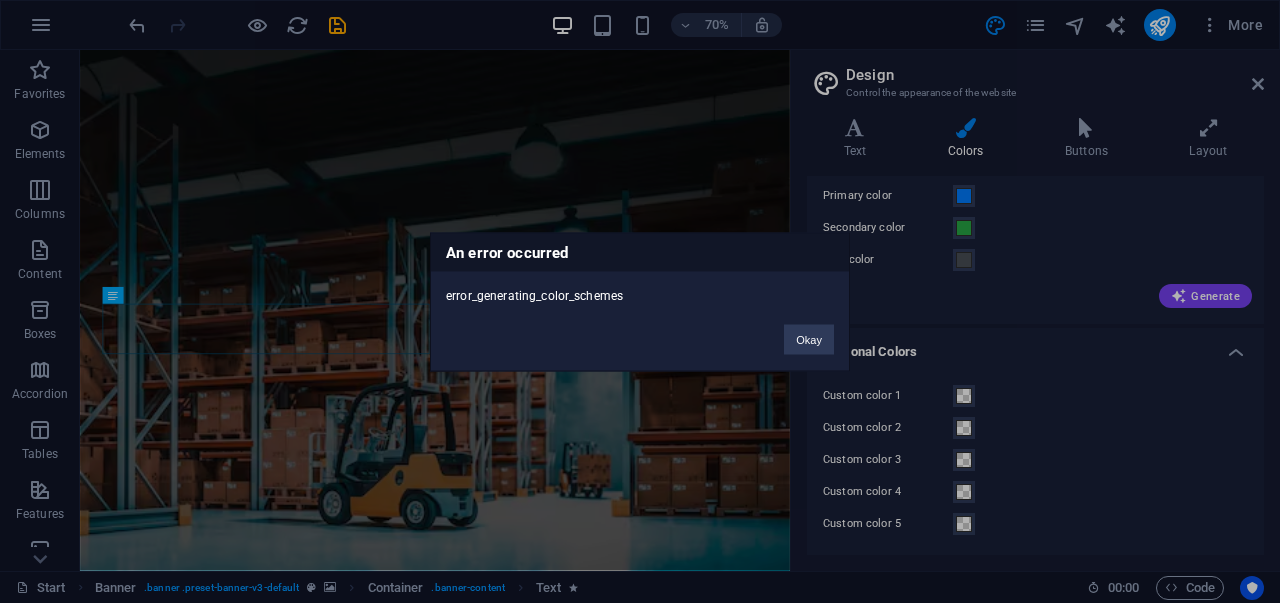 click on "Okay" at bounding box center [809, 339] 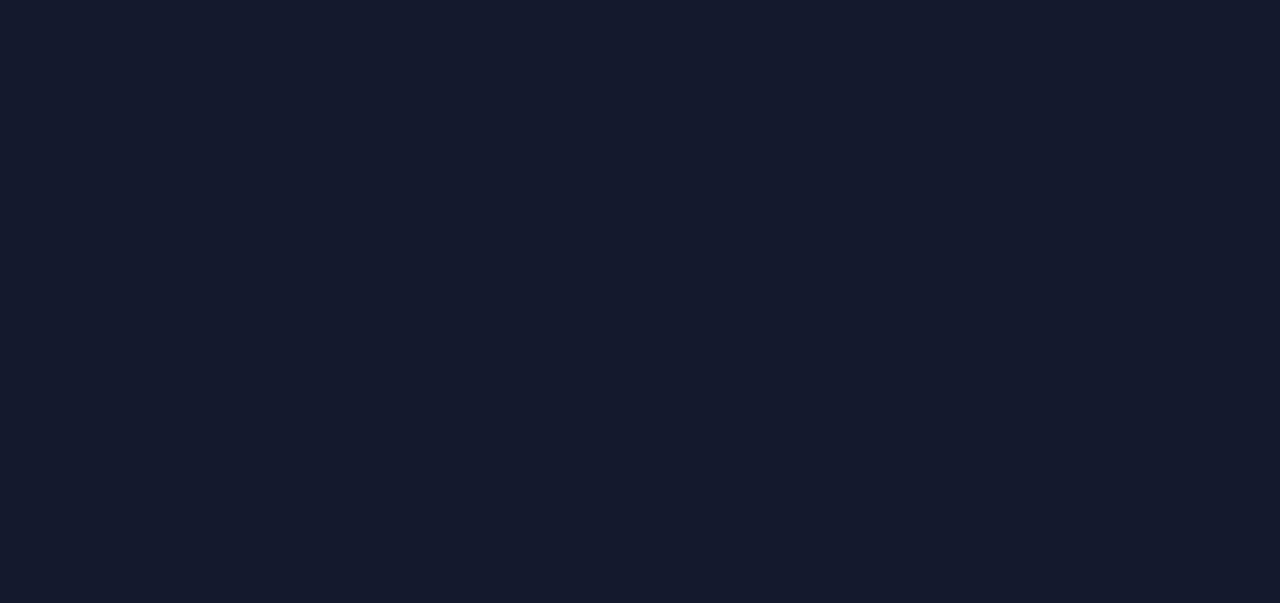 scroll, scrollTop: 0, scrollLeft: 0, axis: both 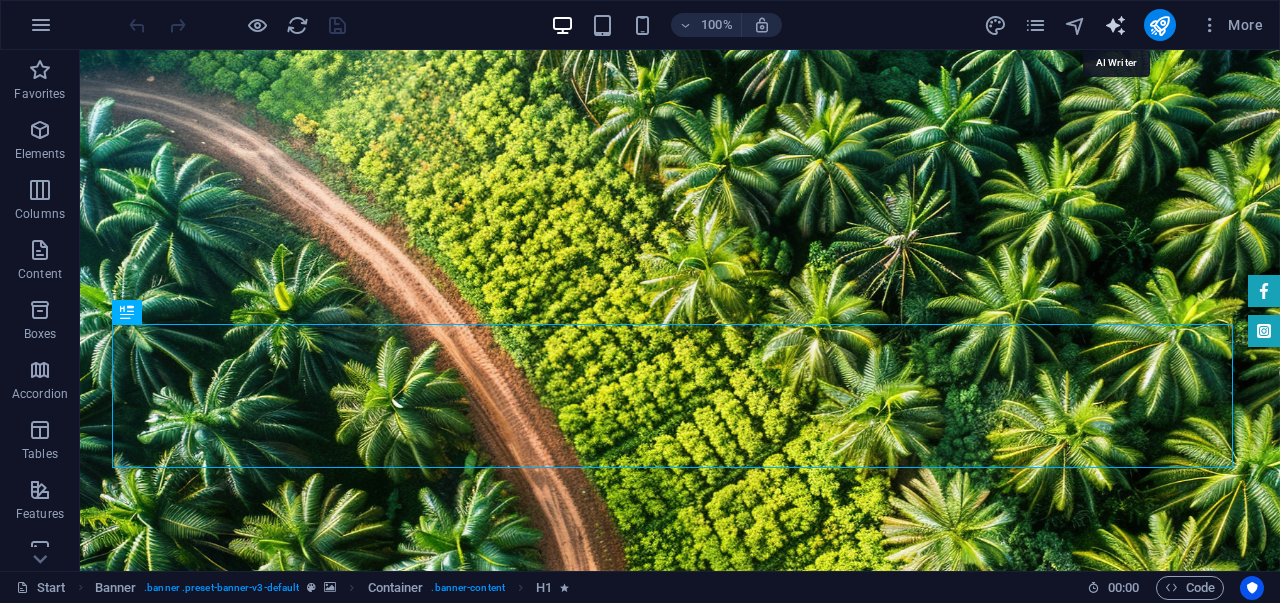 click at bounding box center (1115, 25) 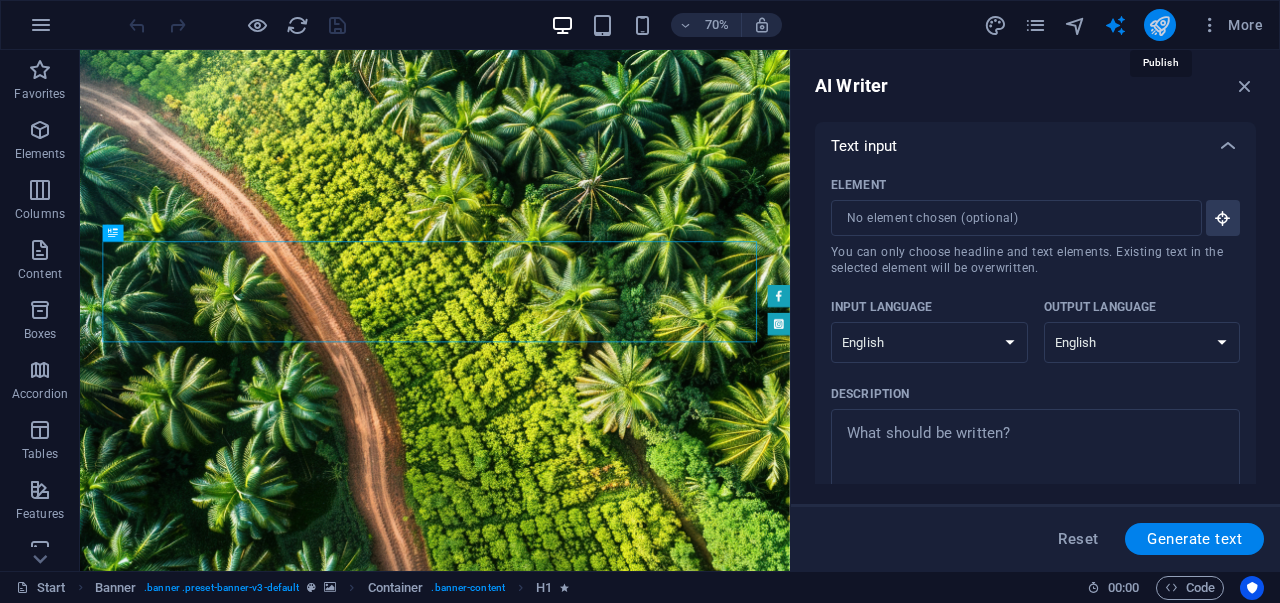 click at bounding box center (1159, 25) 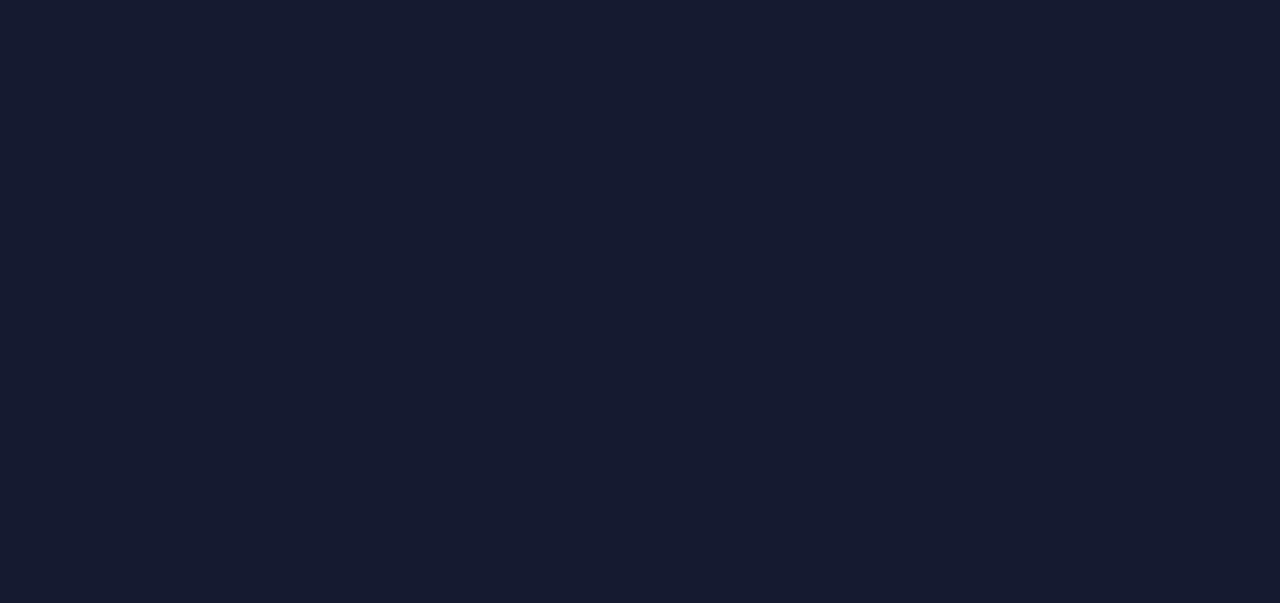 scroll, scrollTop: 0, scrollLeft: 0, axis: both 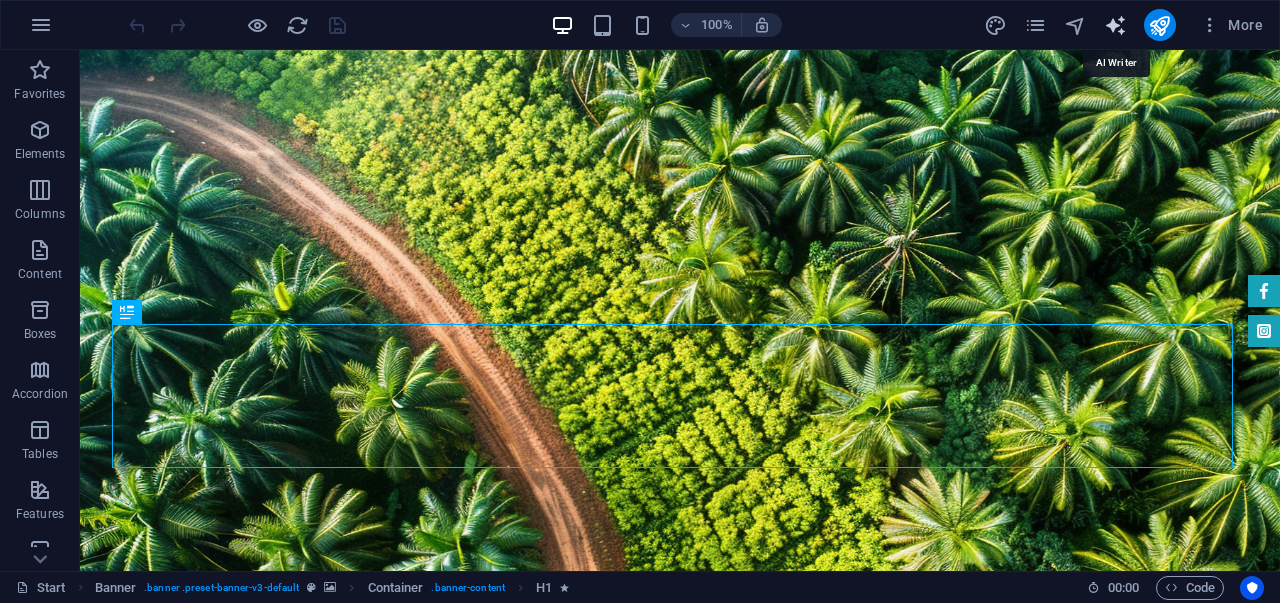 click at bounding box center (1115, 25) 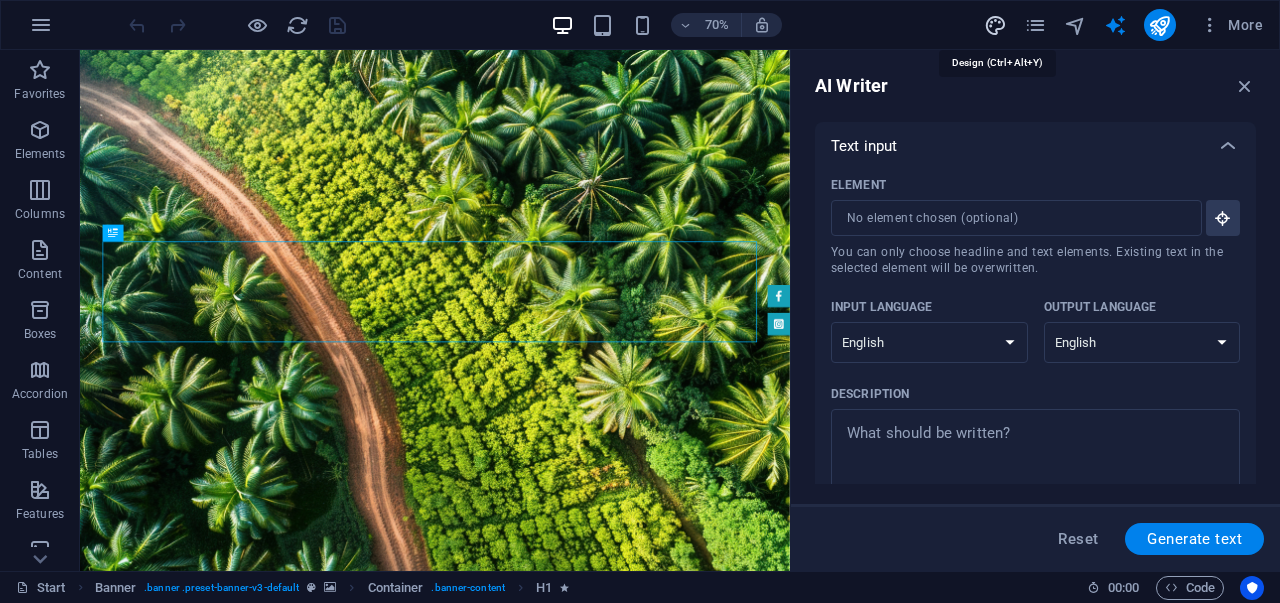 click at bounding box center [995, 25] 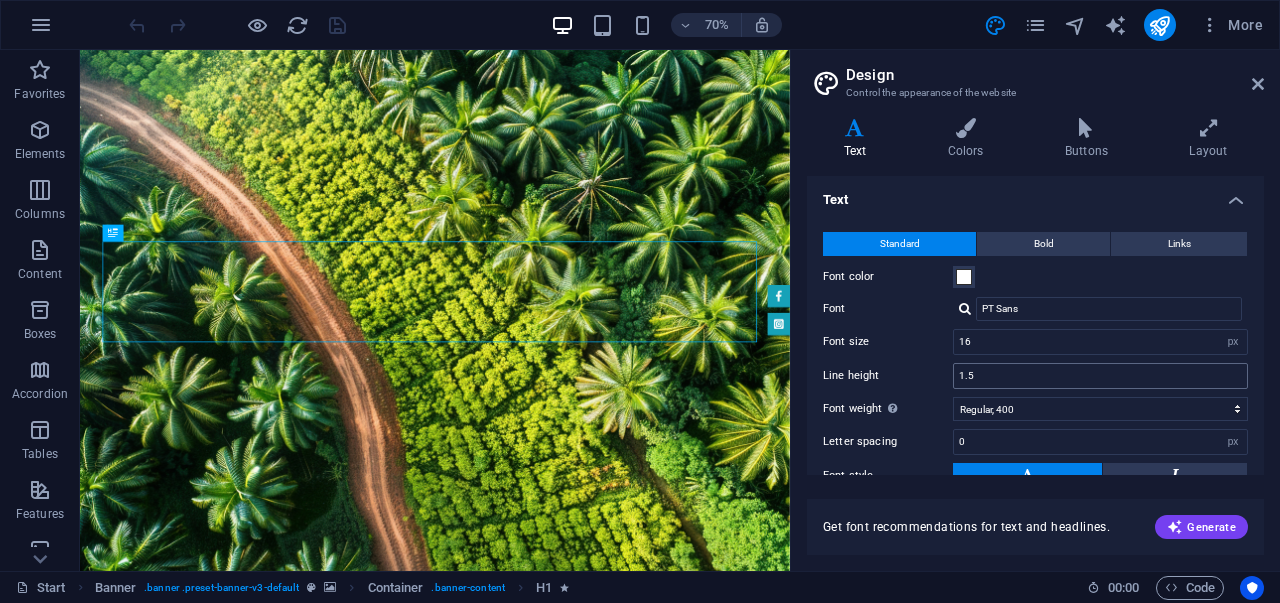 scroll, scrollTop: 152, scrollLeft: 0, axis: vertical 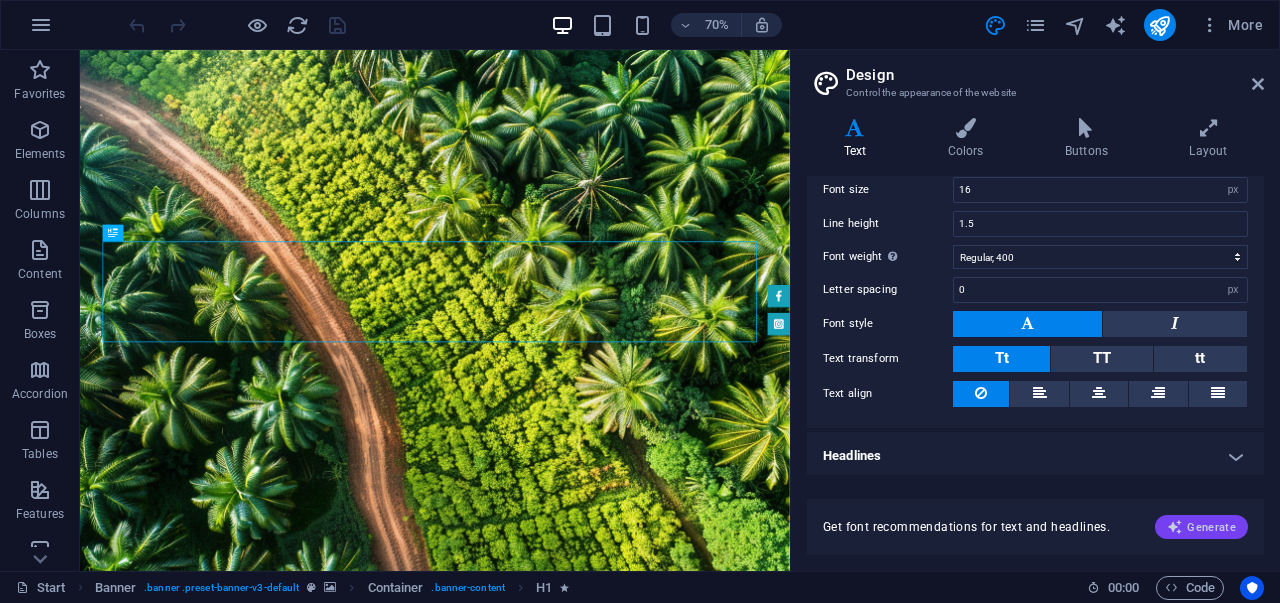 click on "Generate" at bounding box center (1201, 527) 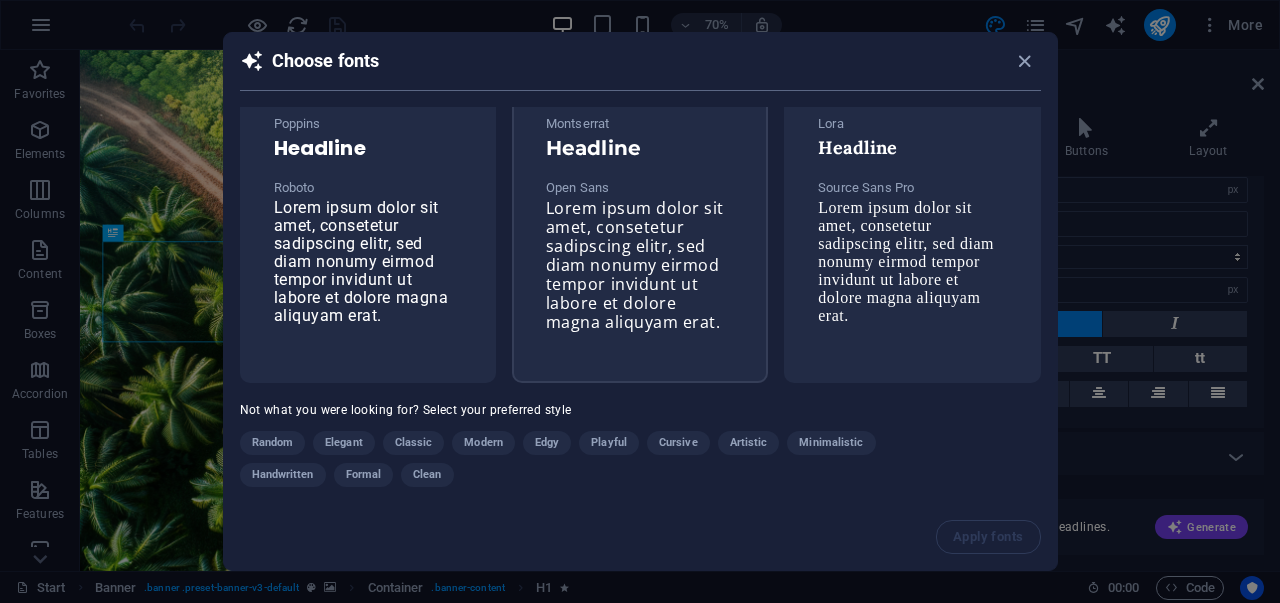scroll, scrollTop: 0, scrollLeft: 0, axis: both 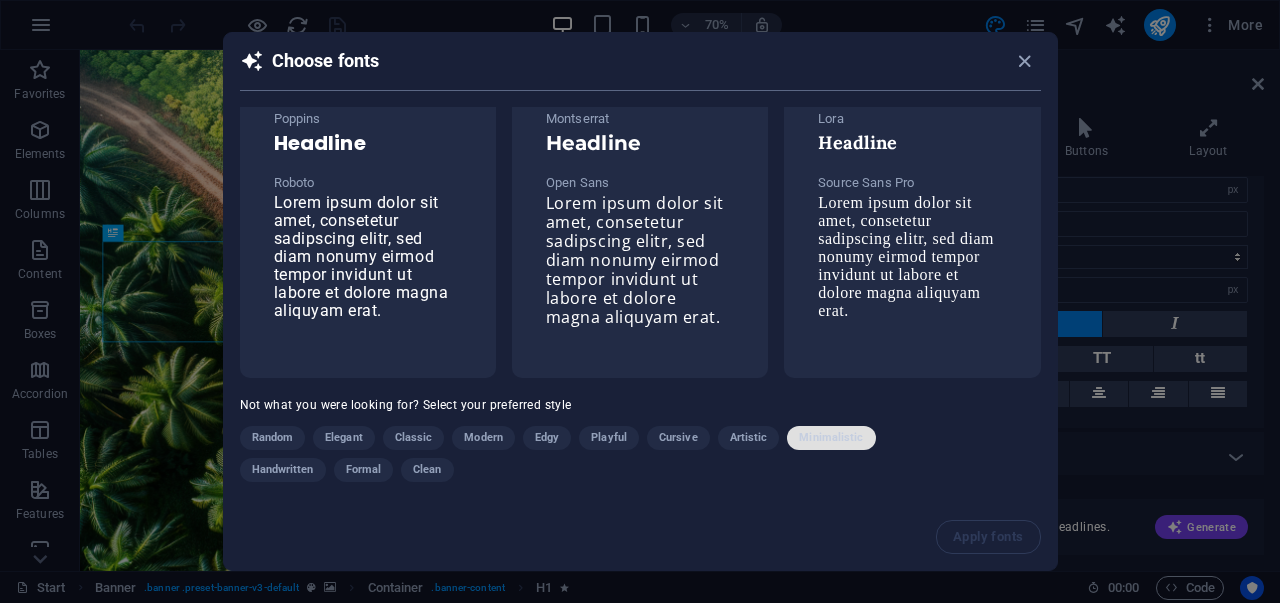 click on "Minimalistic" at bounding box center (831, 438) 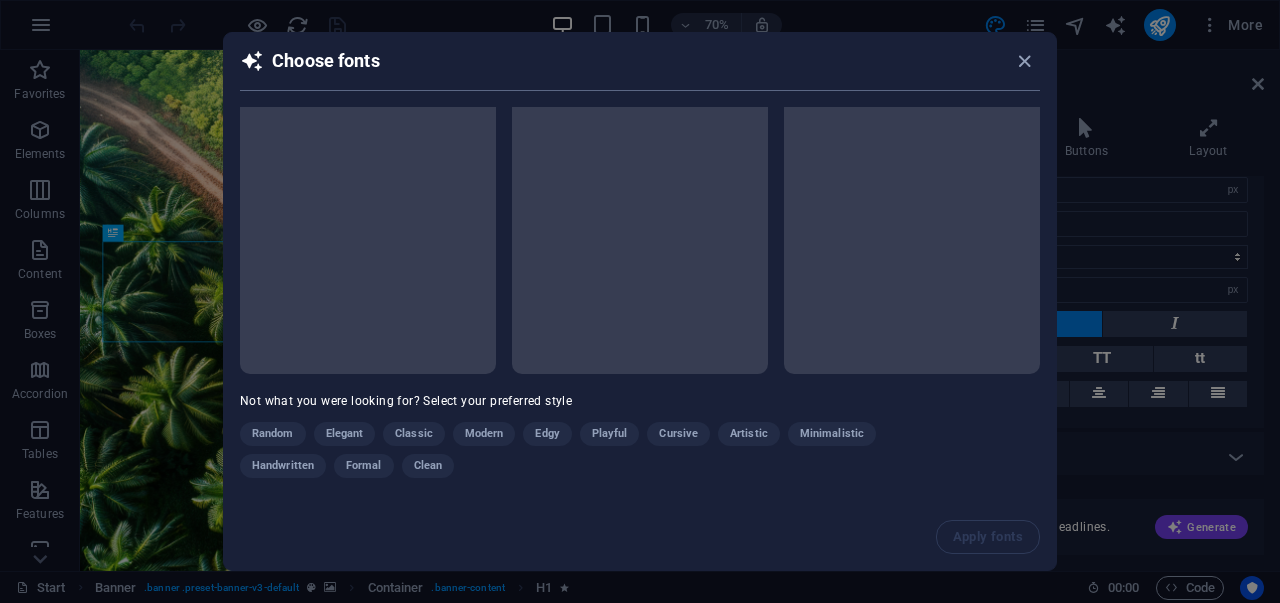 scroll, scrollTop: 52, scrollLeft: 0, axis: vertical 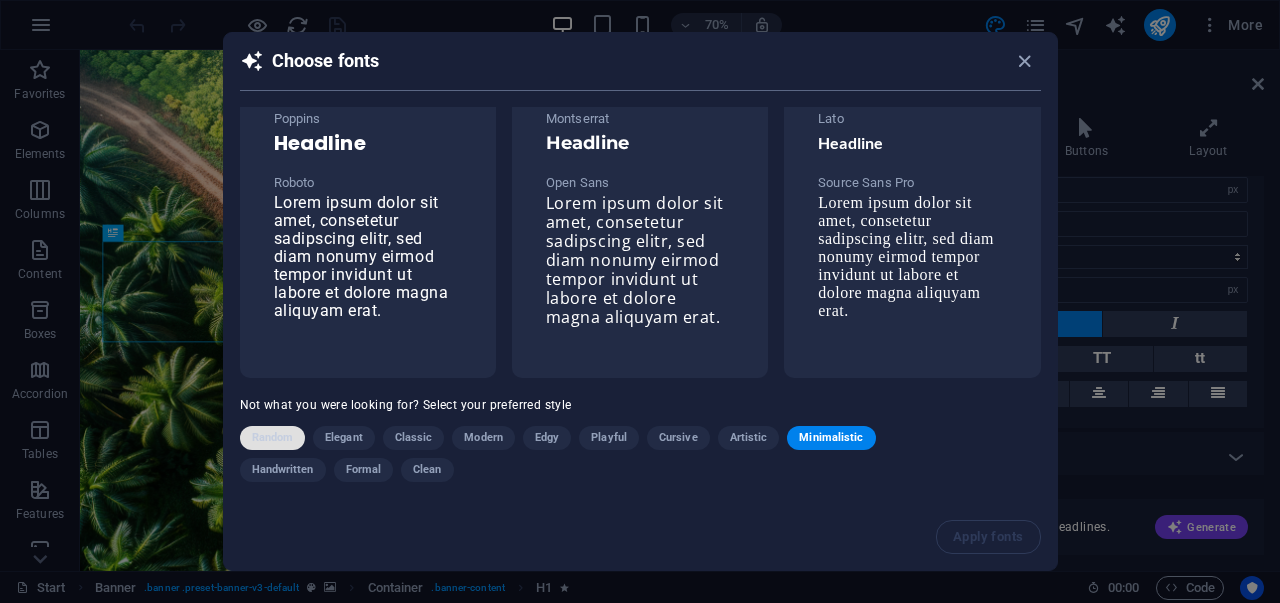 click on "Random" at bounding box center [273, 438] 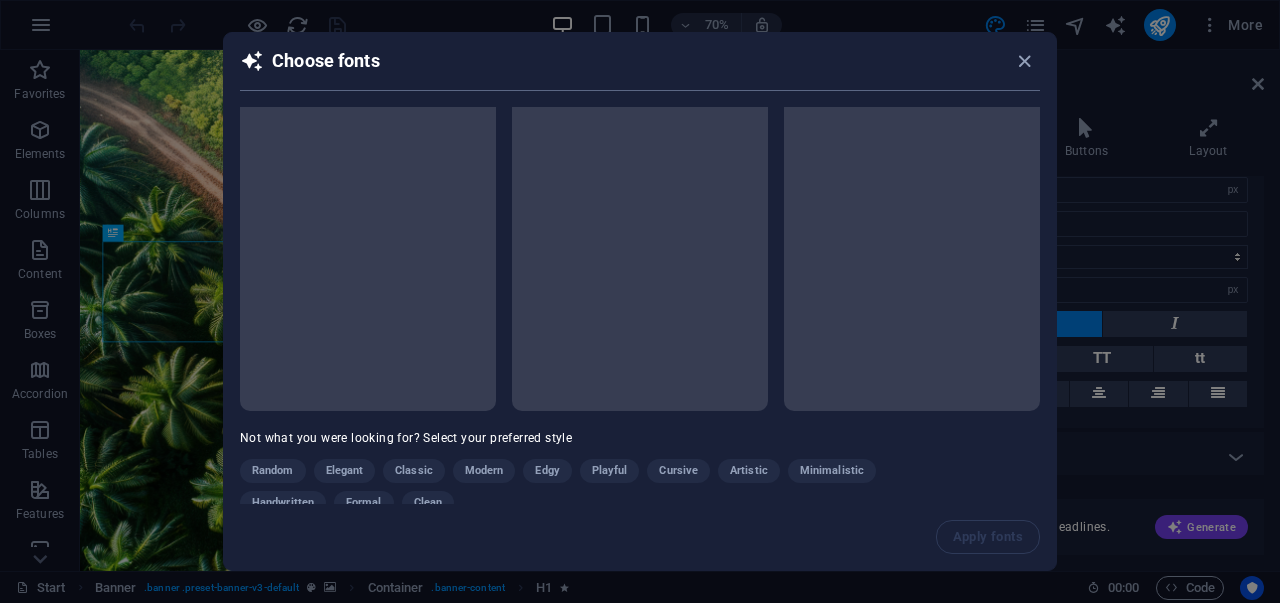 scroll, scrollTop: 0, scrollLeft: 0, axis: both 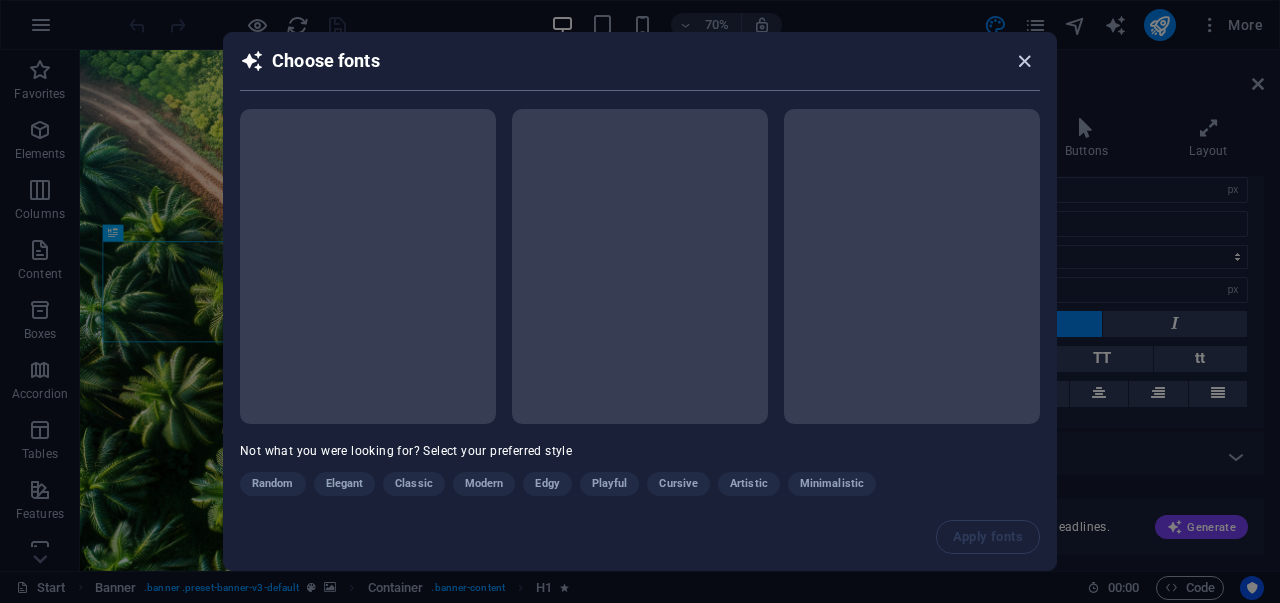click at bounding box center [1024, 61] 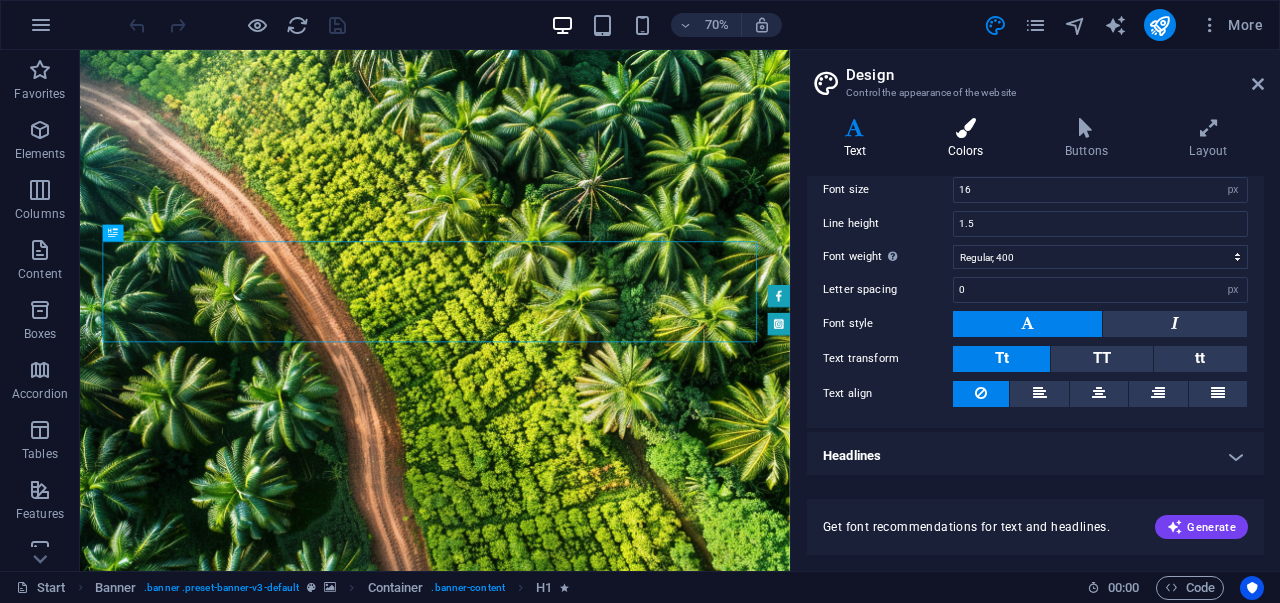 click on "Colors" at bounding box center [969, 139] 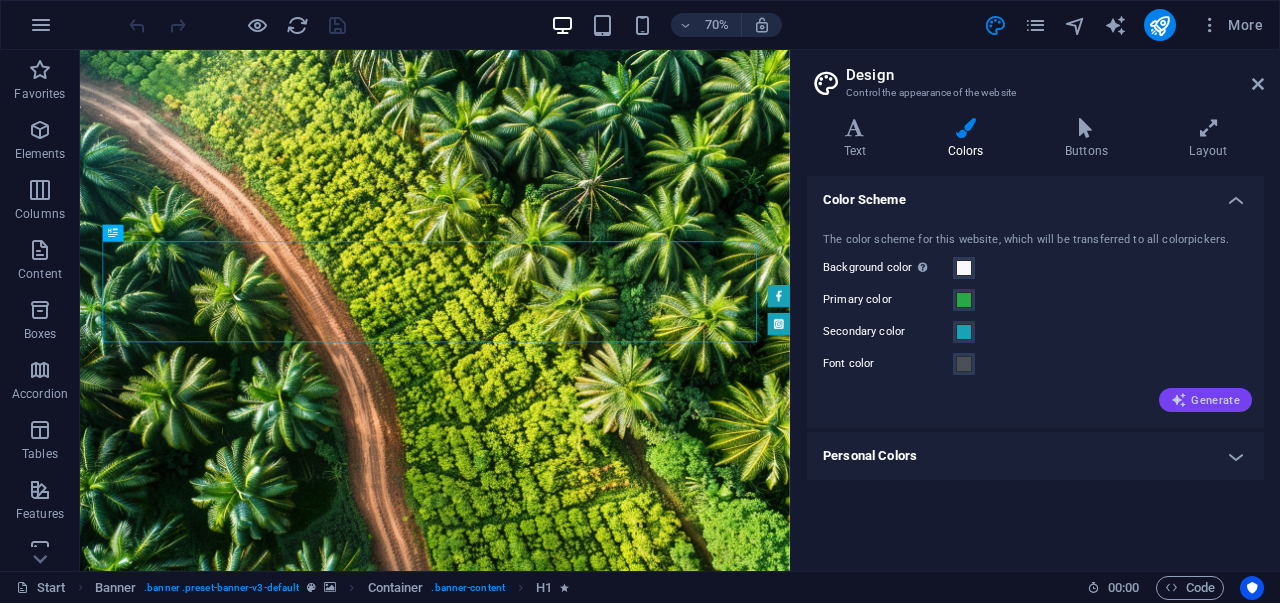 click on "Generate" at bounding box center [1205, 400] 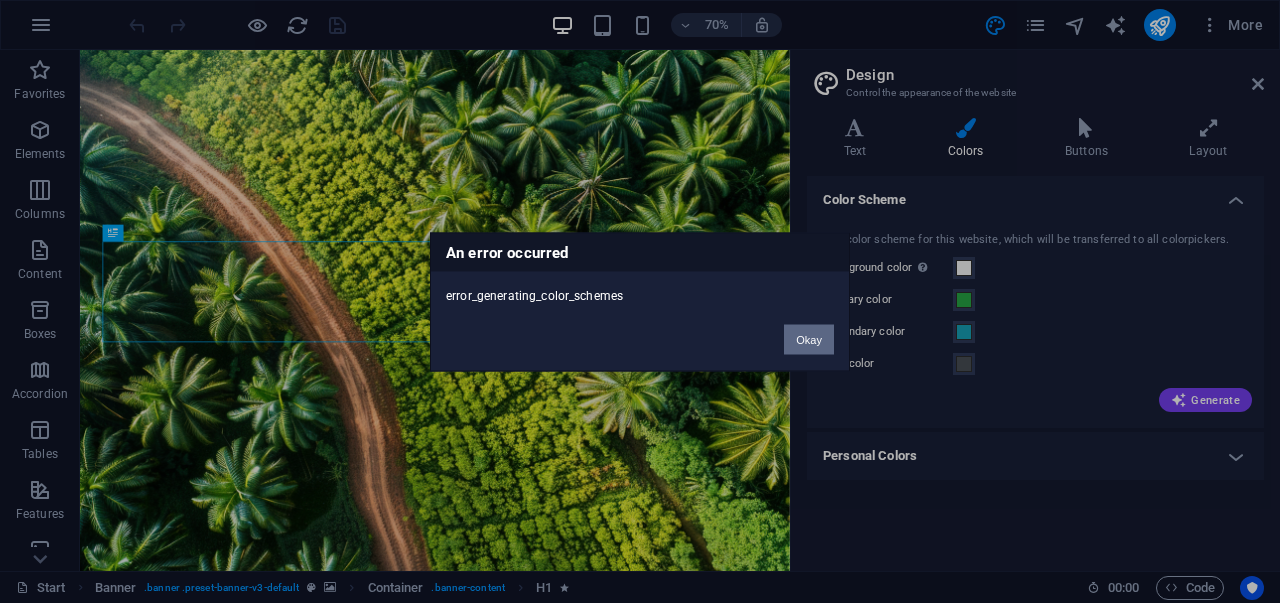 click on "Okay" at bounding box center (809, 339) 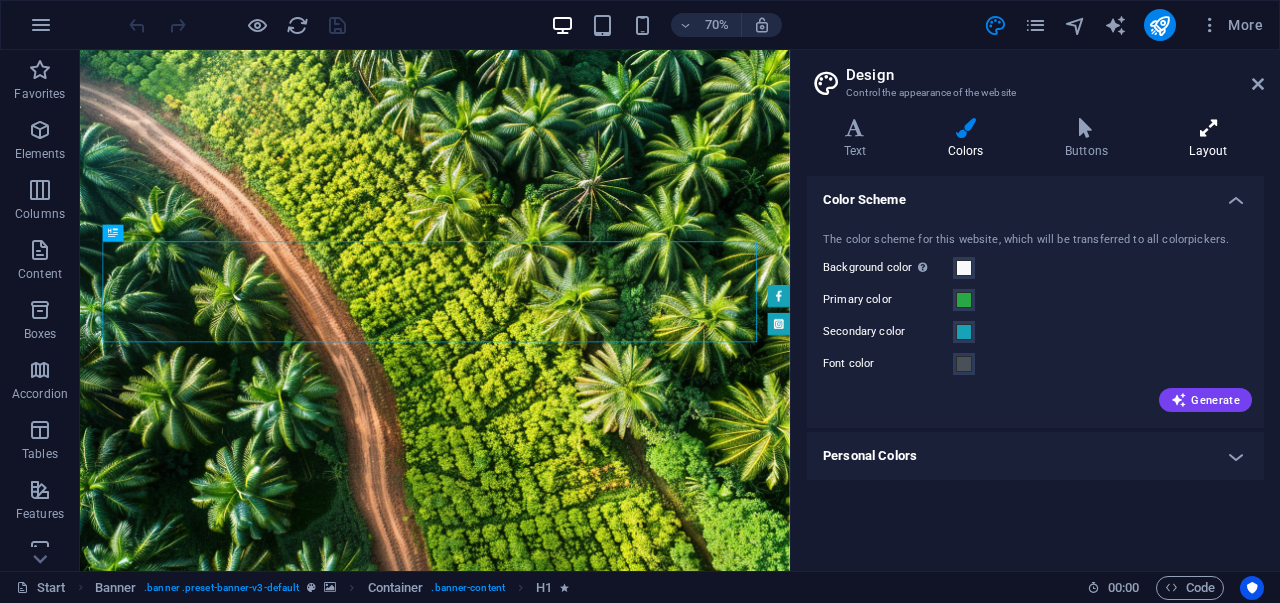 click on "Layout" at bounding box center (1208, 139) 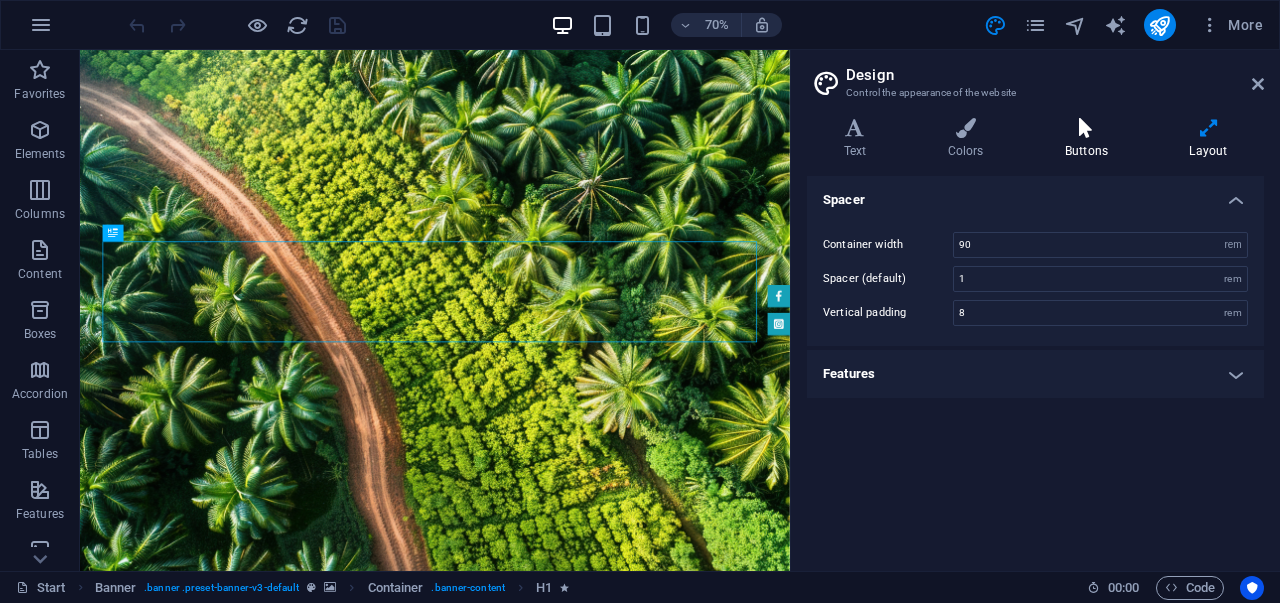 click on "Buttons" at bounding box center (1090, 139) 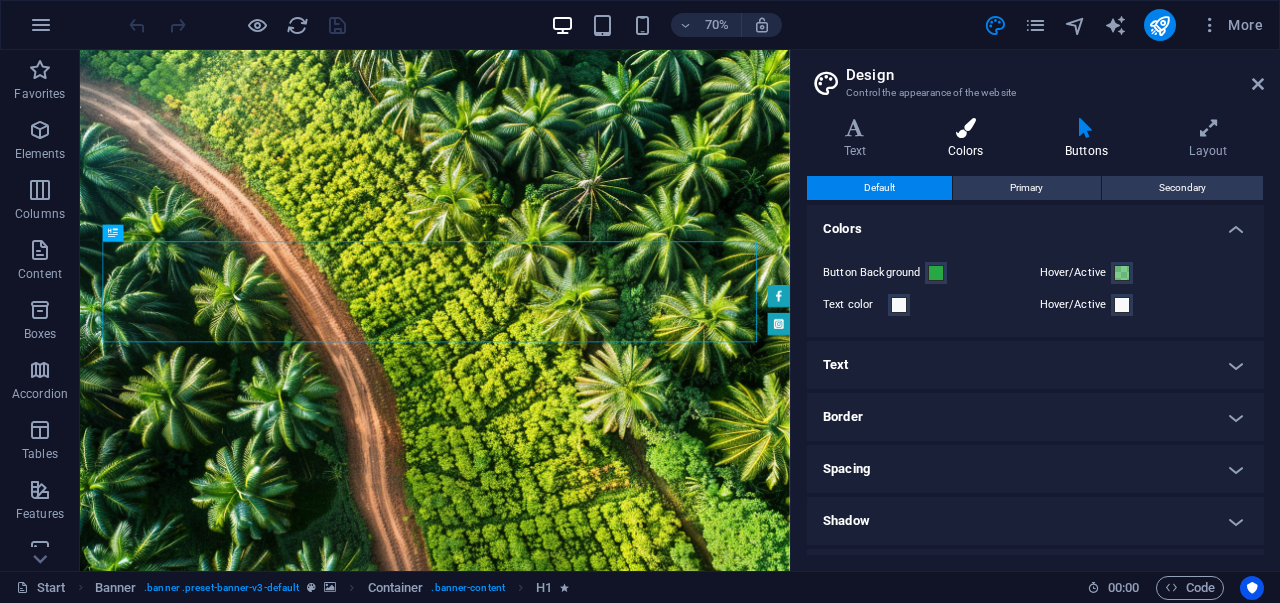 click on "Colors" at bounding box center (969, 139) 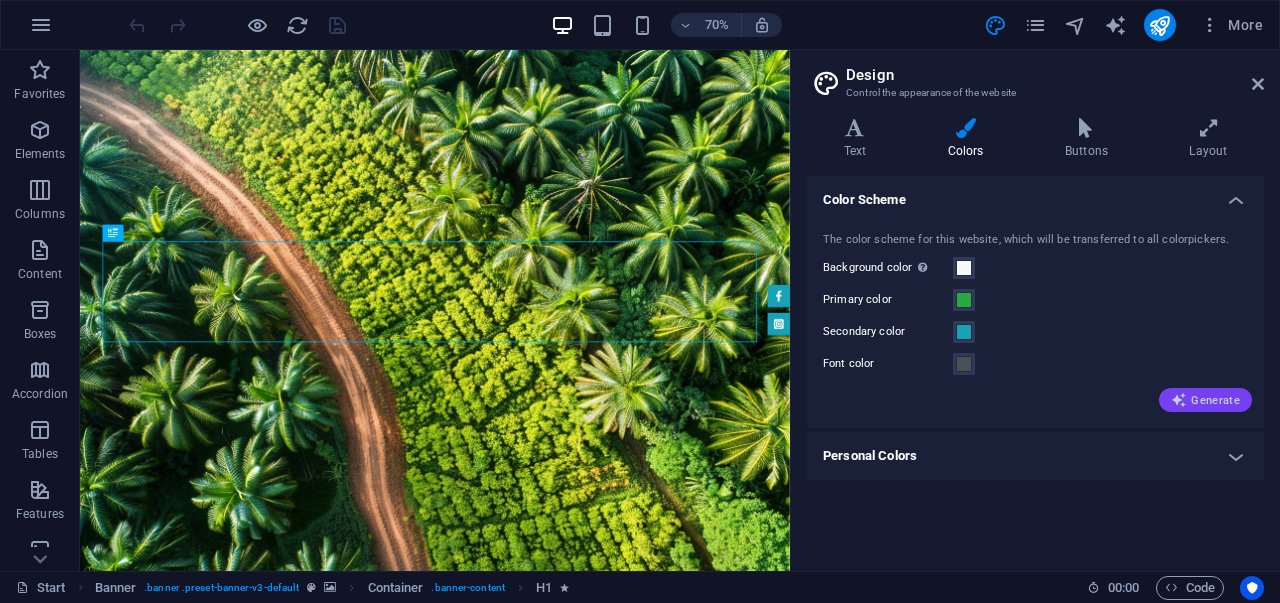 click on "Generate" at bounding box center [1205, 400] 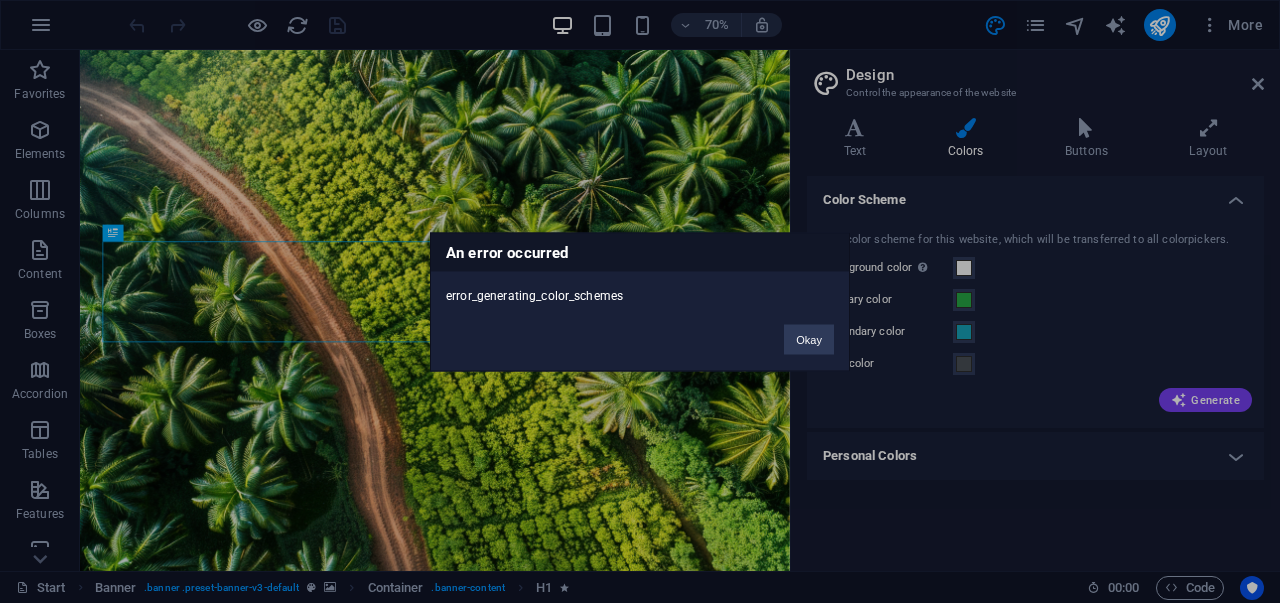 click on "Okay" at bounding box center [809, 329] 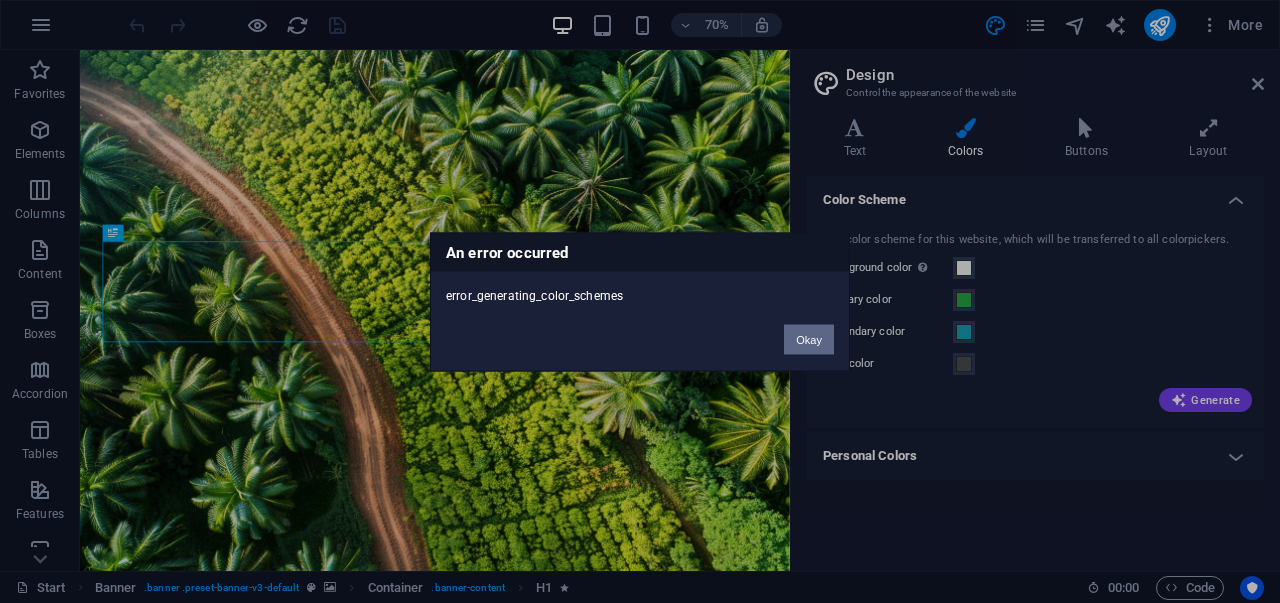 click on "Okay" at bounding box center [809, 339] 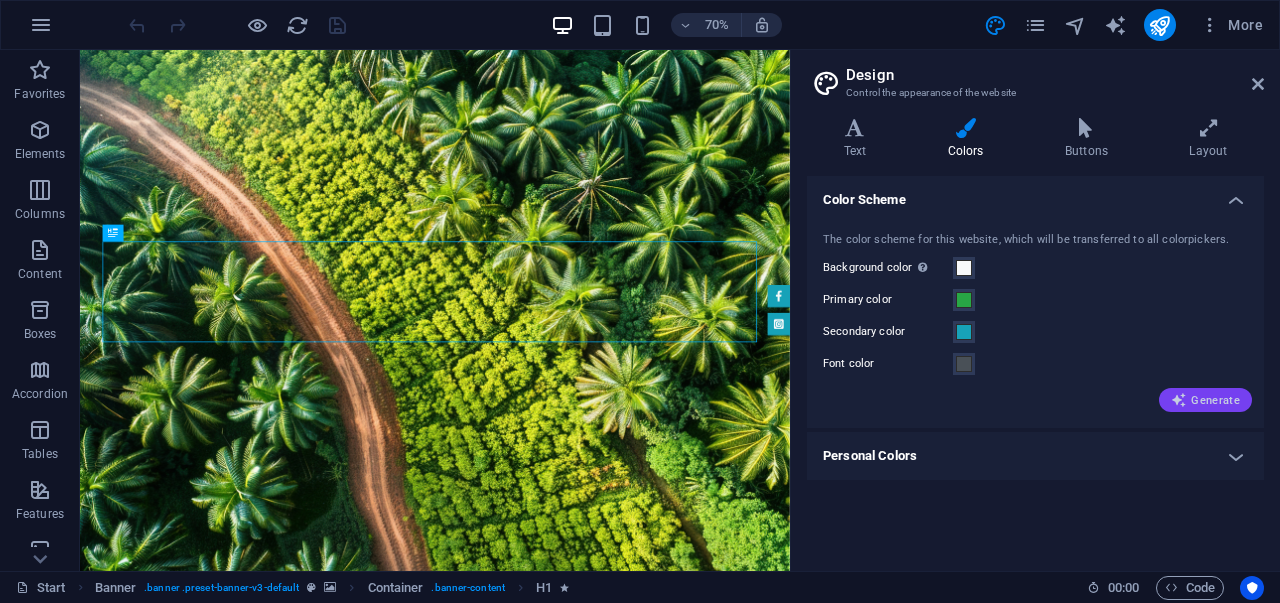 click at bounding box center (1179, 400) 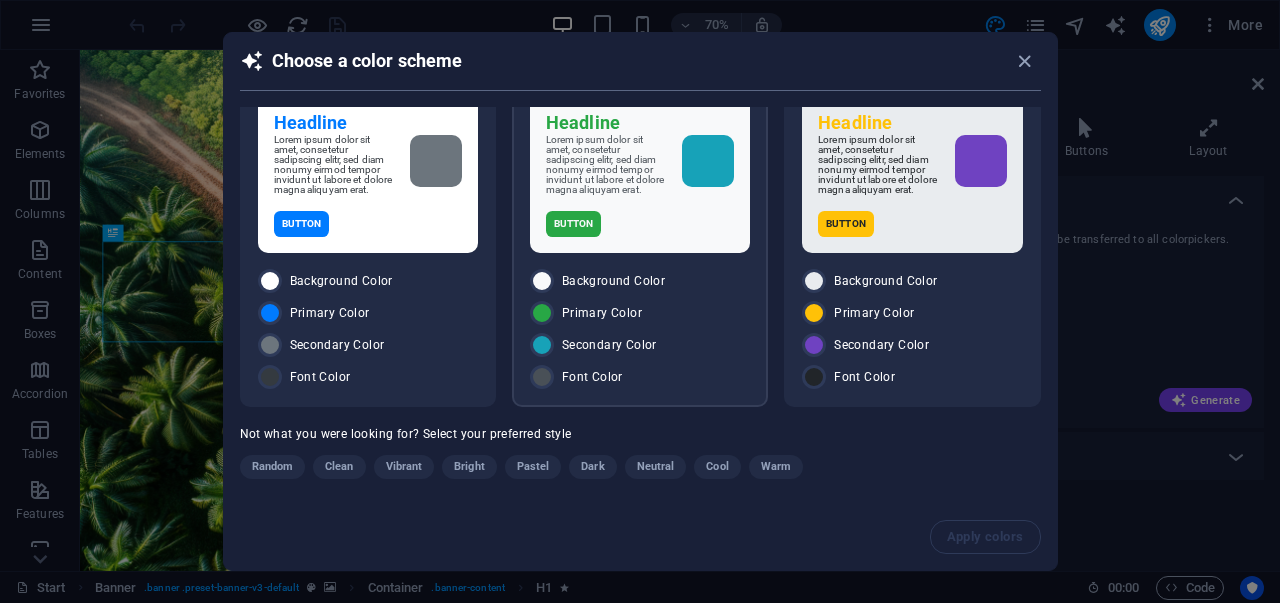 scroll, scrollTop: 57, scrollLeft: 0, axis: vertical 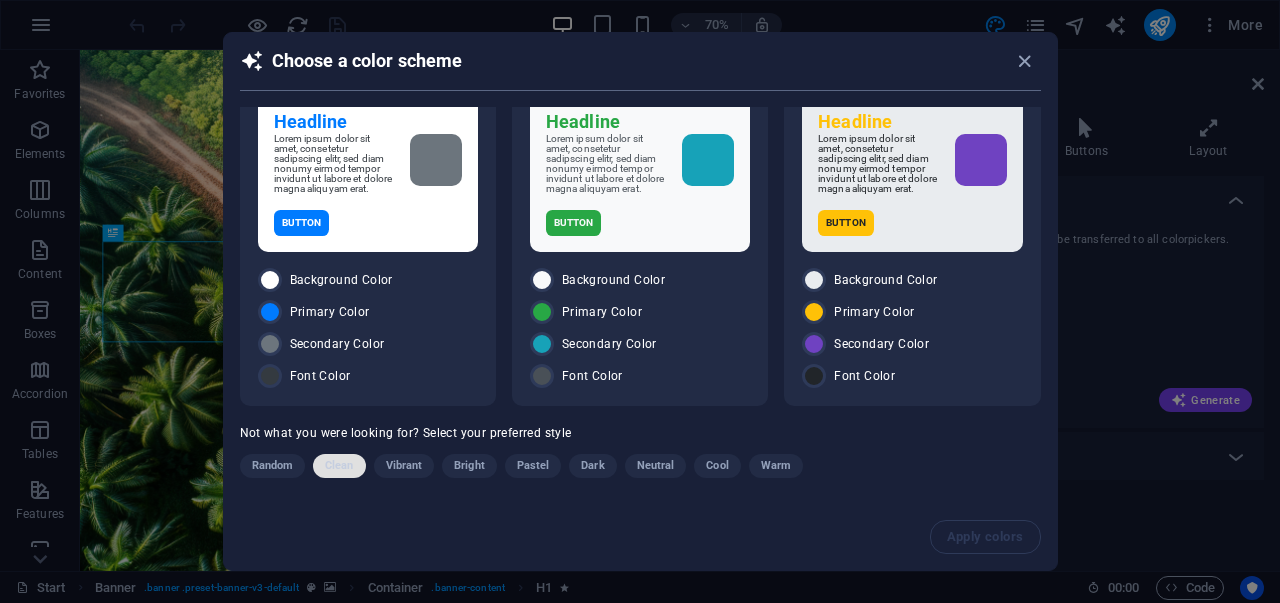 click on "Clean" at bounding box center (339, 466) 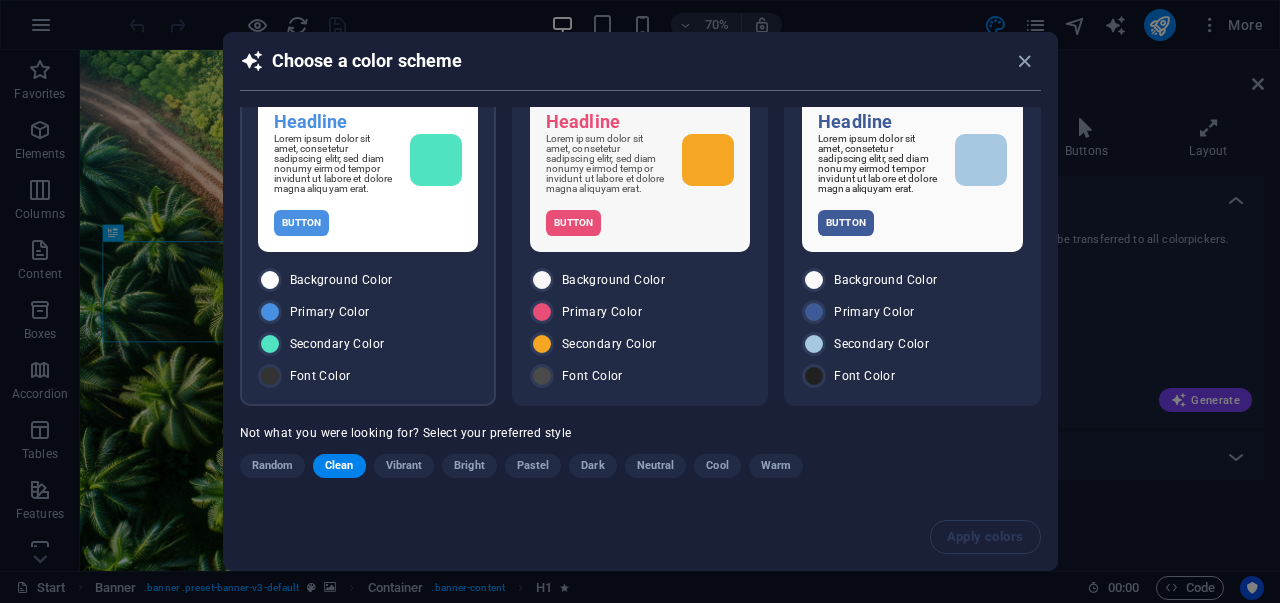scroll, scrollTop: 0, scrollLeft: 0, axis: both 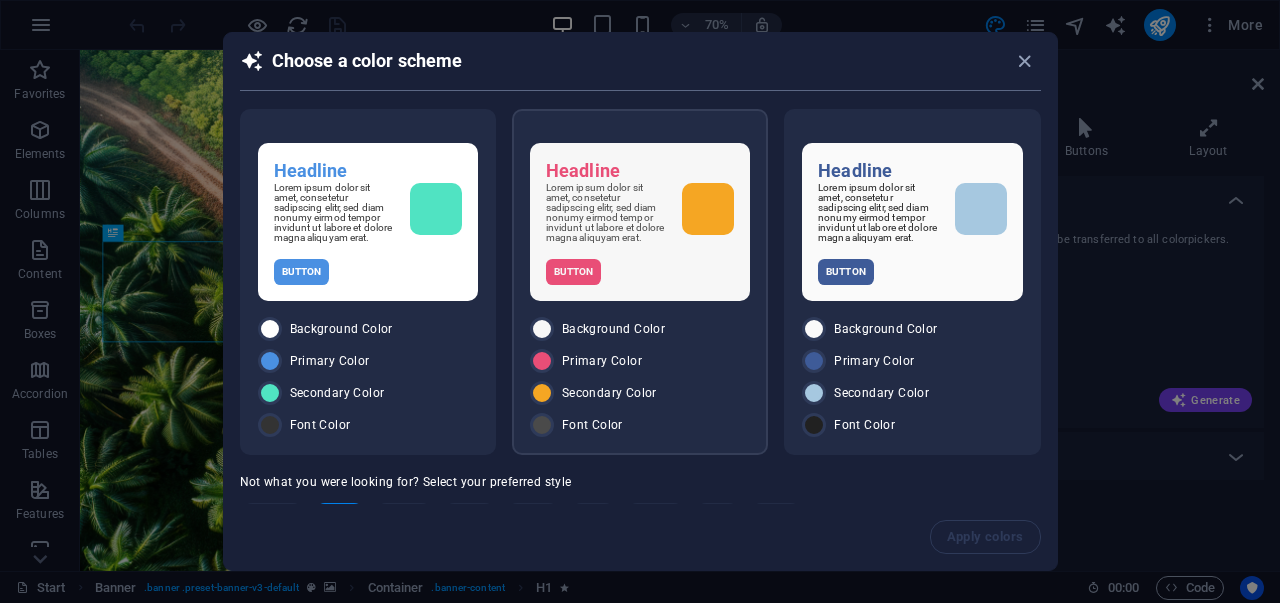 click on "Headline Lorem ipsum dolor sit amet, consetetur sadipscing elitr, sed diam nonumy eirmod tempor invidunt ut labore et dolore magna aliquyam erat. Button" at bounding box center (640, 222) 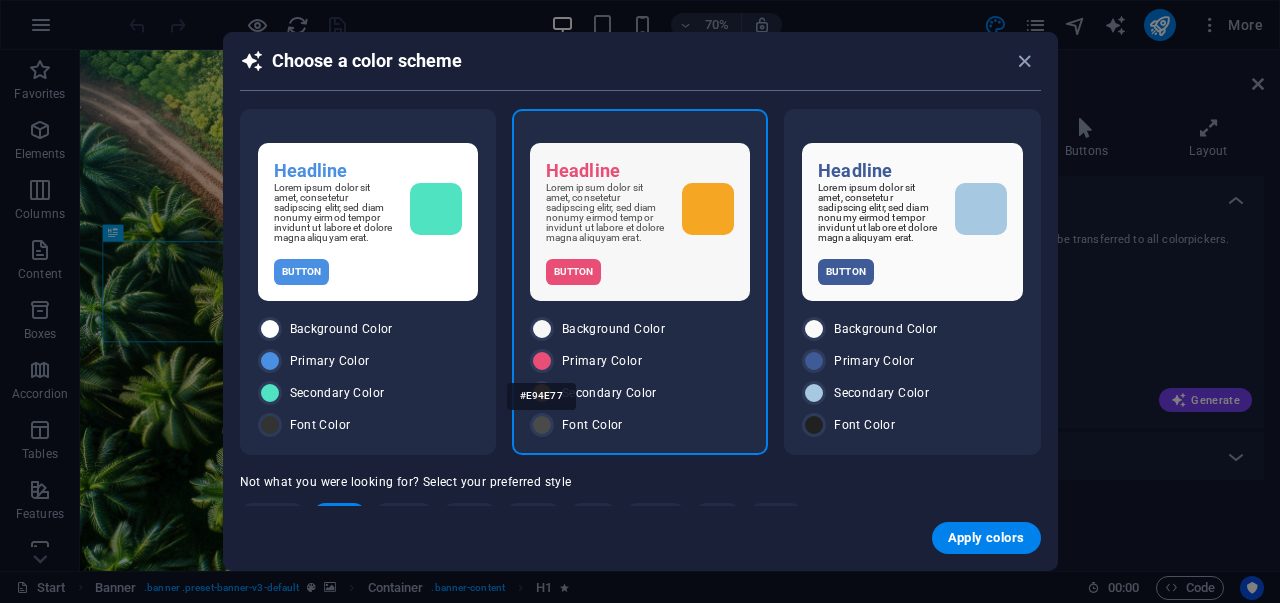 click on "#E94E77" at bounding box center [541, 396] 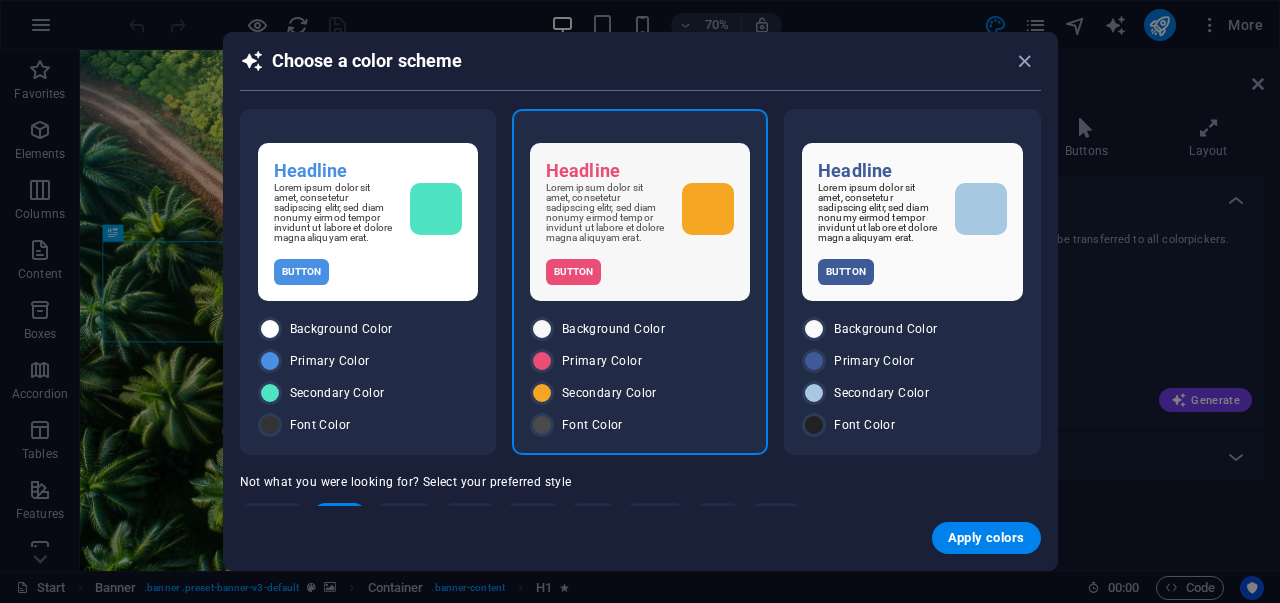 click at bounding box center (524, 362) 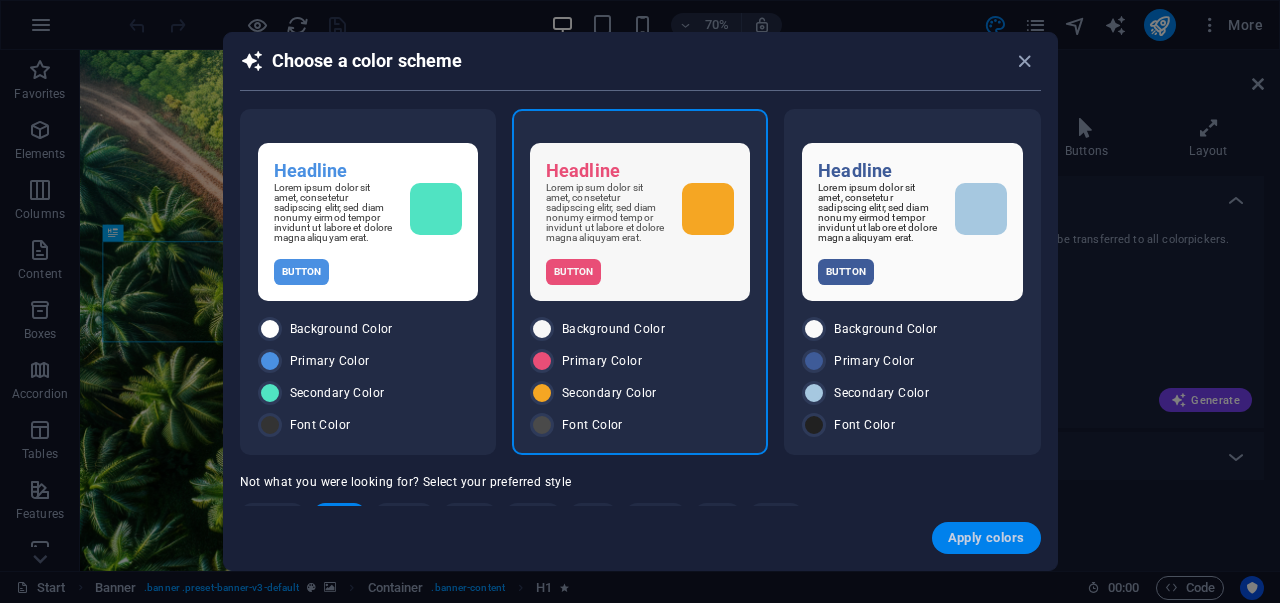 click on "Apply colors" at bounding box center (986, 538) 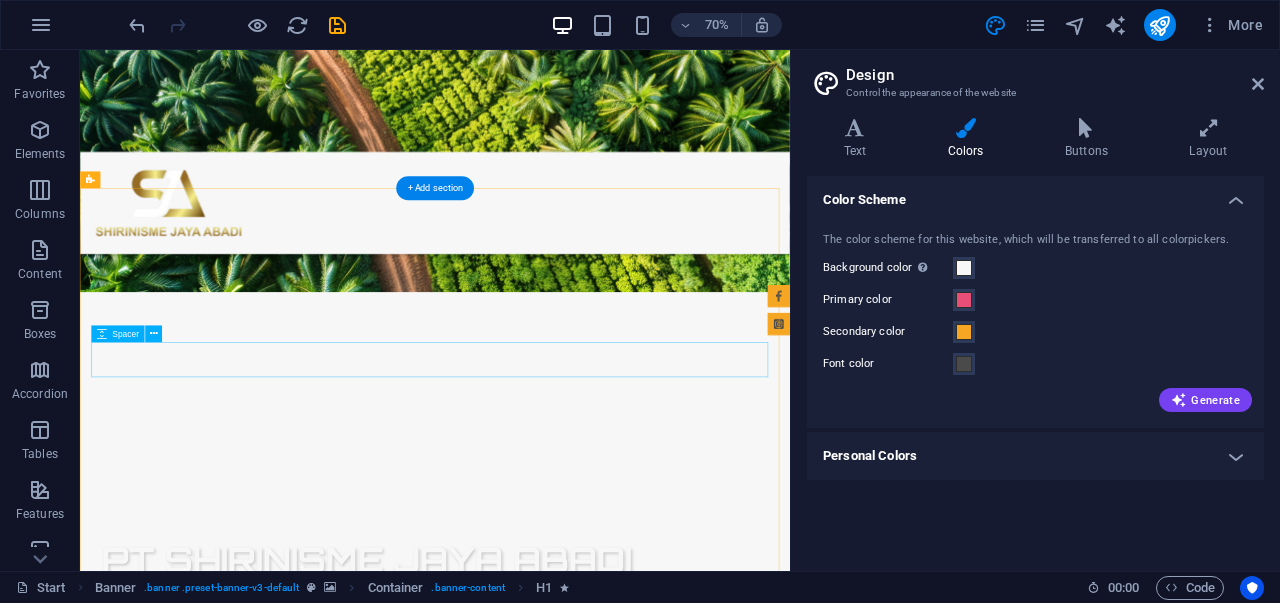scroll, scrollTop: 400, scrollLeft: 0, axis: vertical 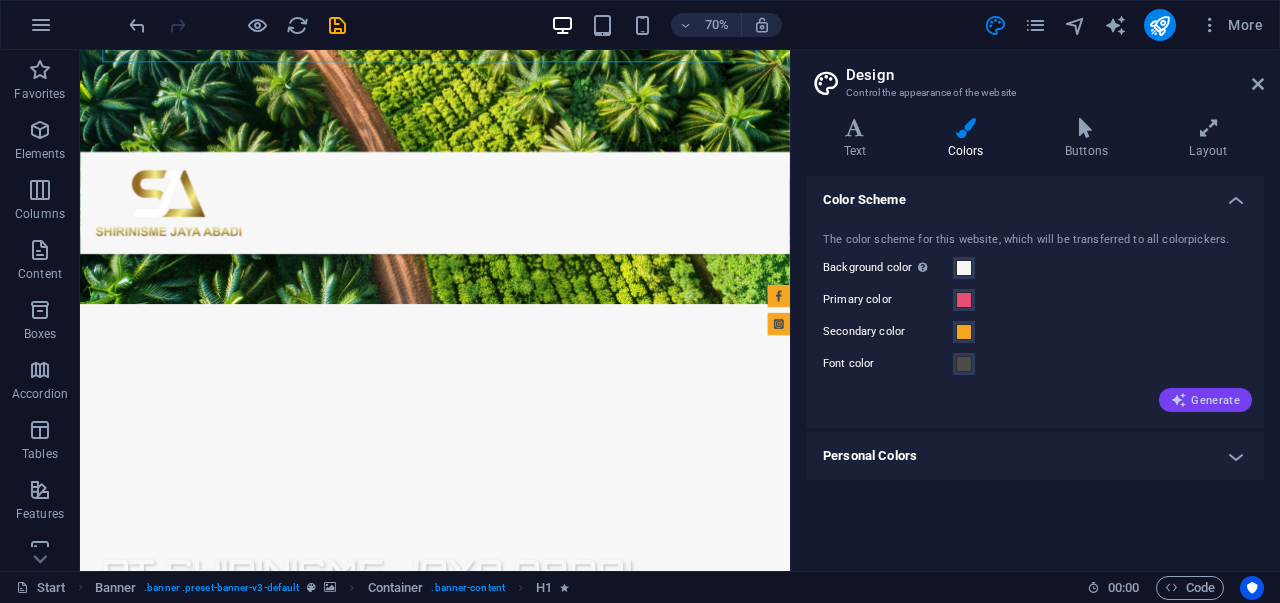 click on "Generate" at bounding box center [1205, 400] 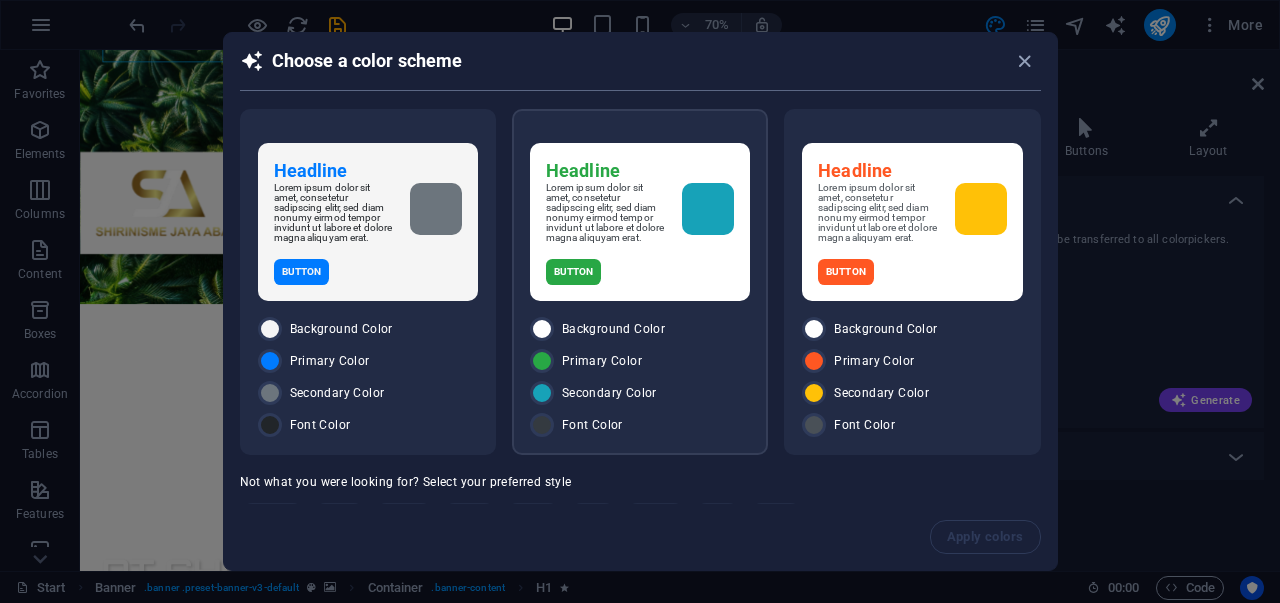 click on "Headline Lorem ipsum dolor sit amet, consetetur sadipscing elitr, sed diam nonumy eirmod tempor invidunt ut labore et dolore magna aliquyam erat. Button Background Color Primary Color Secondary Color Font Color" at bounding box center [640, 282] 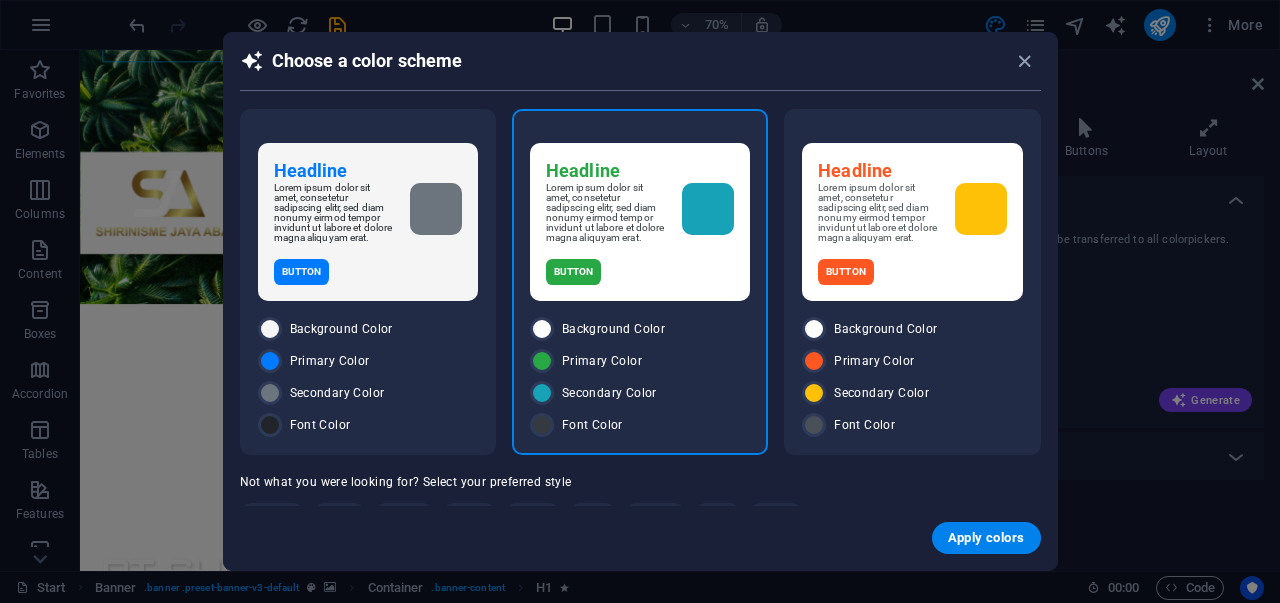 click on "Headline Lorem ipsum dolor sit amet, consetetur sadipscing elitr, sed diam nonumy eirmod tempor invidunt ut labore et dolore magna aliquyam erat. Button Background Color Primary Color Secondary Color Font Color" at bounding box center [640, 282] 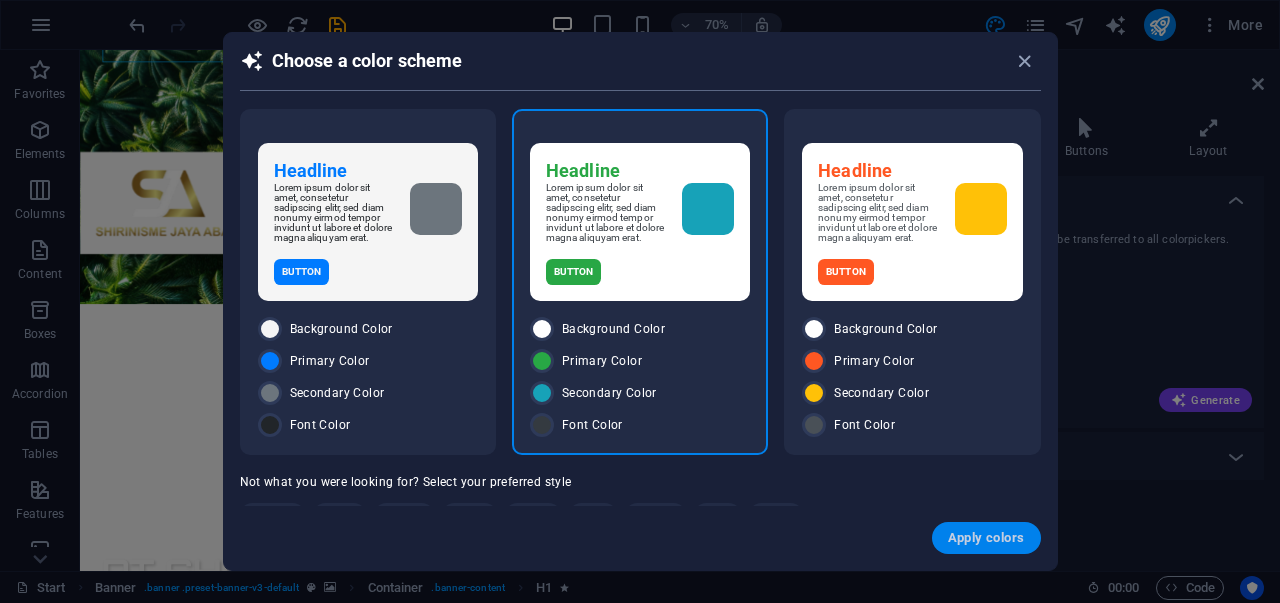 click on "Apply colors" at bounding box center [986, 538] 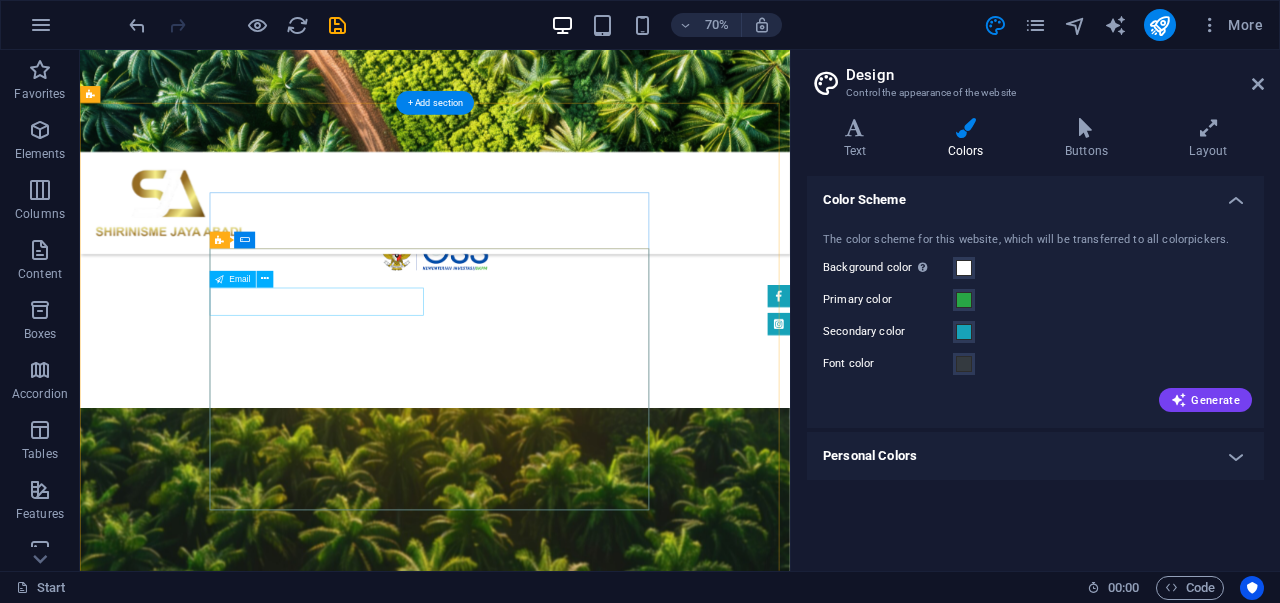scroll, scrollTop: 3700, scrollLeft: 0, axis: vertical 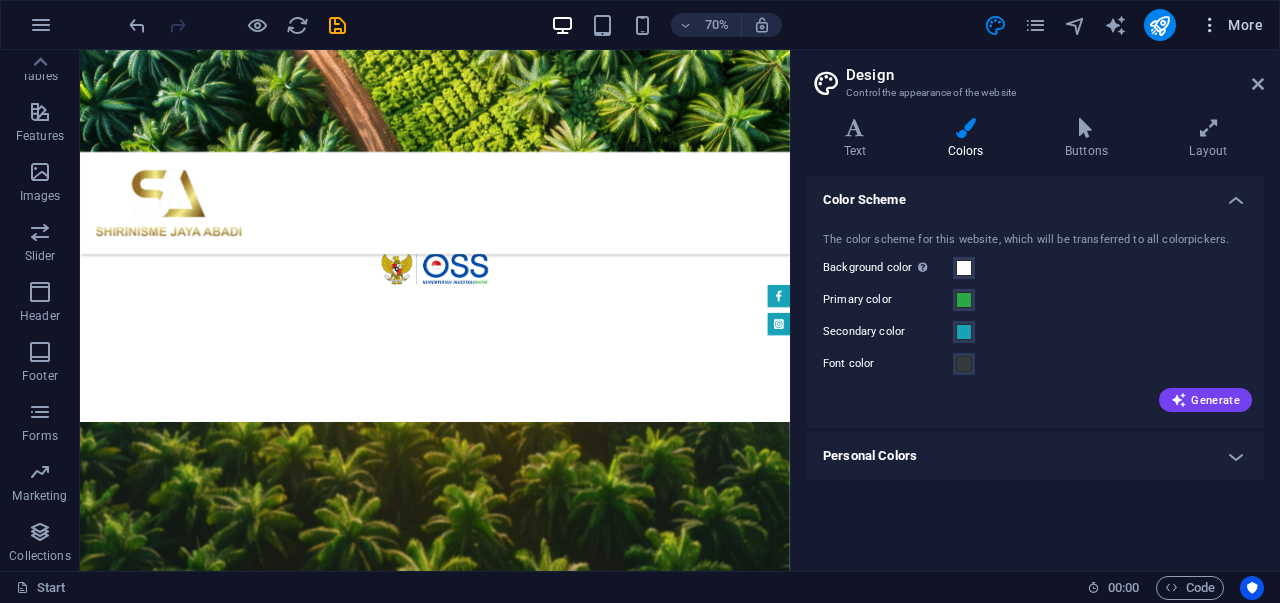 click at bounding box center (1210, 25) 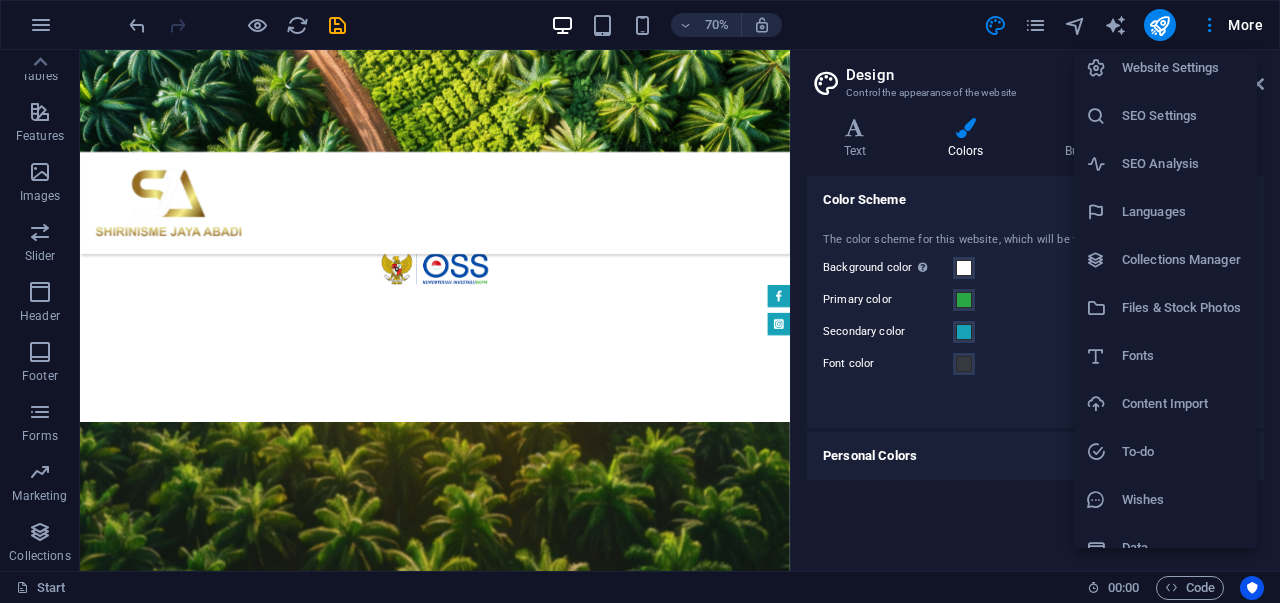 scroll, scrollTop: 0, scrollLeft: 0, axis: both 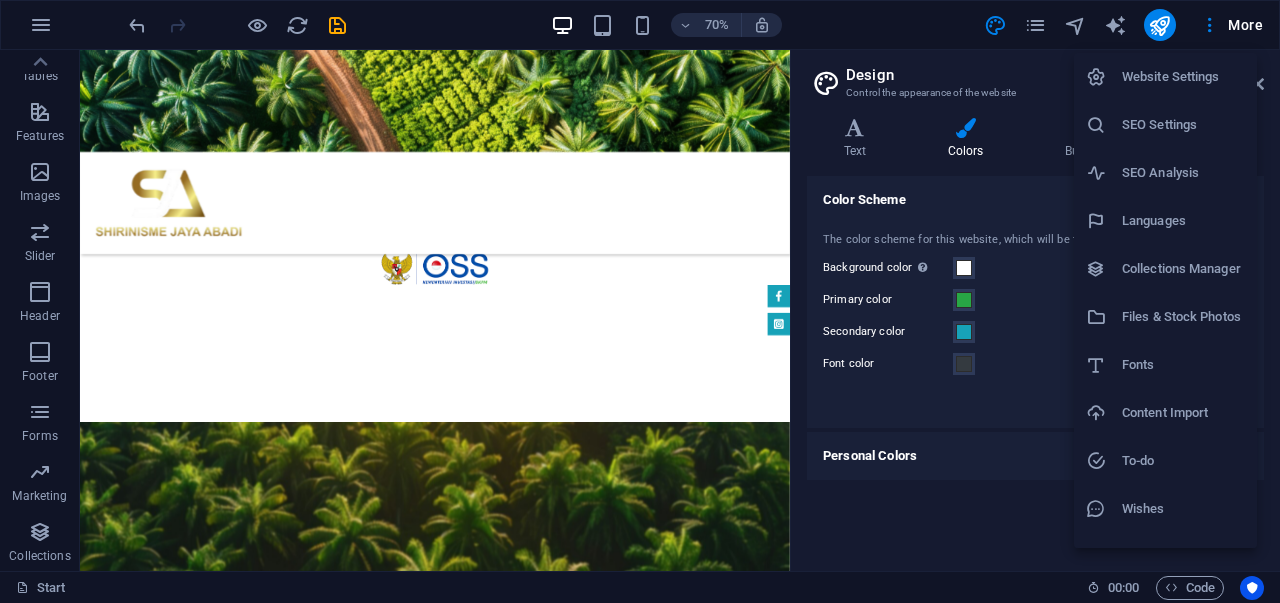 click at bounding box center [640, 301] 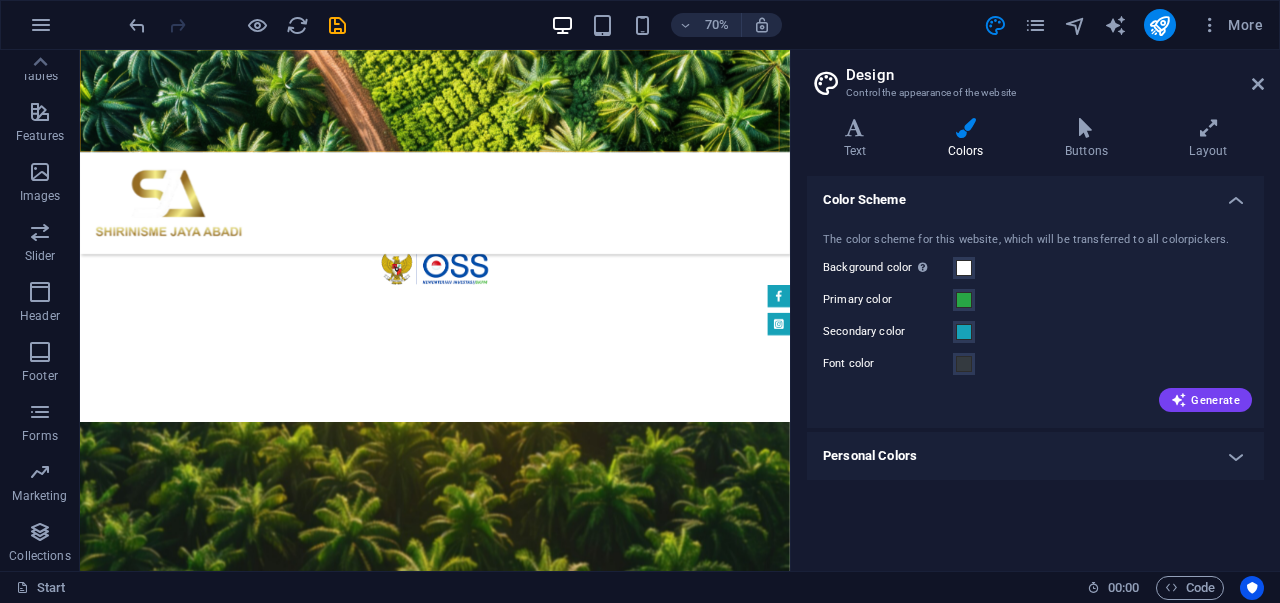 scroll, scrollTop: 0, scrollLeft: 0, axis: both 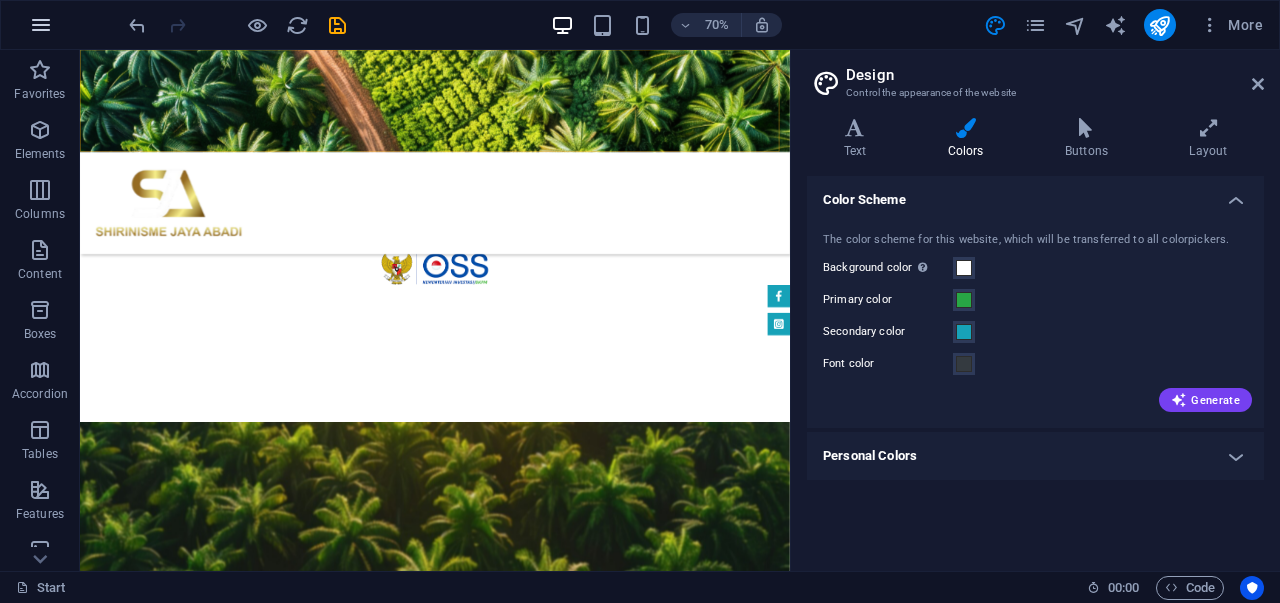 click at bounding box center [41, 25] 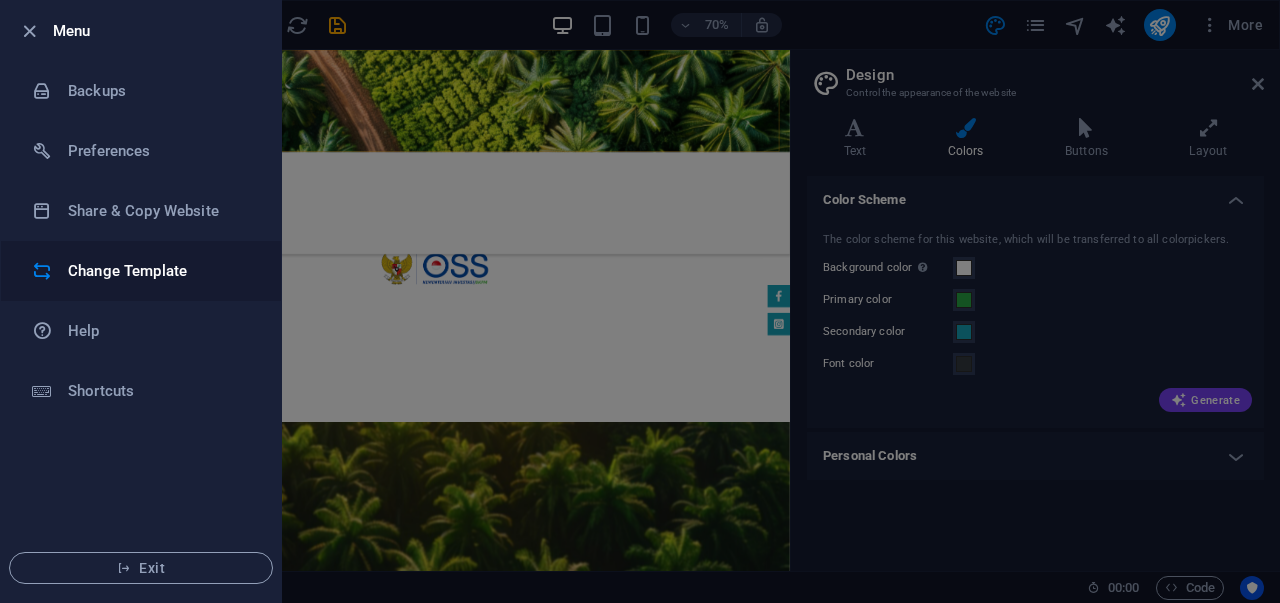 click on "Change Template" at bounding box center [141, 271] 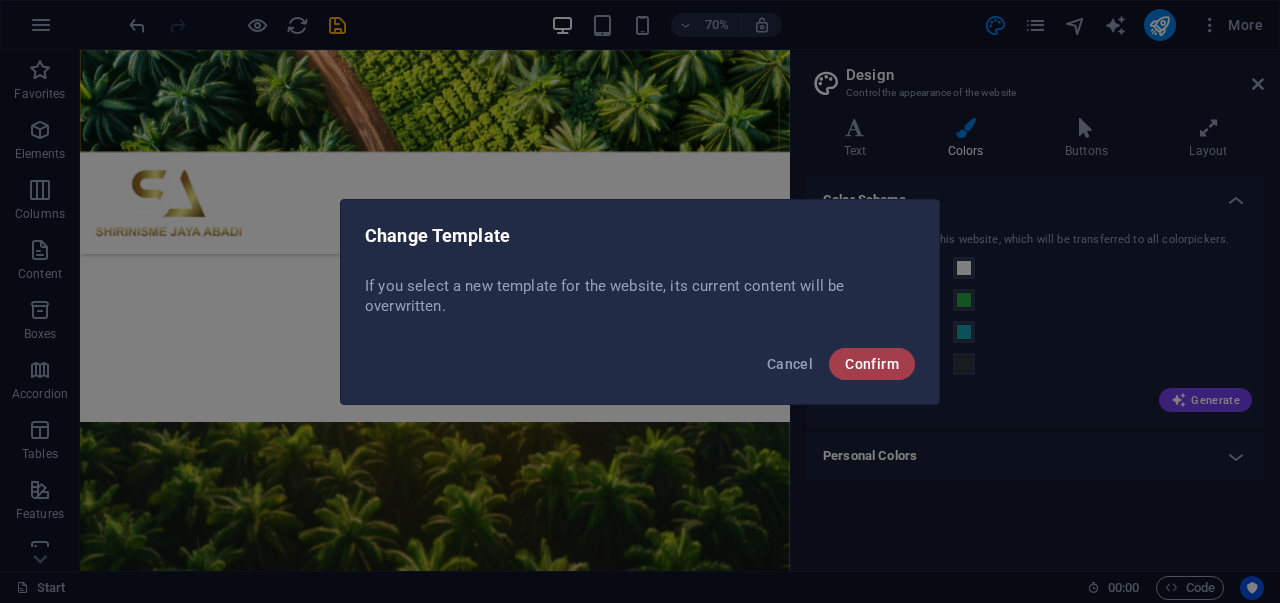 click on "Confirm" at bounding box center (872, 364) 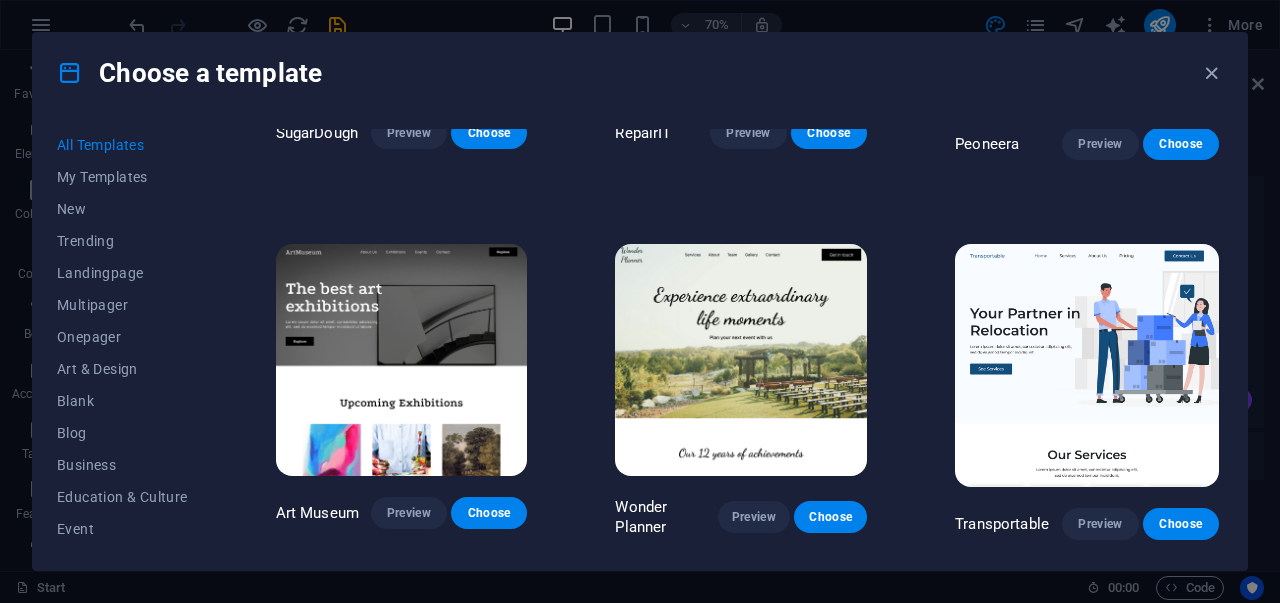 scroll, scrollTop: 300, scrollLeft: 0, axis: vertical 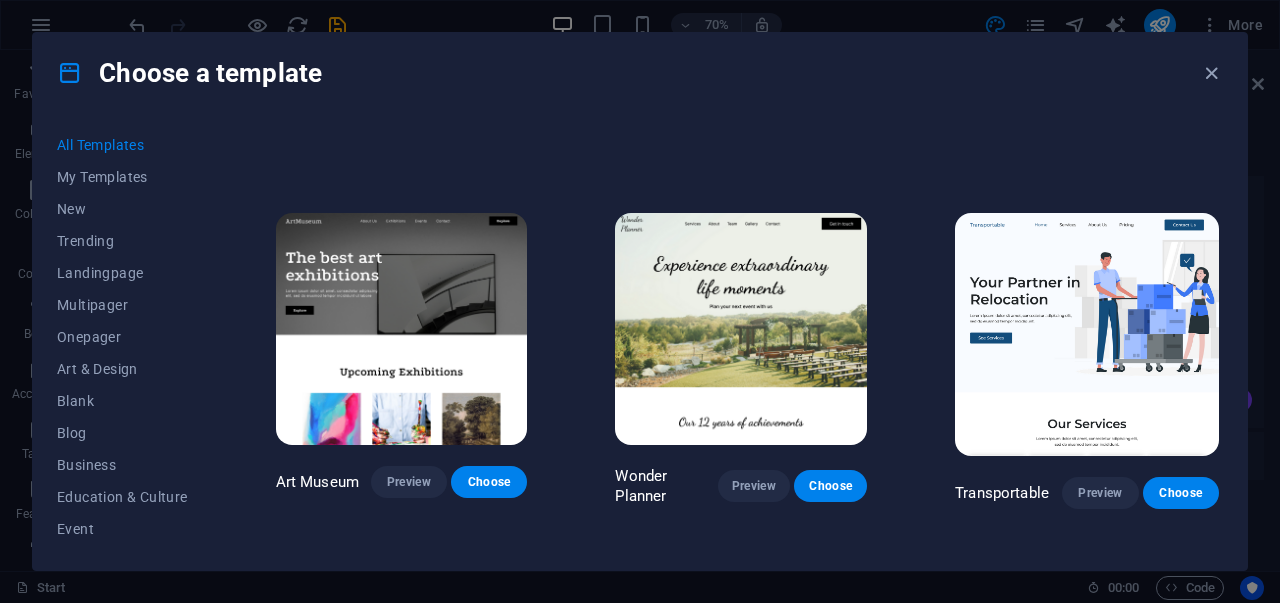 click at bounding box center [1087, 334] 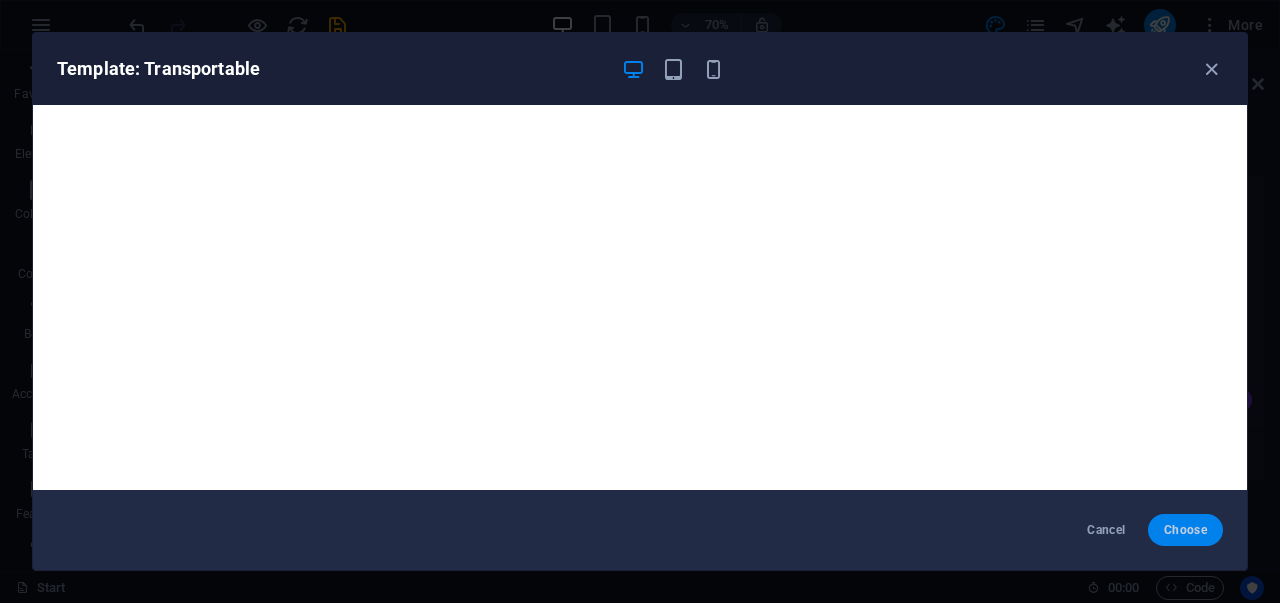 click on "Choose" at bounding box center (1185, 530) 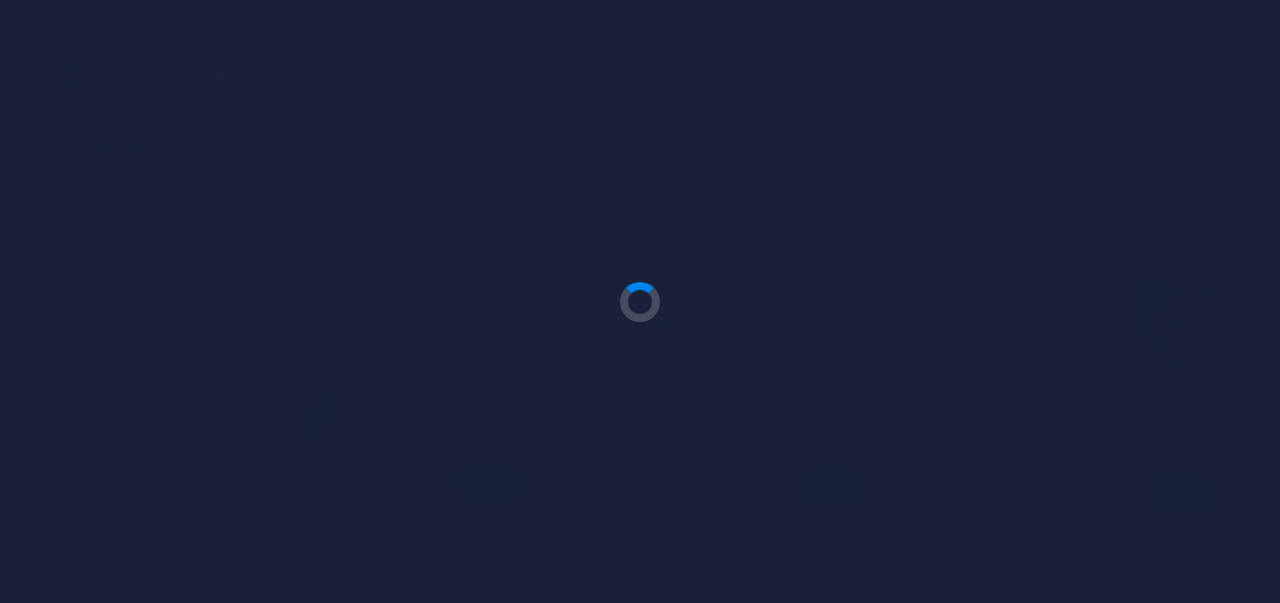 scroll, scrollTop: 3684, scrollLeft: 0, axis: vertical 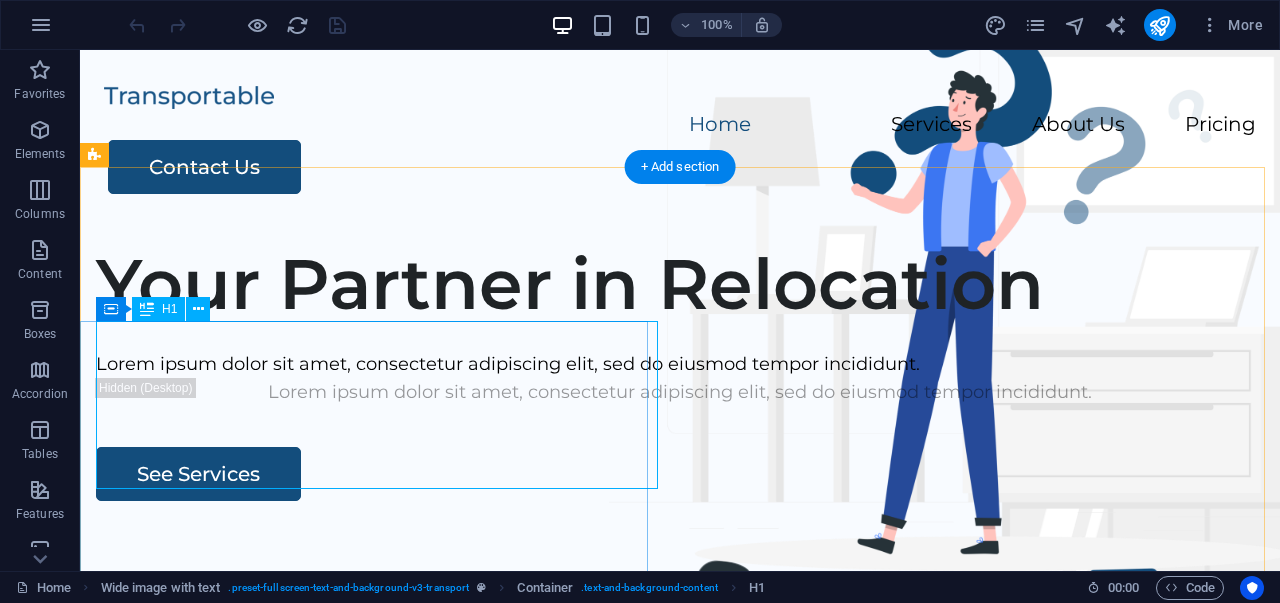 click on "Your Partner in Relocation" at bounding box center [680, 284] 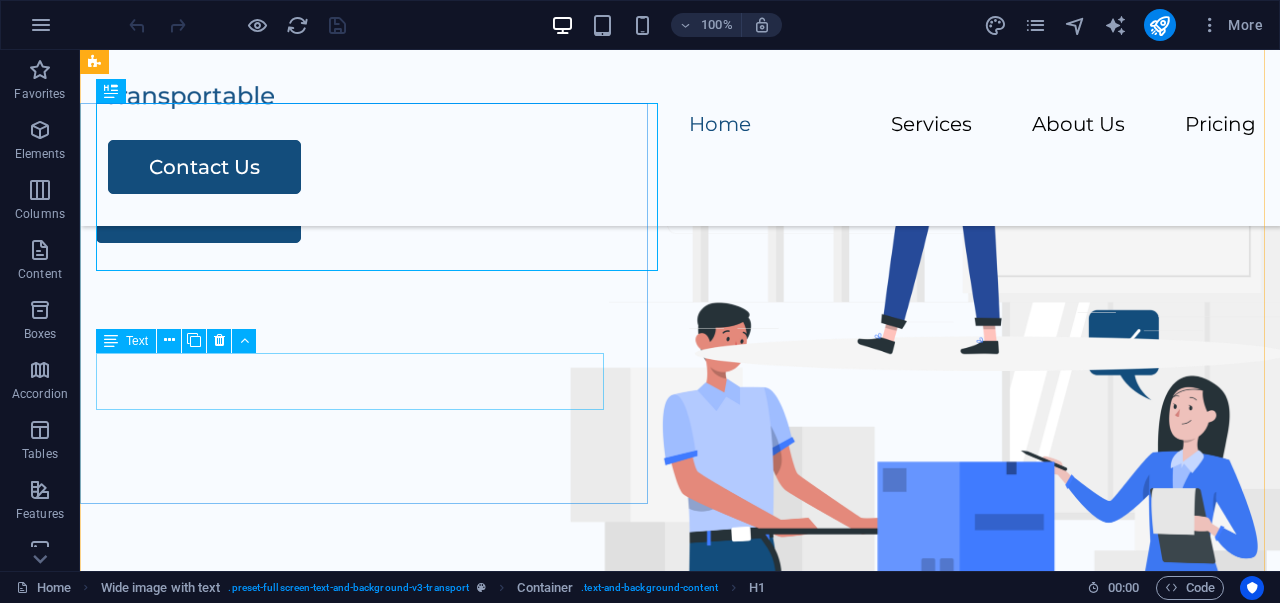 scroll, scrollTop: 0, scrollLeft: 0, axis: both 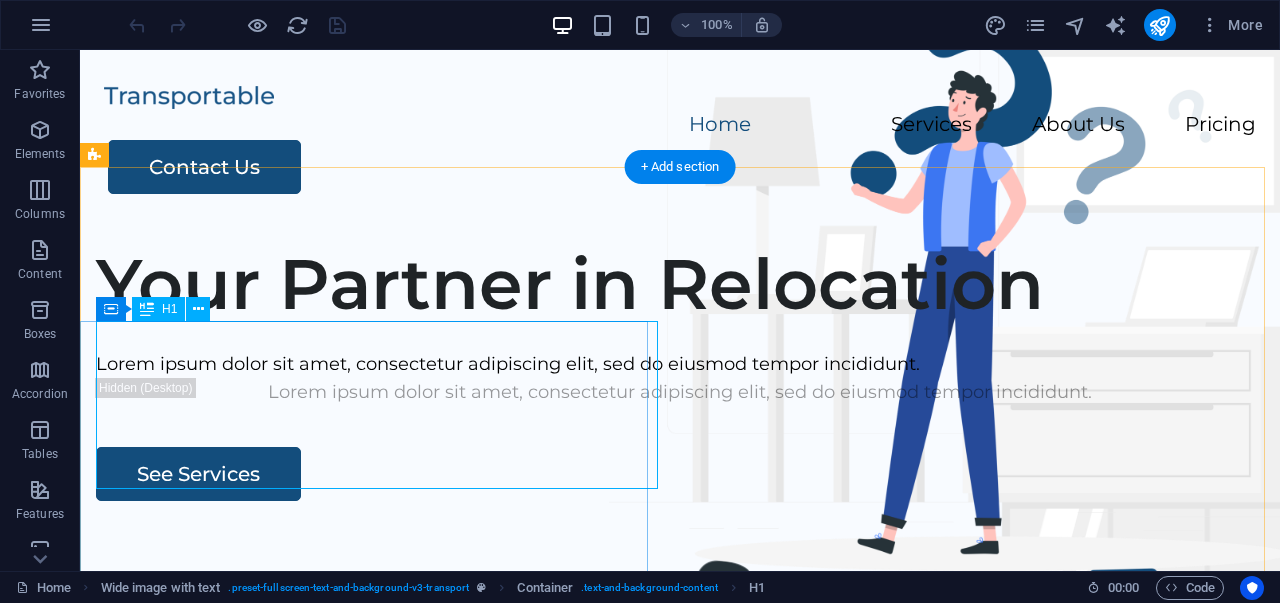 click on "Your Partner in Relocation" at bounding box center [680, 284] 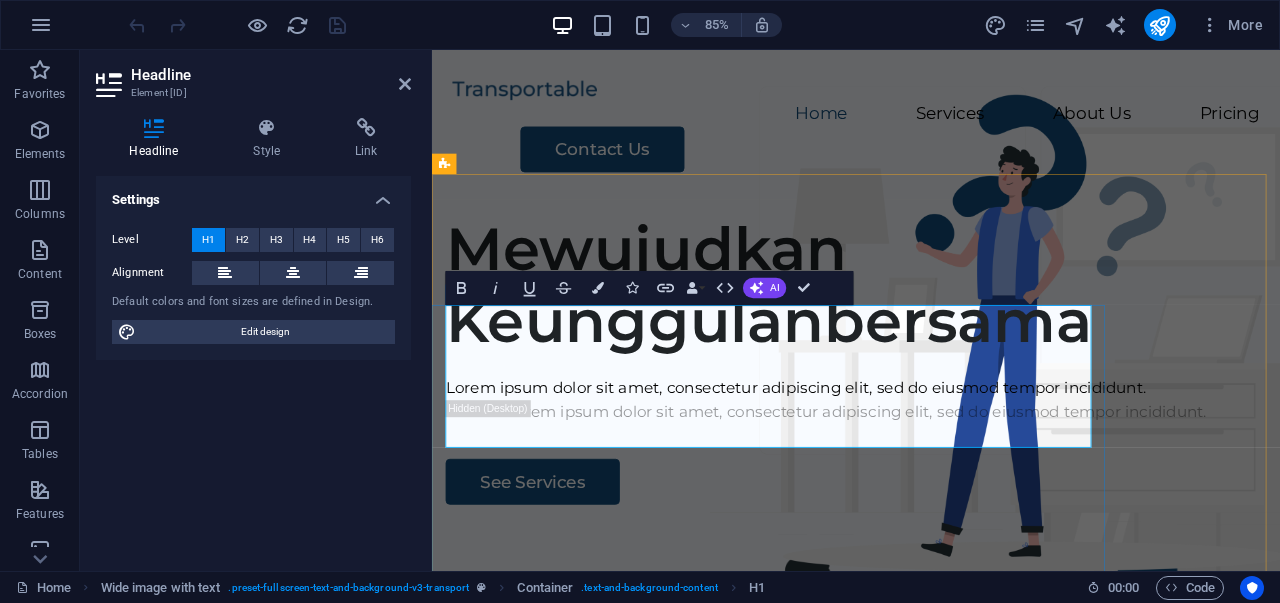 click on "Mewujudkan Keunggulanbersama" at bounding box center [931, 326] 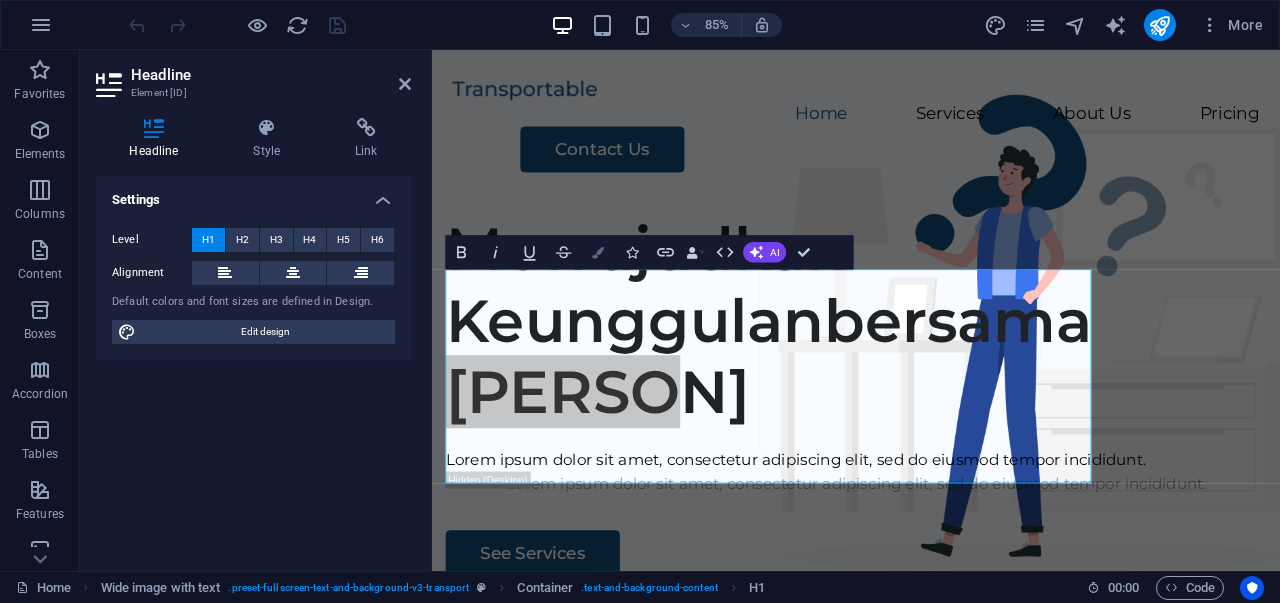 click on "Colors" at bounding box center [598, 252] 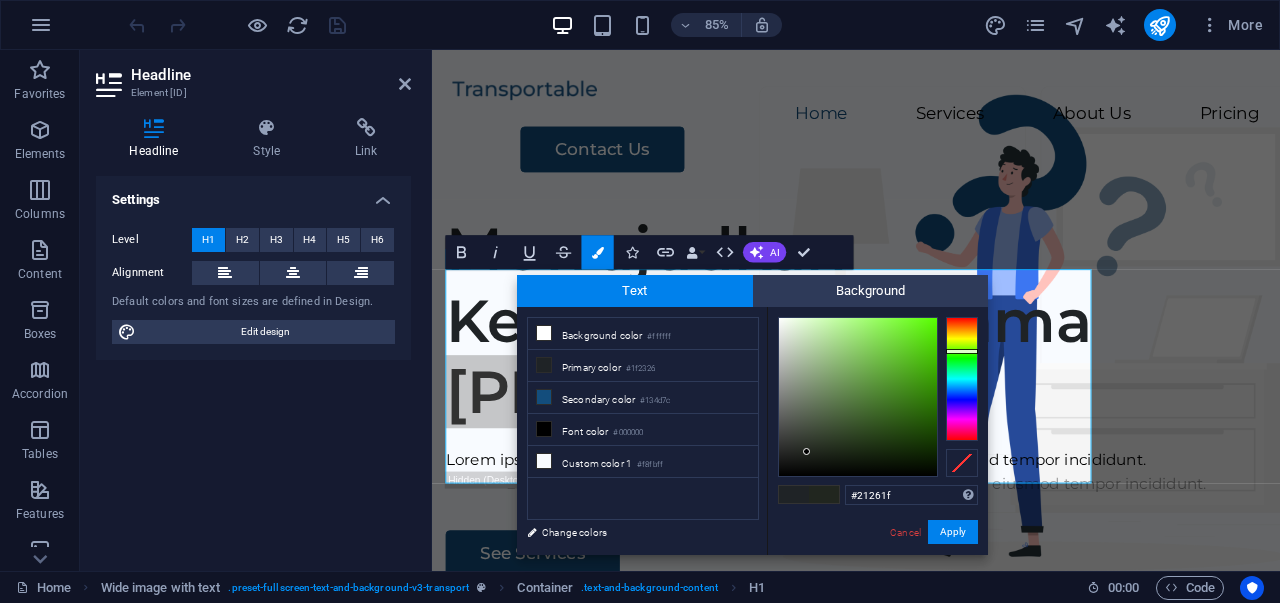 click at bounding box center [962, 379] 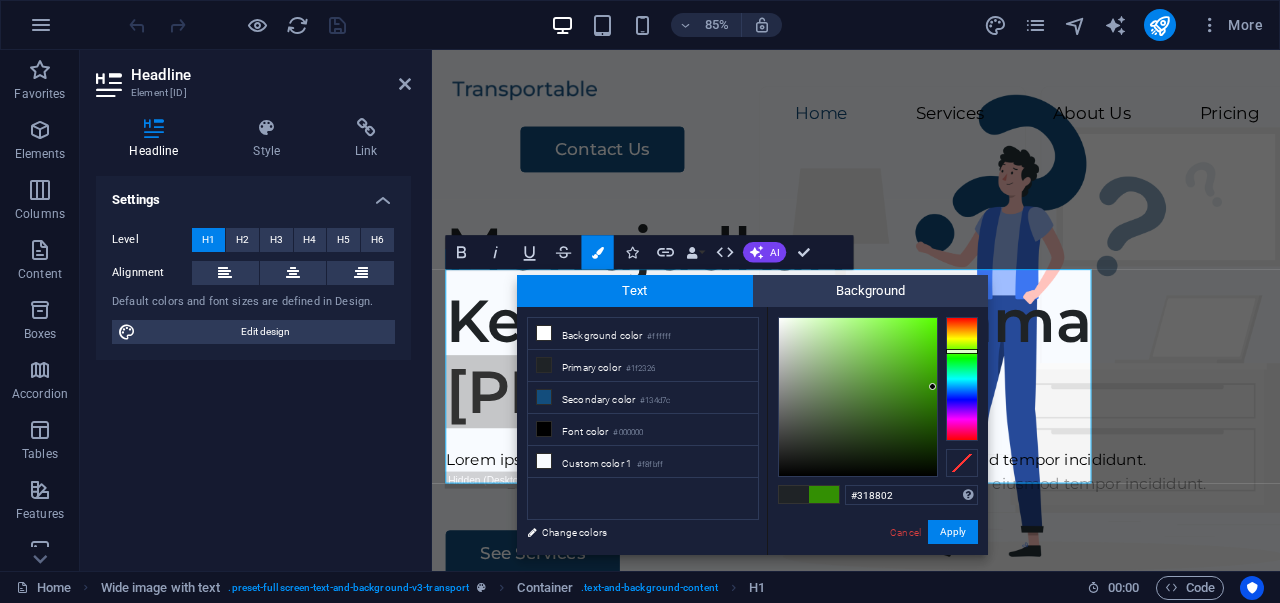 type on "#2f8502" 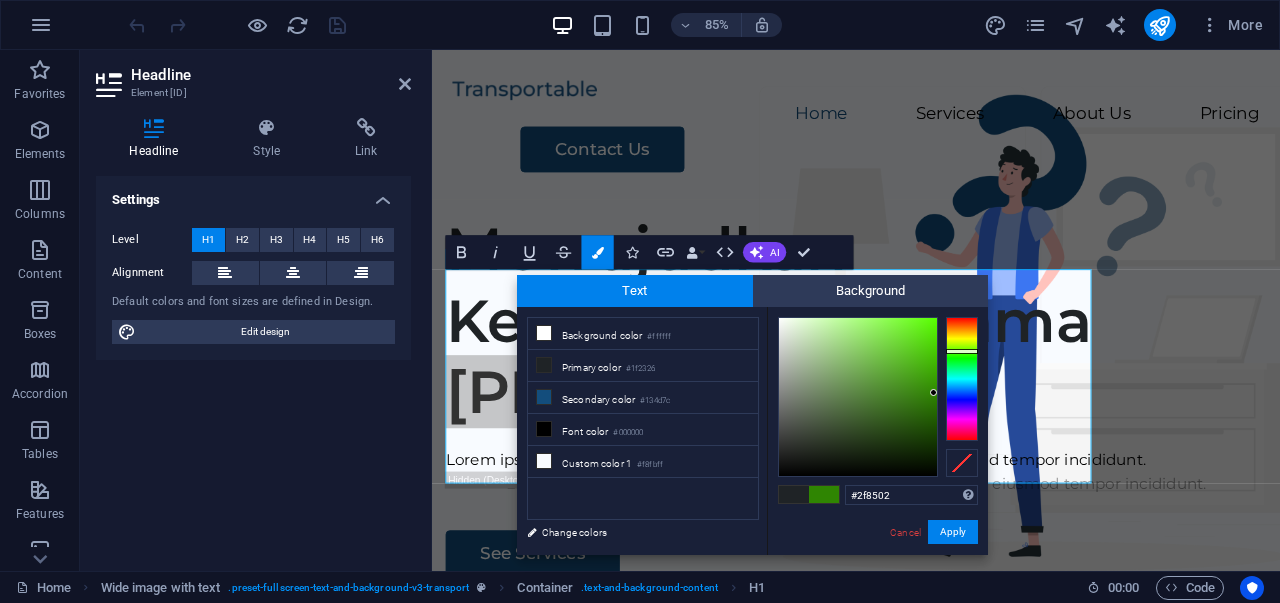 drag, startPoint x: 910, startPoint y: 382, endPoint x: 934, endPoint y: 393, distance: 26.400757 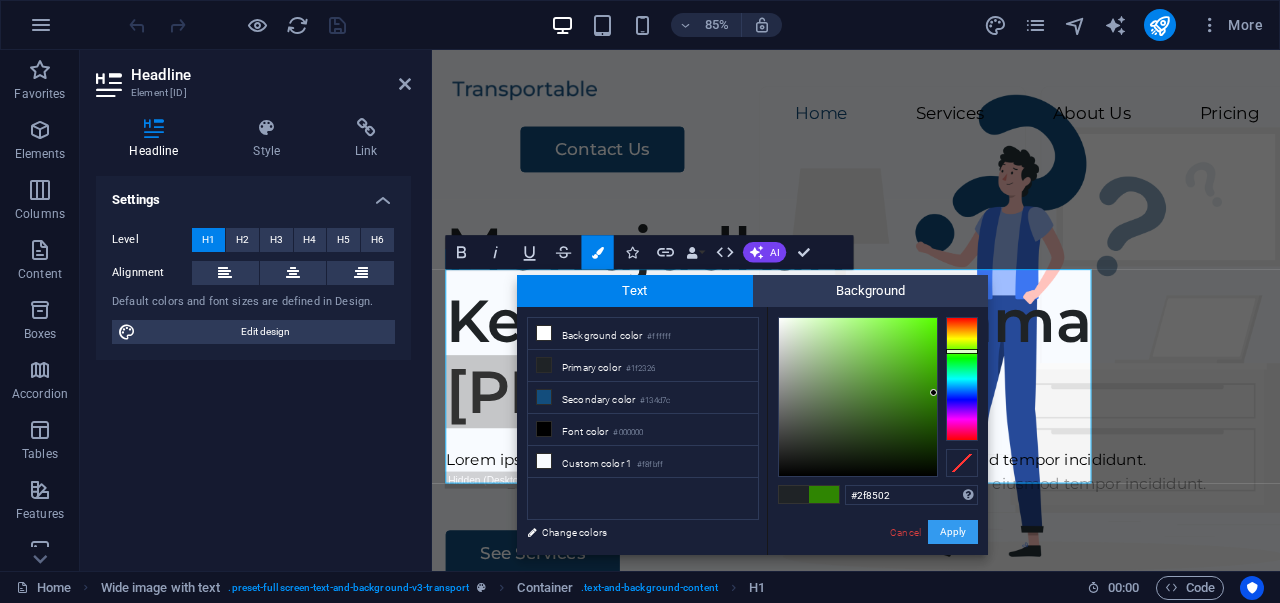 click on "Apply" at bounding box center (953, 532) 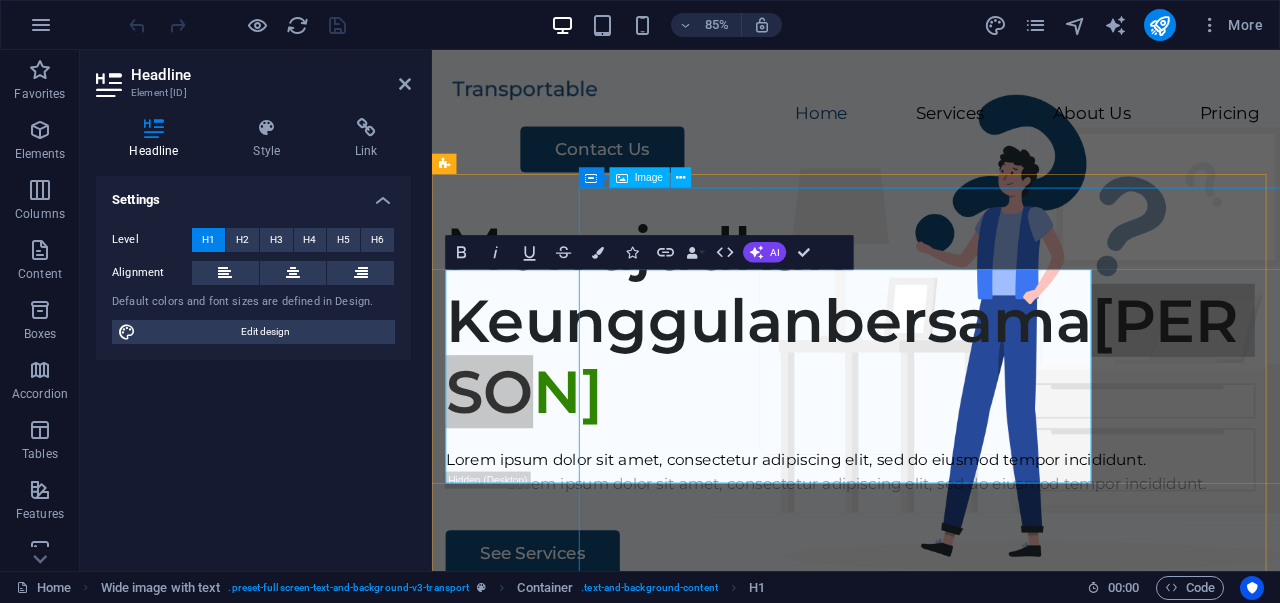 click at bounding box center (1095, 1004) 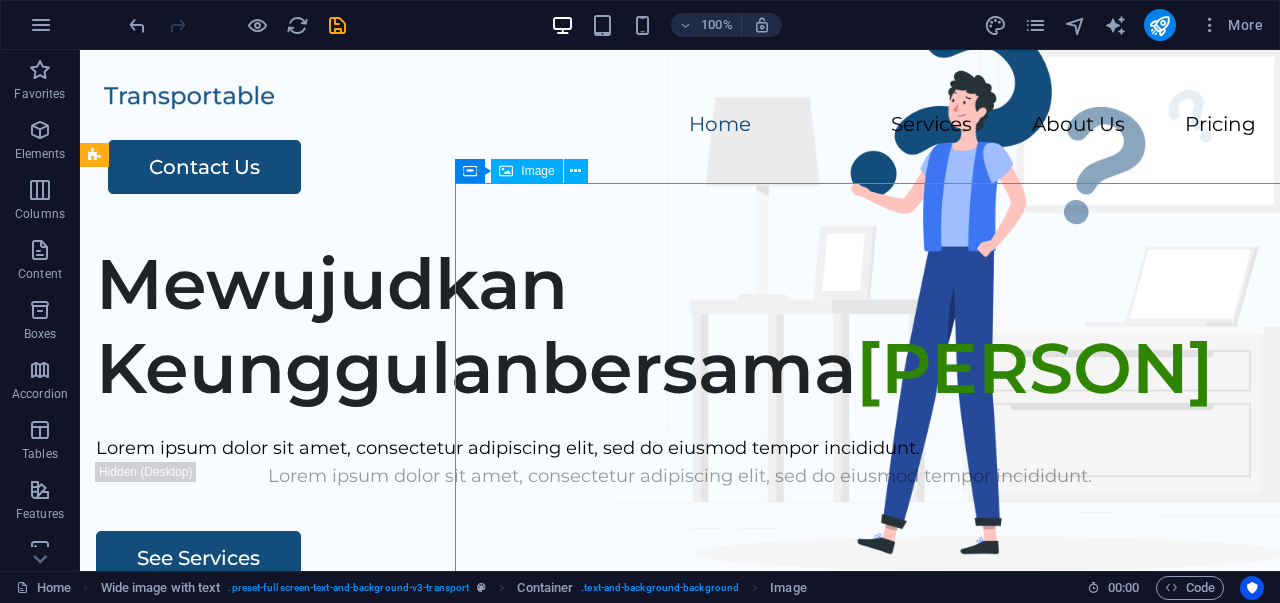 click at bounding box center [945, 920] 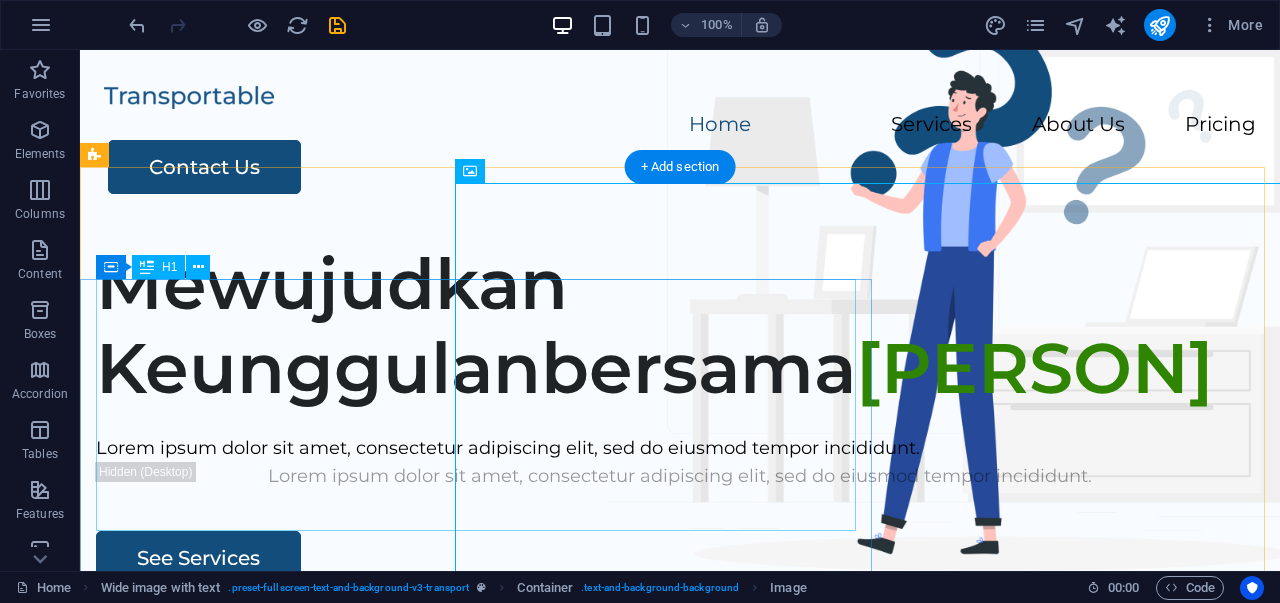 click on "Mewujudkan Keunggulanbersama  Tagaka" at bounding box center (680, 326) 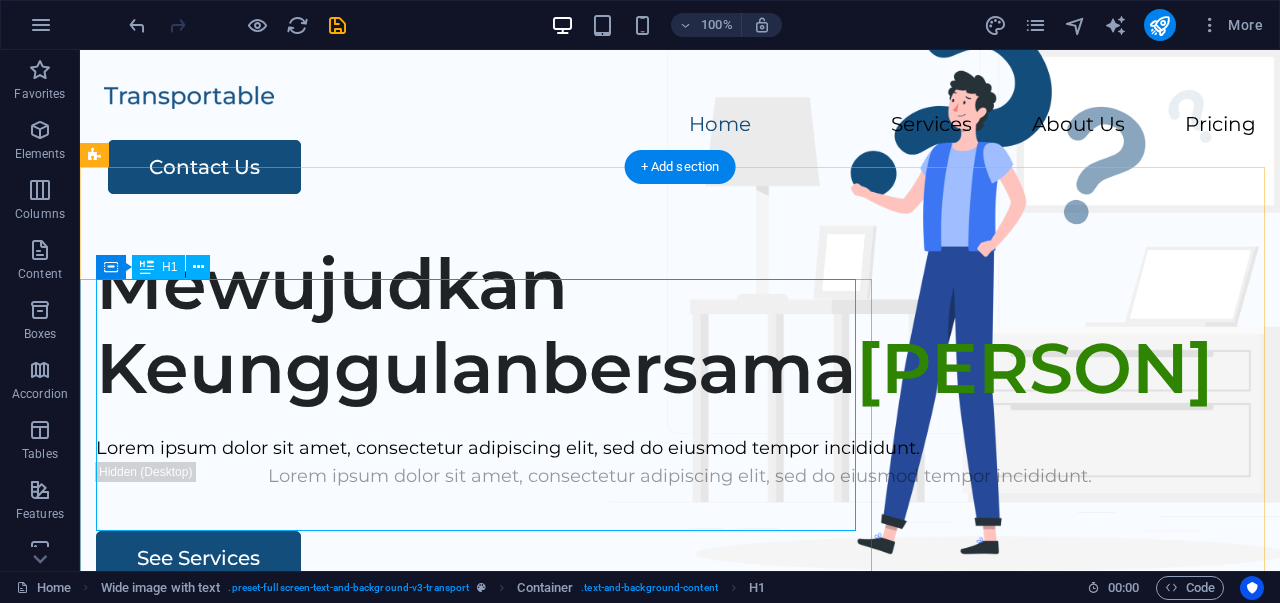 click on "Mewujudkan Keunggulanbersama  Tagaka" at bounding box center (680, 326) 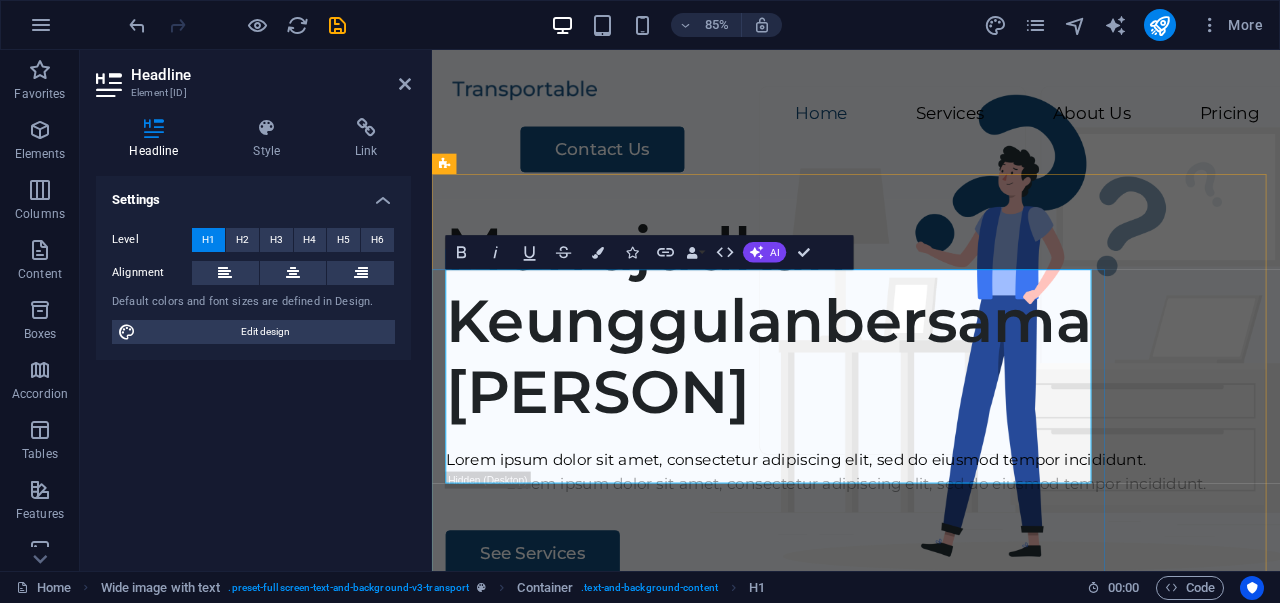 drag, startPoint x: 1185, startPoint y: 554, endPoint x: 986, endPoint y: 501, distance: 205.93689 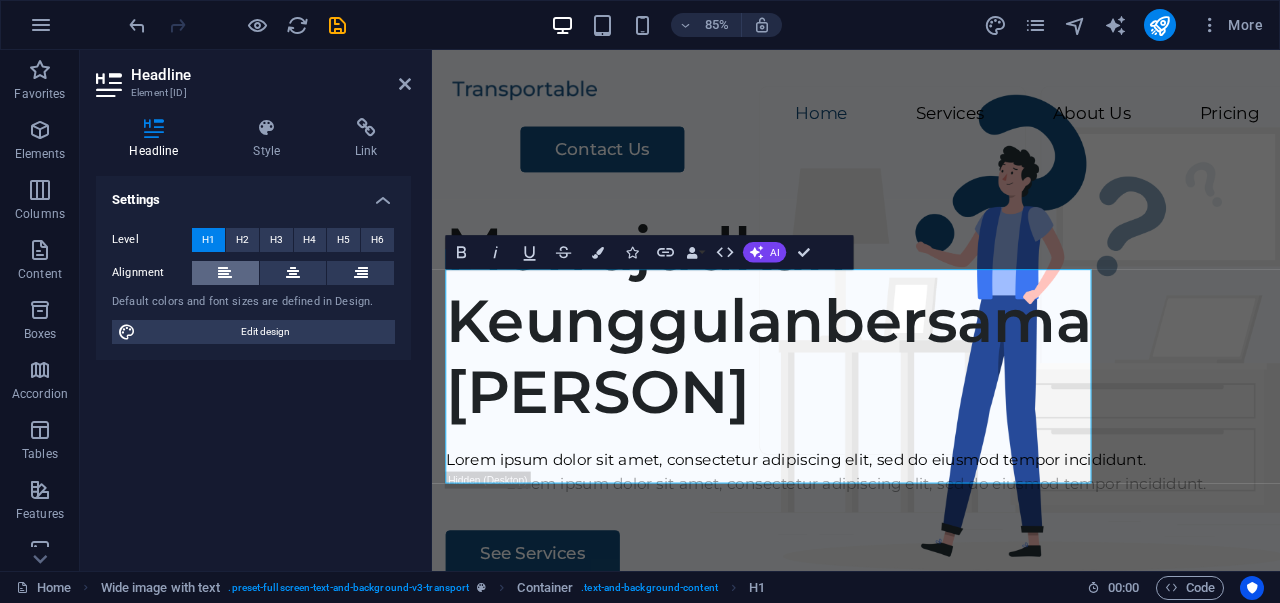 click at bounding box center [225, 273] 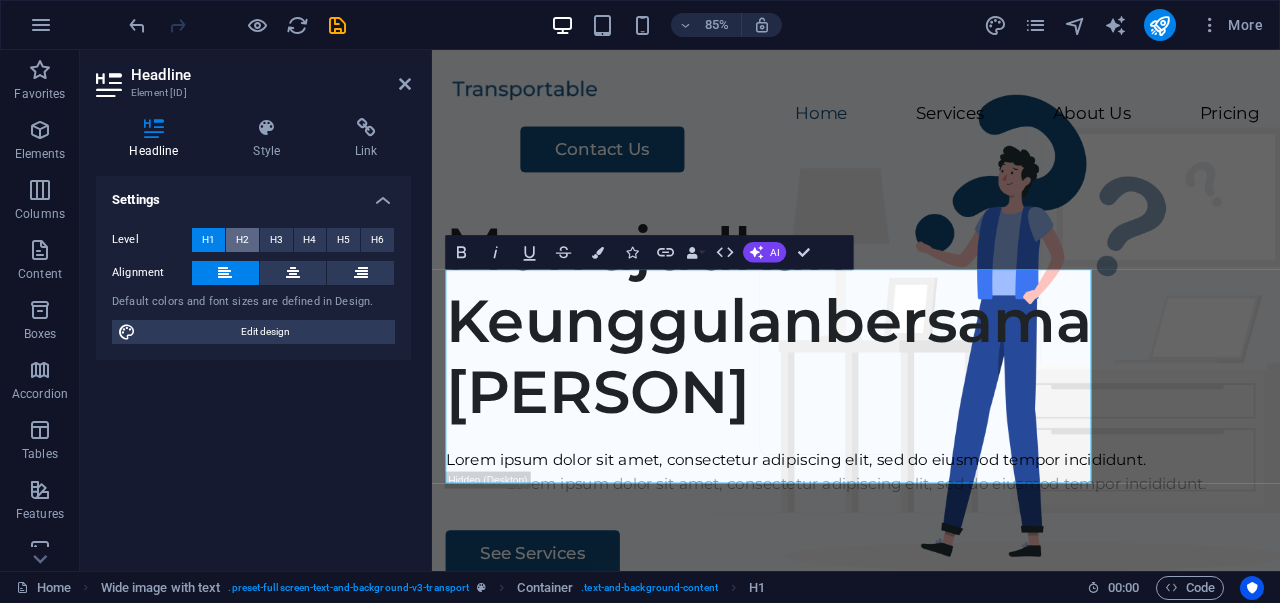 click on "H2" at bounding box center [242, 240] 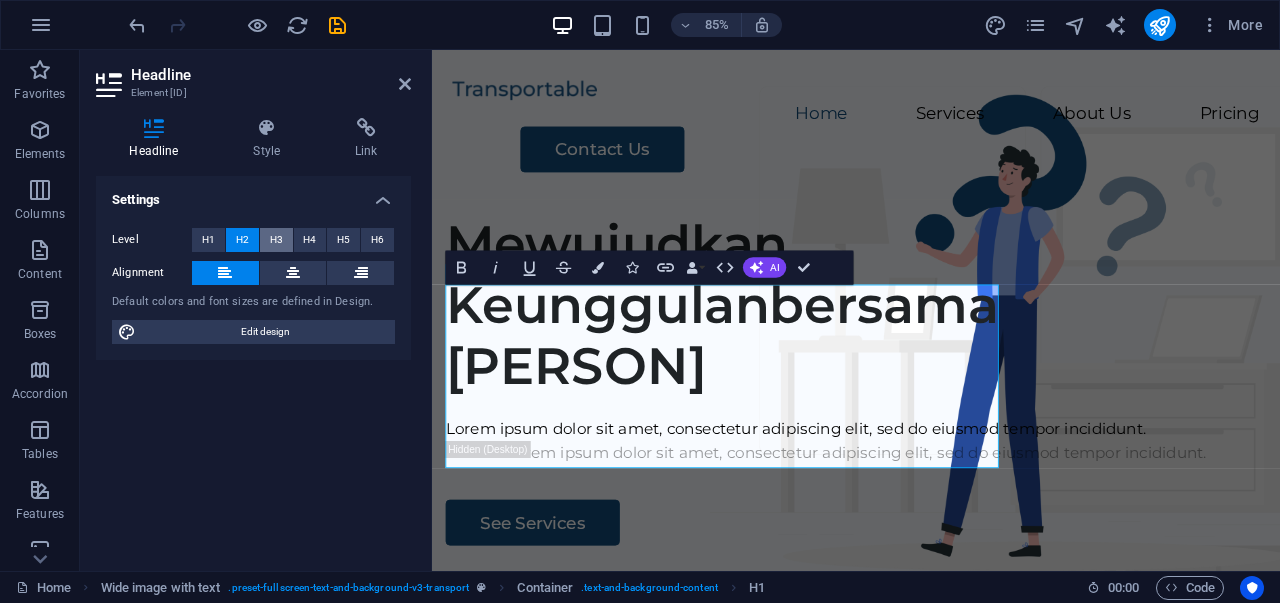 click on "H3" at bounding box center [276, 240] 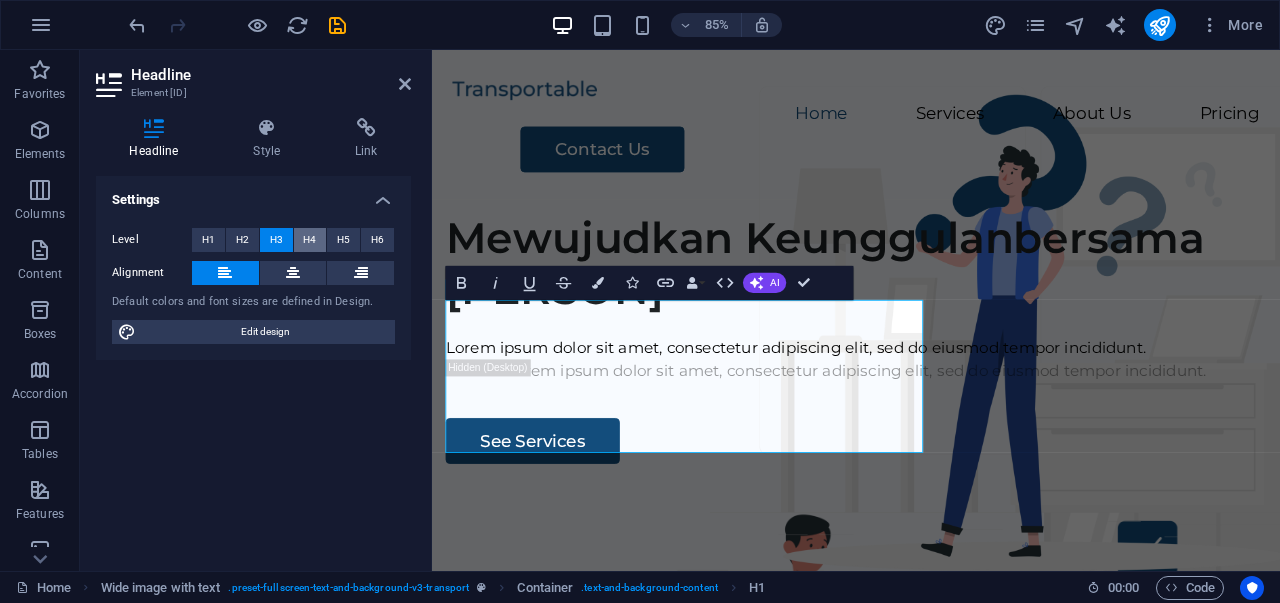 click on "H4" at bounding box center (309, 240) 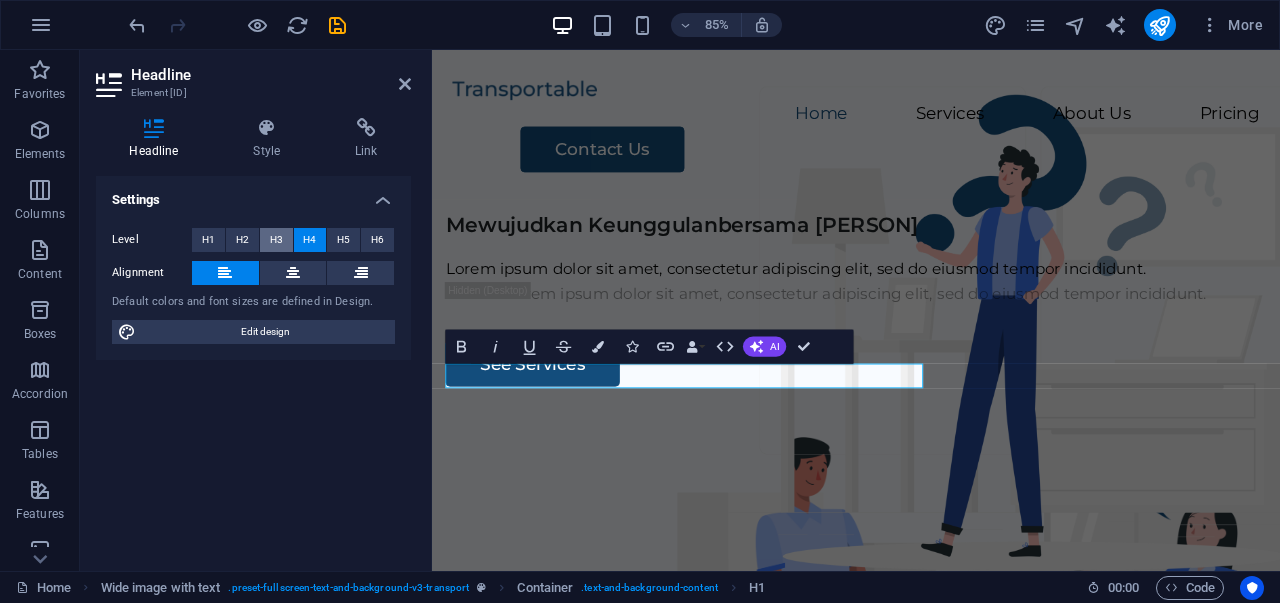click on "H3" at bounding box center [276, 240] 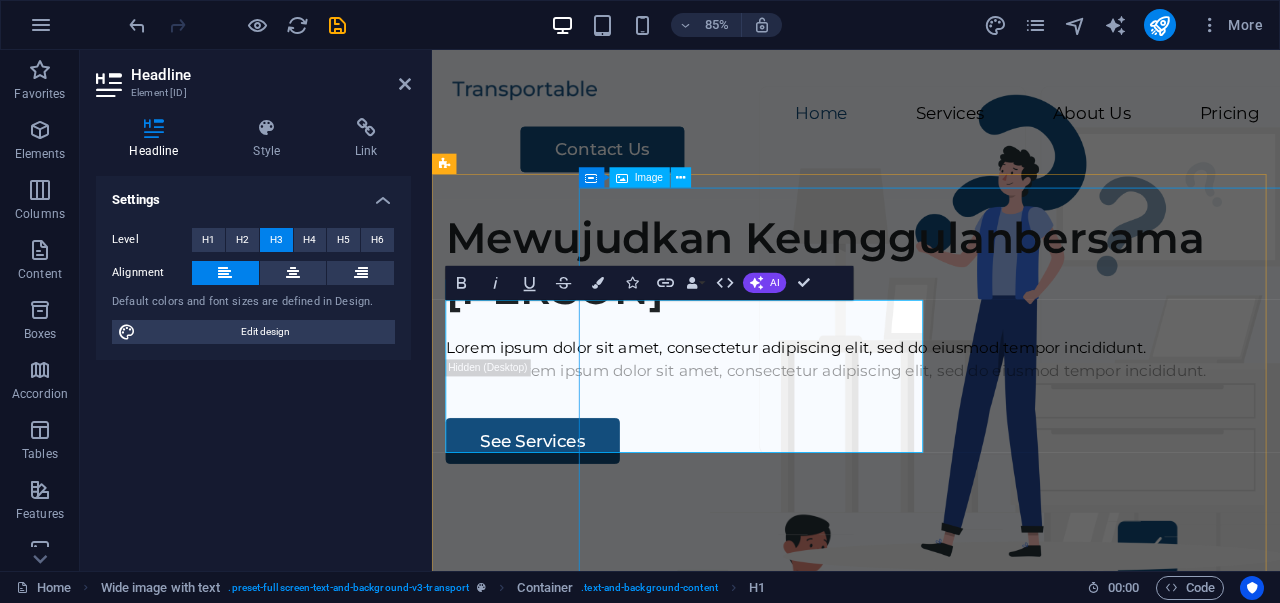 click at bounding box center (1095, 872) 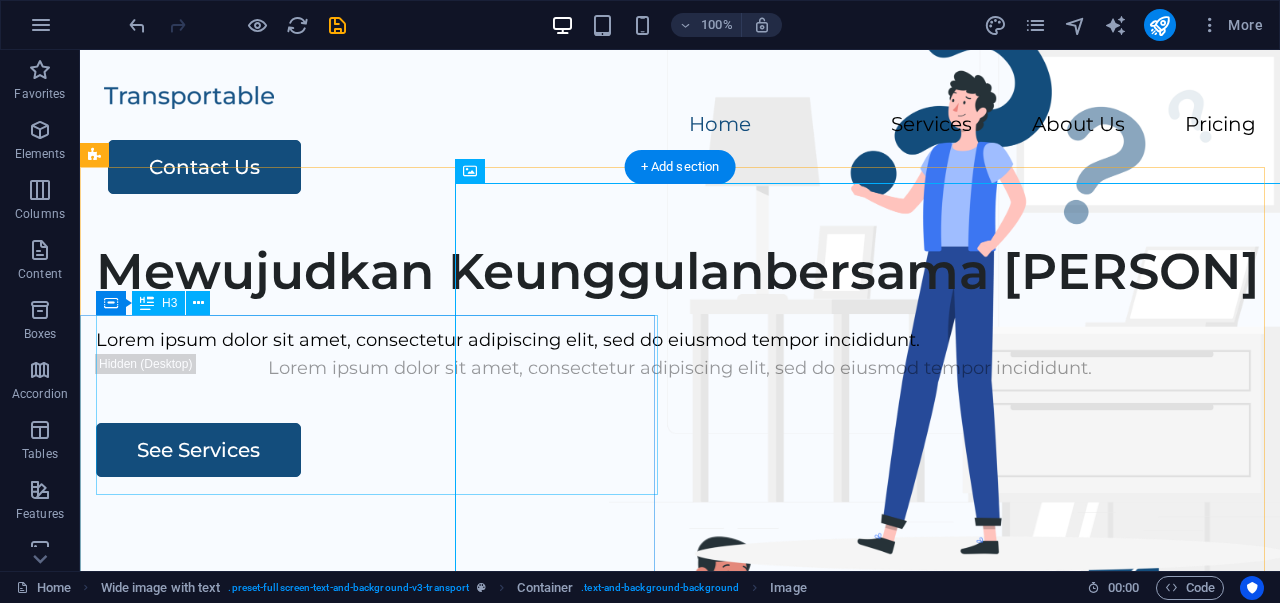 click on "Mewujudkan Keunggulanbersama Tagaka" at bounding box center [680, 272] 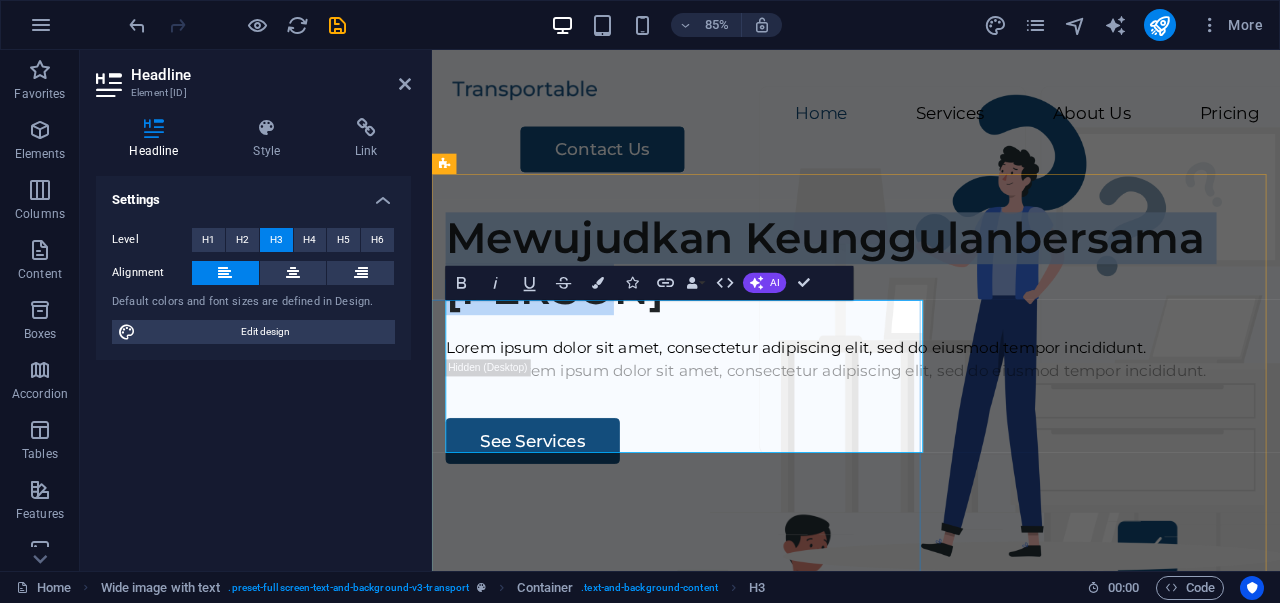 click on "Mewujudkan Keunggulanbersama Tagaka" at bounding box center [931, 302] 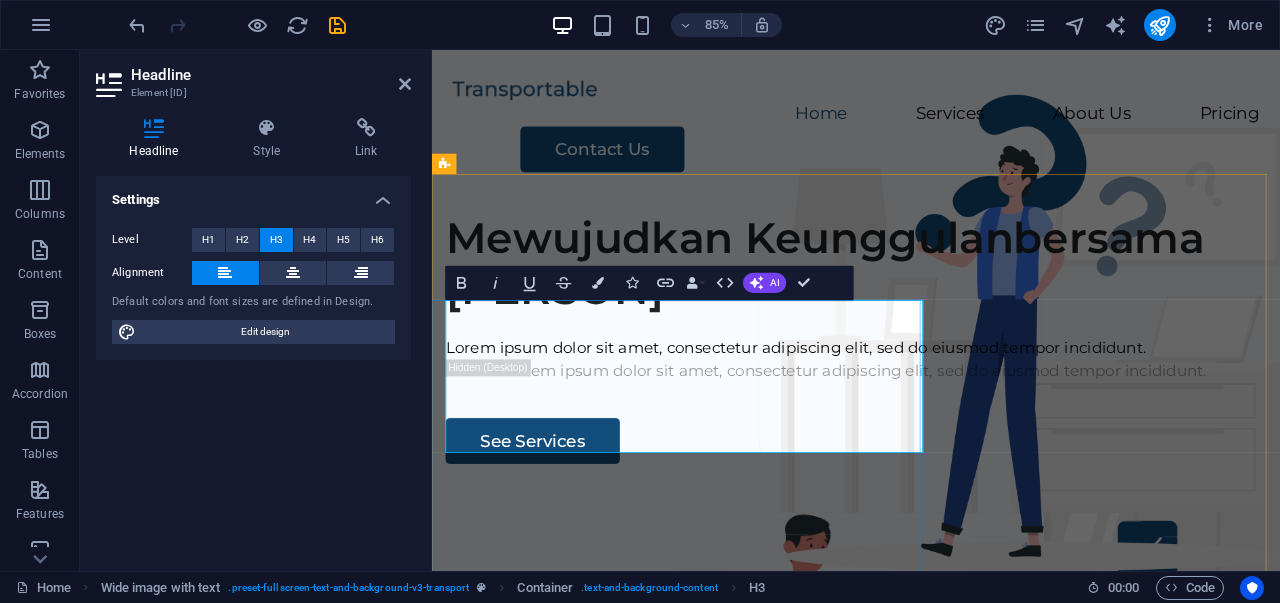click on "Mewujudkan Keunggulanbersama Tagaka" at bounding box center [931, 302] 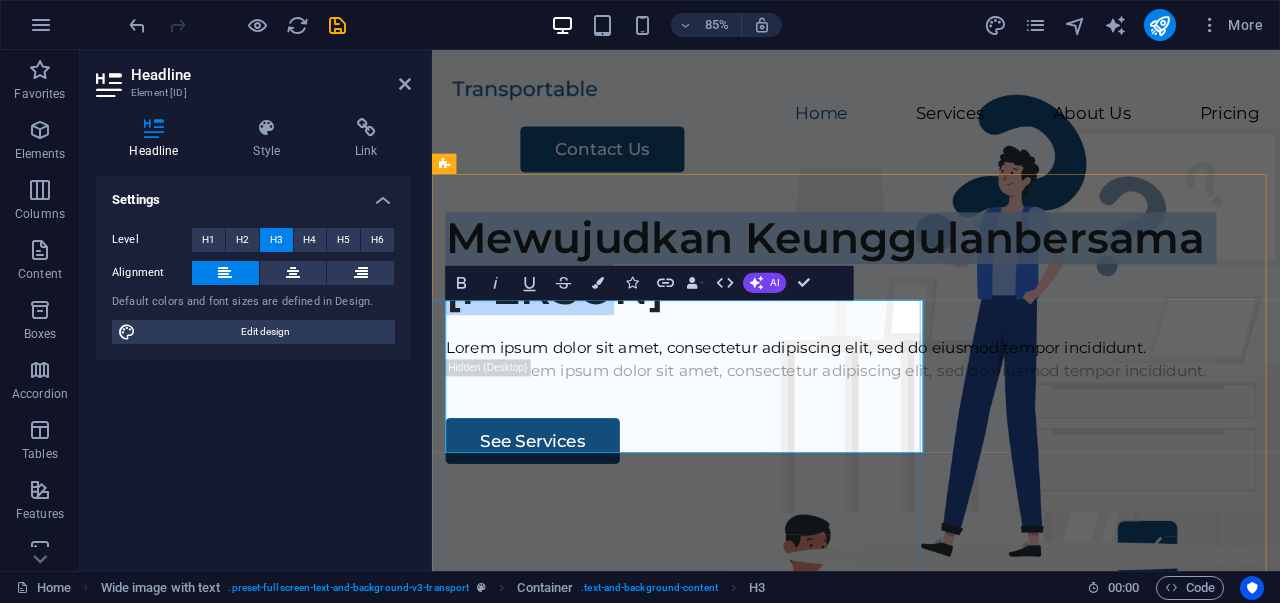 drag, startPoint x: 628, startPoint y: 496, endPoint x: 557, endPoint y: 483, distance: 72.18033 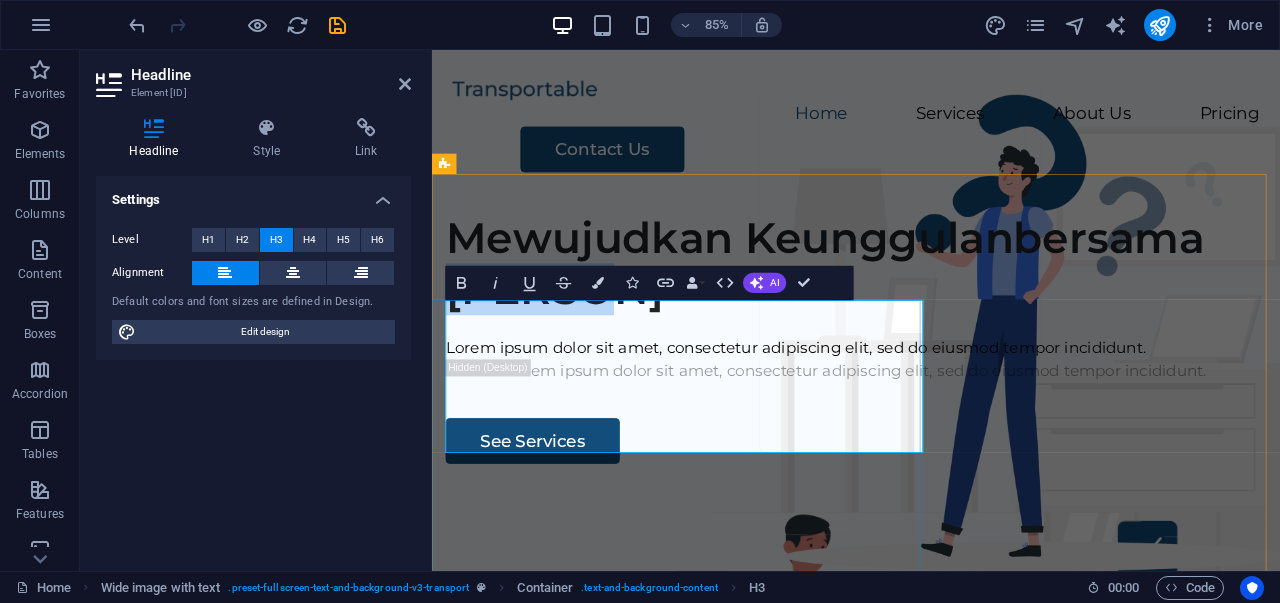 drag, startPoint x: 650, startPoint y: 491, endPoint x: 457, endPoint y: 473, distance: 193.83755 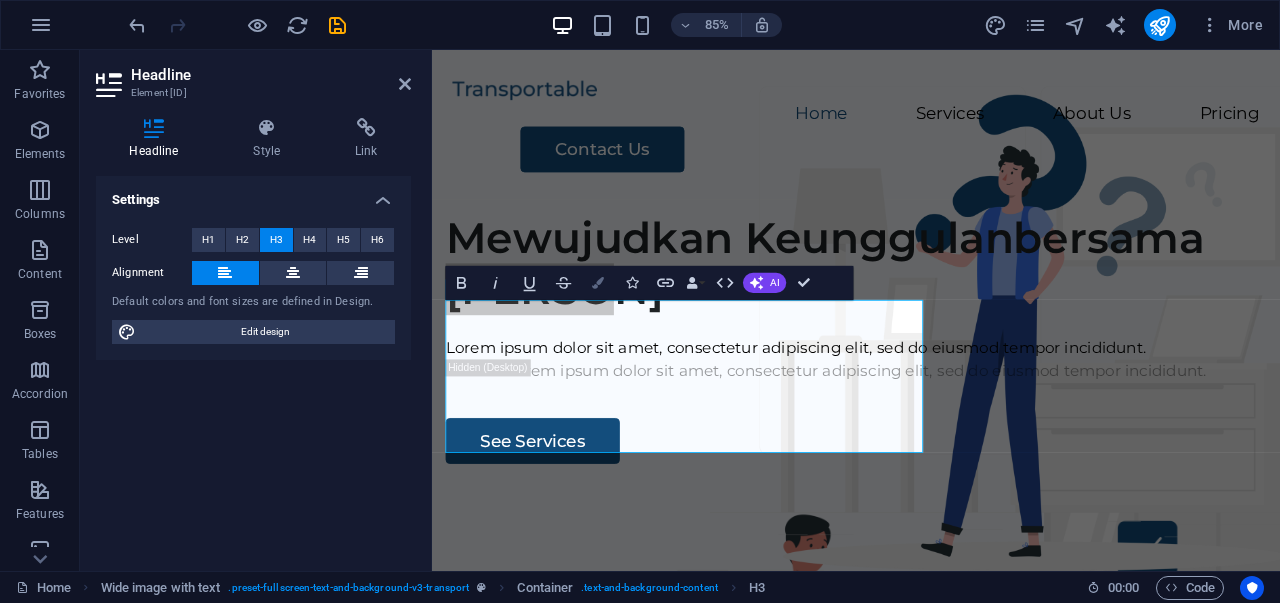 click on "Colors" at bounding box center [598, 283] 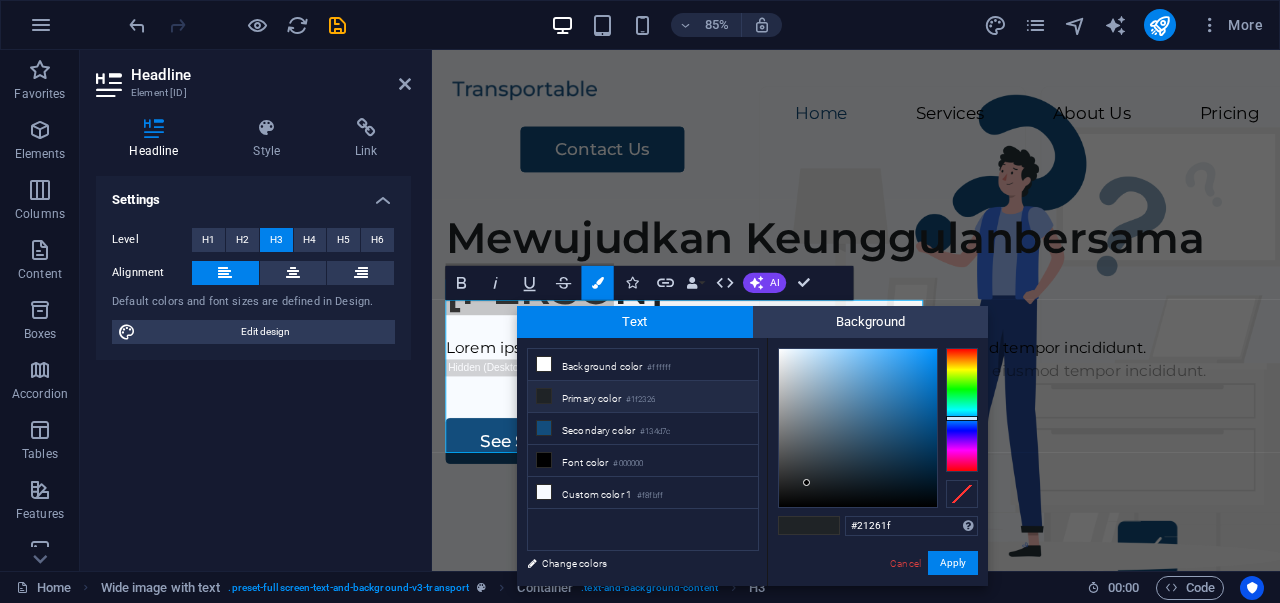 click at bounding box center (962, 410) 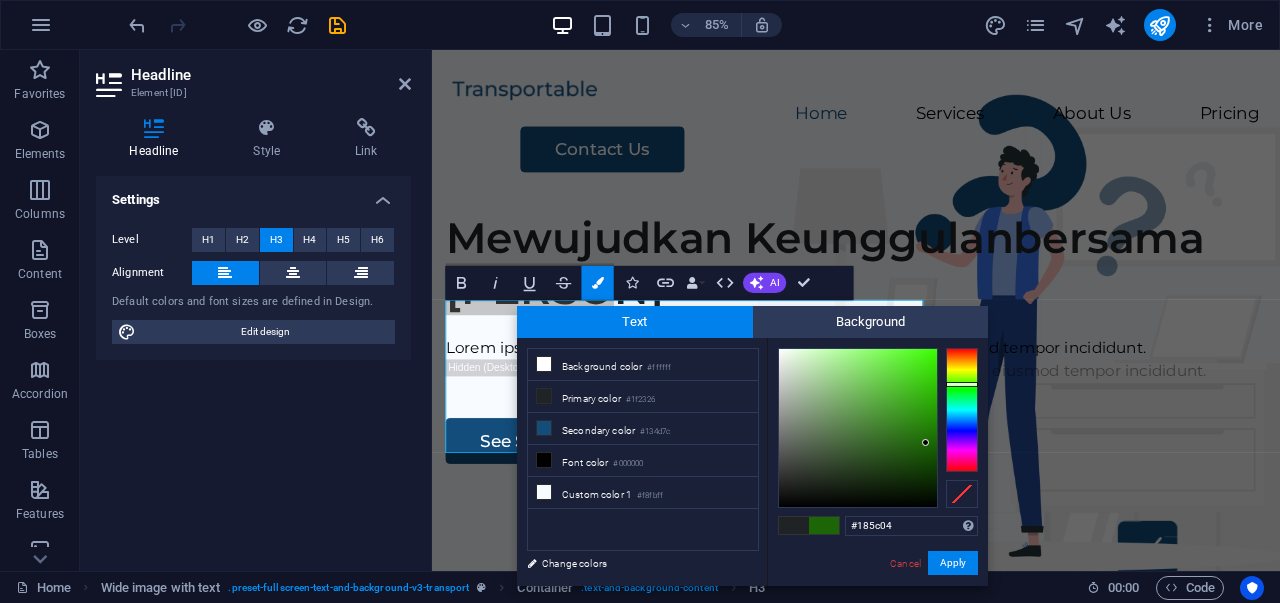 drag, startPoint x: 898, startPoint y: 409, endPoint x: 930, endPoint y: 450, distance: 52.009613 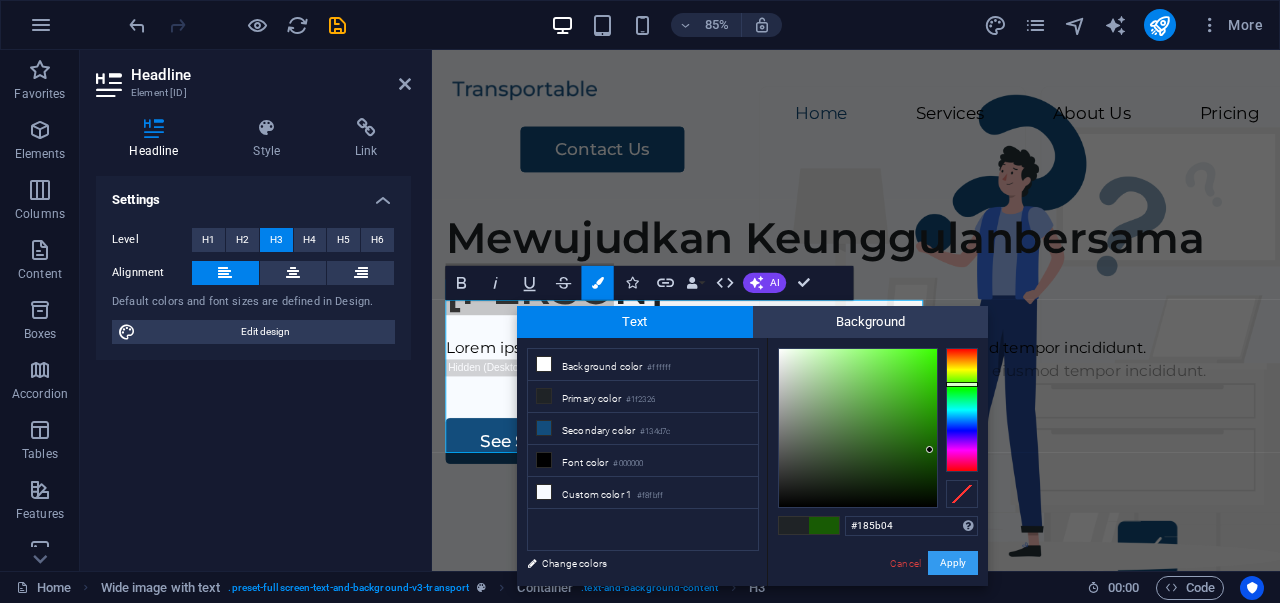 click on "Apply" at bounding box center [953, 563] 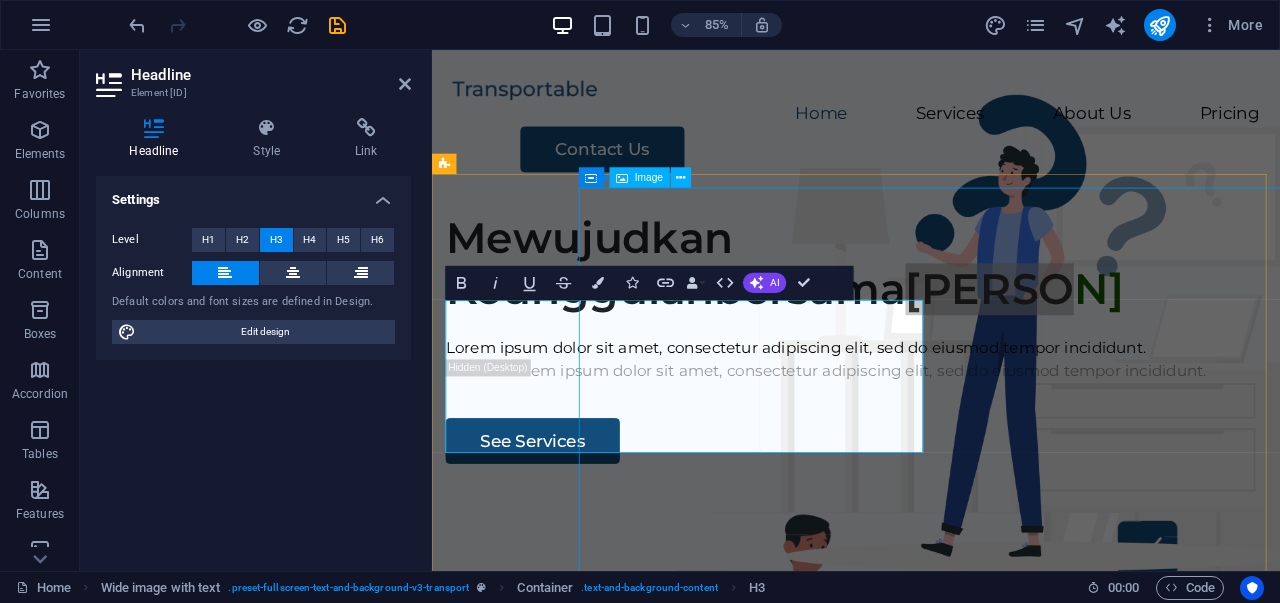 click at bounding box center (1095, 872) 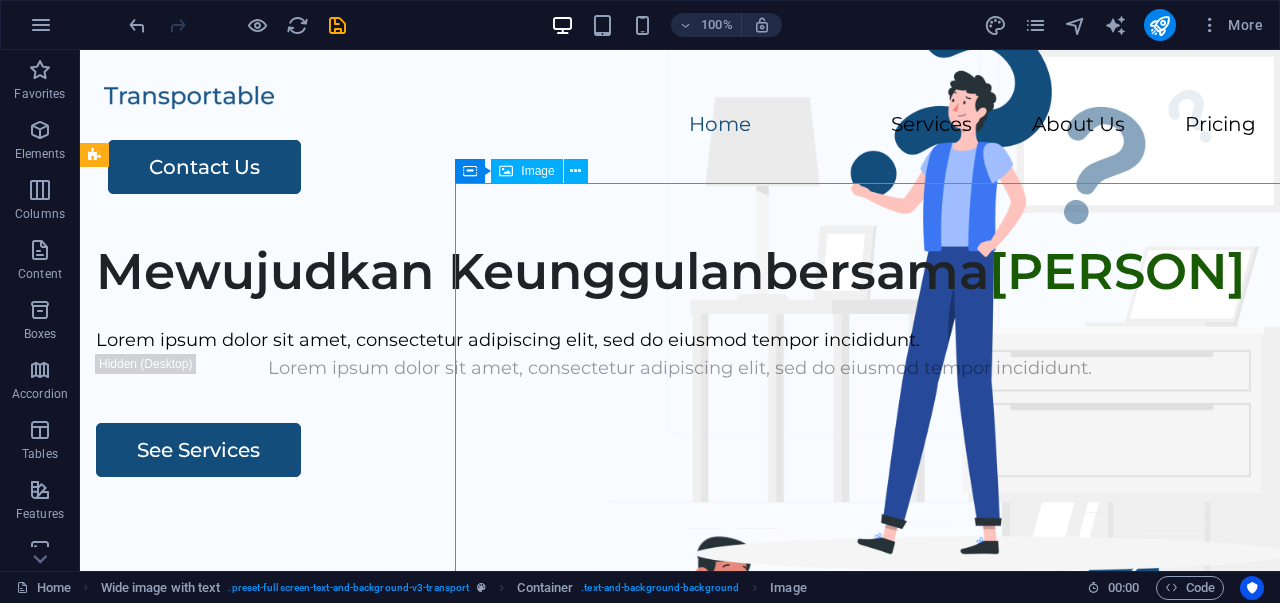 click at bounding box center (945, 812) 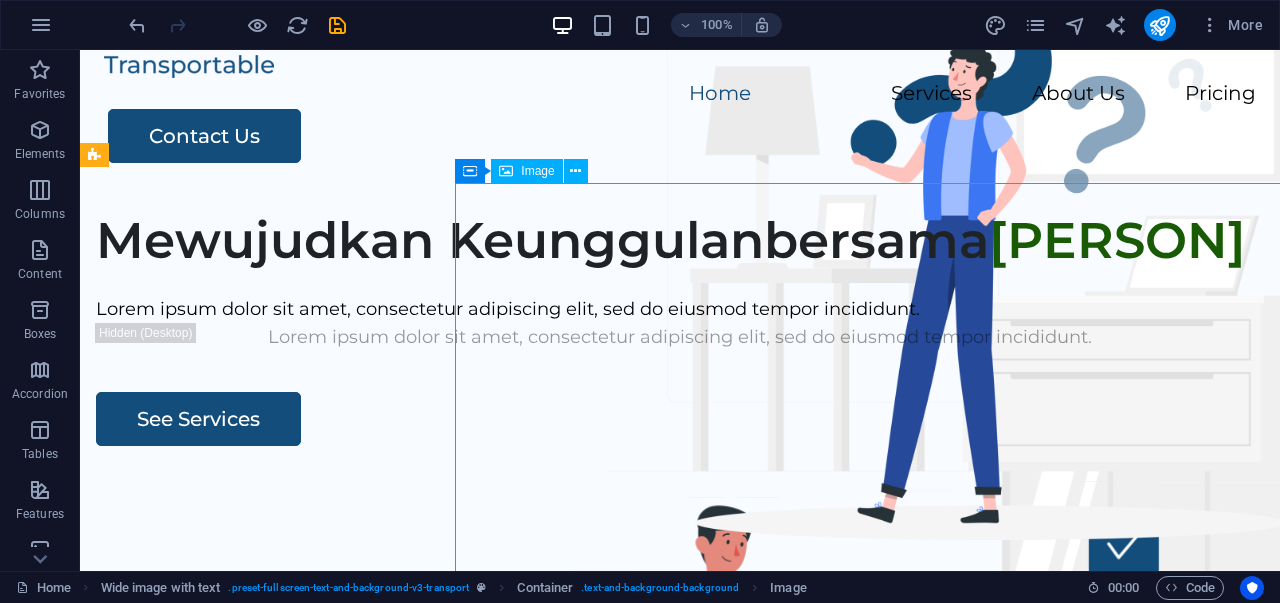 scroll, scrollTop: 200, scrollLeft: 0, axis: vertical 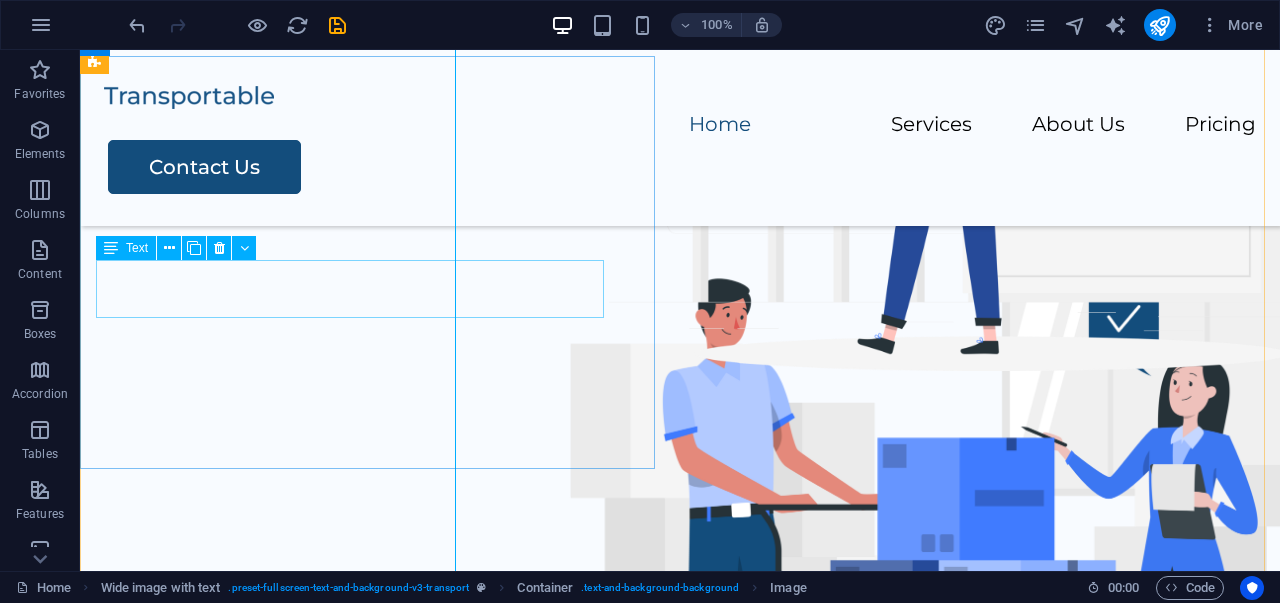 click on "Lorem ipsum dolor sit amet, consectetur adipiscing elit, sed do eiusmod tempor incididunt." at bounding box center [680, 81] 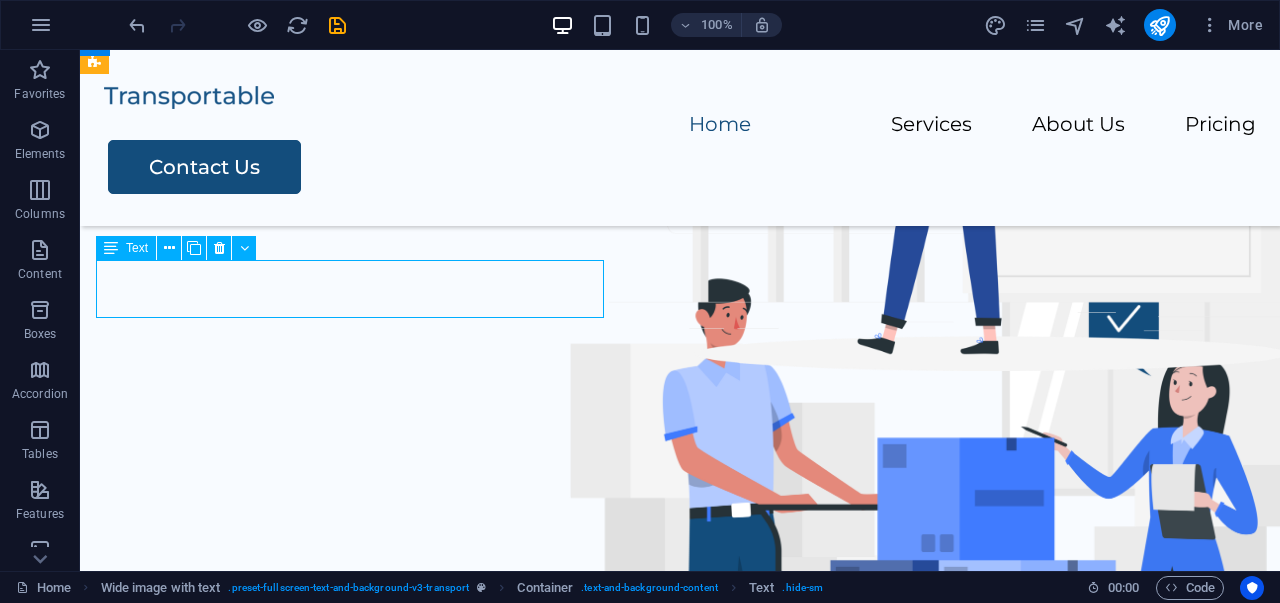 click on "Lorem ipsum dolor sit amet, consectetur adipiscing elit, sed do eiusmod tempor incididunt." at bounding box center [680, 81] 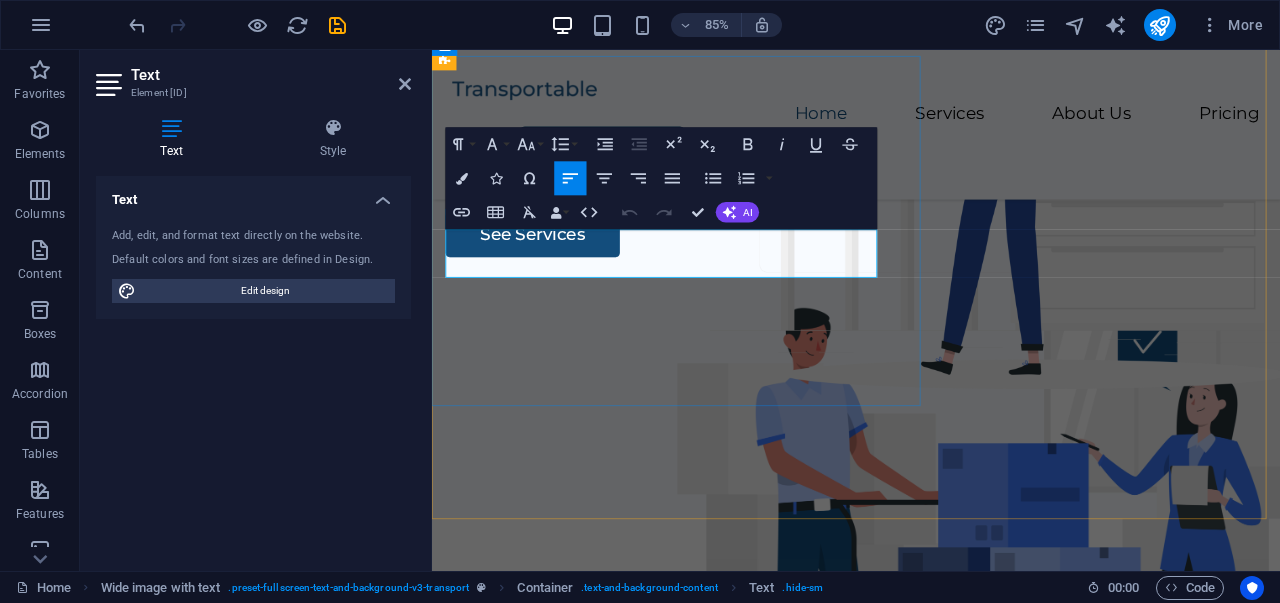 click on "Lorem ipsum dolor sit amet, consectetur adipiscing elit, sed do eiusmod tempor incididunt." at bounding box center (931, 156) 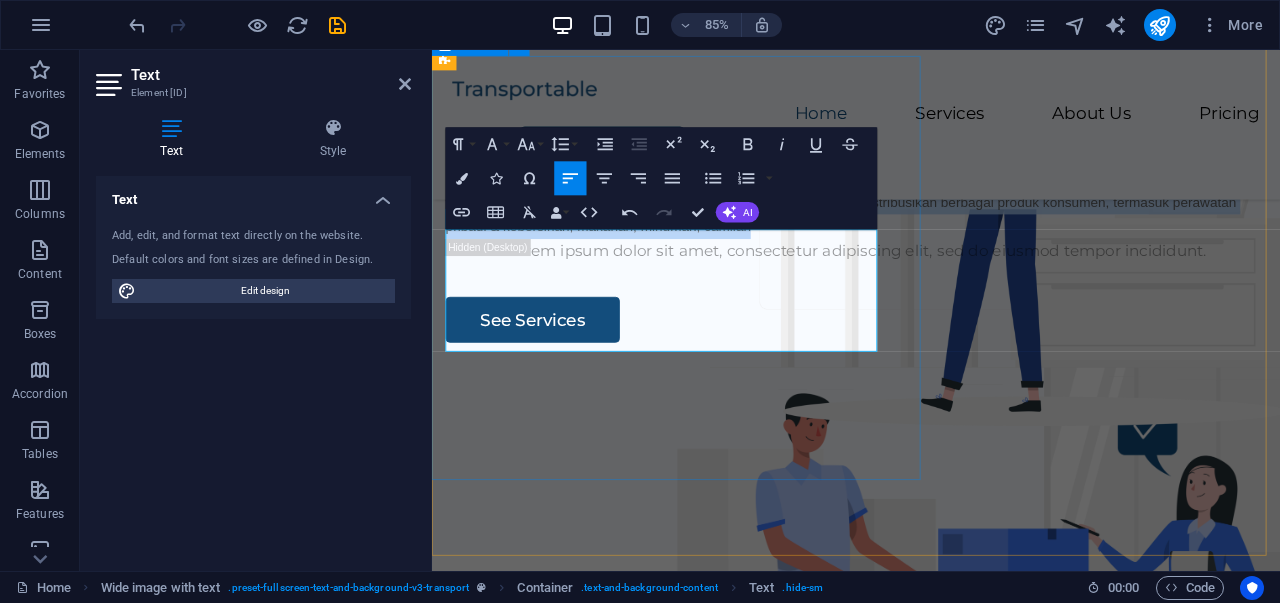 drag, startPoint x: 824, startPoint y: 396, endPoint x: 440, endPoint y: 280, distance: 401.13837 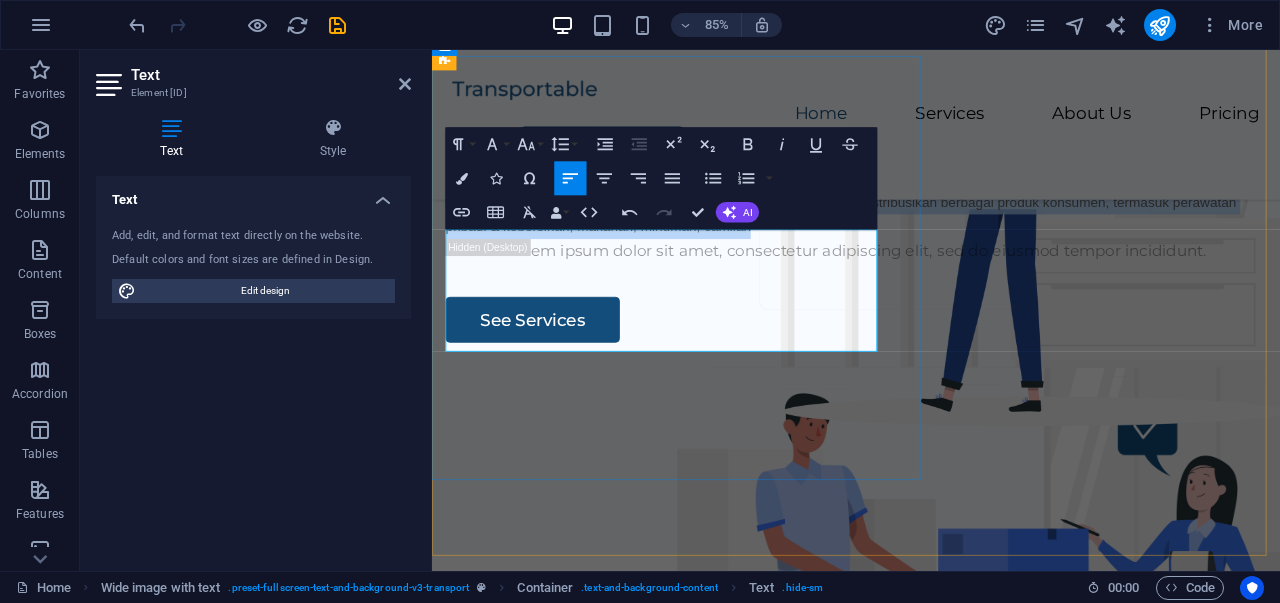 click on "adalah perusahaan distribusi swasta dengan kehadiran yang dominan di Indonesia Timur. Didirikan pada tahun 1976, bisnis Borwita telah berkembang pesat dalam beberapa tahun terakhir dan kini mendistribusikan berbagai produk konsumen, termasuk perawatan pribadi & kebersihan, makanan, minuman, camilan" at bounding box center (915, 229) 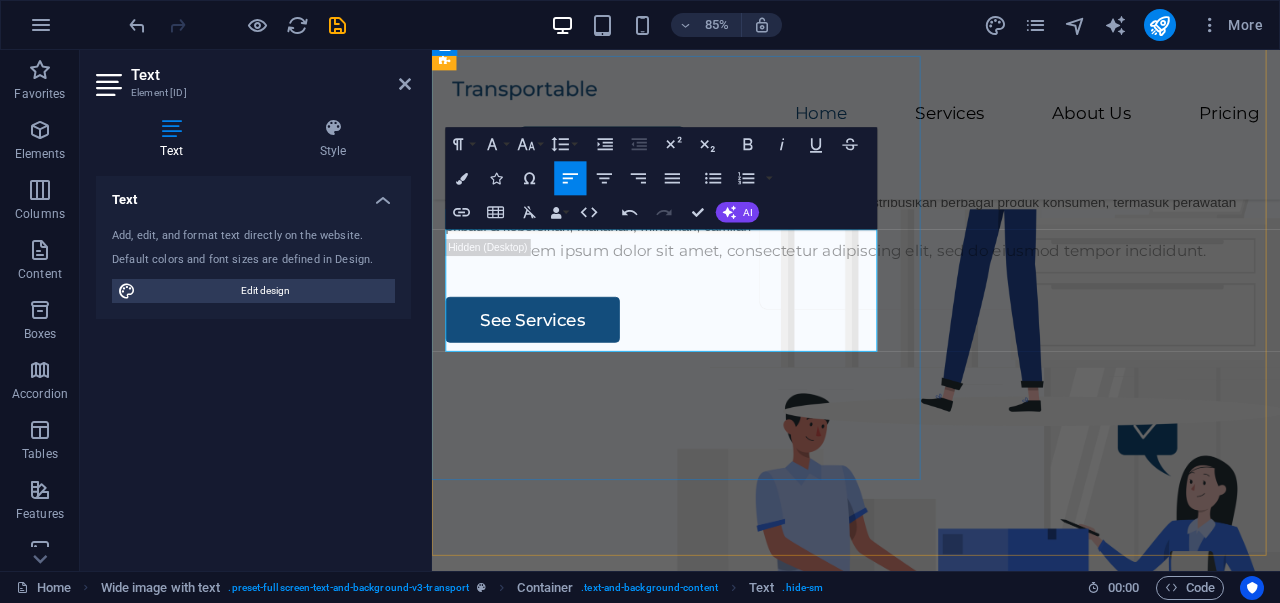 scroll, scrollTop: 156, scrollLeft: 0, axis: vertical 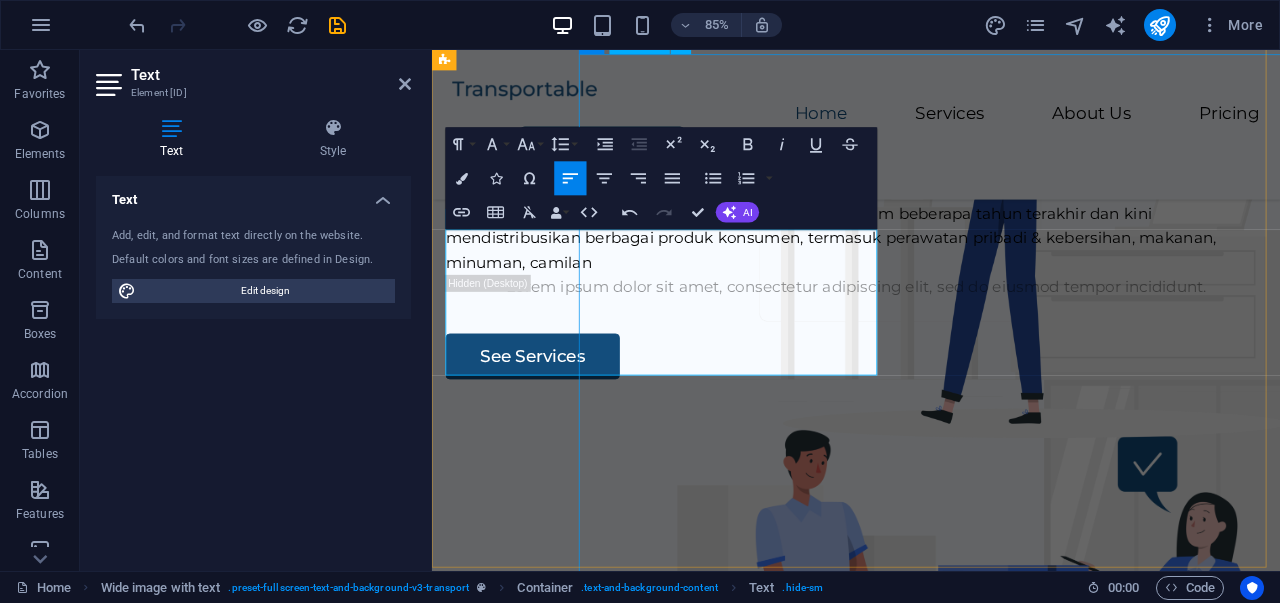 click at bounding box center [1095, 773] 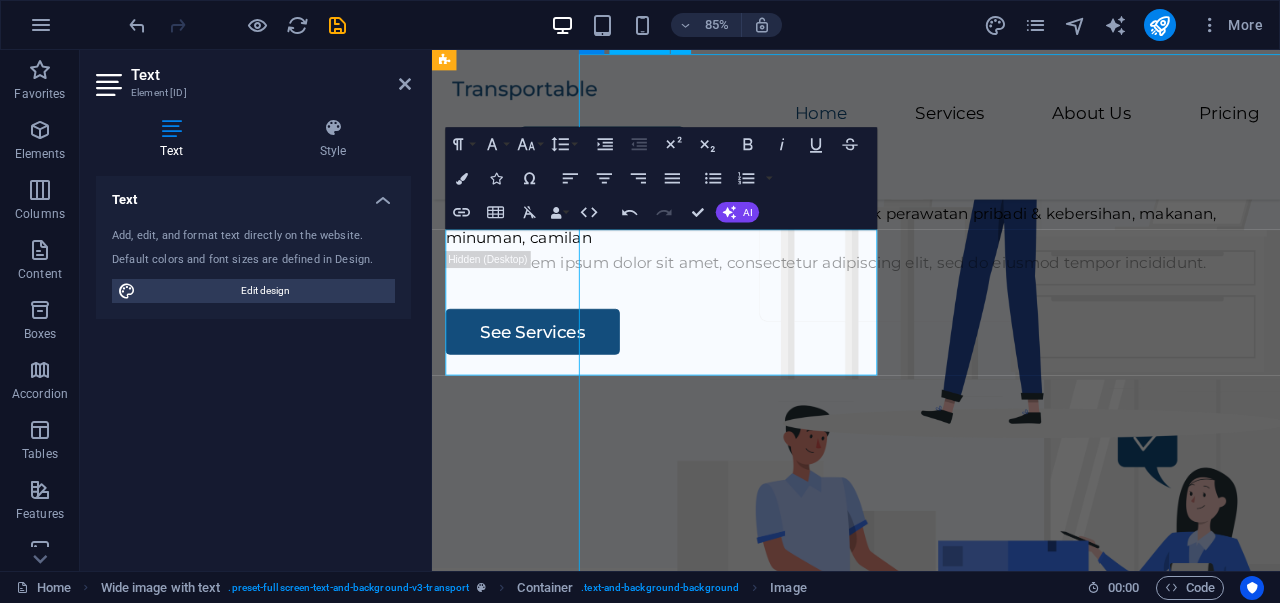 scroll, scrollTop: 142, scrollLeft: 0, axis: vertical 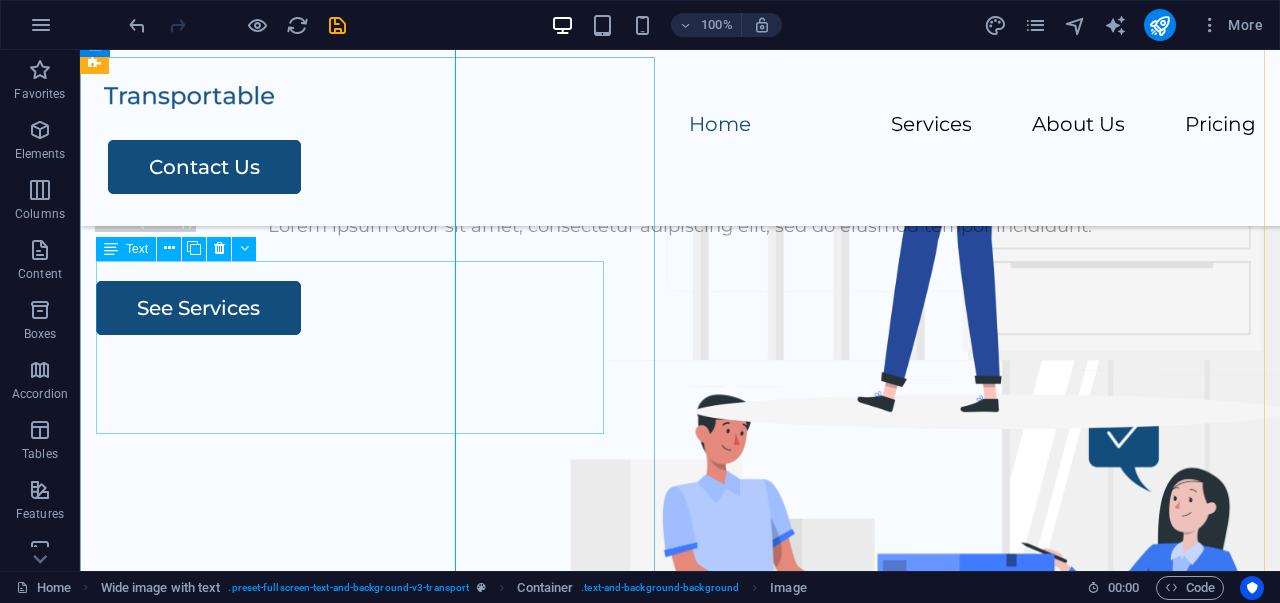 click on "adalah perusahaan distribusi swasta dengan kehadiran yang dominan di Indonesia Timur. Didirikan pada tahun 1976, bisnis Borwita telah berkembang pesat dalam beberapa tahun terakhir dan kini mendistribusikan berbagai produk konsumen, termasuk perawatan pribadi & kebersihan, makanan, minuman, camilan" at bounding box center (680, 168) 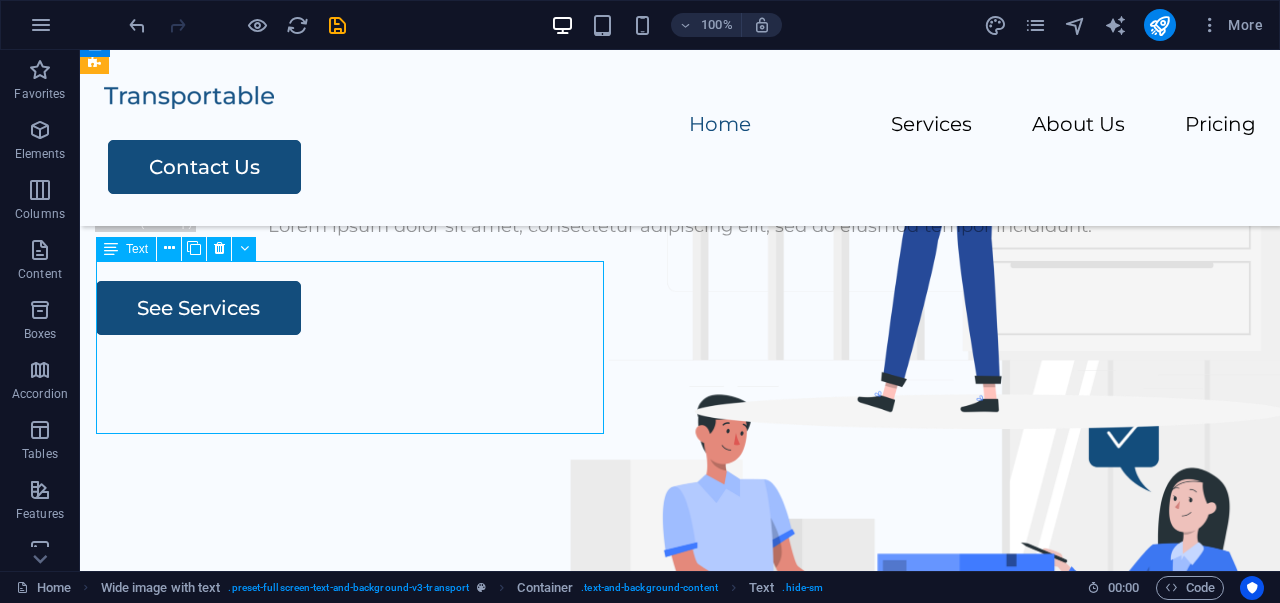 click on "adalah perusahaan distribusi swasta dengan kehadiran yang dominan di Indonesia Timur. Didirikan pada tahun 1976, bisnis Borwita telah berkembang pesat dalam beberapa tahun terakhir dan kini mendistribusikan berbagai produk konsumen, termasuk perawatan pribadi & kebersihan, makanan, minuman, camilan" at bounding box center (680, 168) 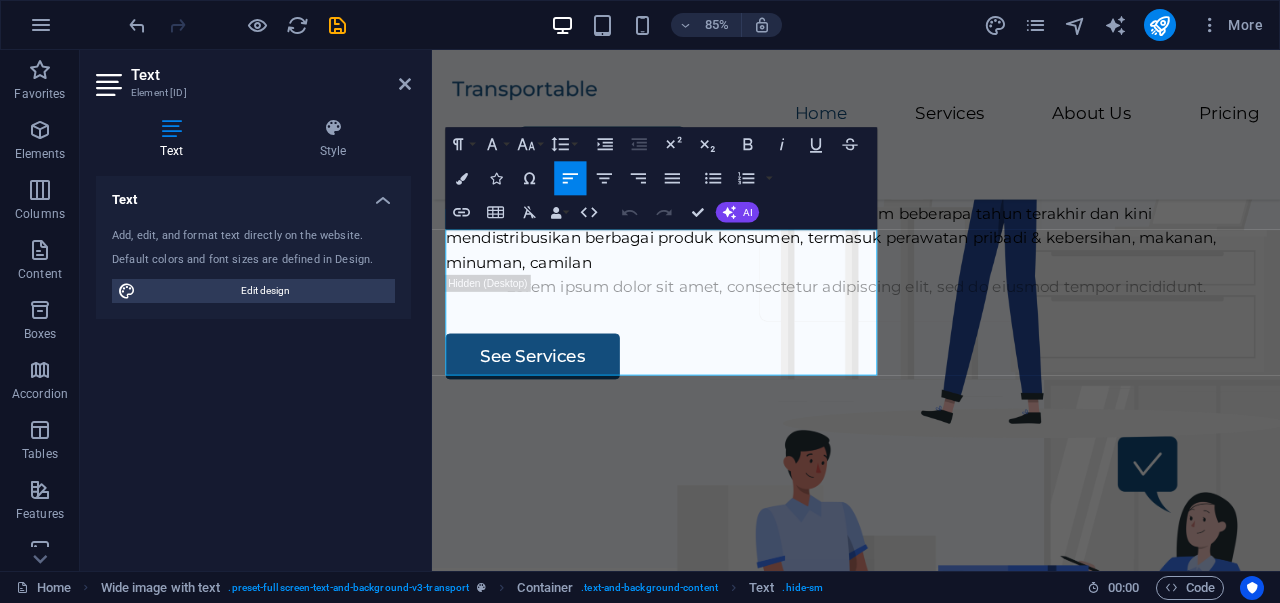 click on "Text" at bounding box center (175, 139) 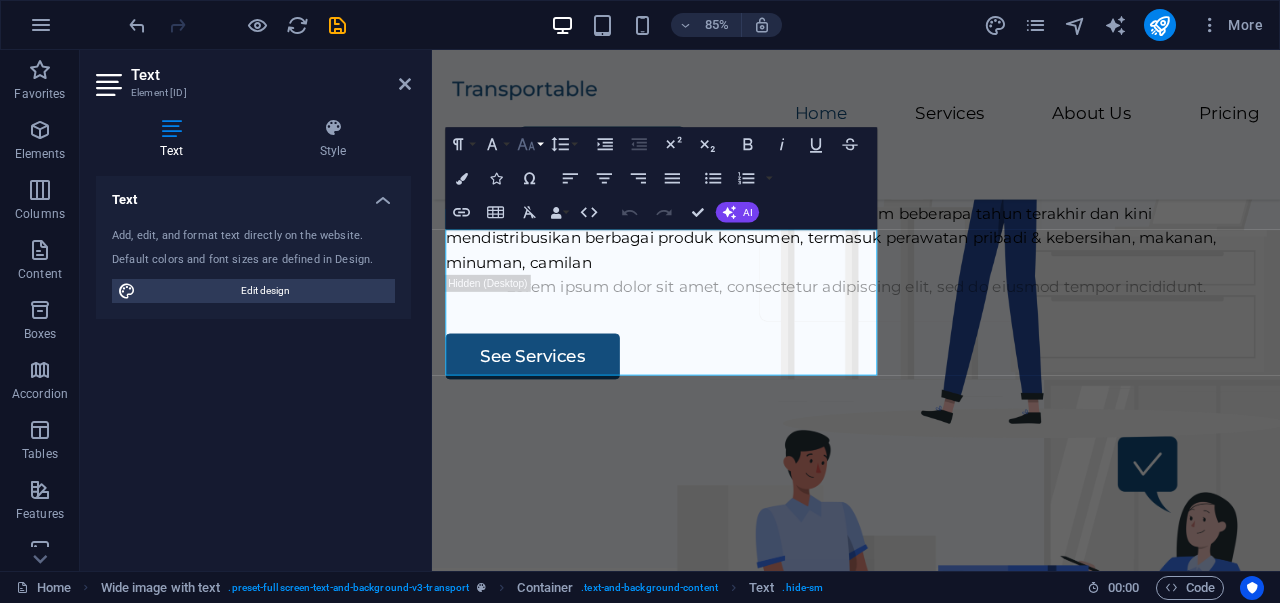 click 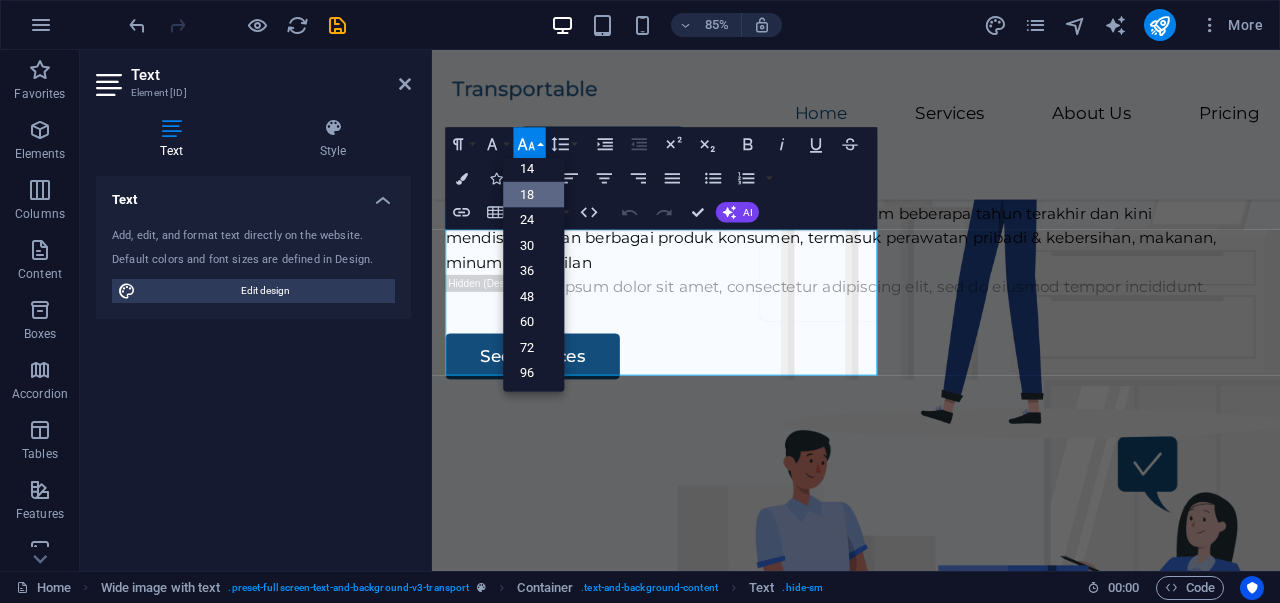 scroll, scrollTop: 0, scrollLeft: 0, axis: both 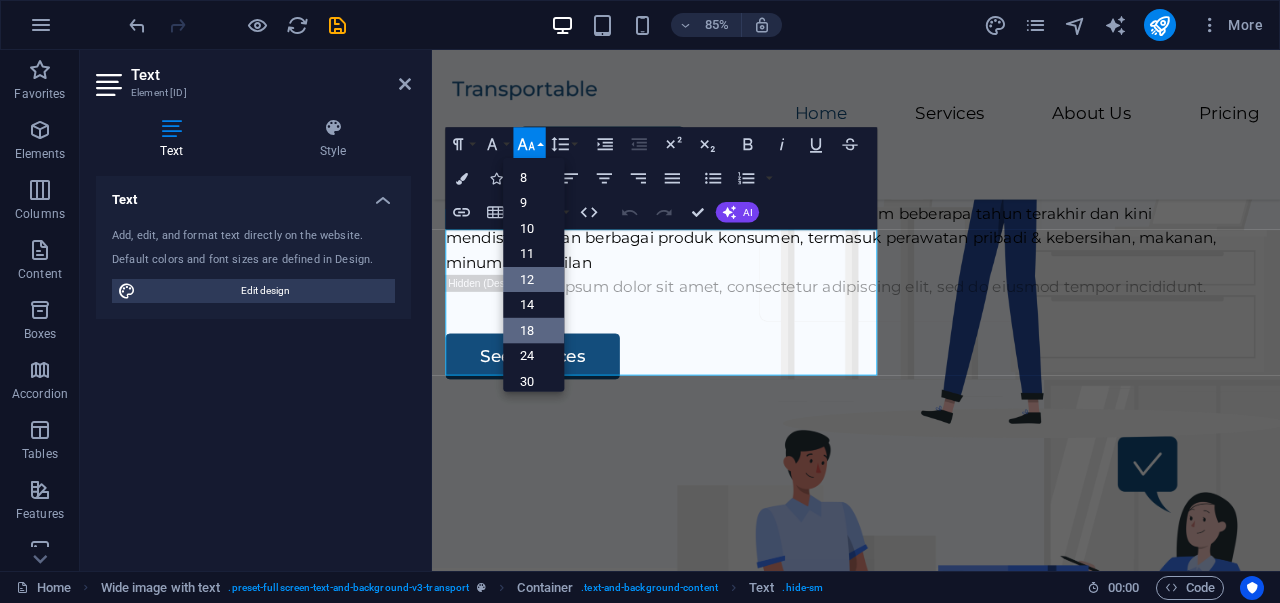 click on "12" at bounding box center [533, 279] 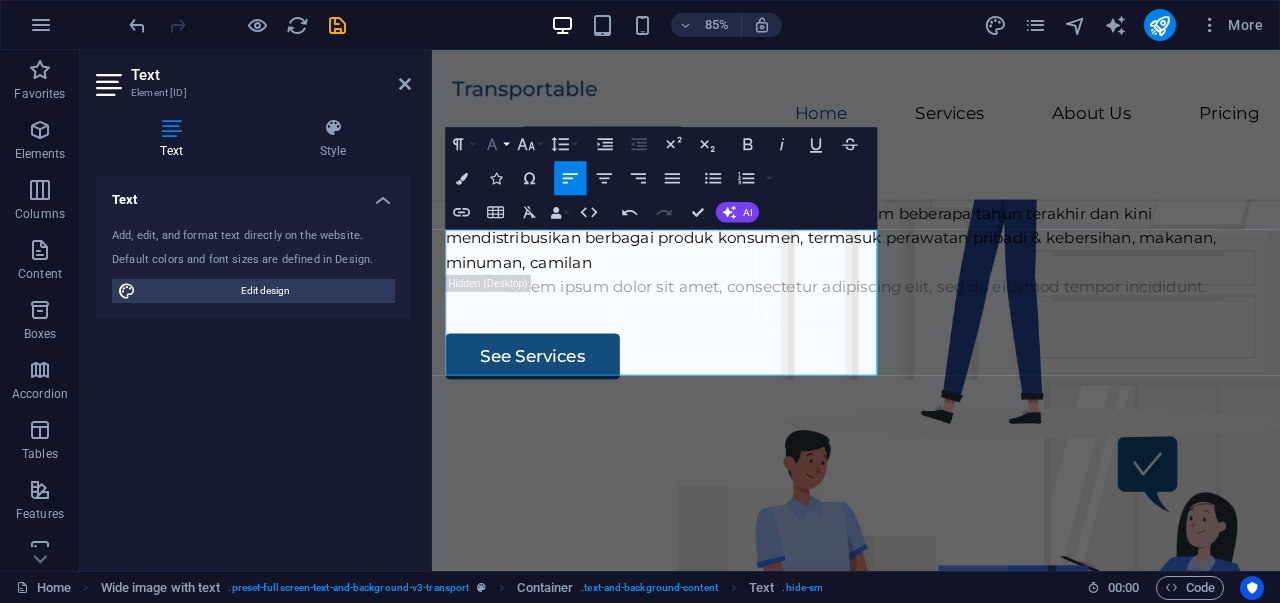 click 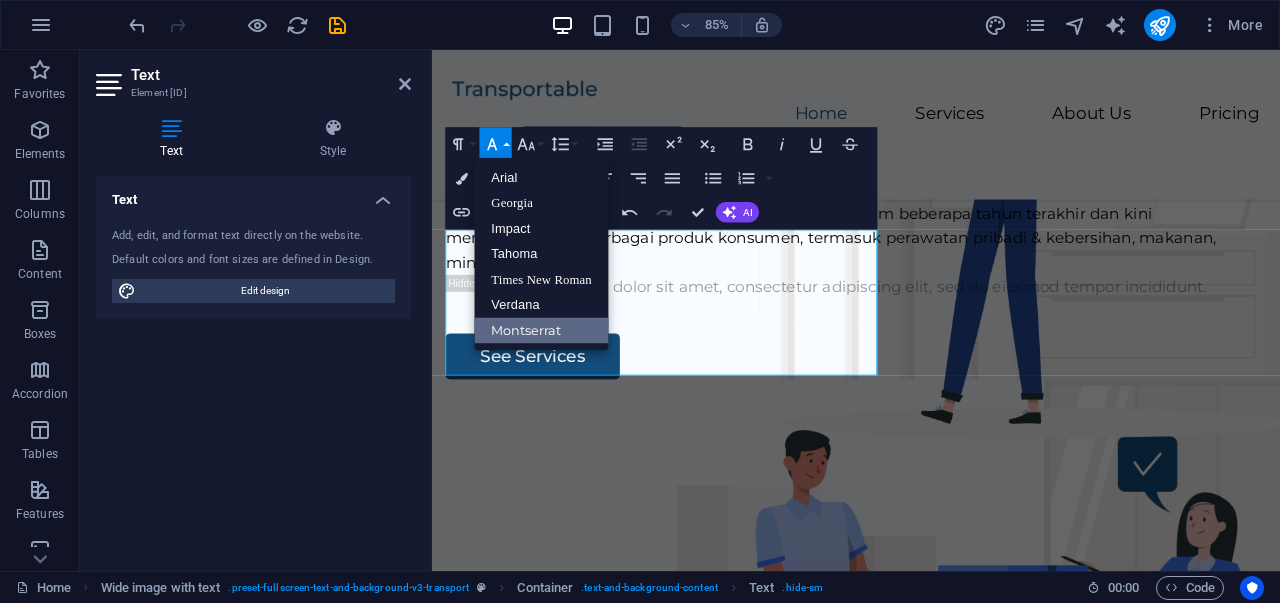 scroll, scrollTop: 0, scrollLeft: 0, axis: both 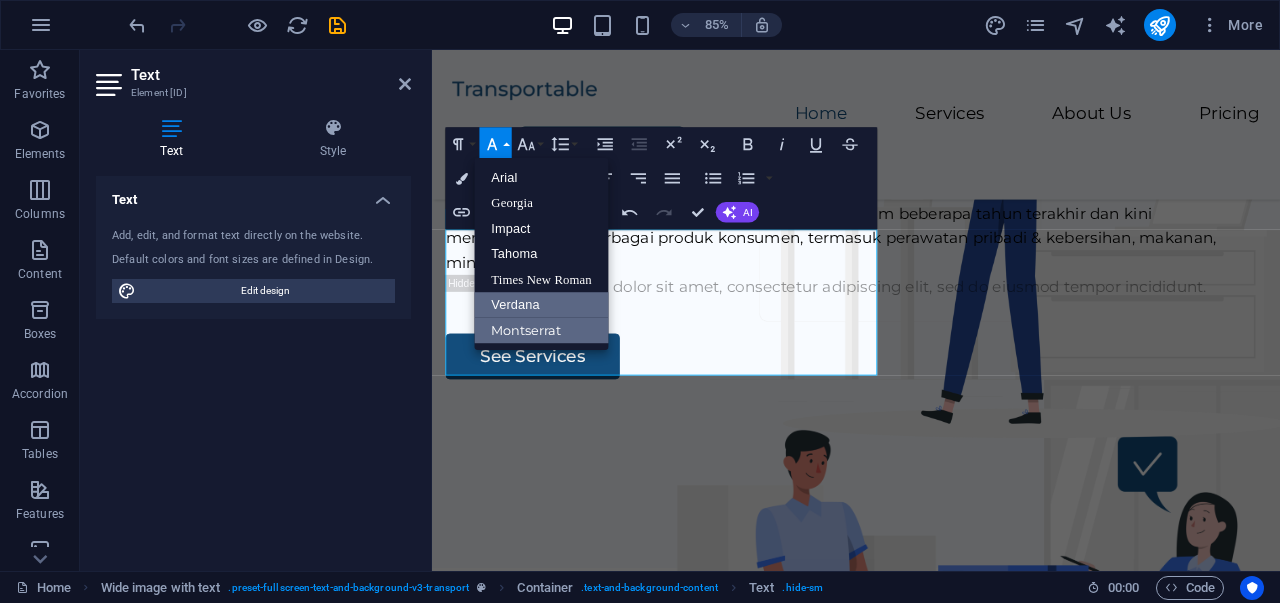 click on "Verdana" at bounding box center [542, 305] 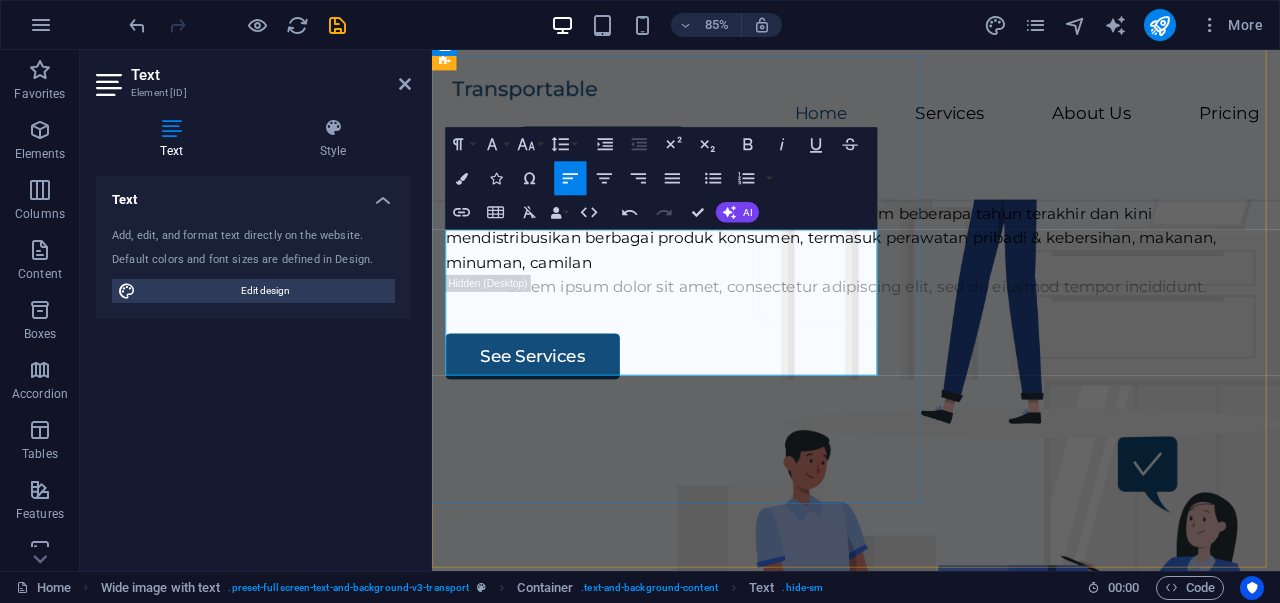 click on "​ adalah perusahaan distribusi swasta dengan kehadiran yang dominan di Indonesia Timur. Didirikan pada tahun 1976, bisnis Borwita telah berkembang pesat dalam beberapa tahun terakhir dan kini mendistribusikan berbagai produk konsumen, termasuk perawatan pribadi & kebersihan, makanan, minuman, camilan" at bounding box center [931, 257] 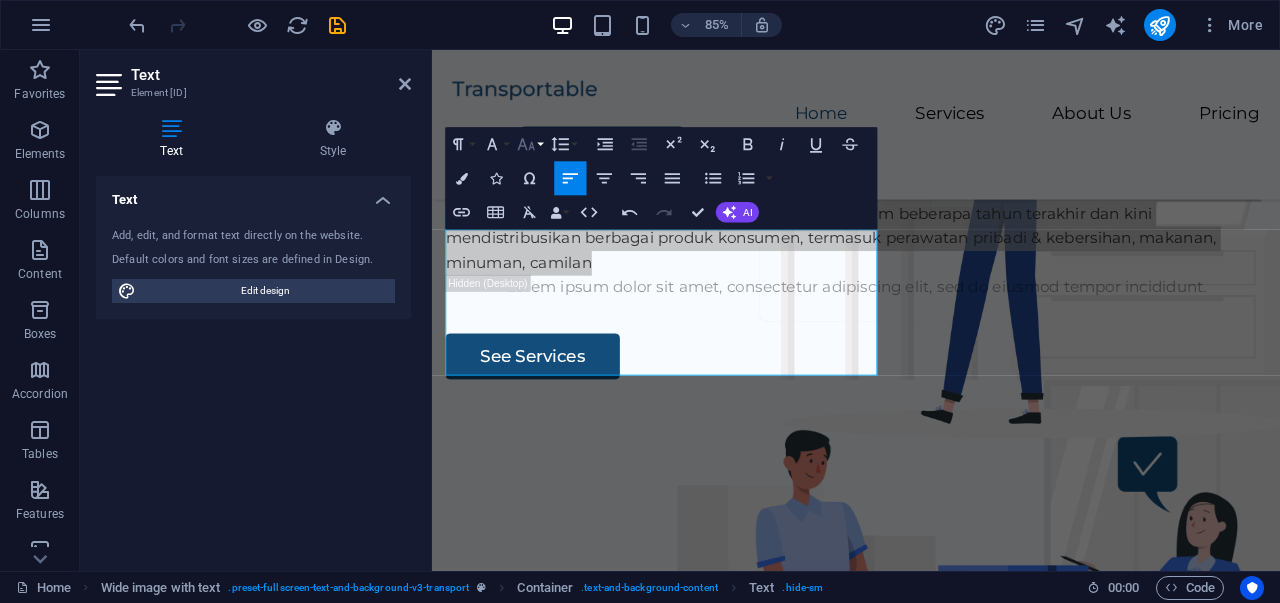 click 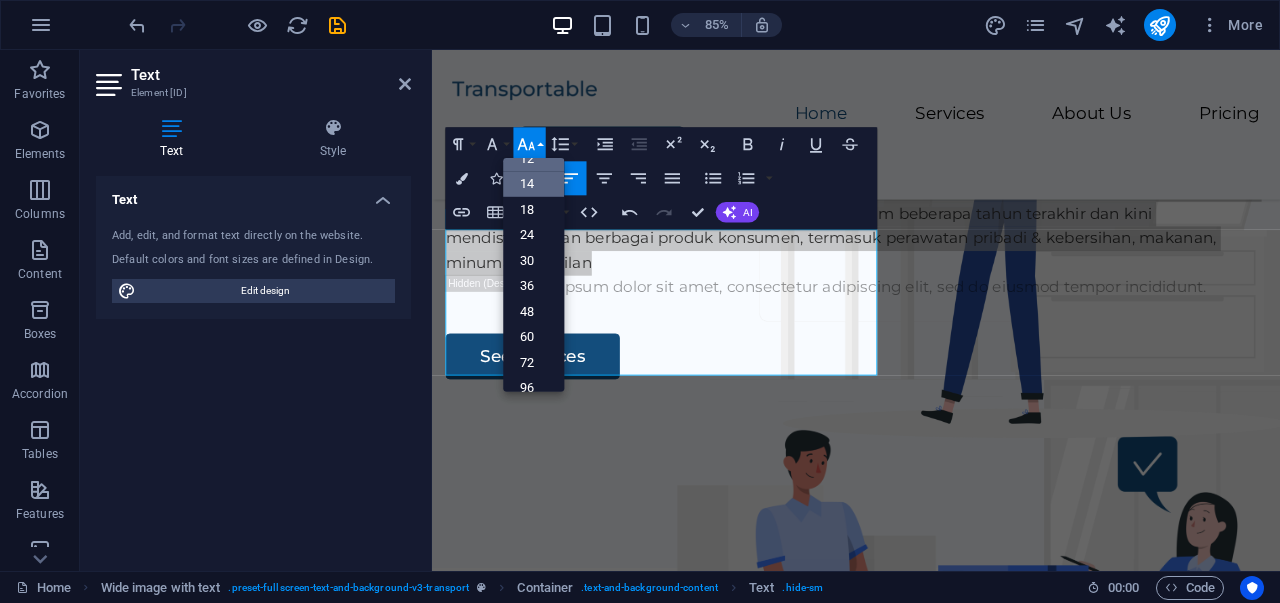 scroll, scrollTop: 42, scrollLeft: 0, axis: vertical 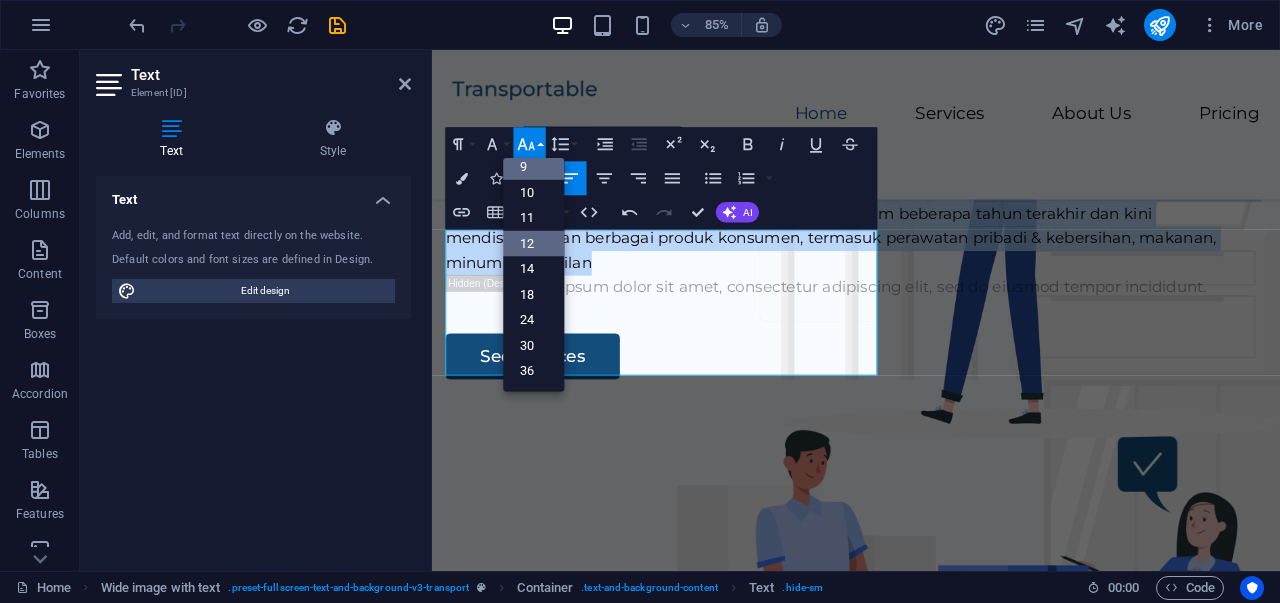 click on "10" at bounding box center [533, 193] 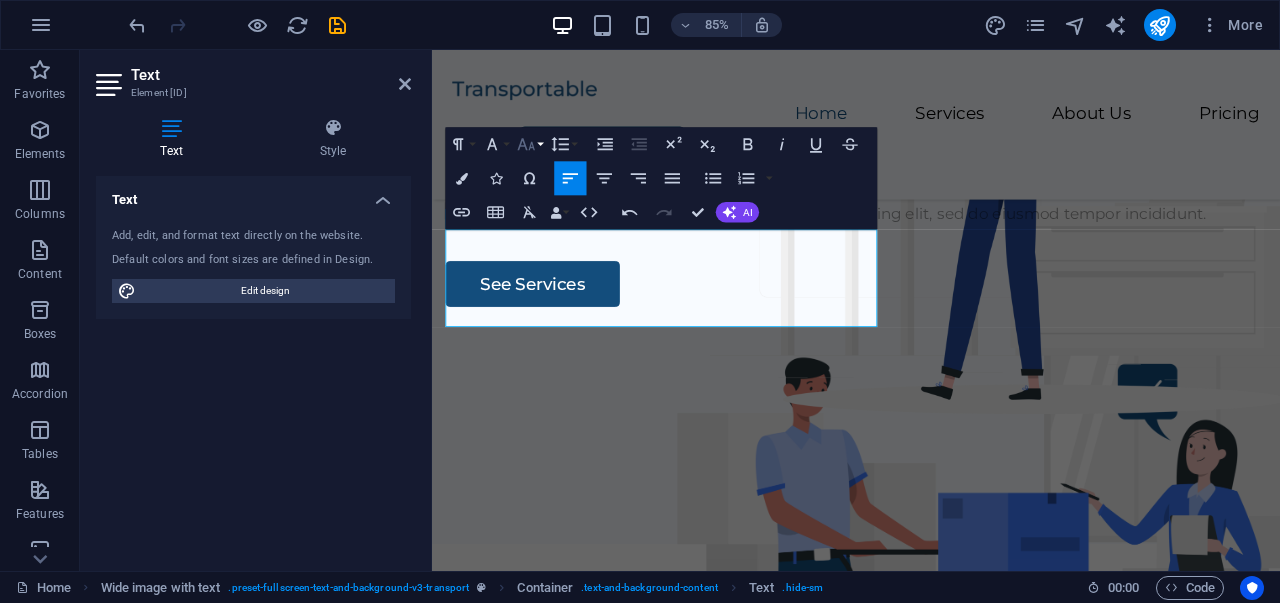 click 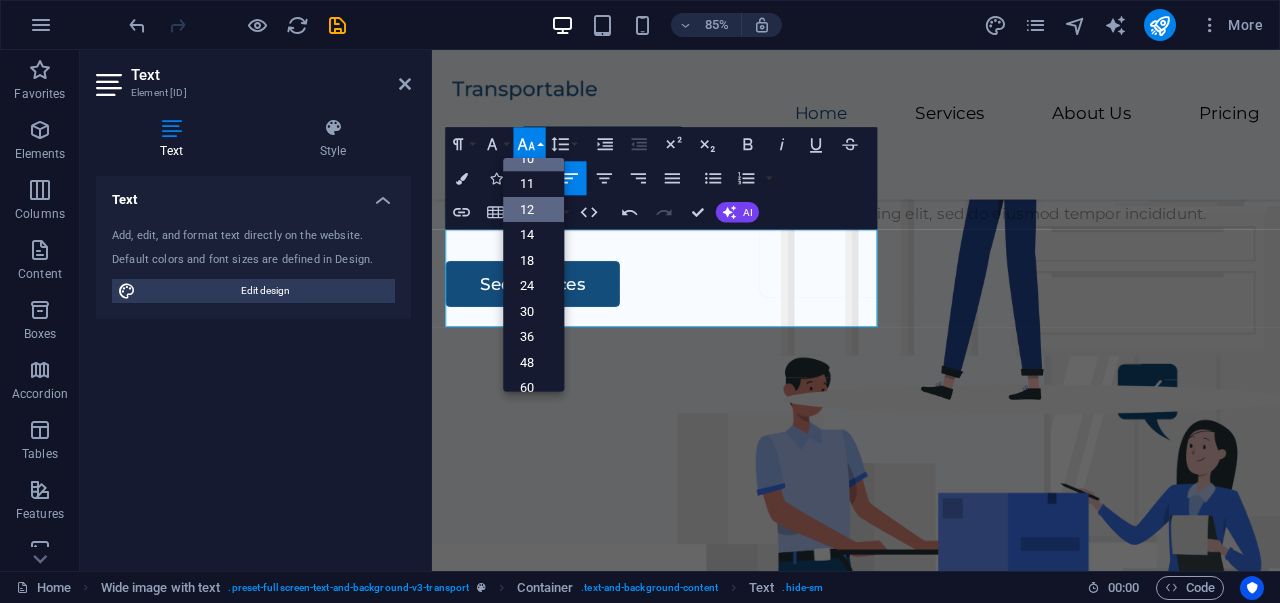 click on "12" at bounding box center (533, 210) 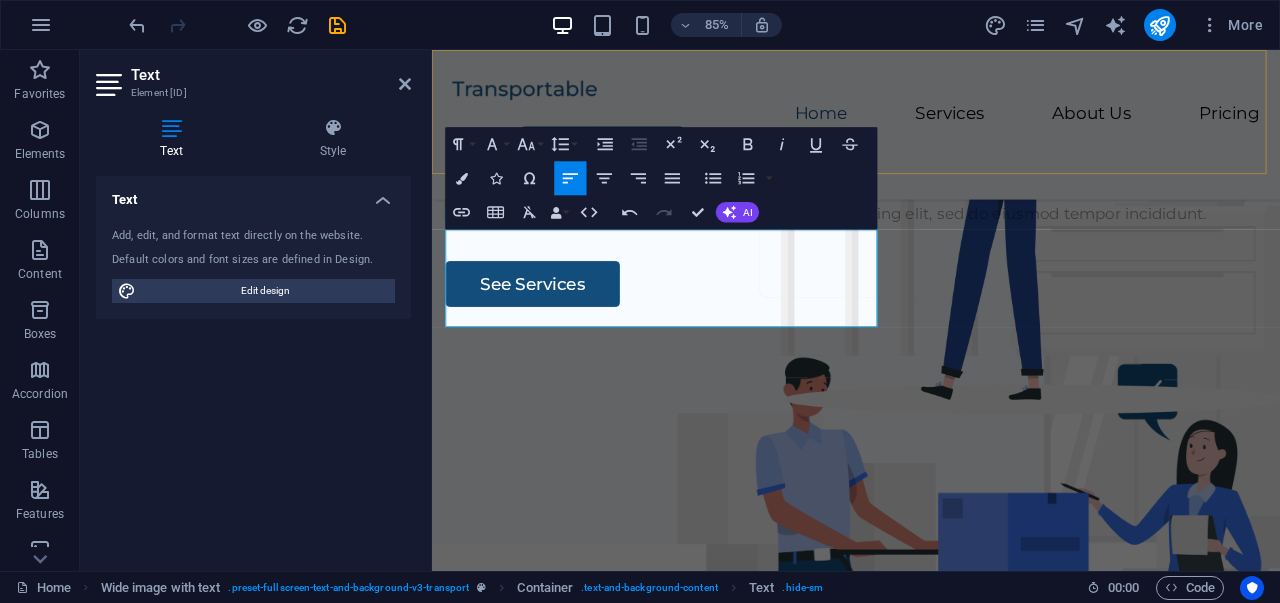 click on "Home Services About Us Pricing Contact Us" at bounding box center [931, 138] 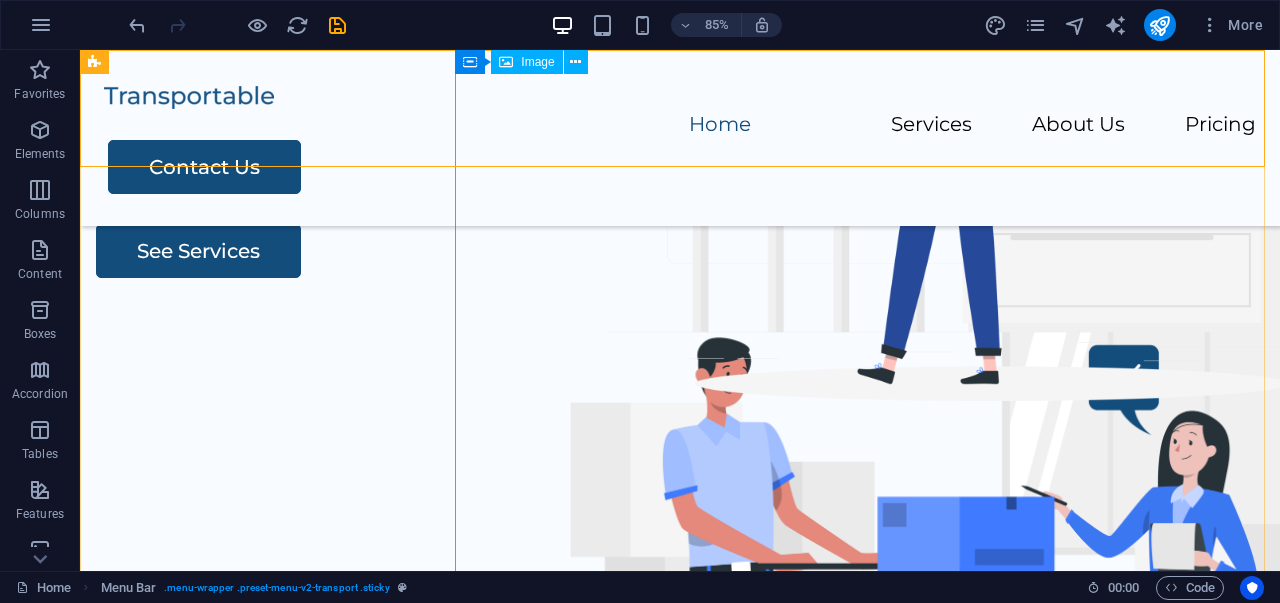 click at bounding box center [945, 613] 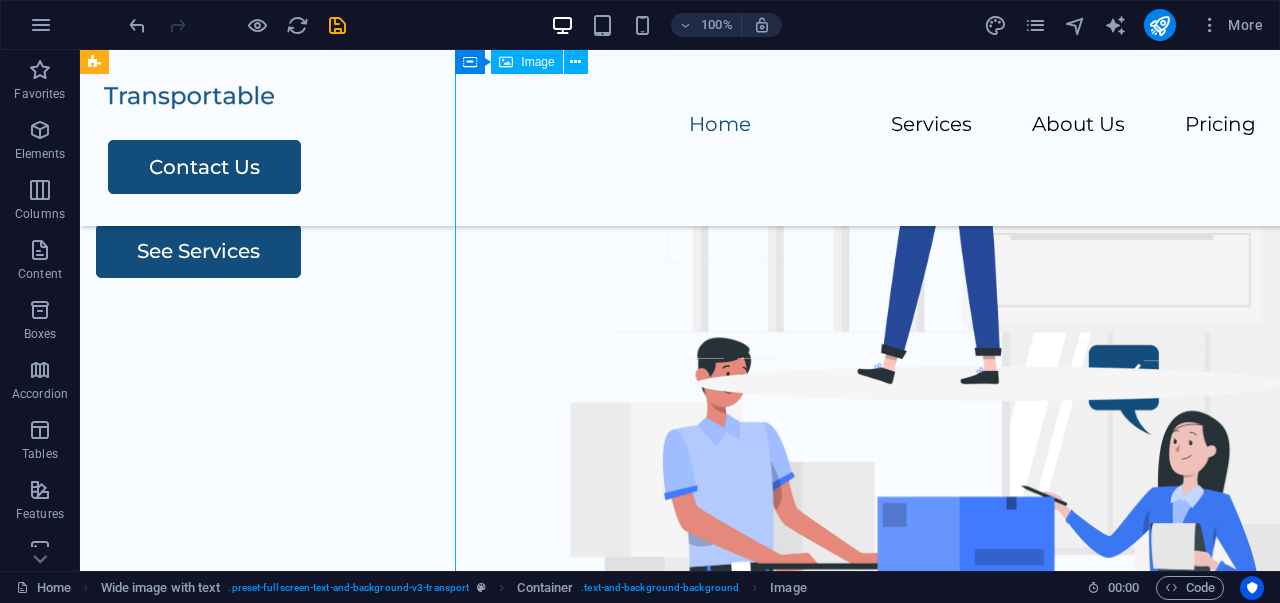 click at bounding box center (945, 613) 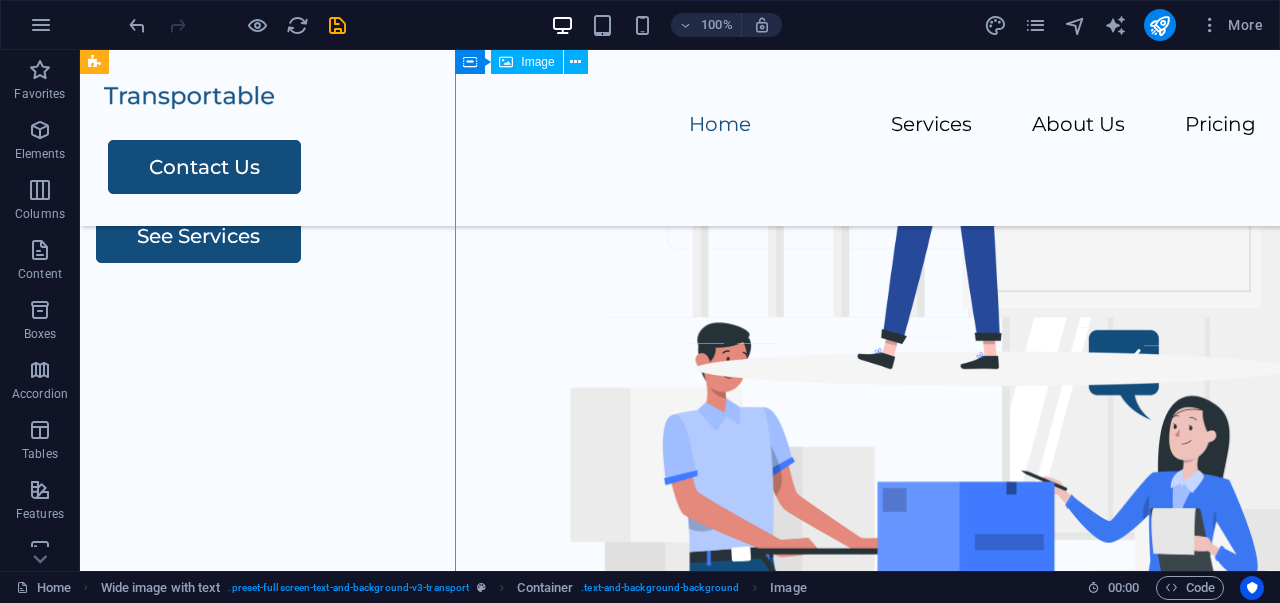 select on "px" 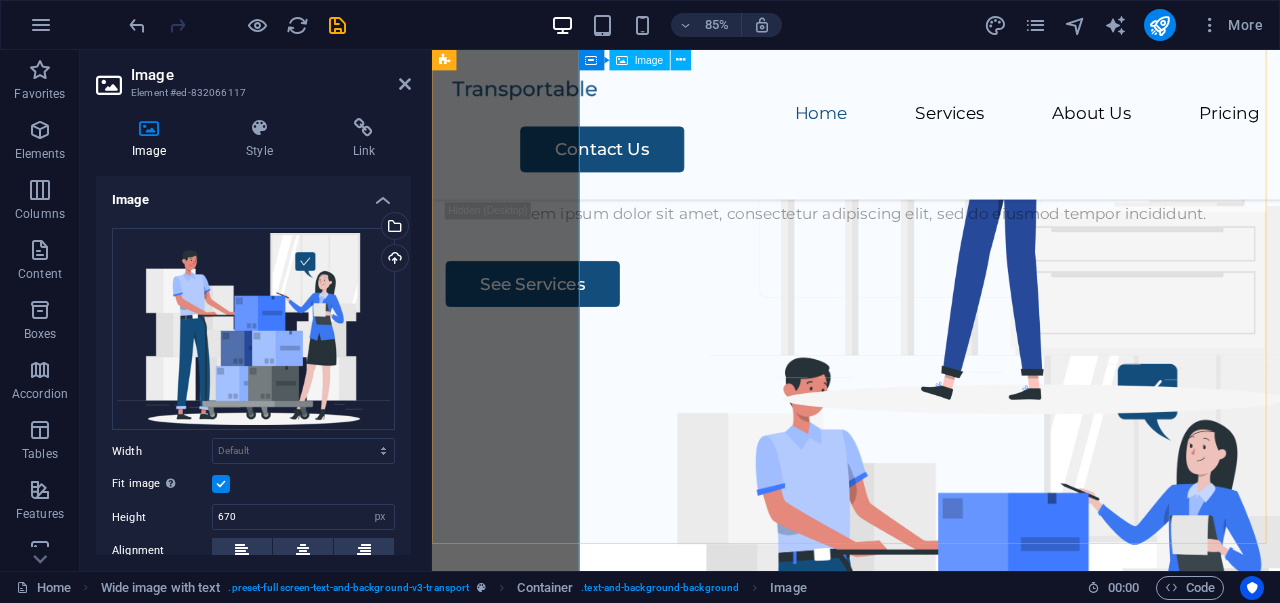 click at bounding box center [1095, 687] 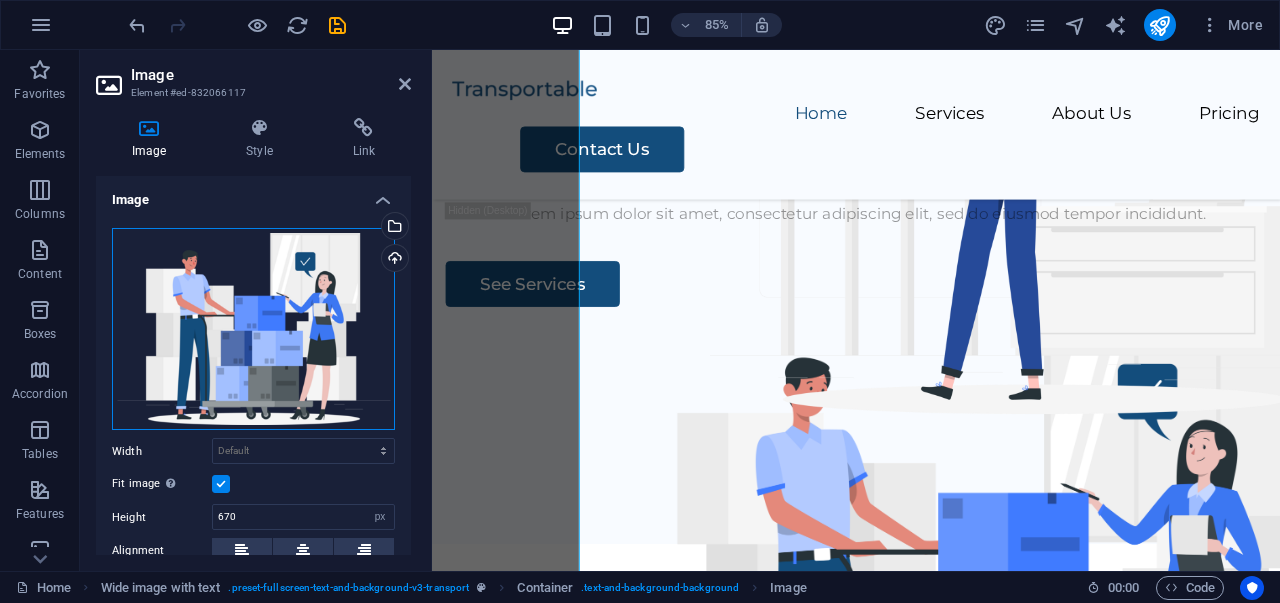 click on "Drag files here, click to choose files or select files from Files or our free stock photos & videos" at bounding box center (253, 329) 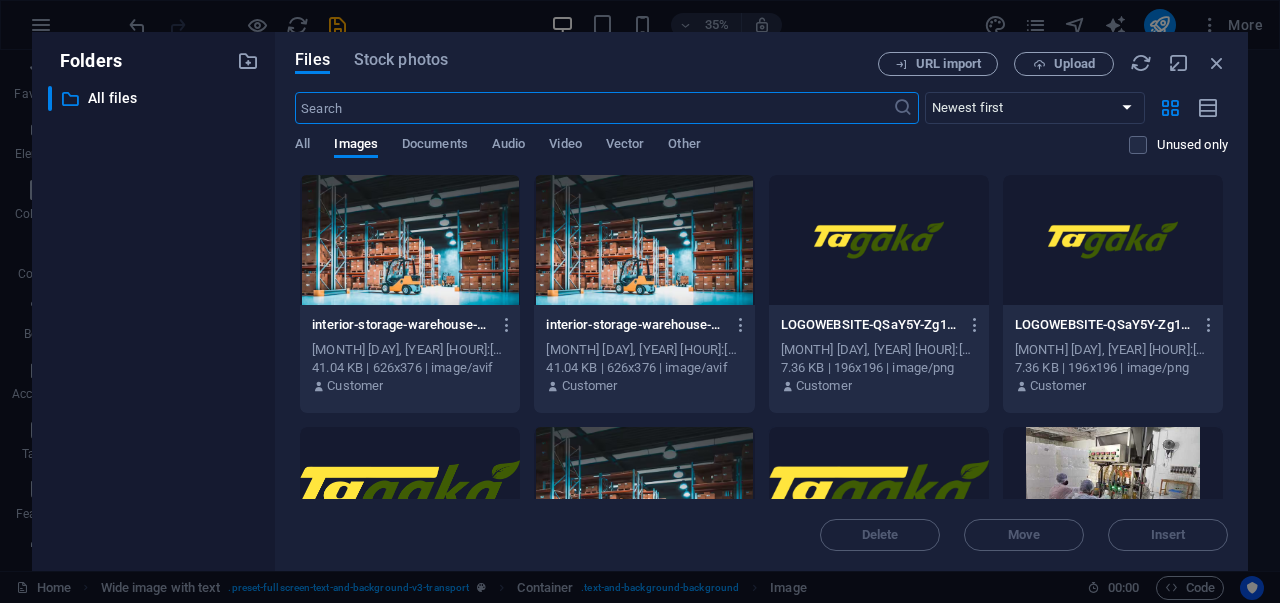 scroll, scrollTop: 200, scrollLeft: 0, axis: vertical 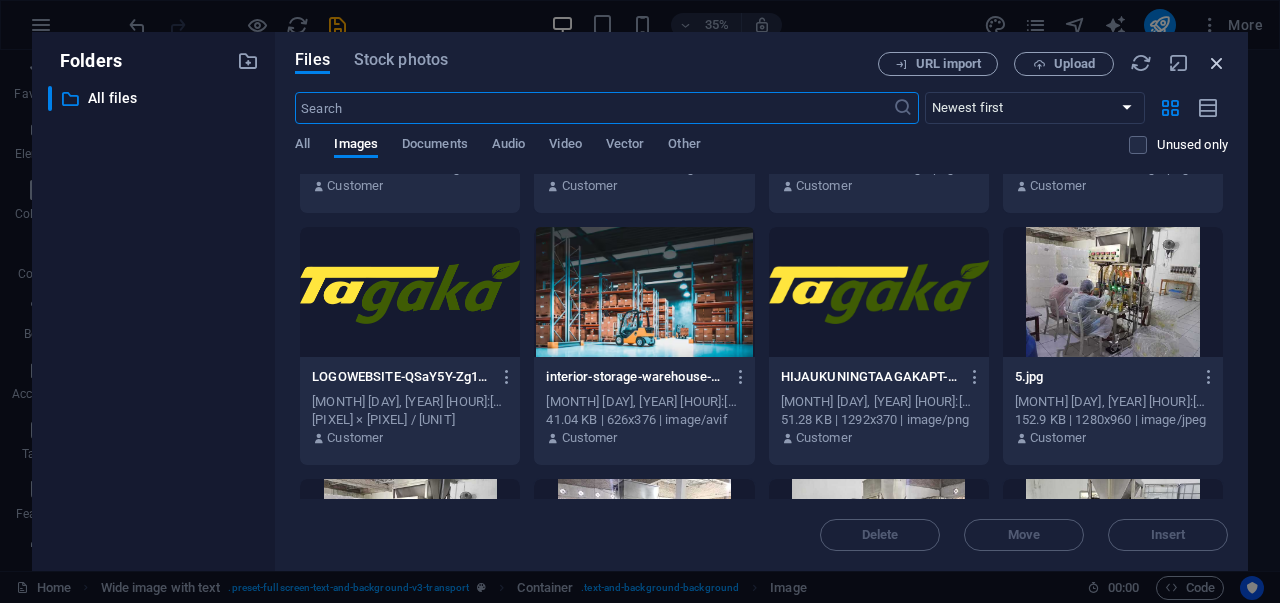 click at bounding box center (1217, 63) 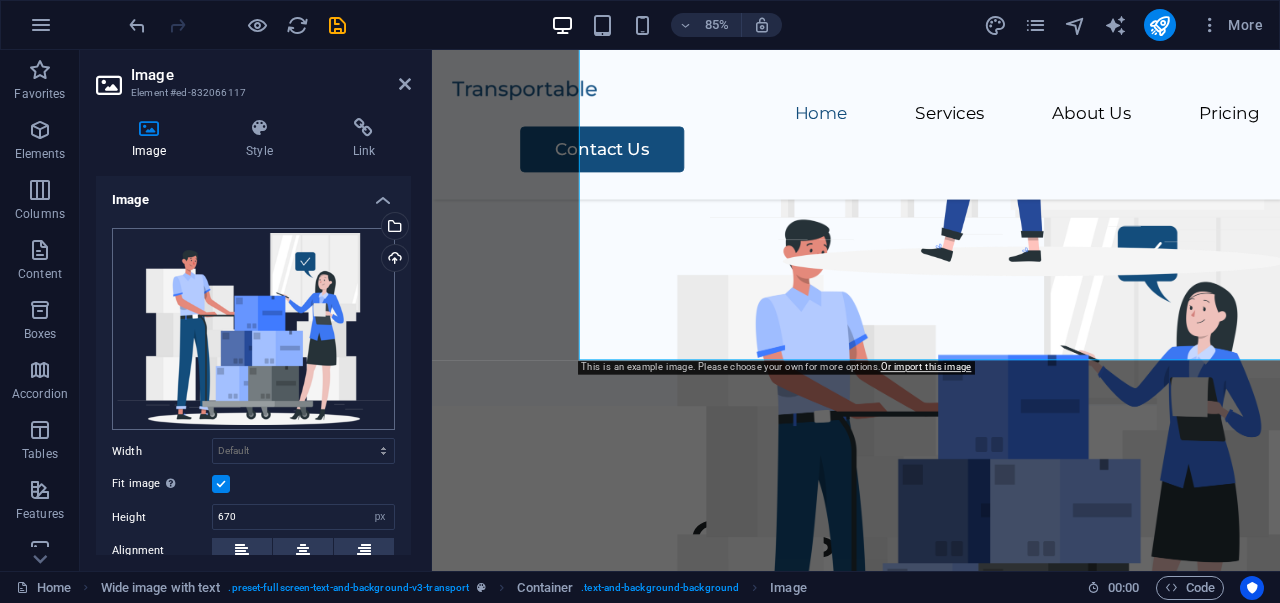 scroll, scrollTop: 485, scrollLeft: 0, axis: vertical 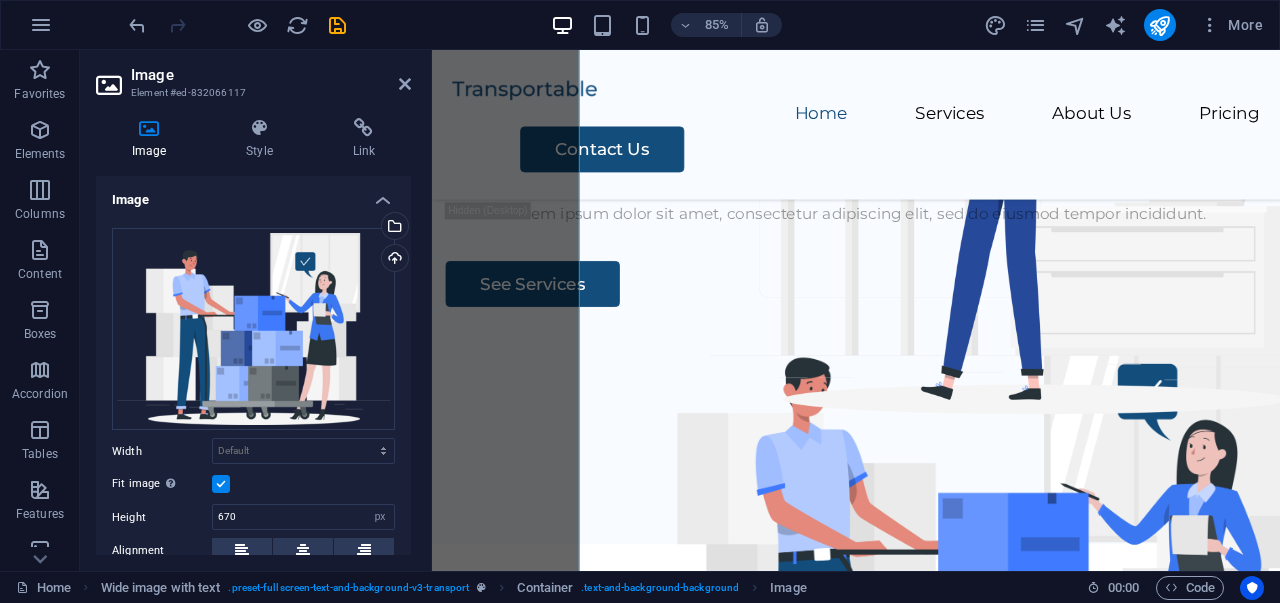 click on "Image Element #ed-832066117" at bounding box center (253, 76) 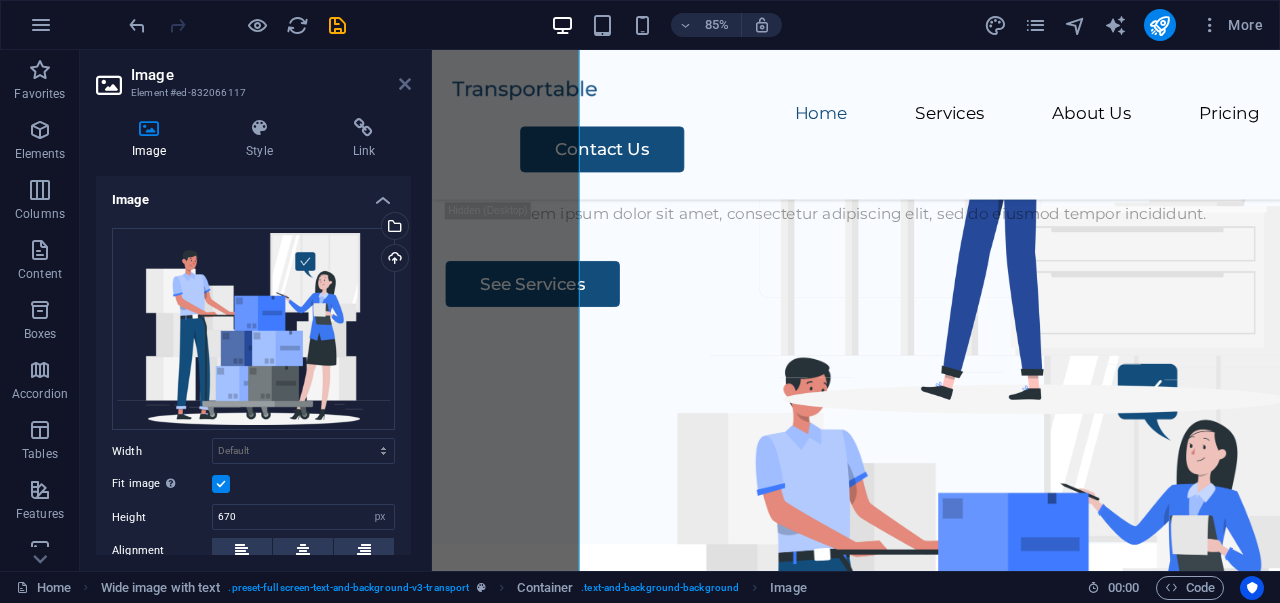 click at bounding box center [405, 84] 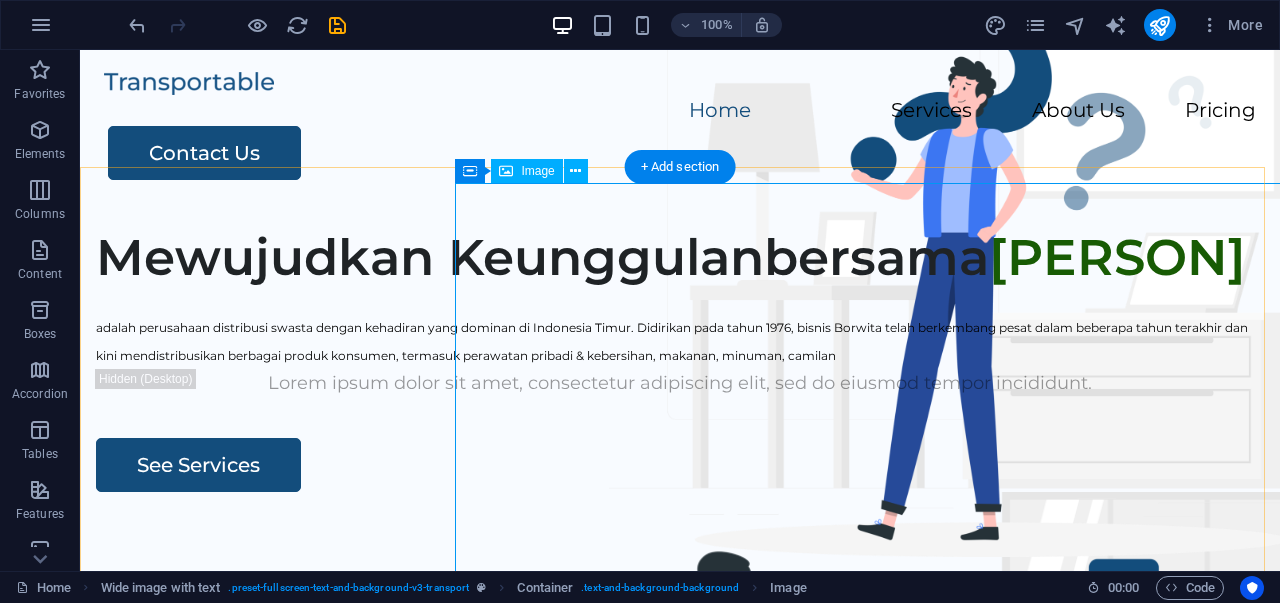scroll, scrollTop: 0, scrollLeft: 0, axis: both 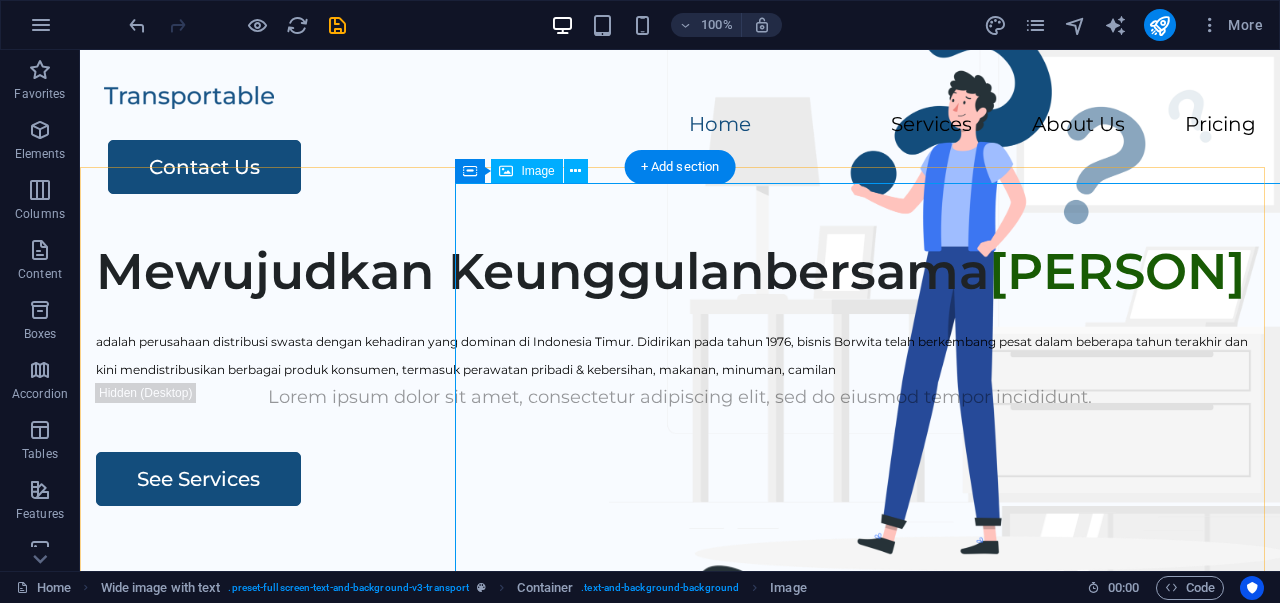 click at bounding box center [945, 841] 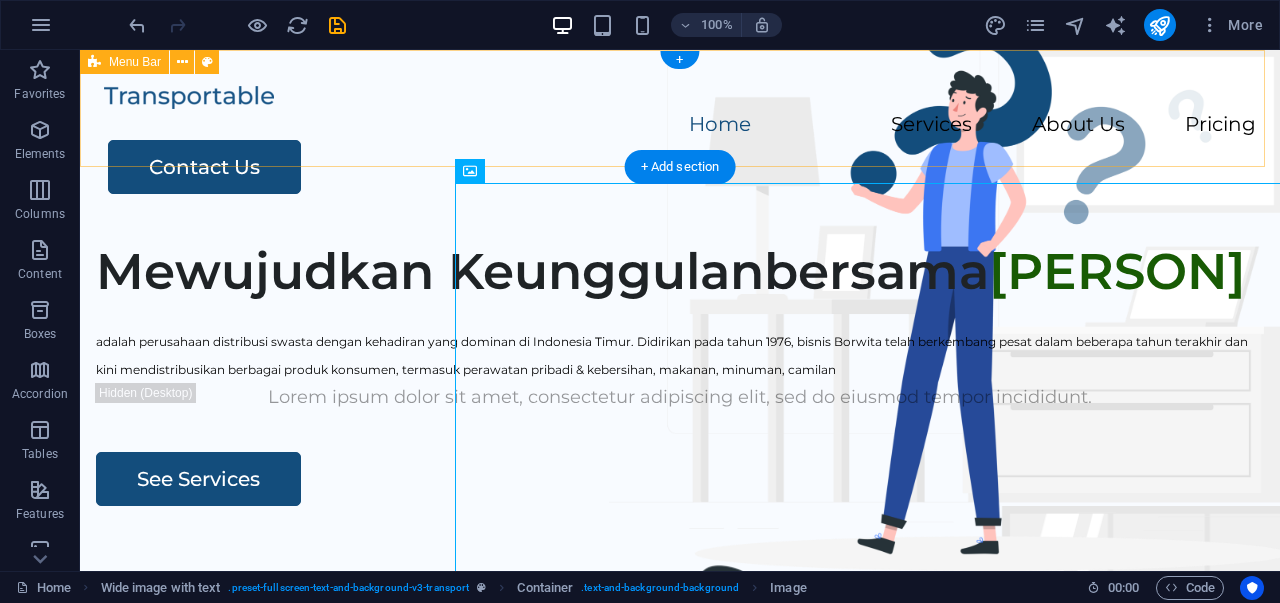 click on "Home Services About Us Pricing Contact Us" at bounding box center [680, 138] 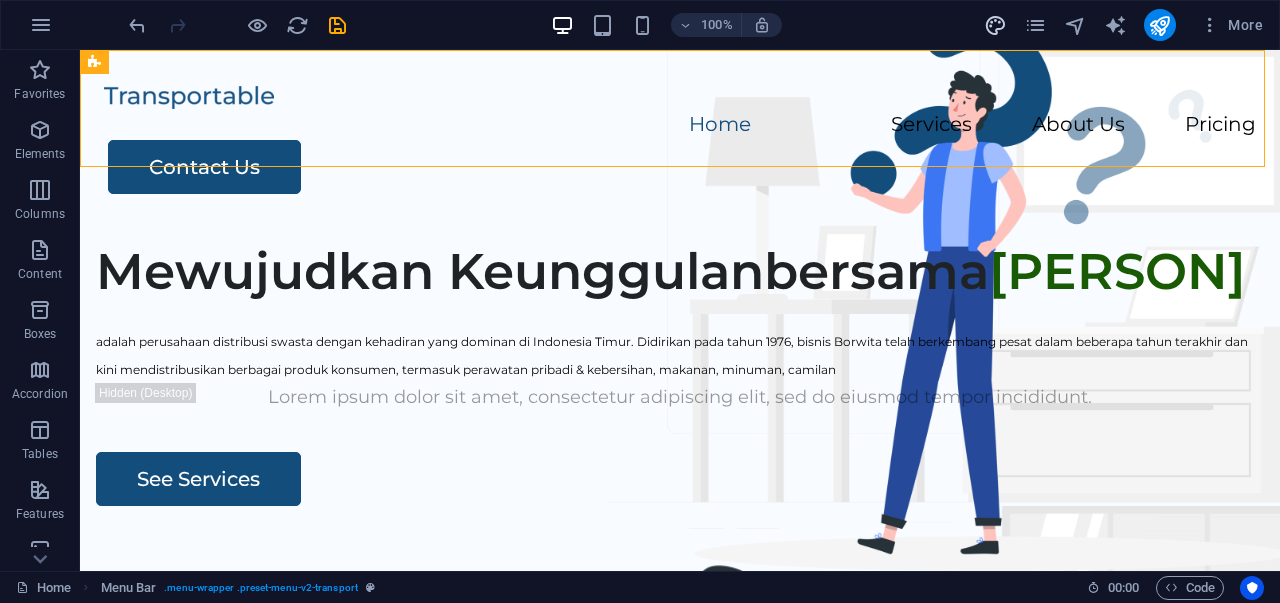 click at bounding box center (995, 25) 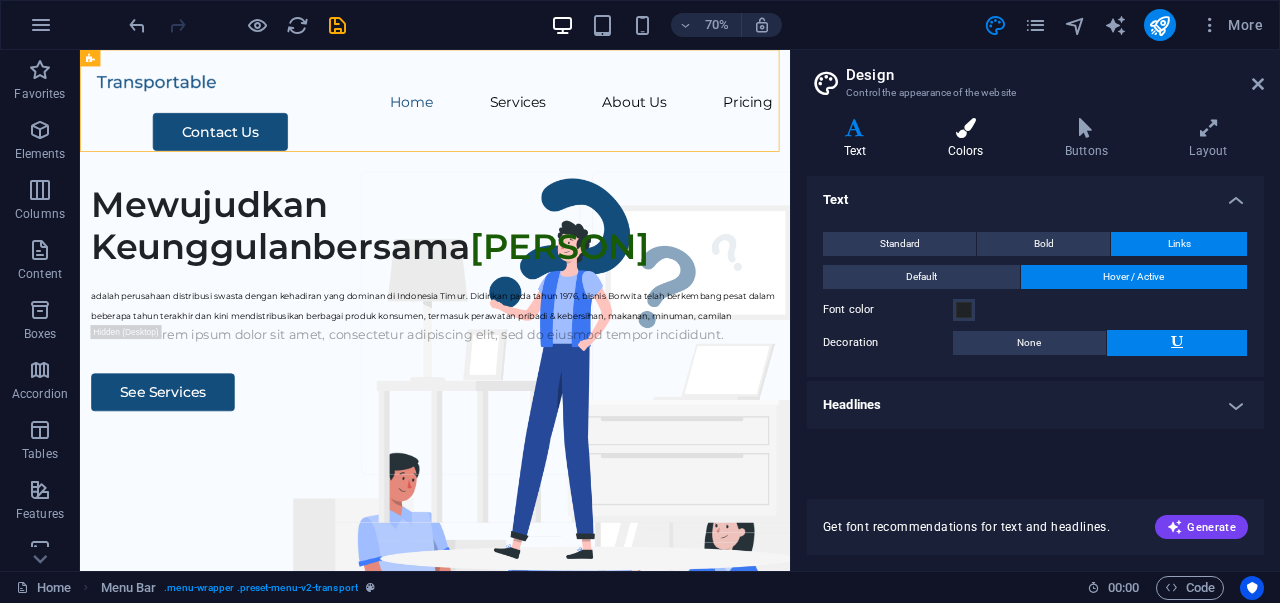 click on "Colors" at bounding box center (969, 139) 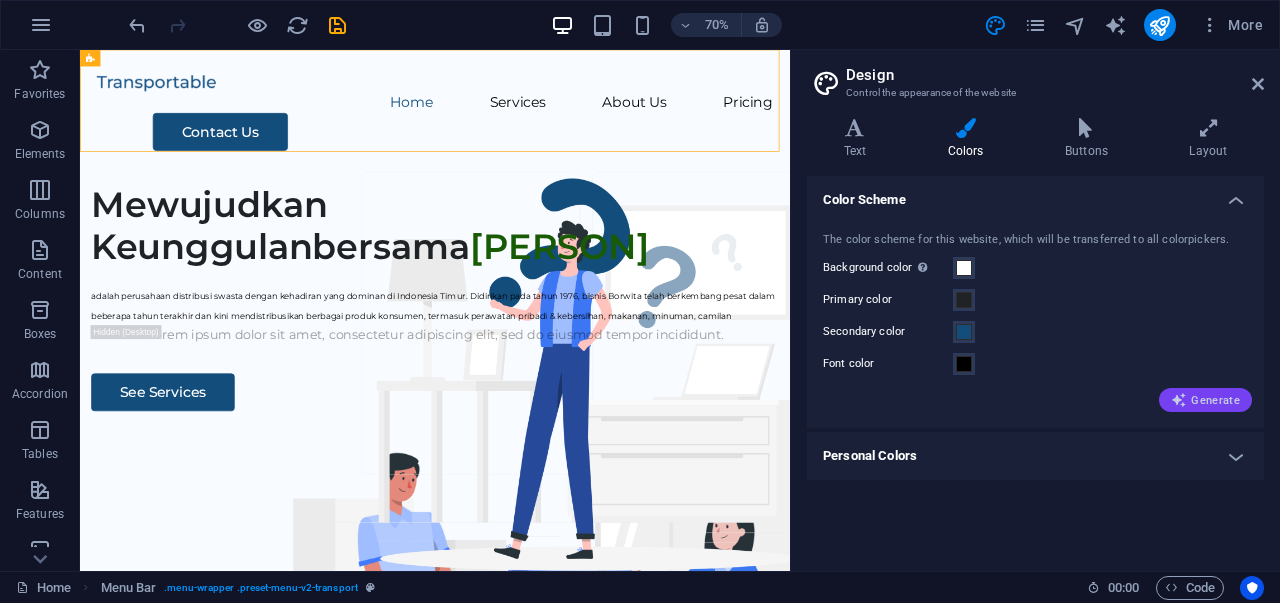 click on "Generate" at bounding box center [1205, 400] 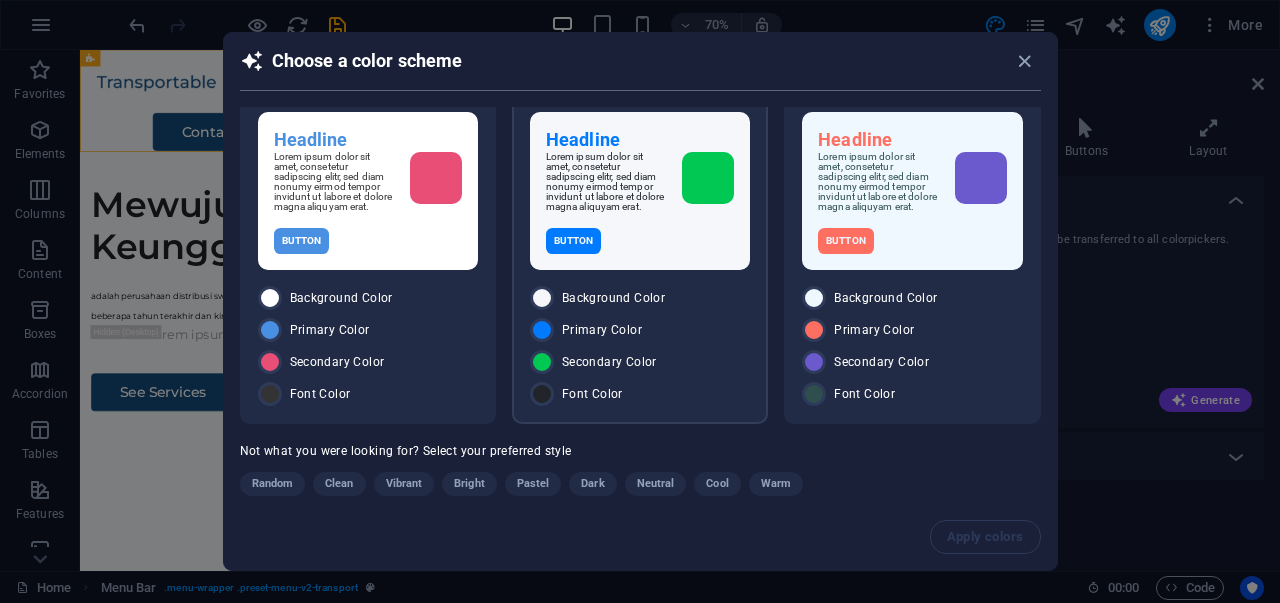scroll, scrollTop: 57, scrollLeft: 0, axis: vertical 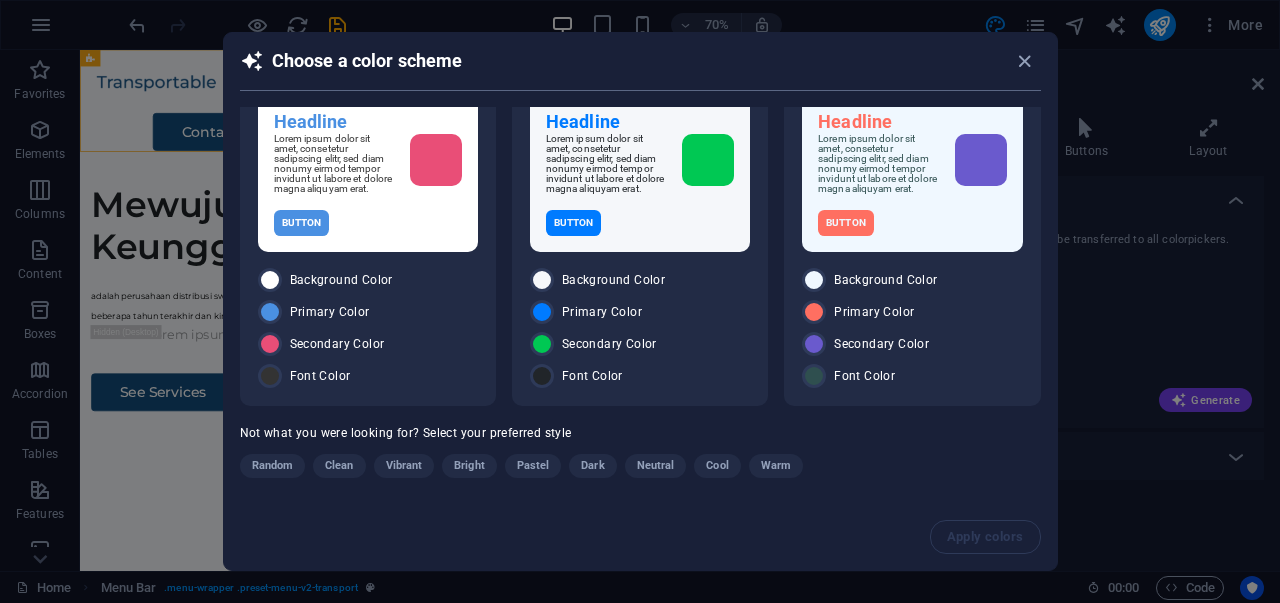 click on "Vibrant" at bounding box center (404, 466) 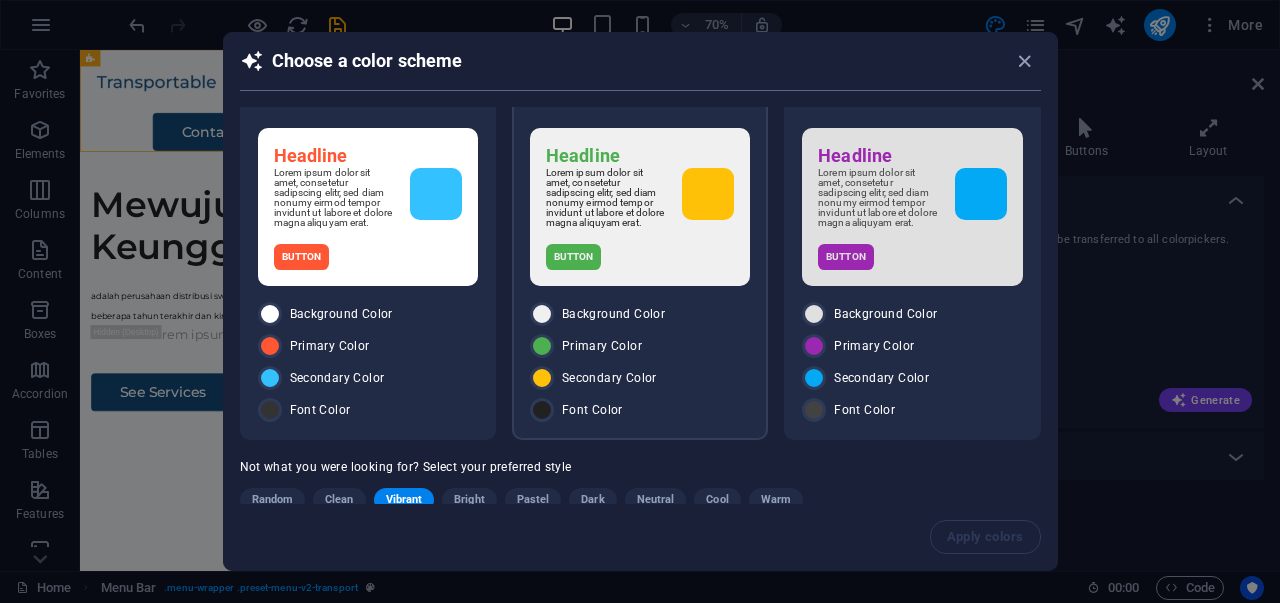scroll, scrollTop: 0, scrollLeft: 0, axis: both 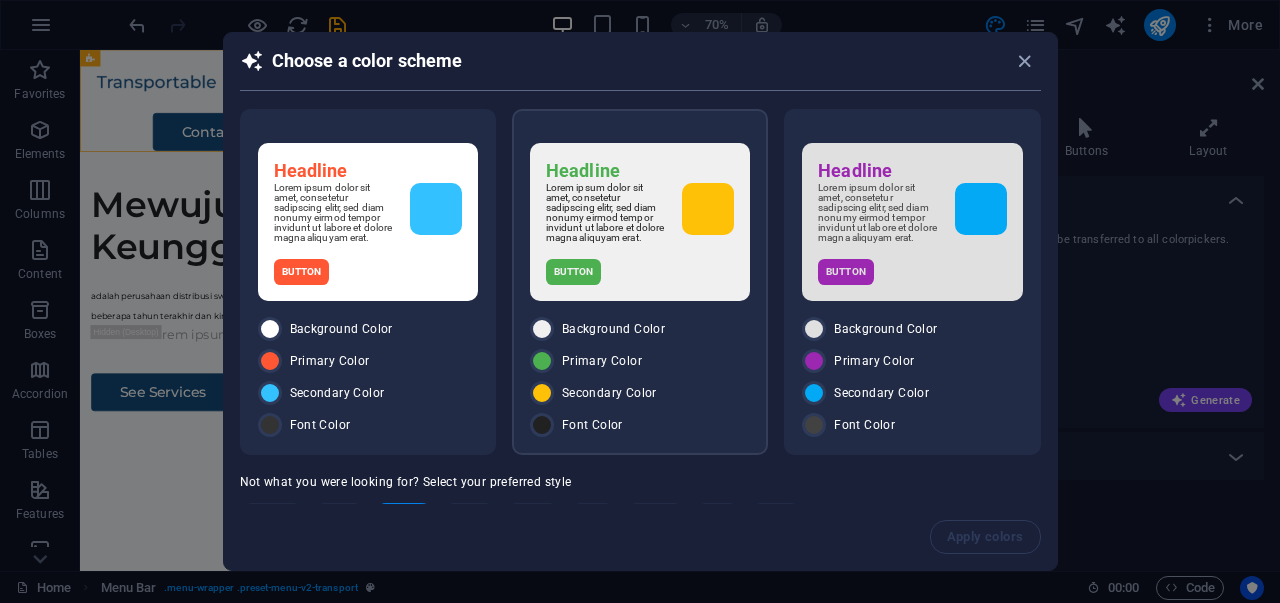 click on "Primary Color" at bounding box center (640, 361) 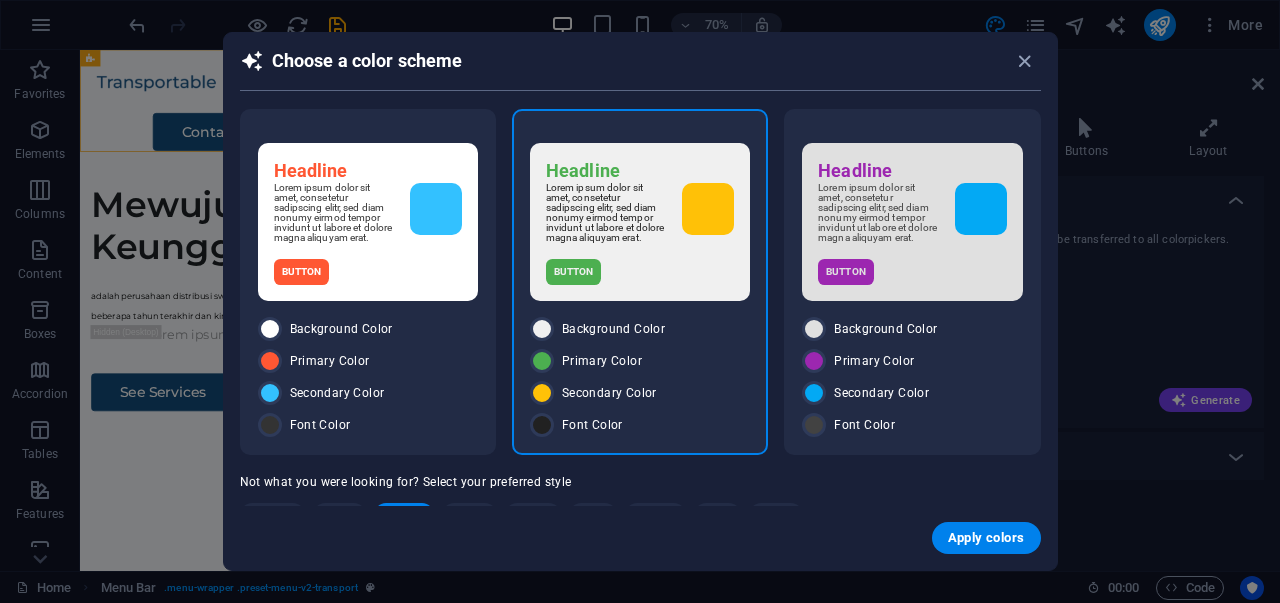 click on "Primary Color" at bounding box center (640, 361) 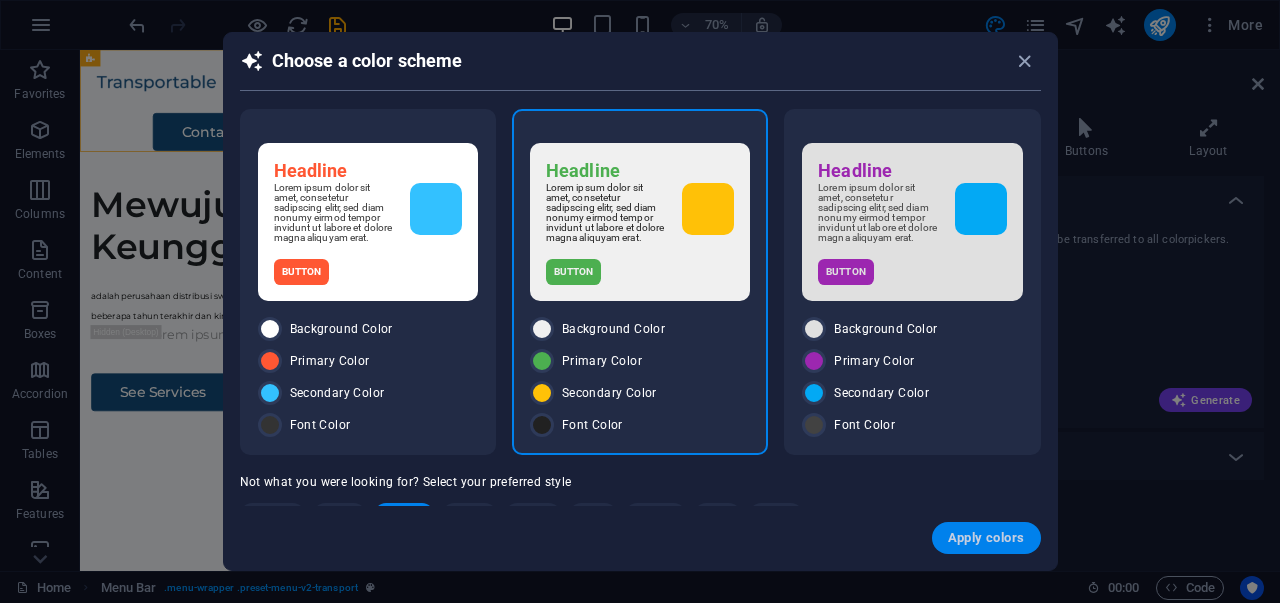 click on "Apply colors" at bounding box center [986, 538] 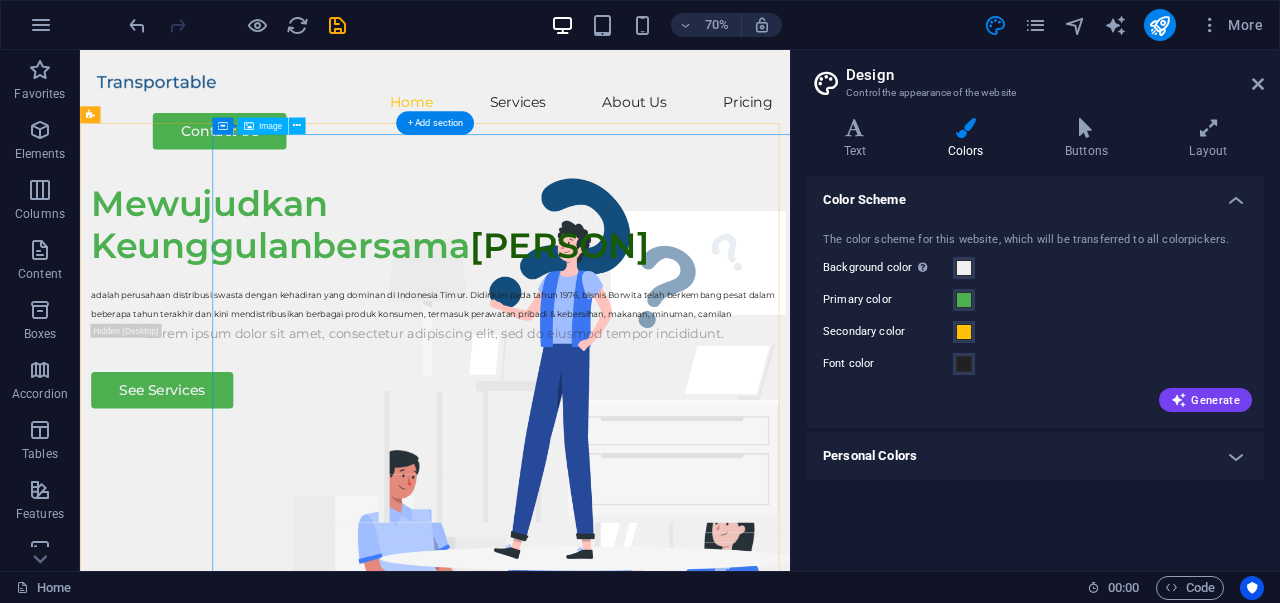 scroll, scrollTop: 100, scrollLeft: 0, axis: vertical 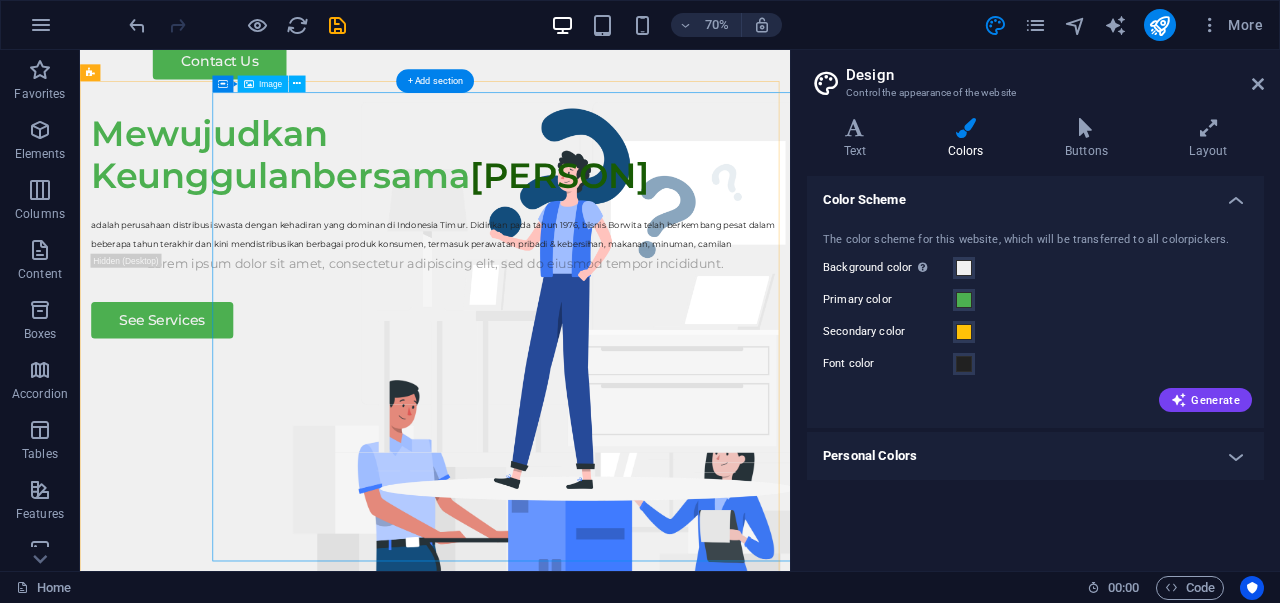 click at bounding box center (759, 797) 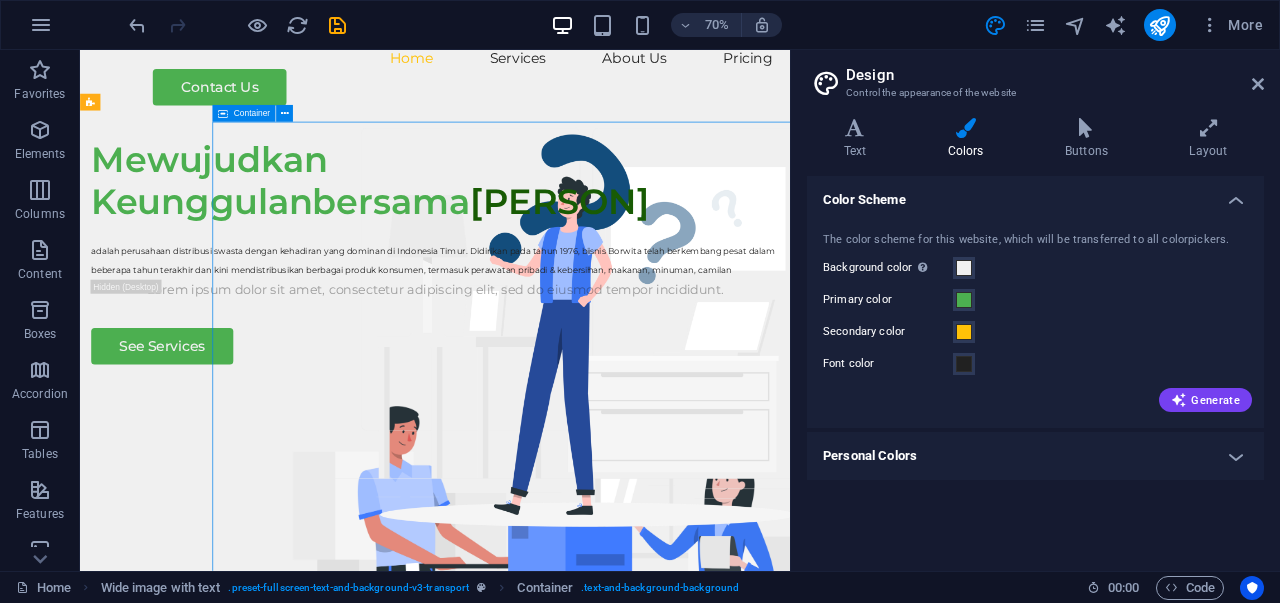 scroll, scrollTop: 57, scrollLeft: 0, axis: vertical 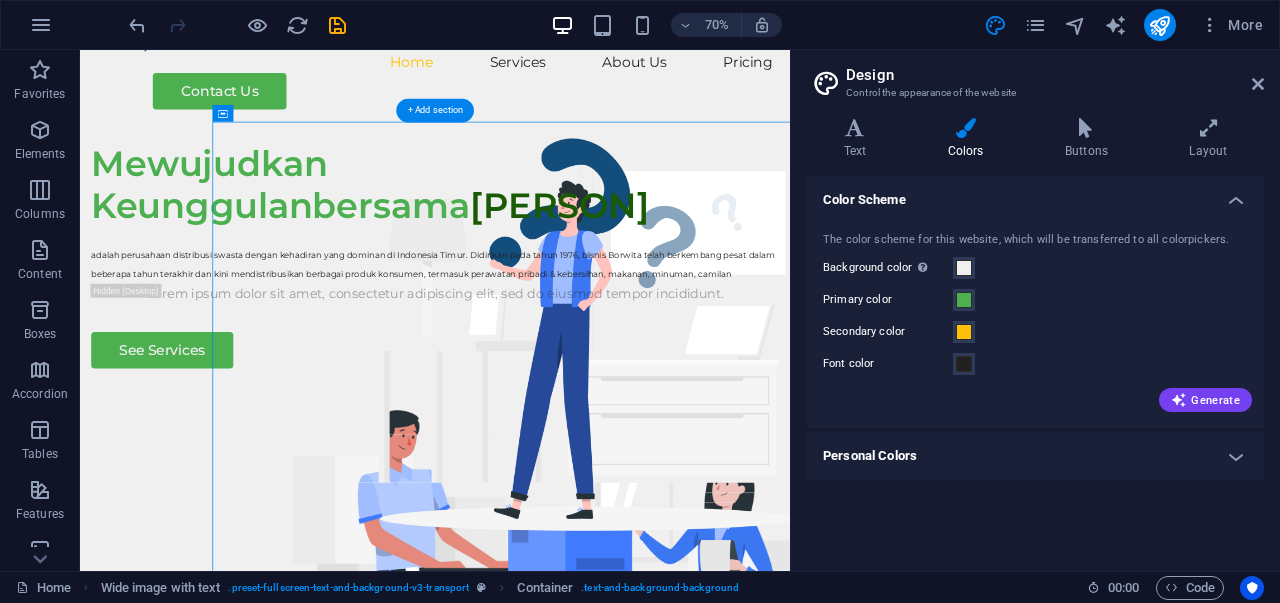 drag, startPoint x: 304, startPoint y: 135, endPoint x: 403, endPoint y: 194, distance: 115.24756 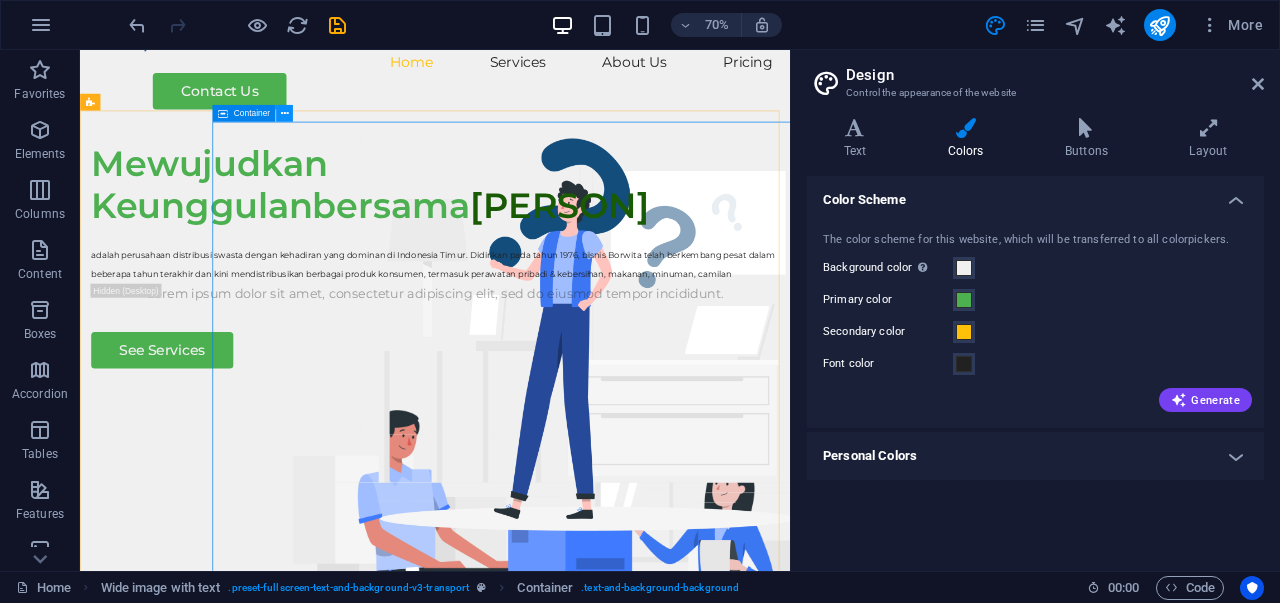 click at bounding box center (285, 114) 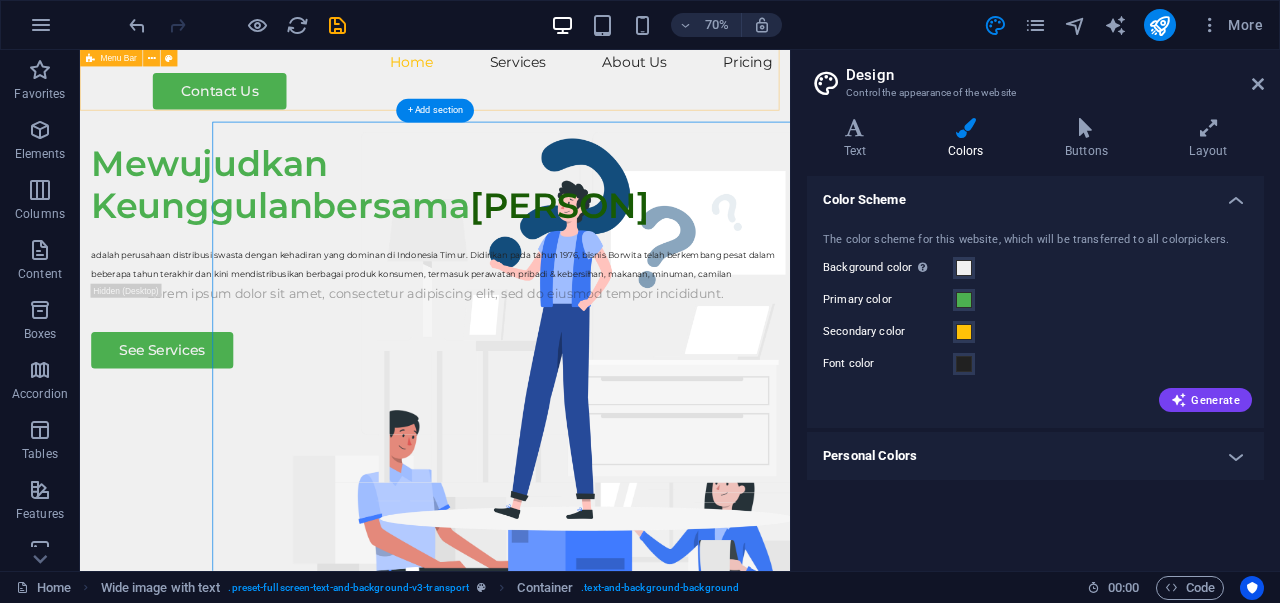 drag, startPoint x: 982, startPoint y: 100, endPoint x: 881, endPoint y: 127, distance: 104.54664 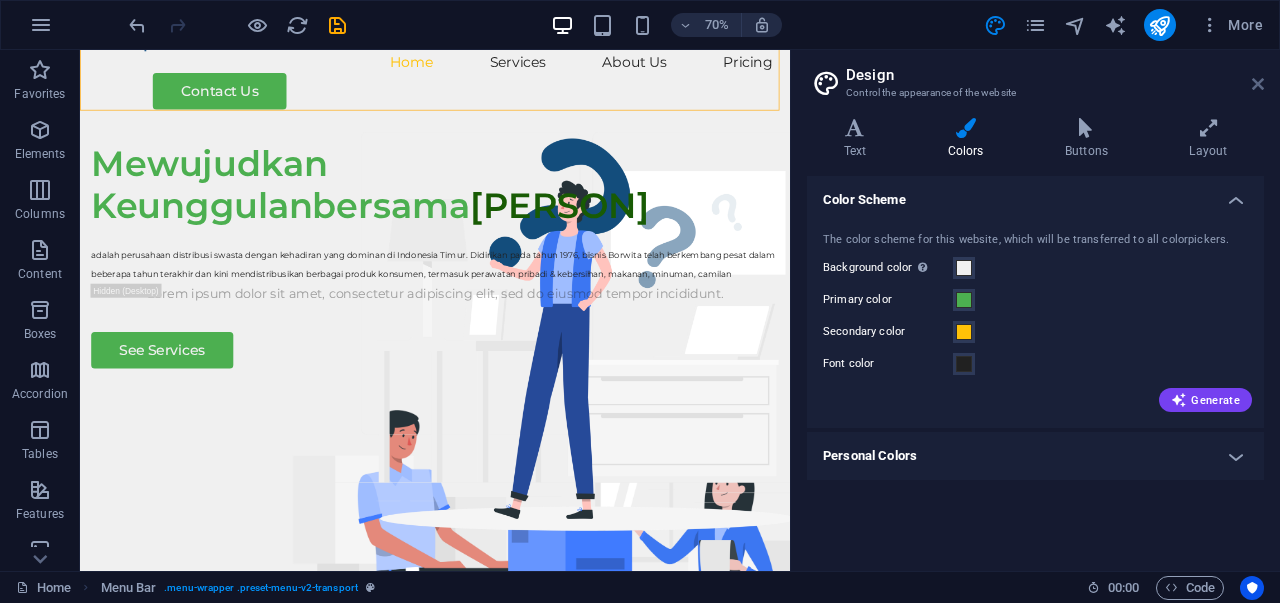 click at bounding box center [1258, 84] 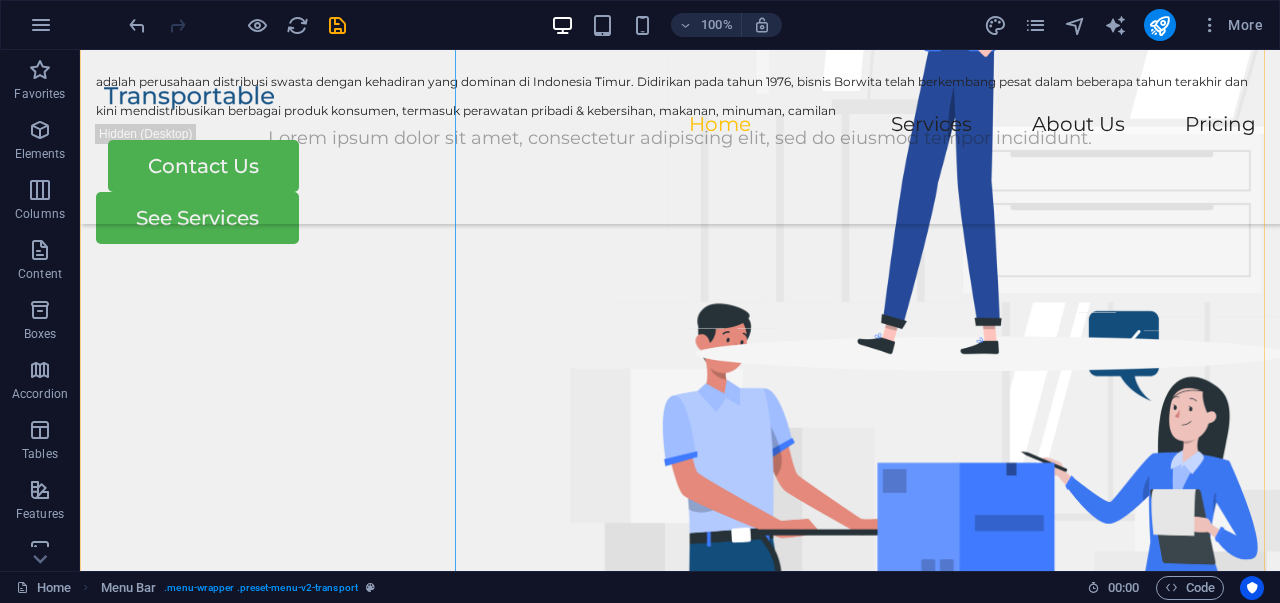 scroll, scrollTop: 0, scrollLeft: 0, axis: both 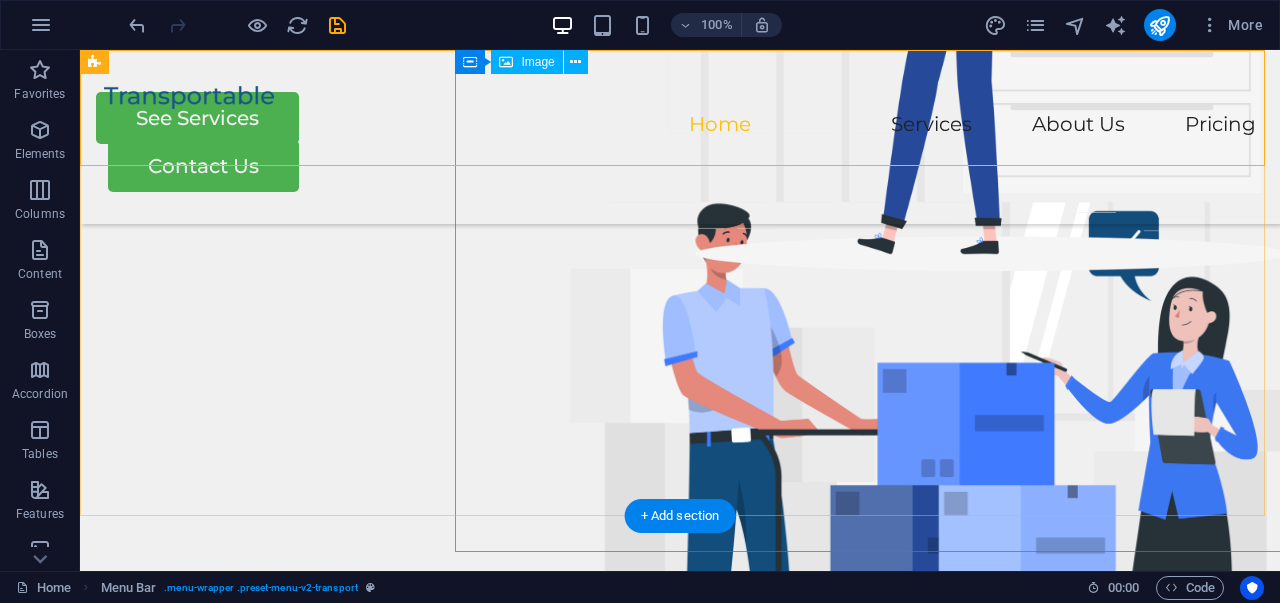 click at bounding box center (945, 479) 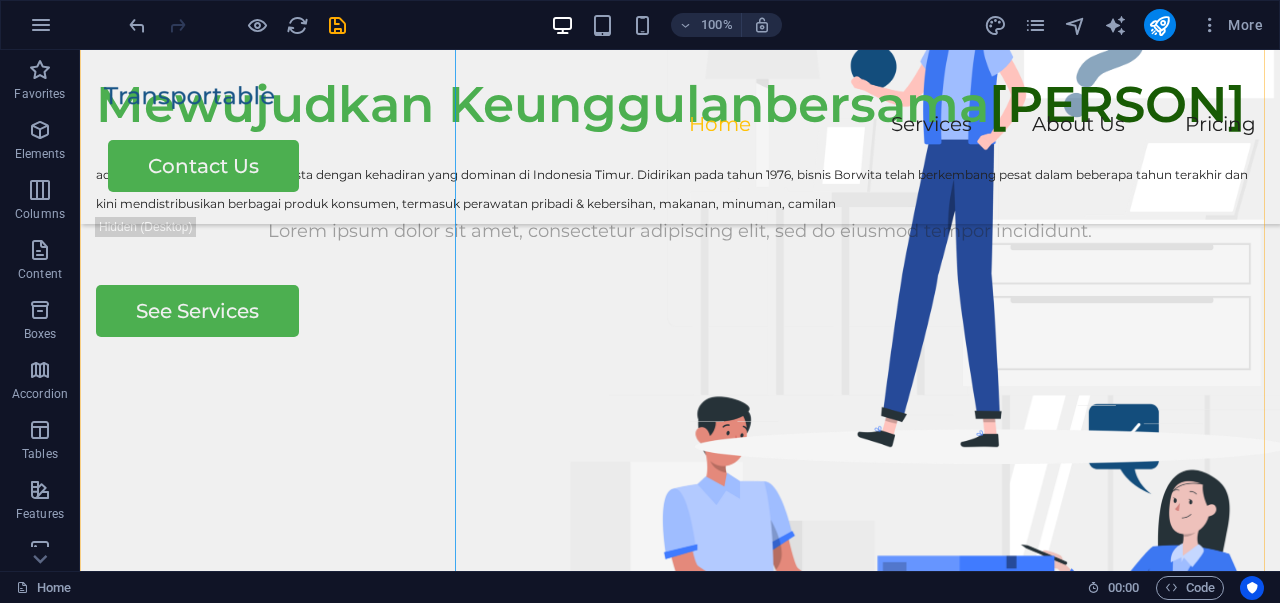 scroll, scrollTop: 200, scrollLeft: 0, axis: vertical 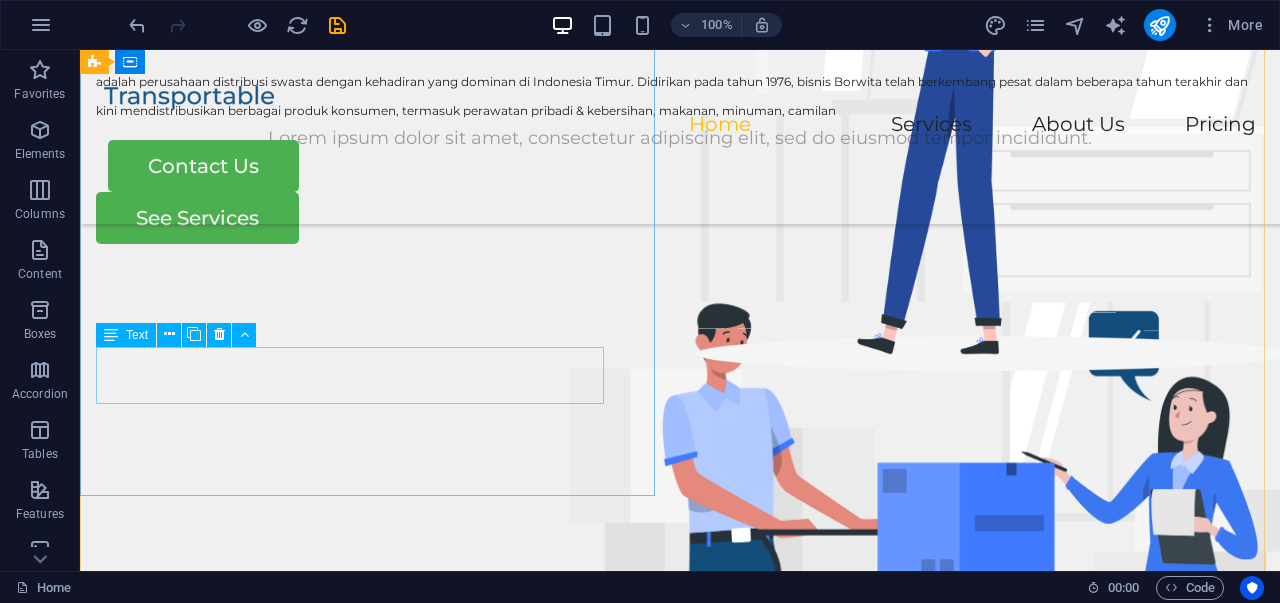 click on "Lorem ipsum dolor sit amet, consectetur adipiscing elit, sed do eiusmod tempor incididunt." at bounding box center (680, 138) 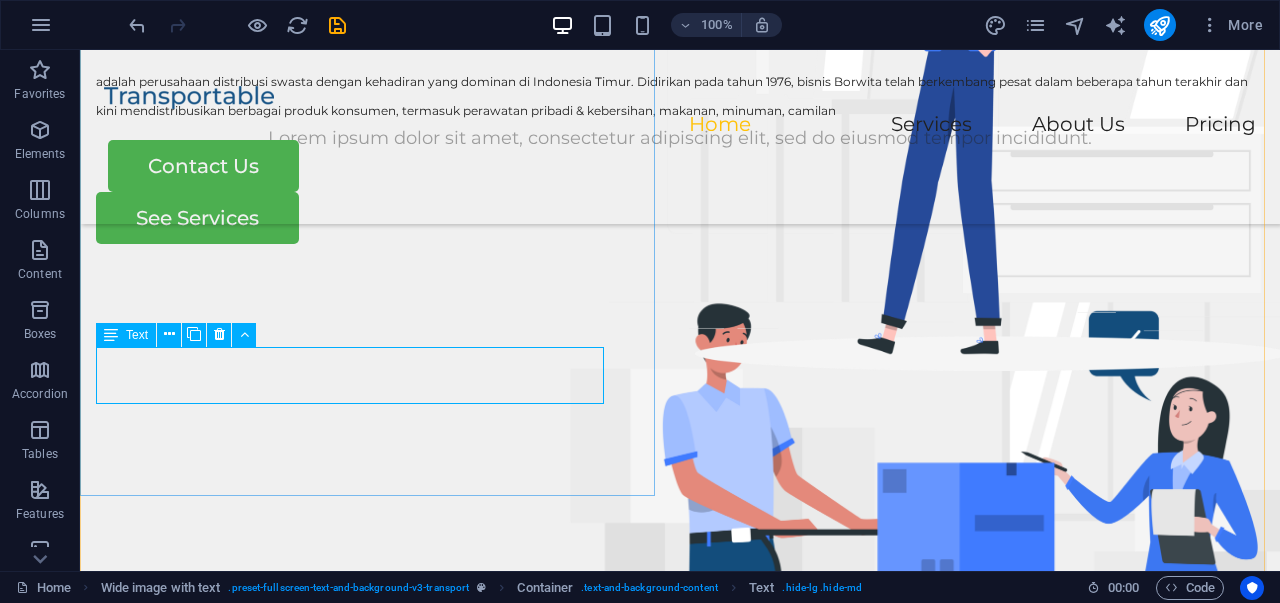 click on "Lorem ipsum dolor sit amet, consectetur adipiscing elit, sed do eiusmod tempor incididunt." at bounding box center [680, 138] 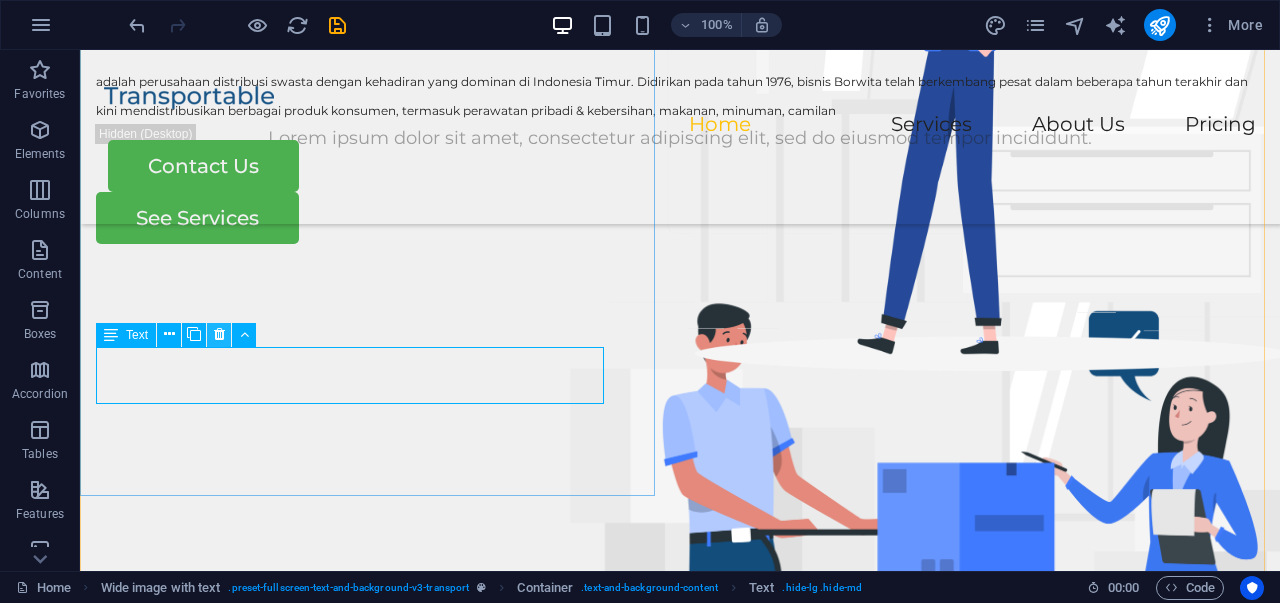 click at bounding box center (219, 335) 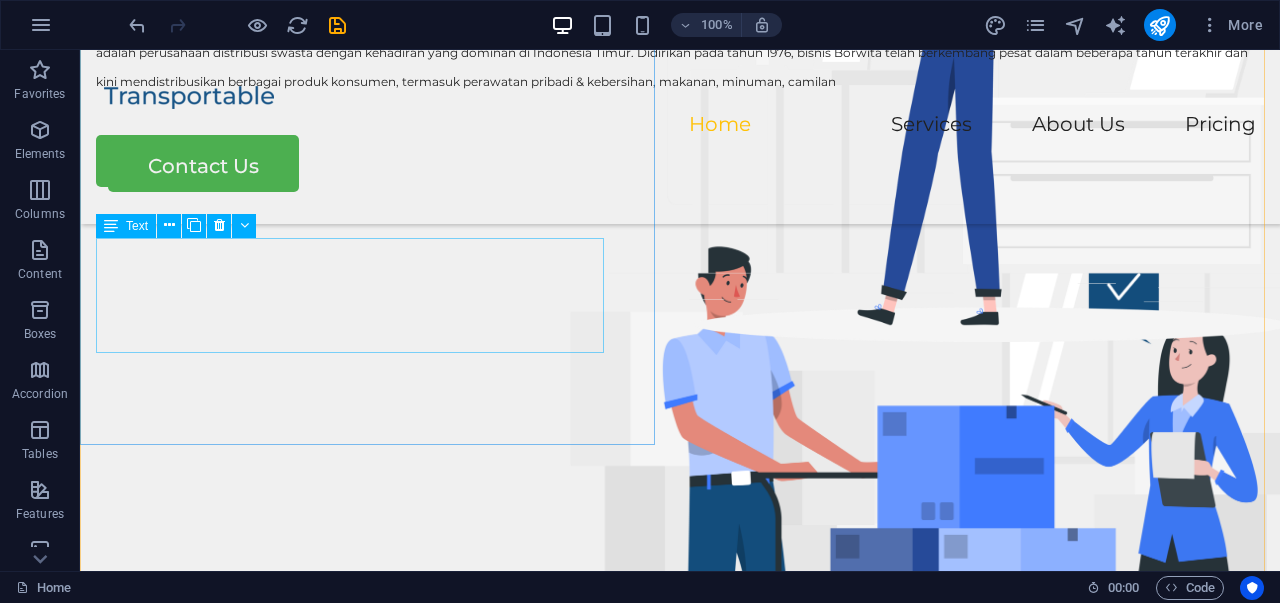 scroll, scrollTop: 129, scrollLeft: 0, axis: vertical 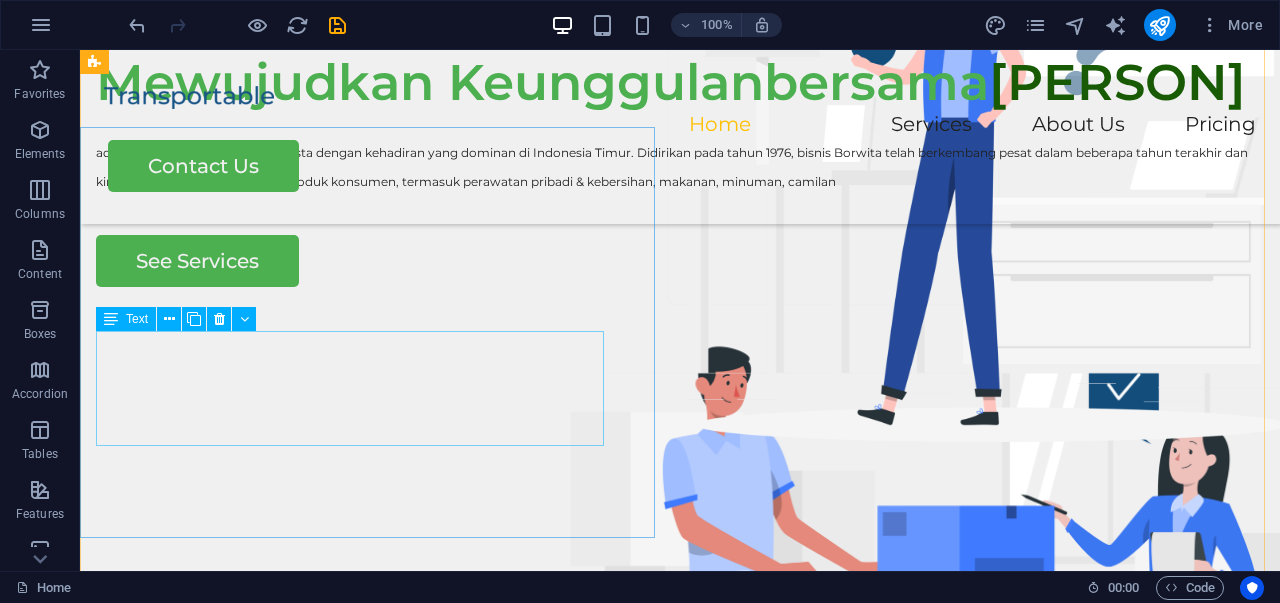 click on "adalah perusahaan distribusi swasta dengan kehadiran yang dominan di Indonesia Timur. Didirikan pada tahun 1976, bisnis Borwita telah berkembang pesat dalam beberapa tahun terakhir dan kini mendistribusikan berbagai produk konsumen, termasuk perawatan pribadi & kebersihan, makanan, minuman, camilan" at bounding box center [680, 166] 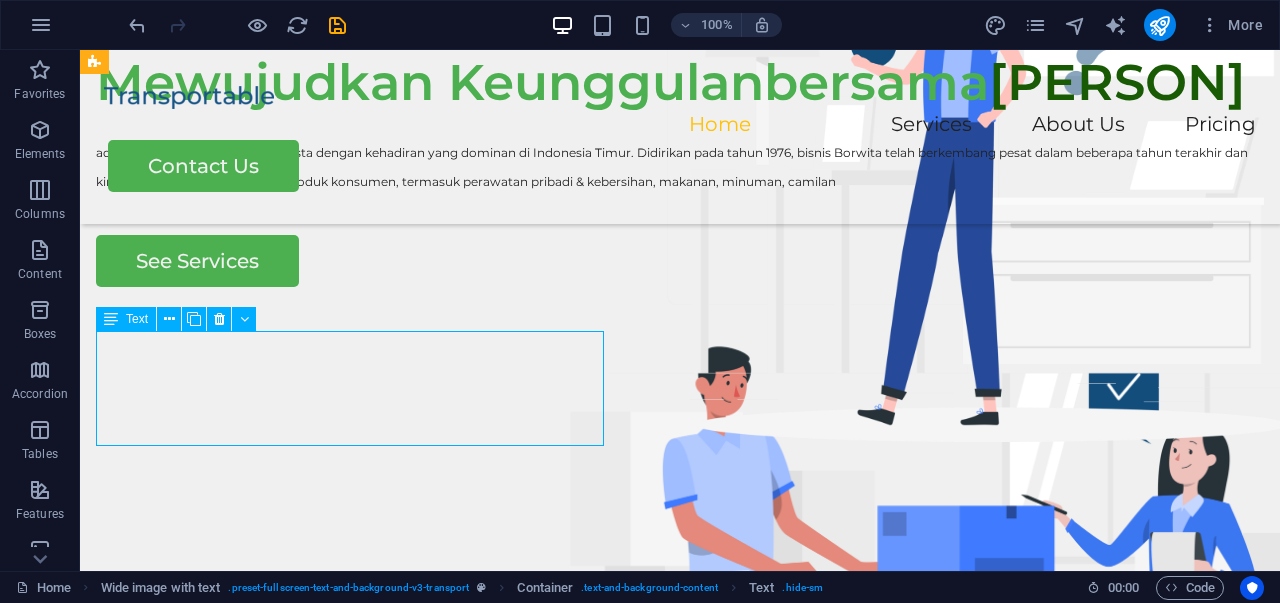 click on "adalah perusahaan distribusi swasta dengan kehadiran yang dominan di Indonesia Timur. Didirikan pada tahun 1976, bisnis Borwita telah berkembang pesat dalam beberapa tahun terakhir dan kini mendistribusikan berbagai produk konsumen, termasuk perawatan pribadi & kebersihan, makanan, minuman, camilan" at bounding box center [680, 166] 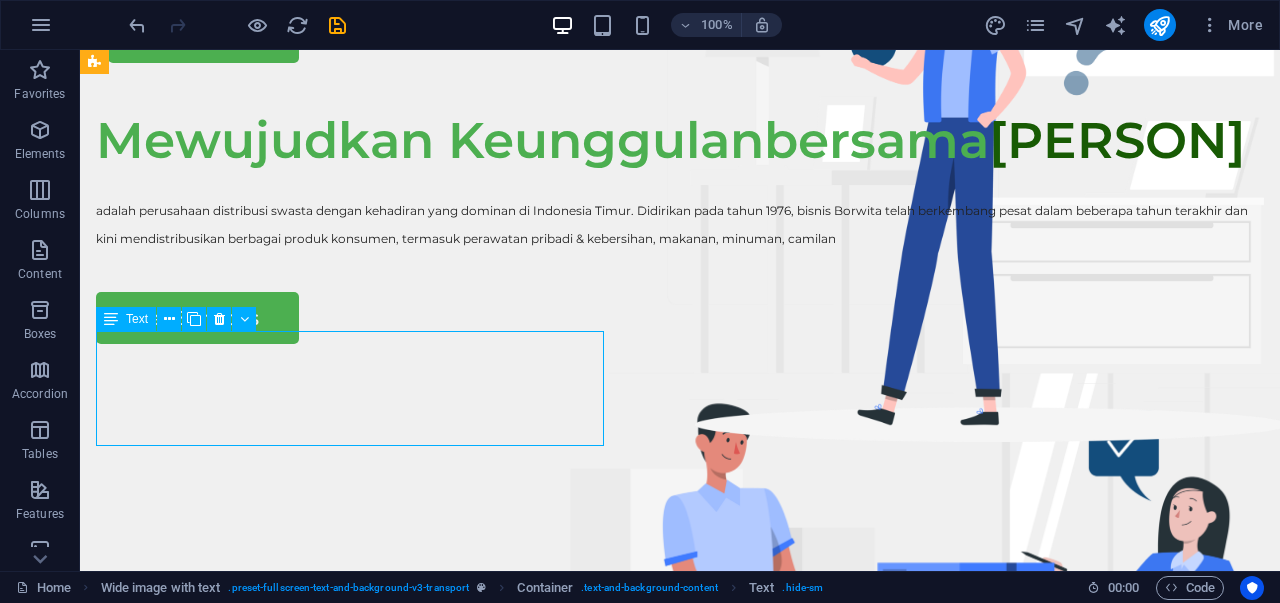scroll, scrollTop: 143, scrollLeft: 0, axis: vertical 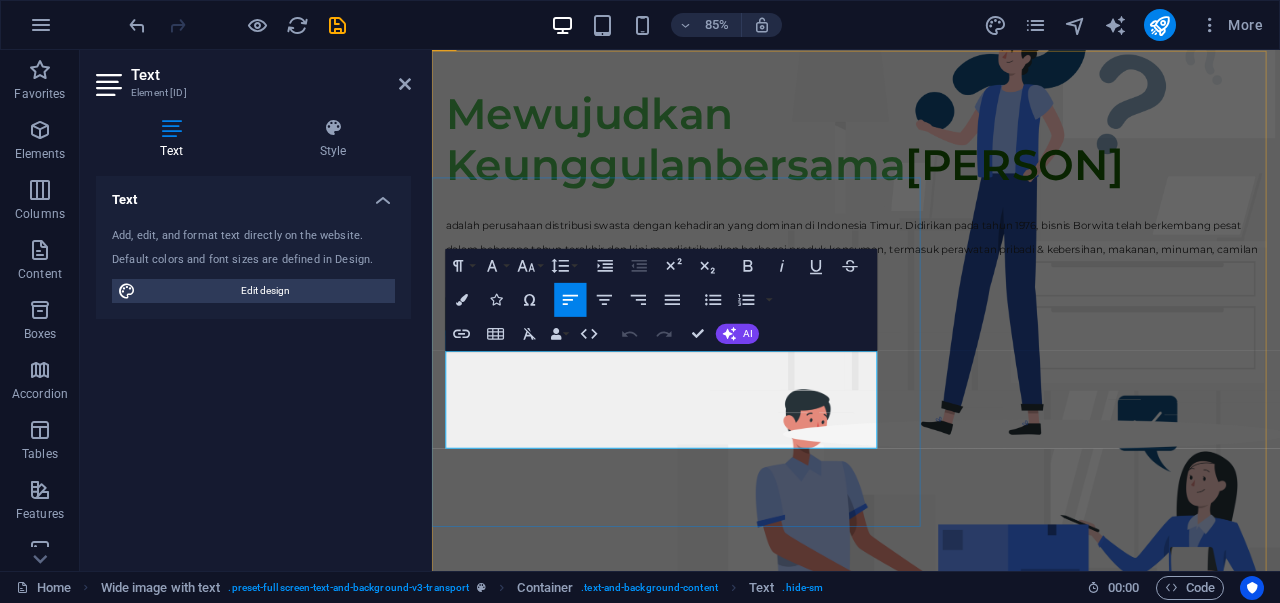 click on "adalah perusahaan distribusi swasta dengan kehadiran yang dominan di Indonesia Timur. Didirikan pada tahun 1976, bisnis Borwita telah berkembang pesat dalam beberapa tahun terakhir dan kini mendistribusikan berbagai produk konsumen, termasuk perawatan pribadi & kebersihan, makanan, minuman, camilan" at bounding box center (931, 270) 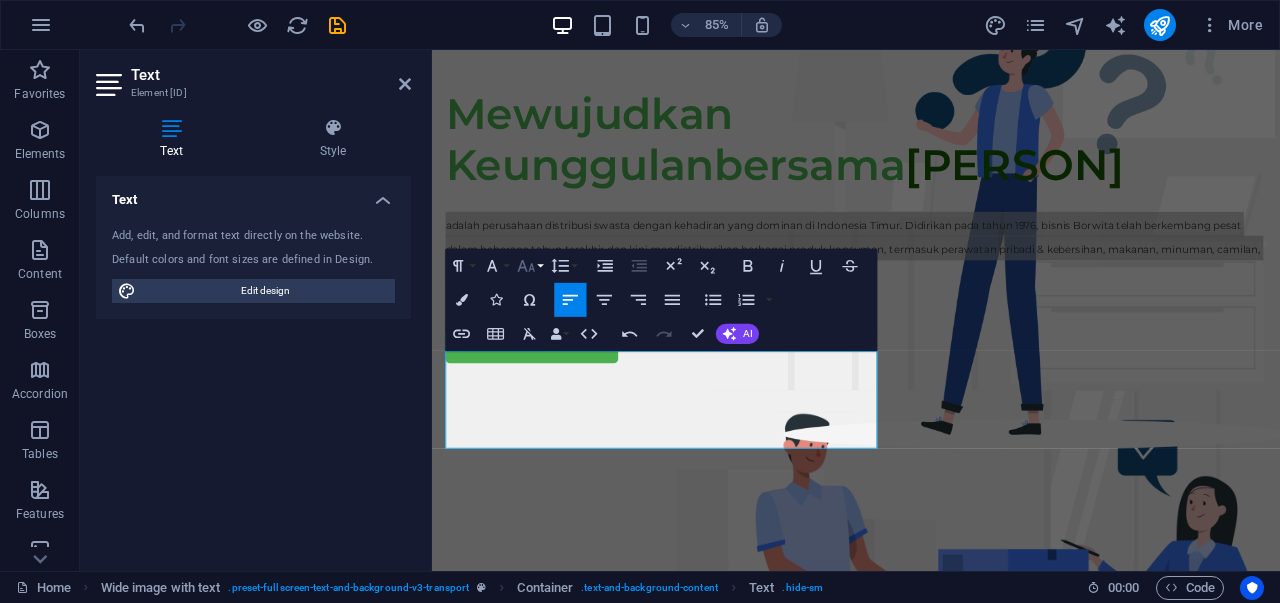 click on "Font Size" at bounding box center [530, 266] 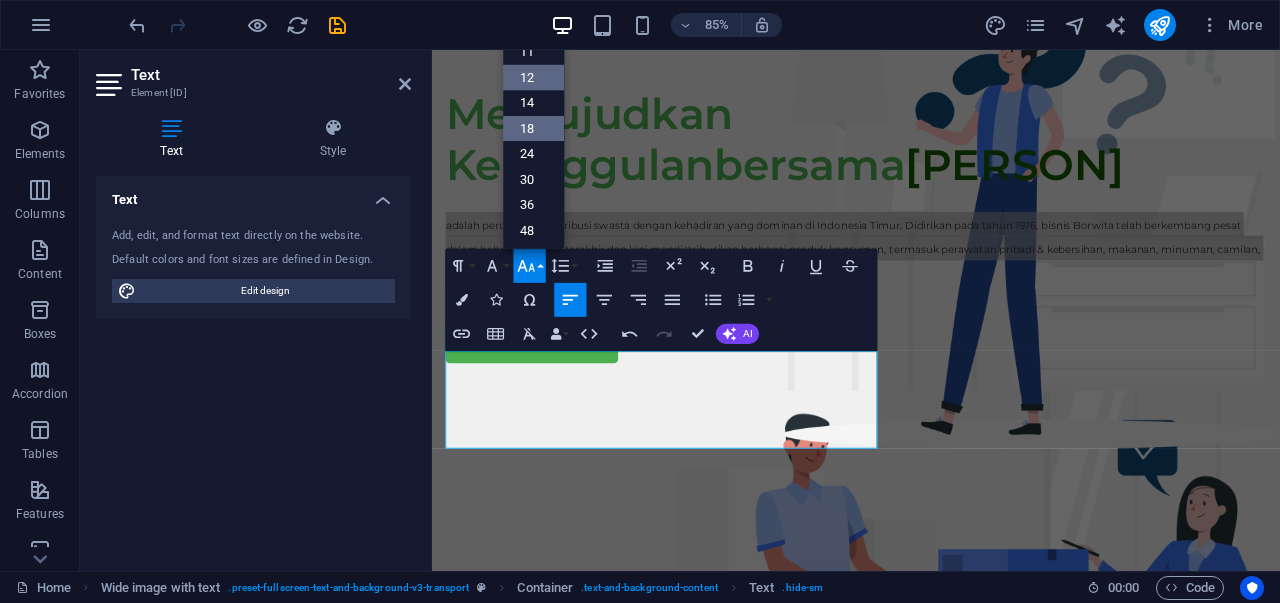 scroll, scrollTop: 0, scrollLeft: 0, axis: both 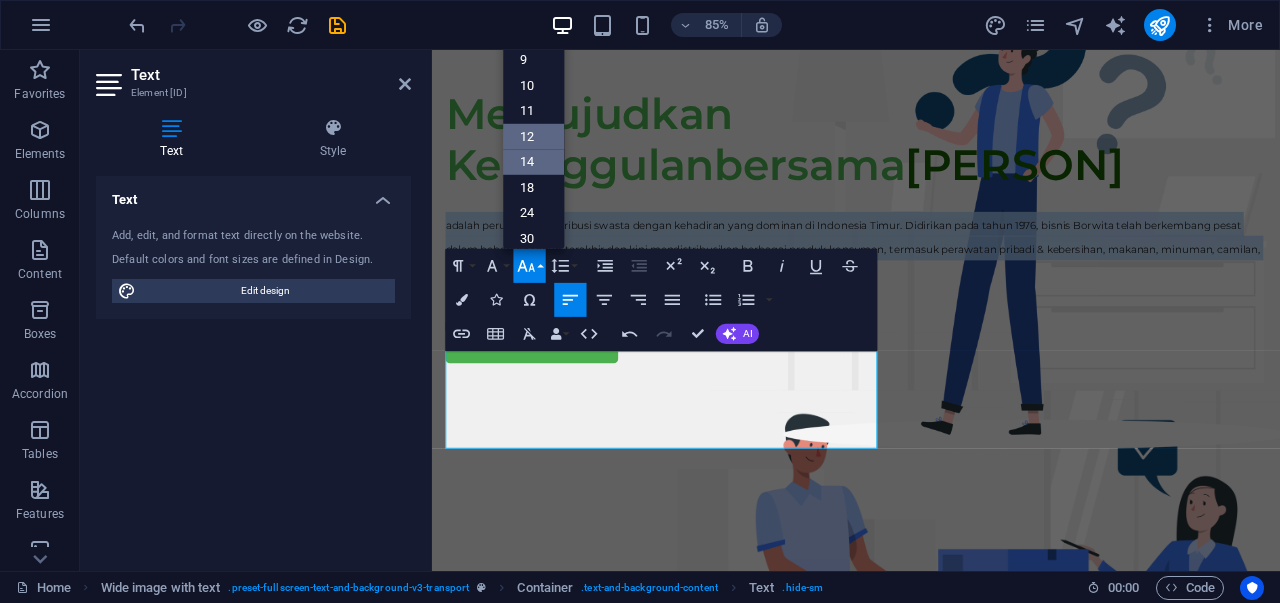 click on "14" at bounding box center (533, 162) 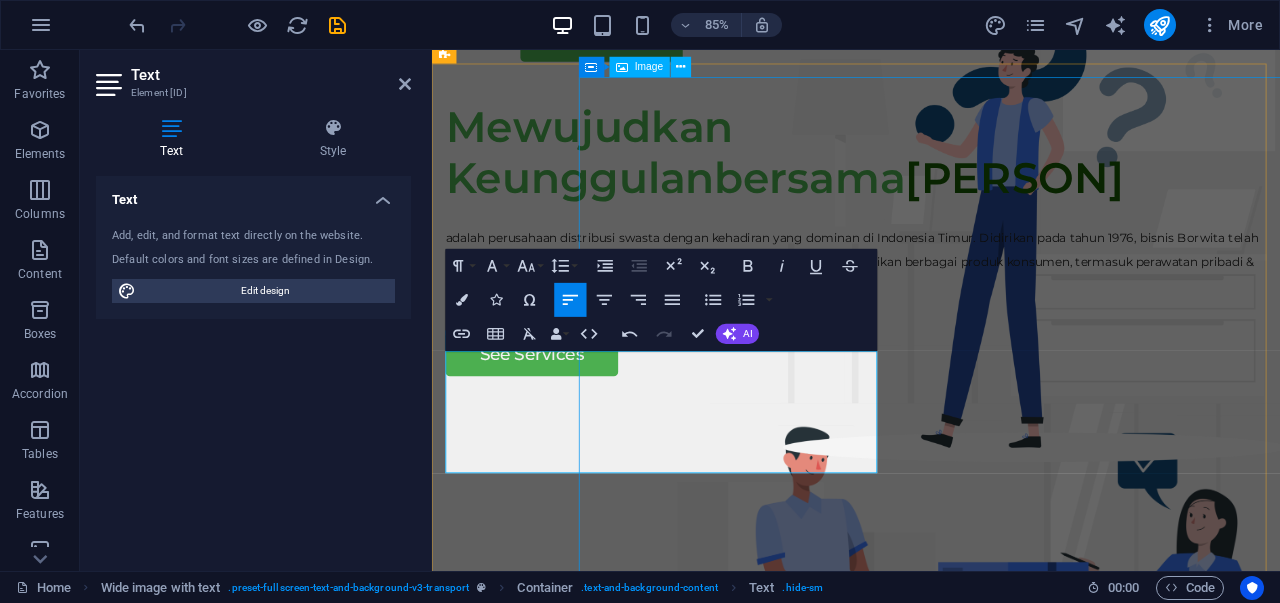 drag, startPoint x: 1235, startPoint y: 263, endPoint x: 1466, endPoint y: 230, distance: 233.34525 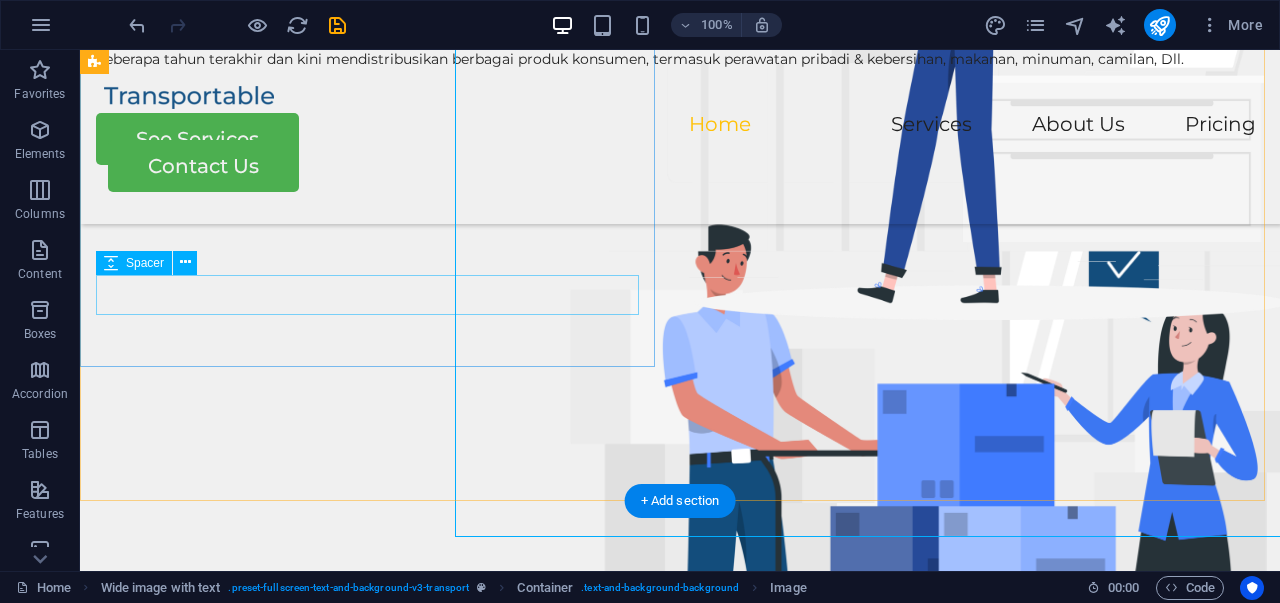 scroll, scrollTop: 328, scrollLeft: 0, axis: vertical 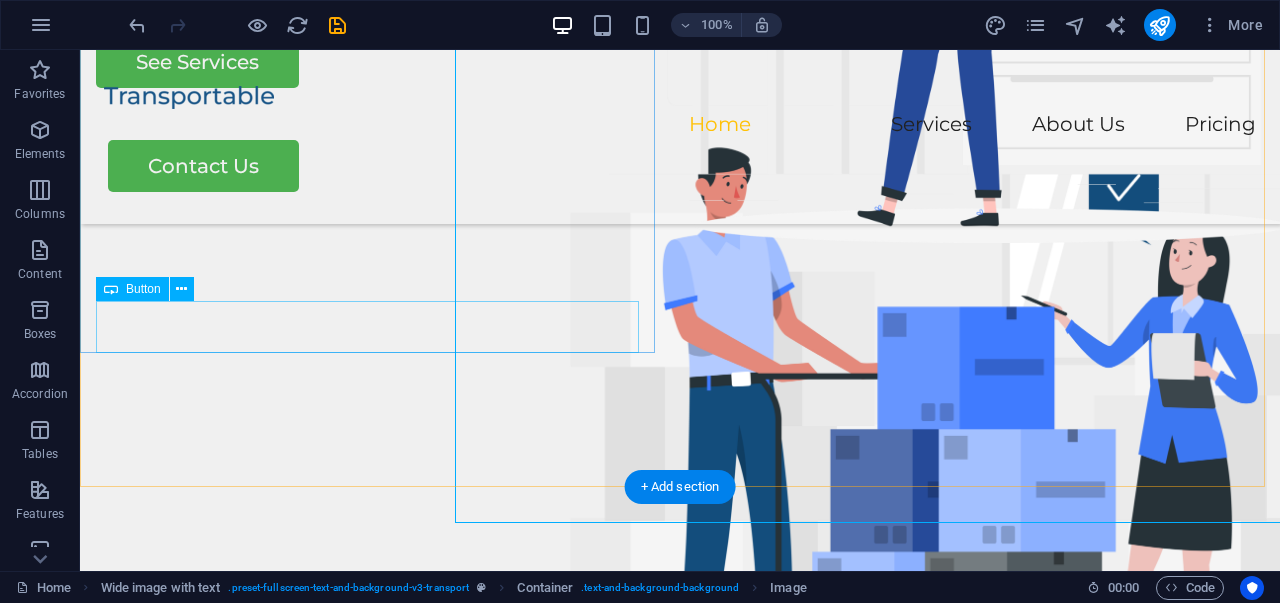 click on "See Services" at bounding box center (680, 62) 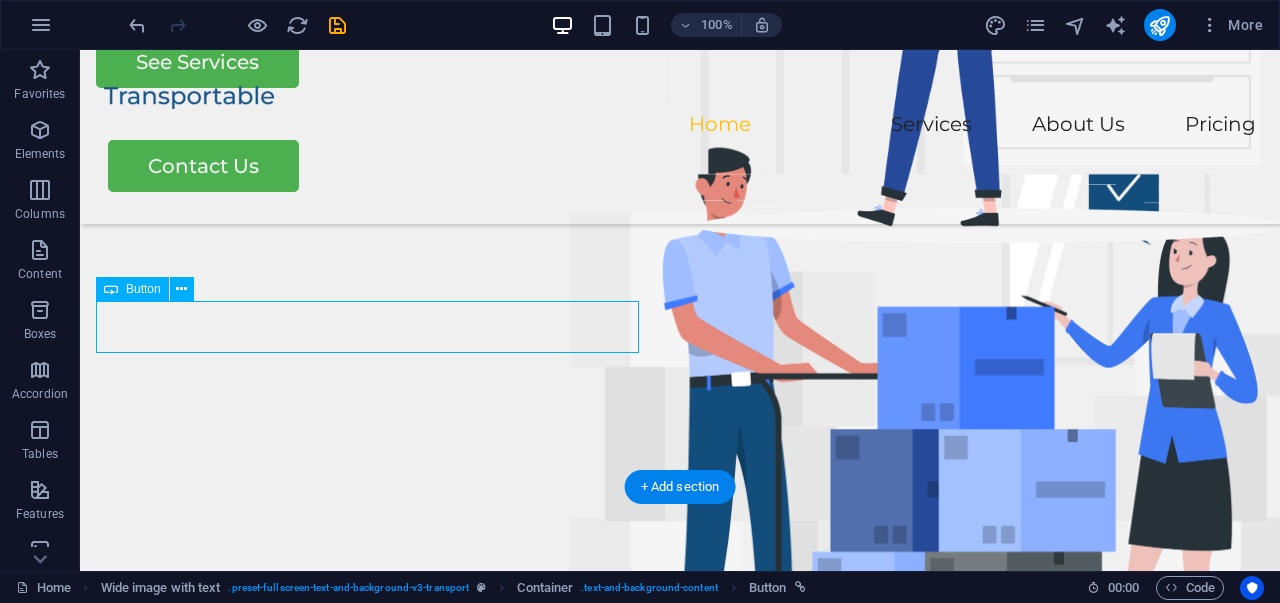 click on "See Services" at bounding box center (680, 62) 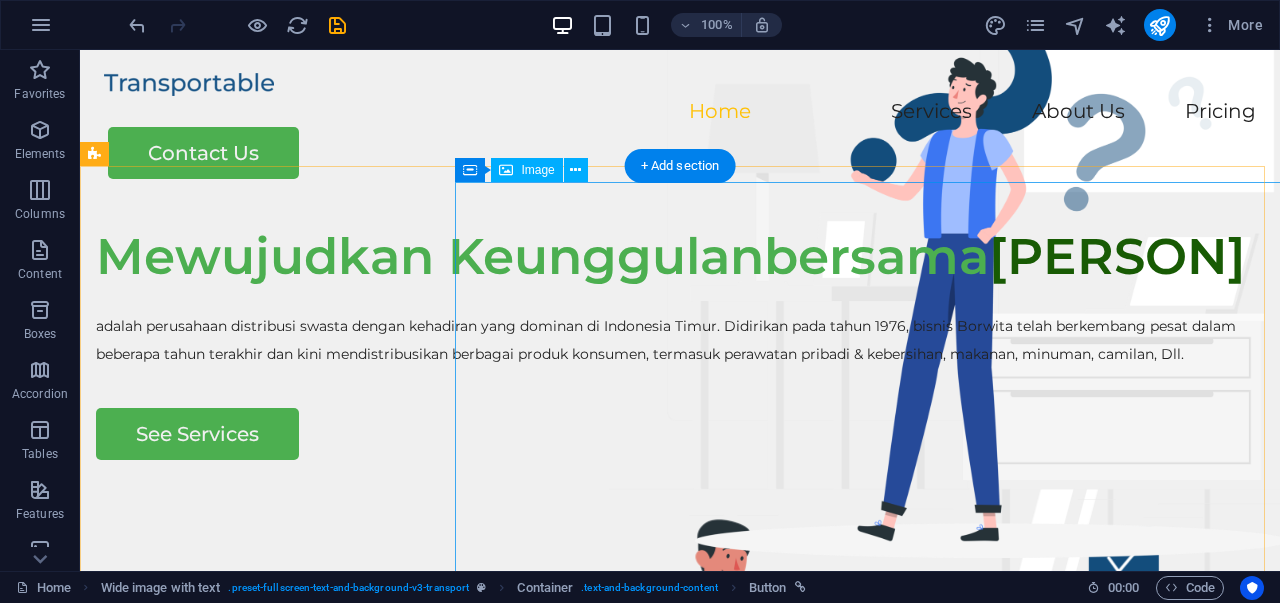 scroll, scrollTop: 0, scrollLeft: 0, axis: both 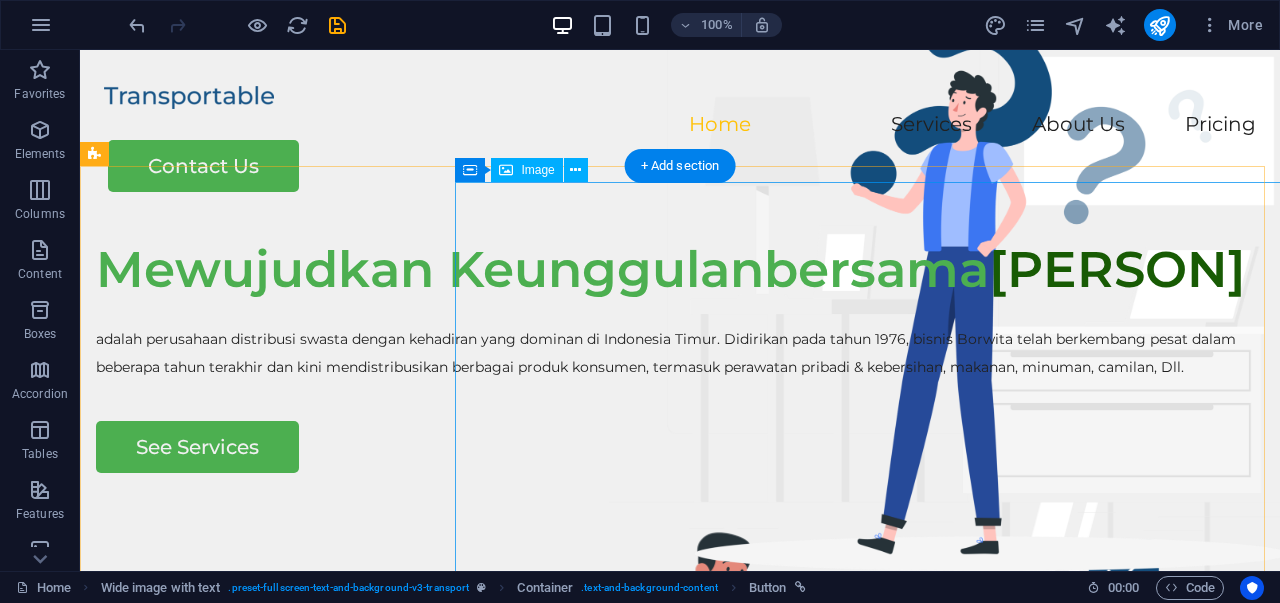 click at bounding box center [945, 808] 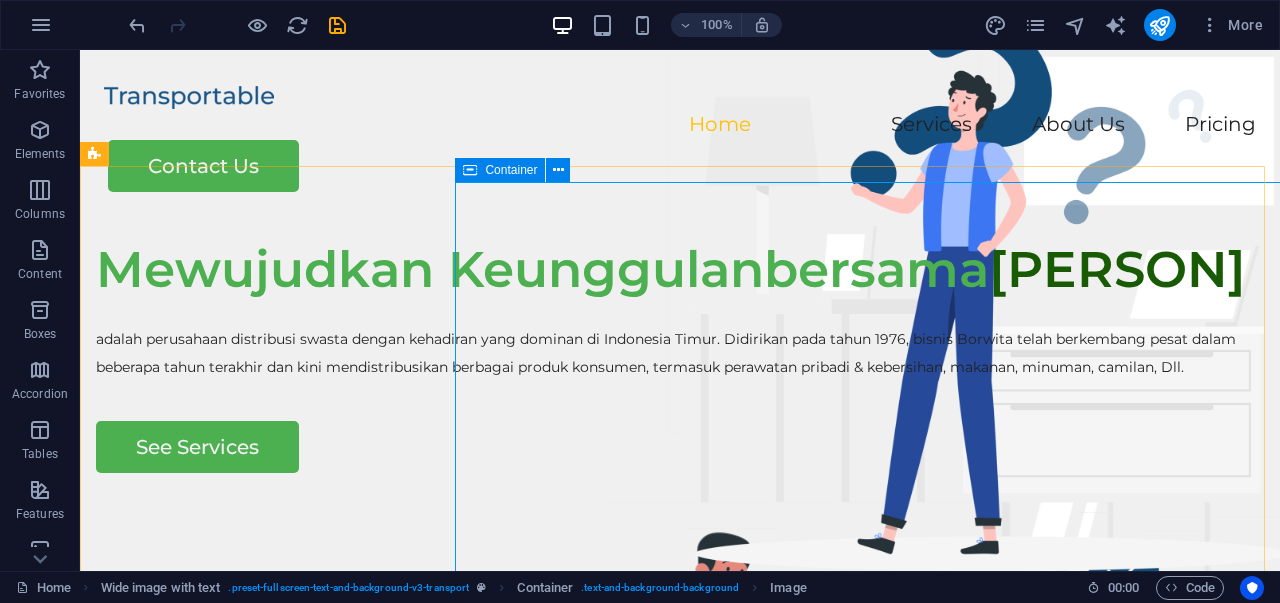 click on "Container" at bounding box center (511, 170) 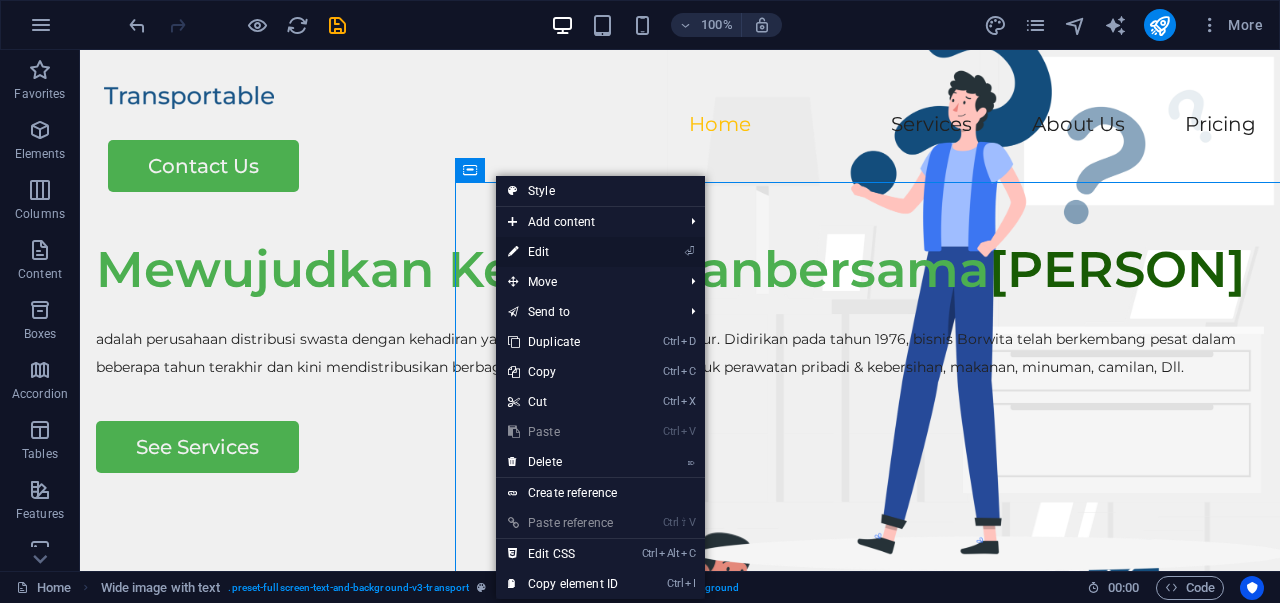 click on "⏎  Edit" at bounding box center (600, 252) 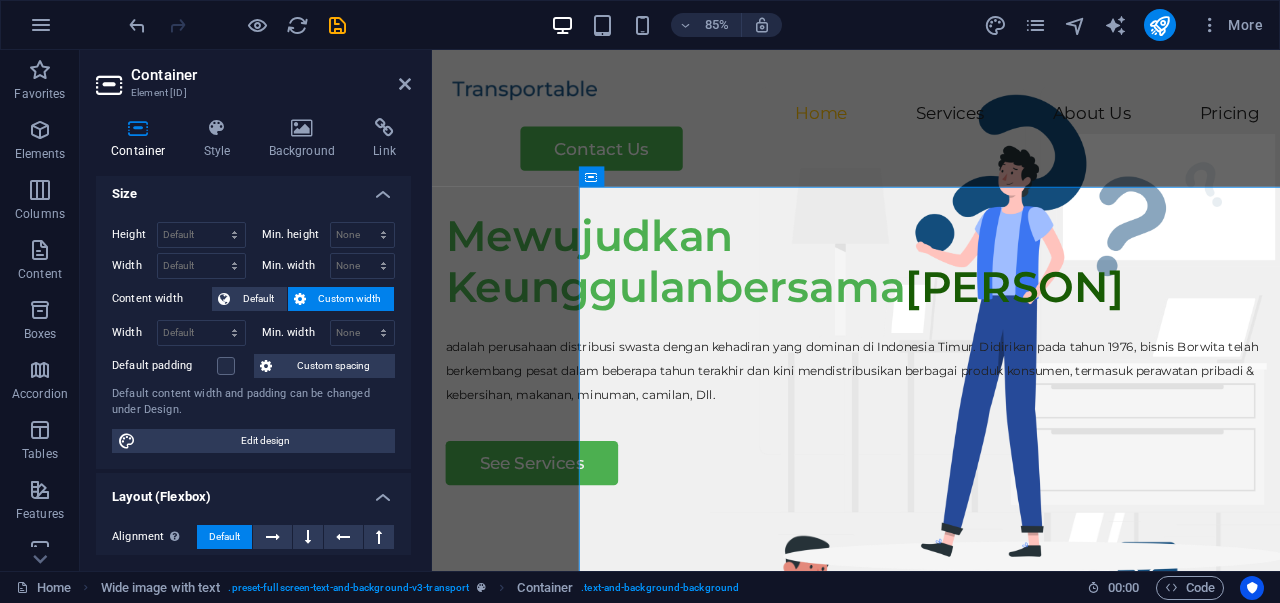 scroll, scrollTop: 0, scrollLeft: 0, axis: both 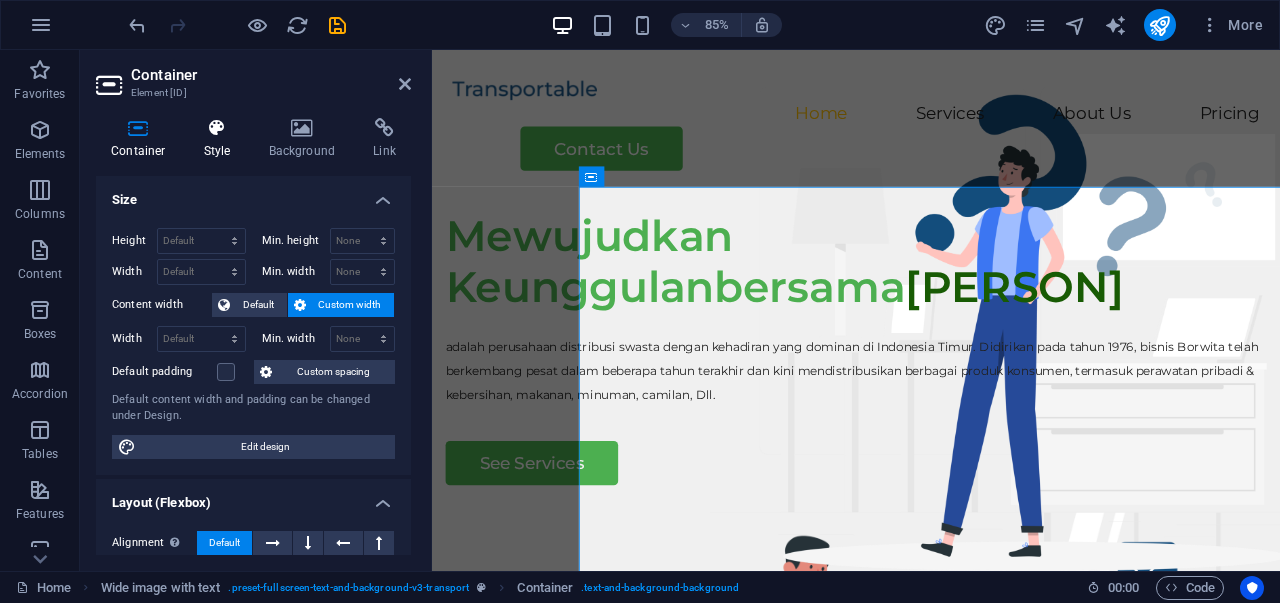 click on "Style" at bounding box center [221, 139] 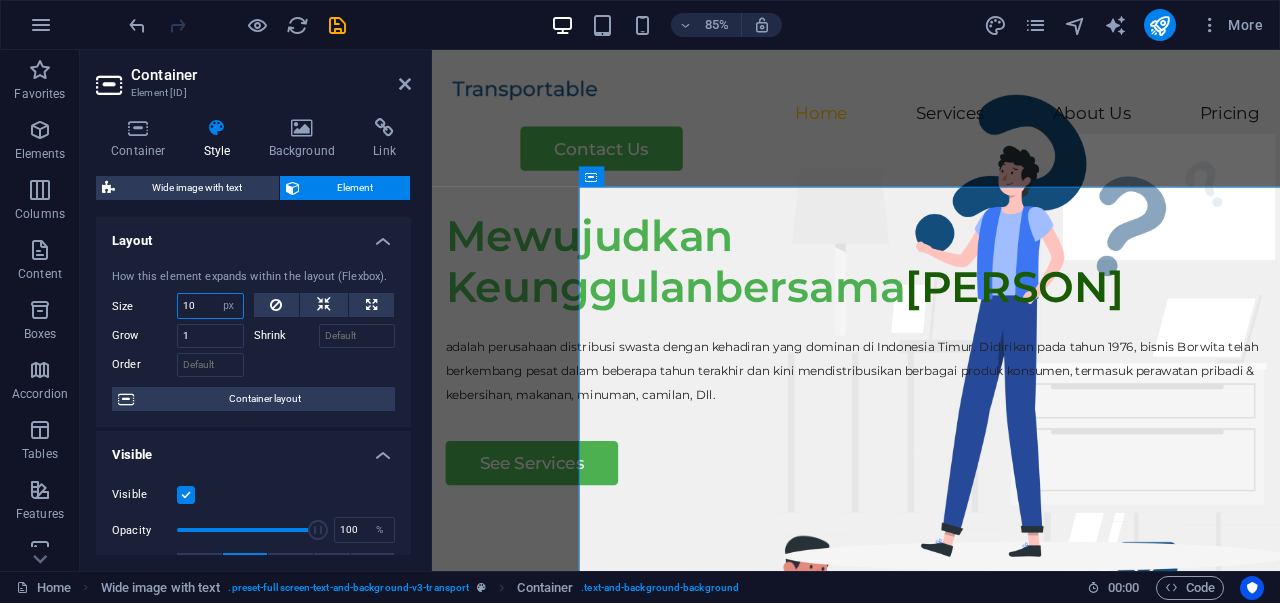 drag, startPoint x: 205, startPoint y: 312, endPoint x: 132, endPoint y: 310, distance: 73.02739 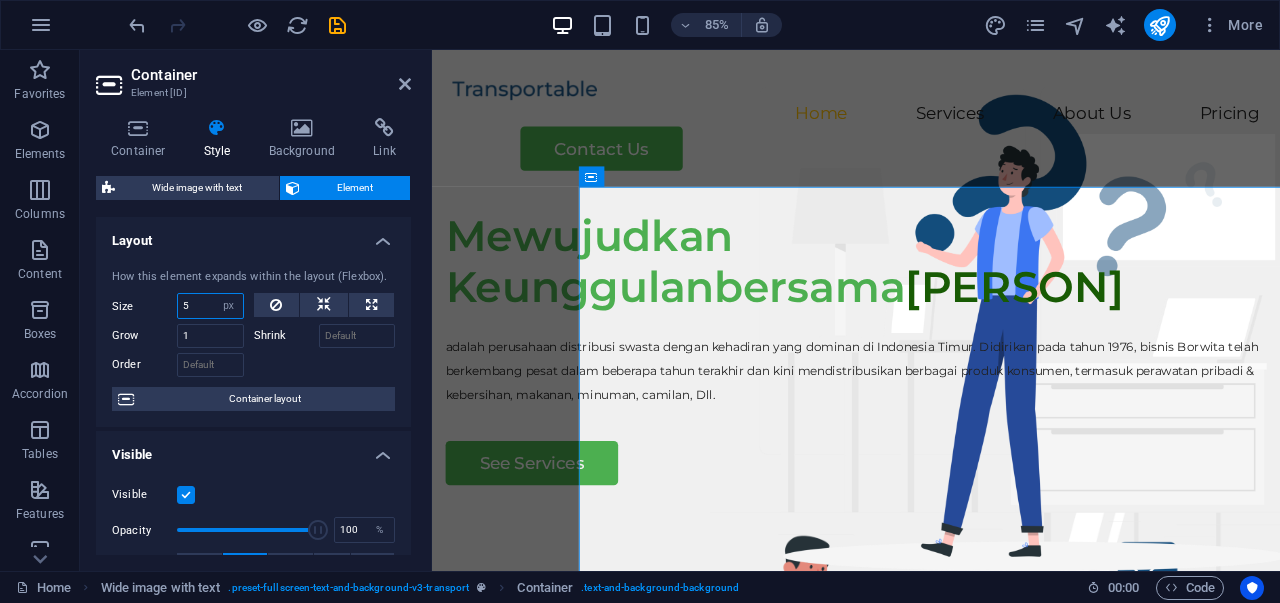 type on "5" 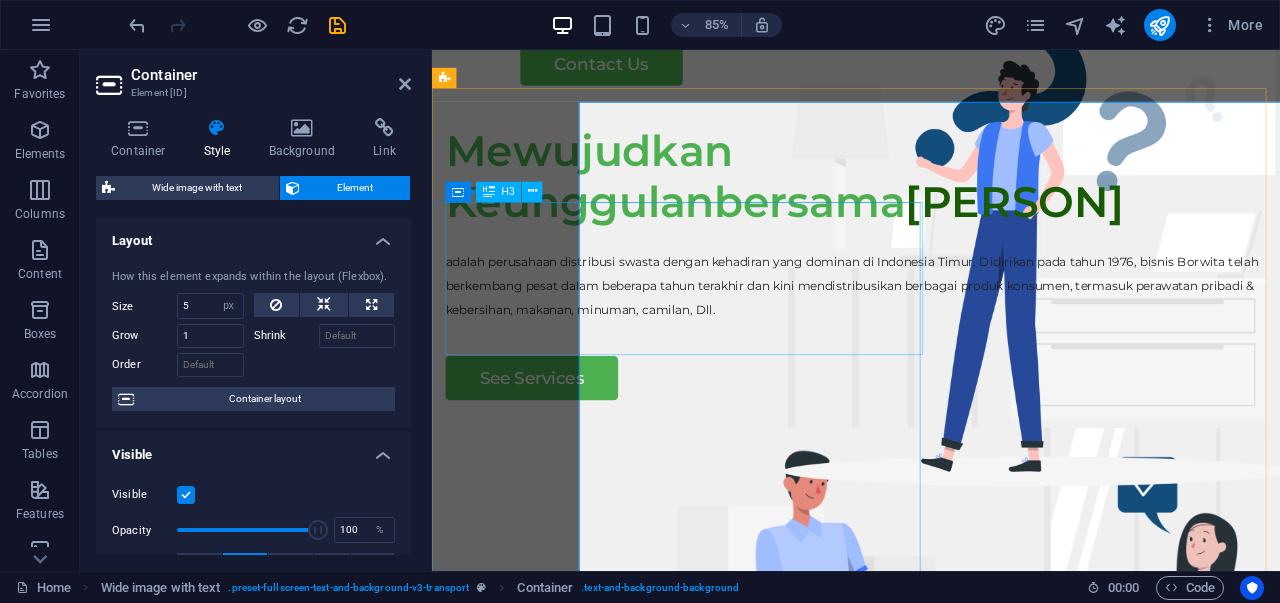 scroll, scrollTop: 0, scrollLeft: 0, axis: both 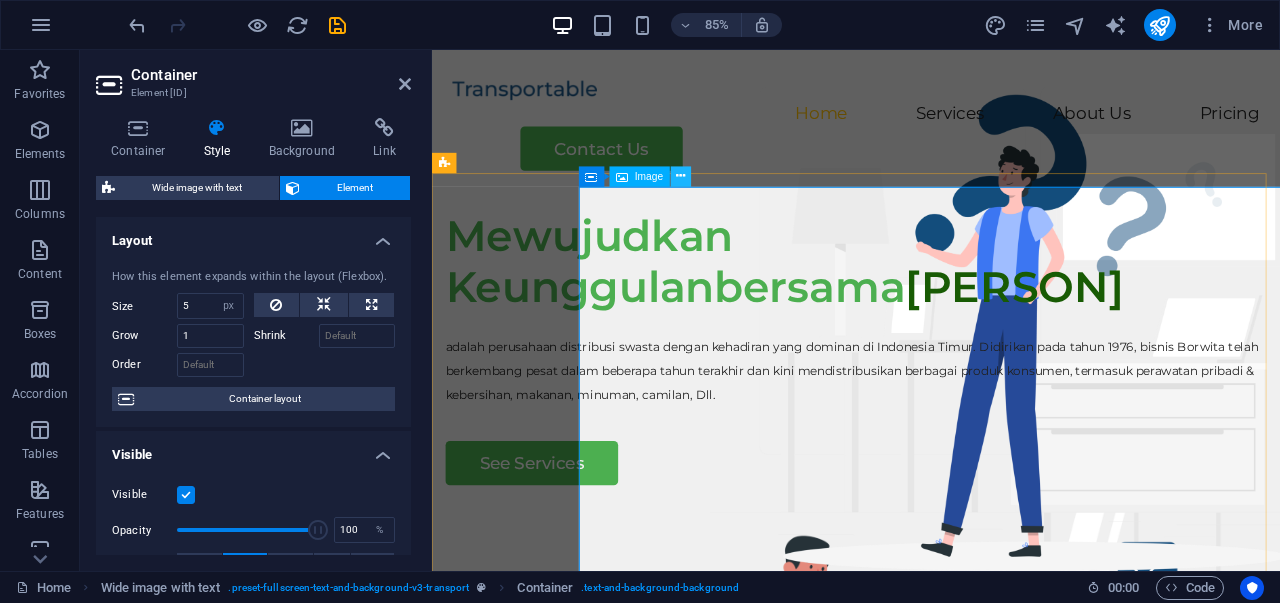 click at bounding box center [681, 176] 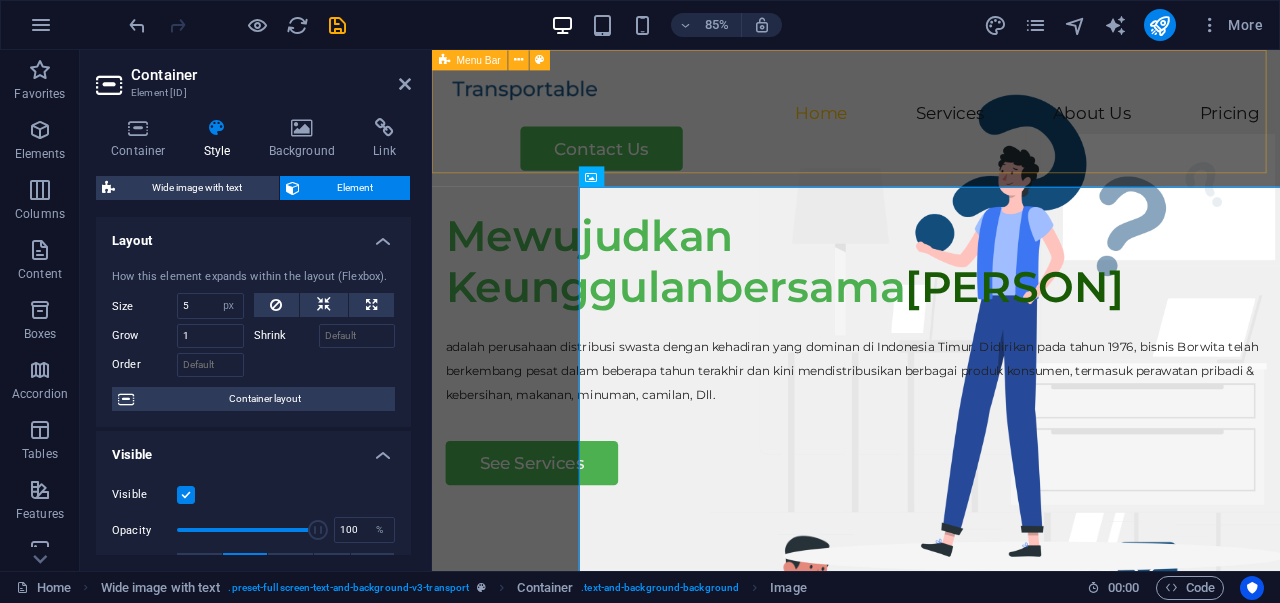 click on "Home Services About Us Pricing Contact Us" at bounding box center (931, 137) 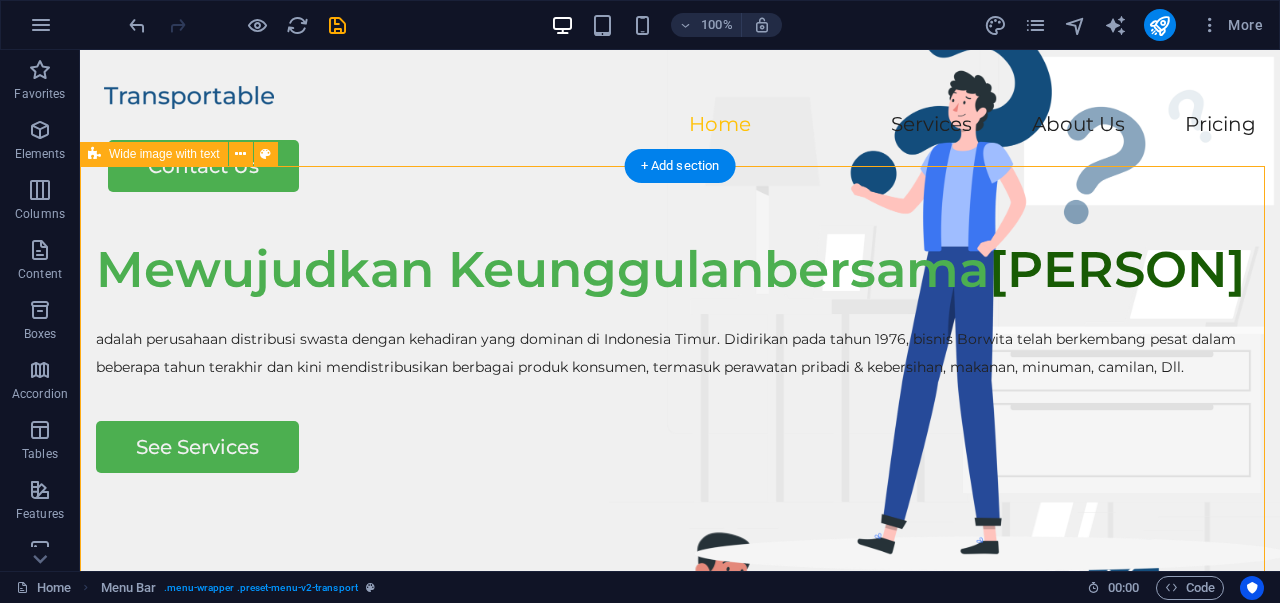 click on "Mewujudkan Keunggulanbersama  Tagaka adalah perusahaan distribusi swasta dengan kehadiran yang dominan di Indonesia Timur. Didirikan pada tahun 1976, bisnis Borwita telah berkembang pesat dalam beberapa tahun terakhir dan kini mendistribusikan berbagai produk konsumen, termasuk perawatan pribadi & kebersihan, makanan, minuman, camilan, Dll. See Services" at bounding box center [680, 607] 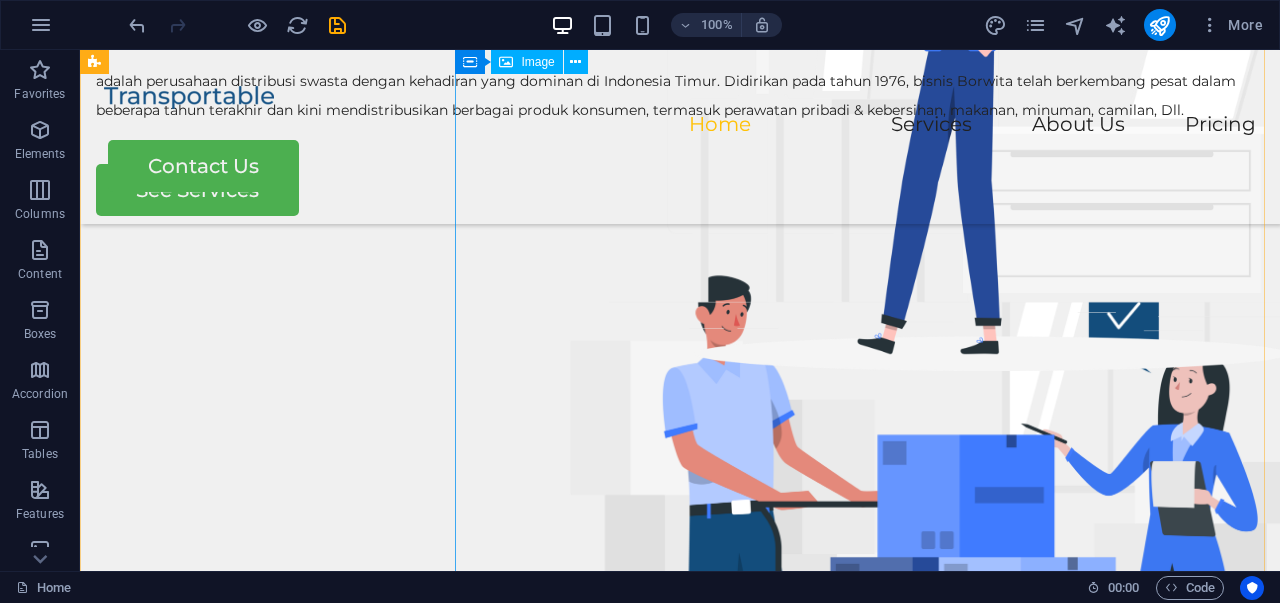 click at bounding box center [945, 551] 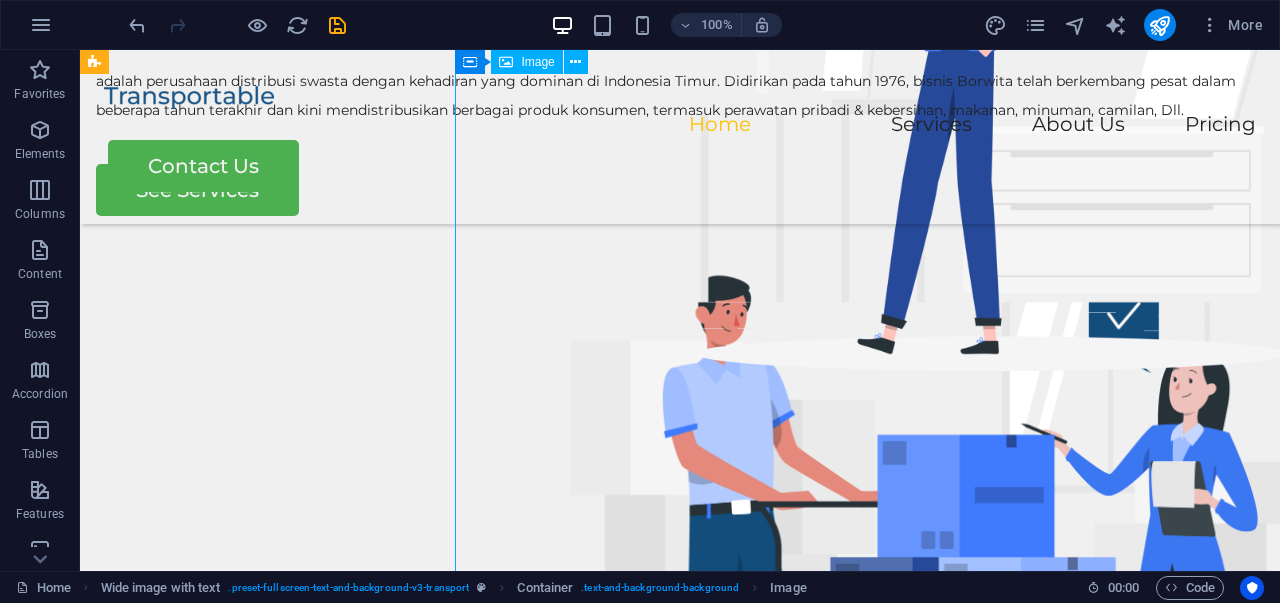 click at bounding box center (945, 551) 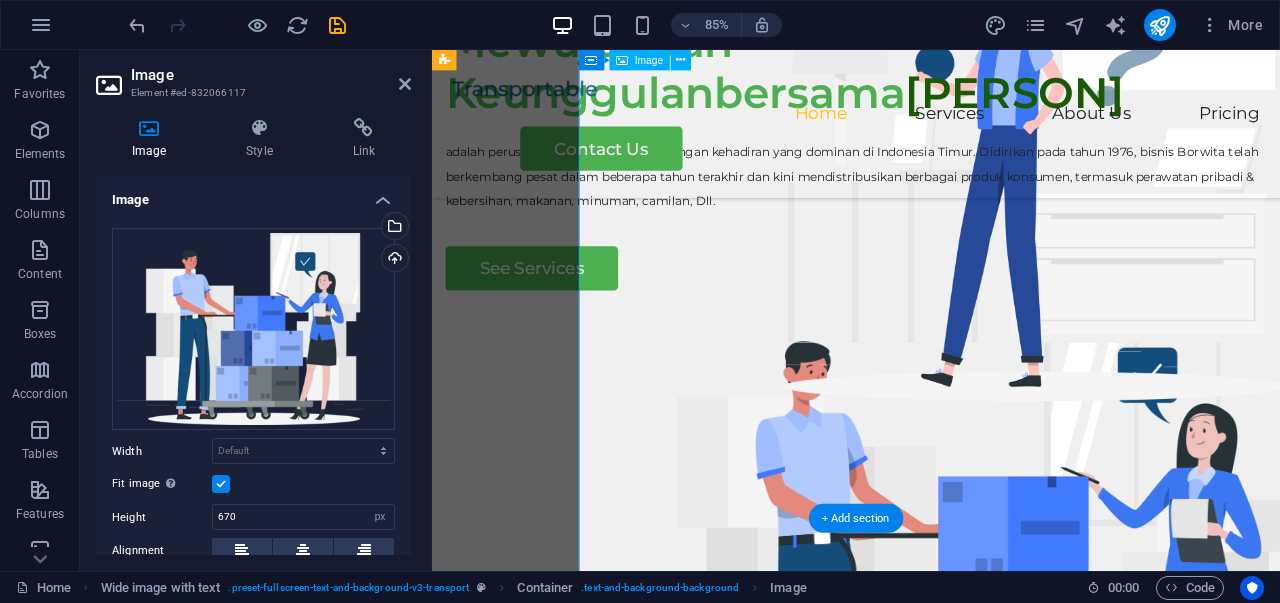 scroll, scrollTop: 214, scrollLeft: 0, axis: vertical 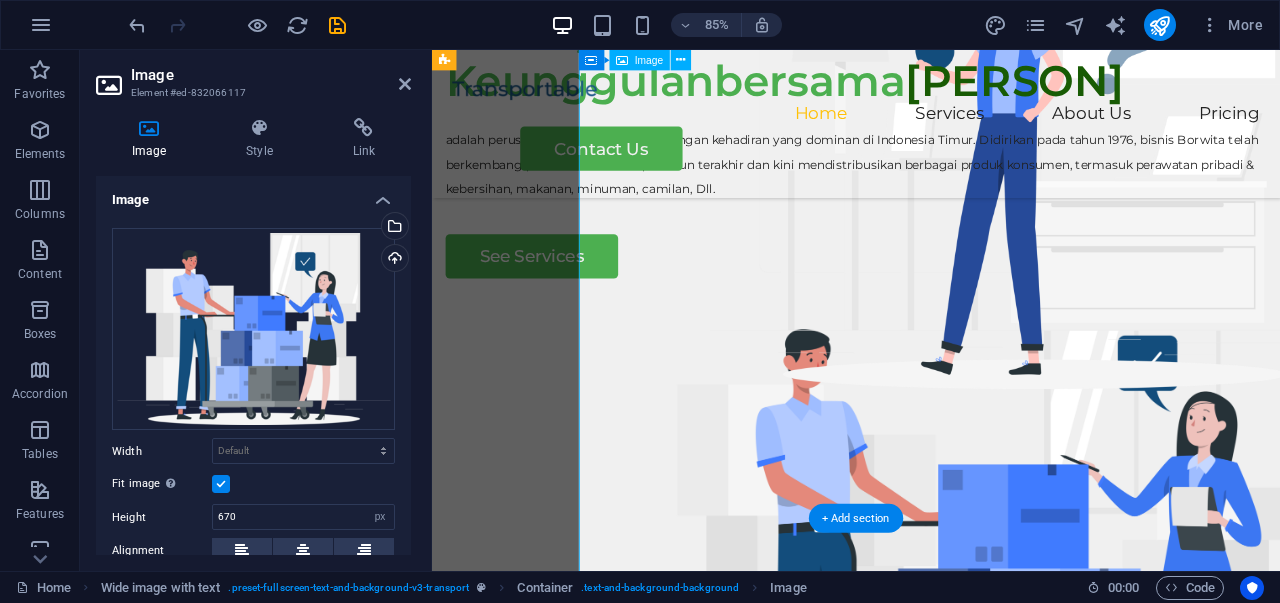 click at bounding box center (1095, 654) 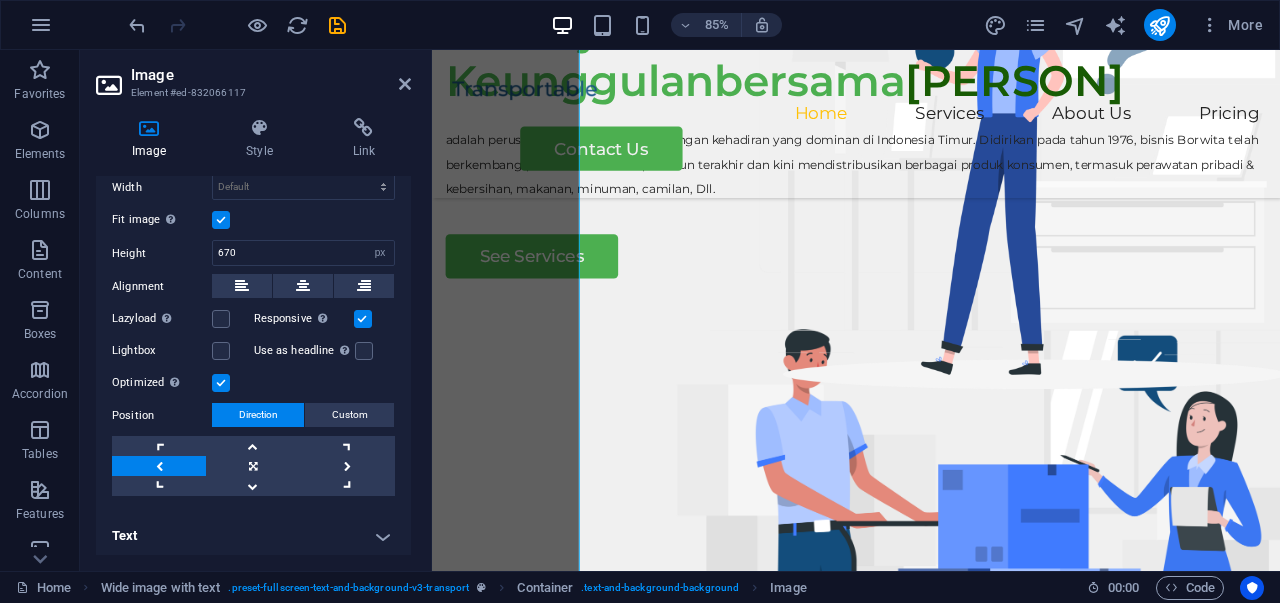 scroll, scrollTop: 0, scrollLeft: 0, axis: both 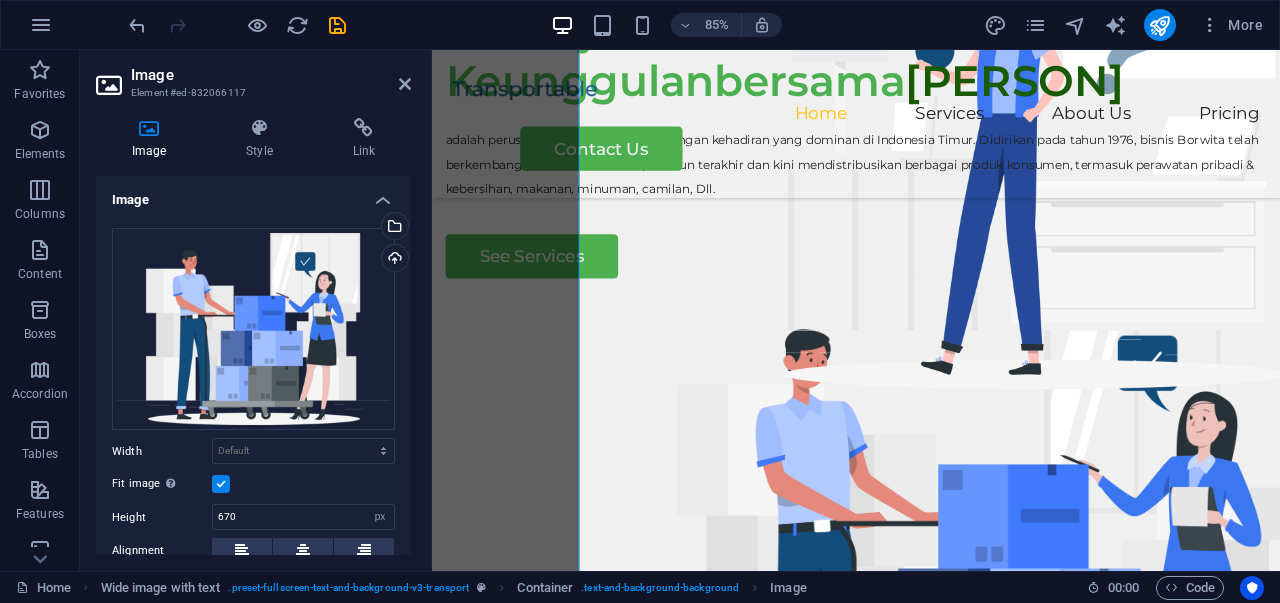 click on "Image Style Link Image Drag files here, click to choose files or select files from Files or our free stock photos & videos Select files from the file manager, stock photos, or upload file(s) Upload Width Default auto px rem % em vh vw Fit image Automatically fit image to a fixed width and height Height 670 Default auto px Alignment Lazyload Loading images after the page loads improves page speed. Responsive Automatically load retina image and smartphone optimized sizes. Lightbox Use as headline The image will be wrapped in an H1 headline tag. Useful for giving alternative text the weight of an H1 headline, e.g. for the logo. Leave unchecked if uncertain. Optimized Images are compressed to improve page speed. Position Direction Custom X offset 50 px rem % vh vw Y offset 50 px rem % vh vw Text Float No float Image left Image right Determine how text should behave around the image. Text Alternative text Image caption Paragraph Format Normal Heading 1 Heading 2 Heading 3 Heading 4 Heading 5 Heading 6 Code Arial 8" at bounding box center (253, 336) 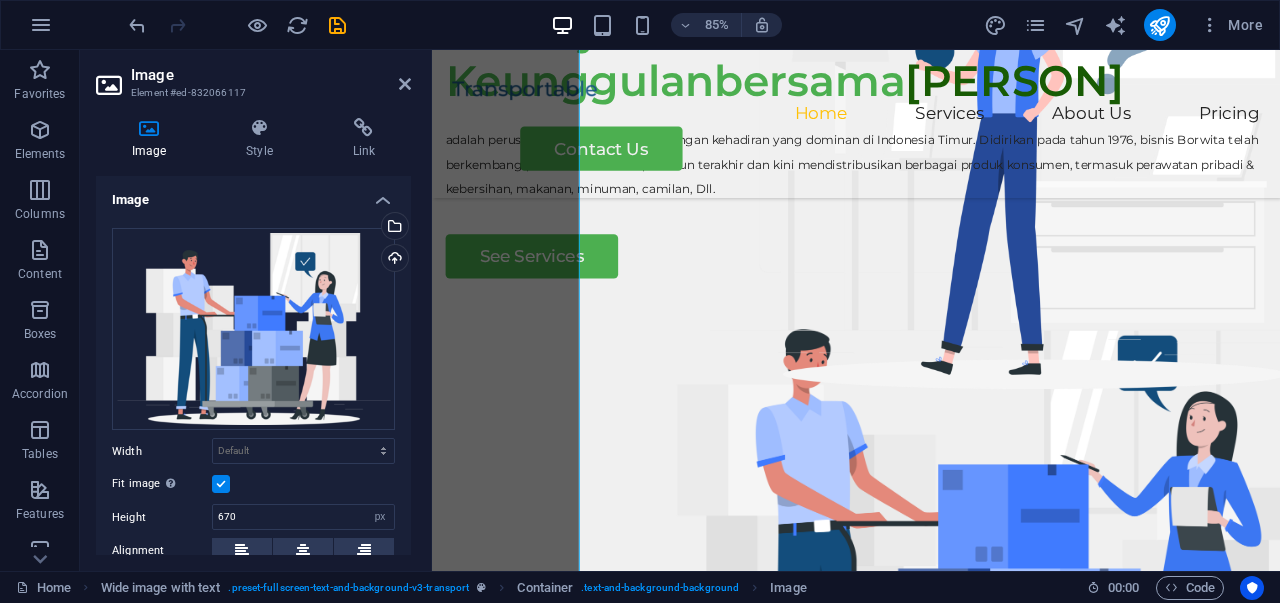 click at bounding box center [259, 128] 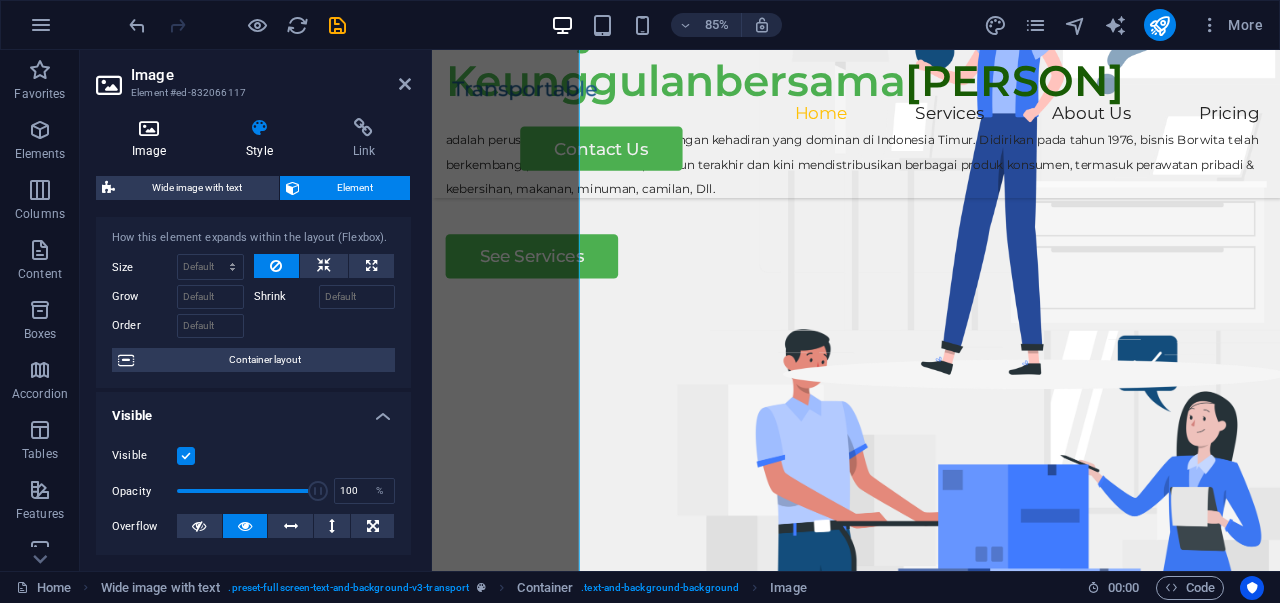scroll, scrollTop: 0, scrollLeft: 0, axis: both 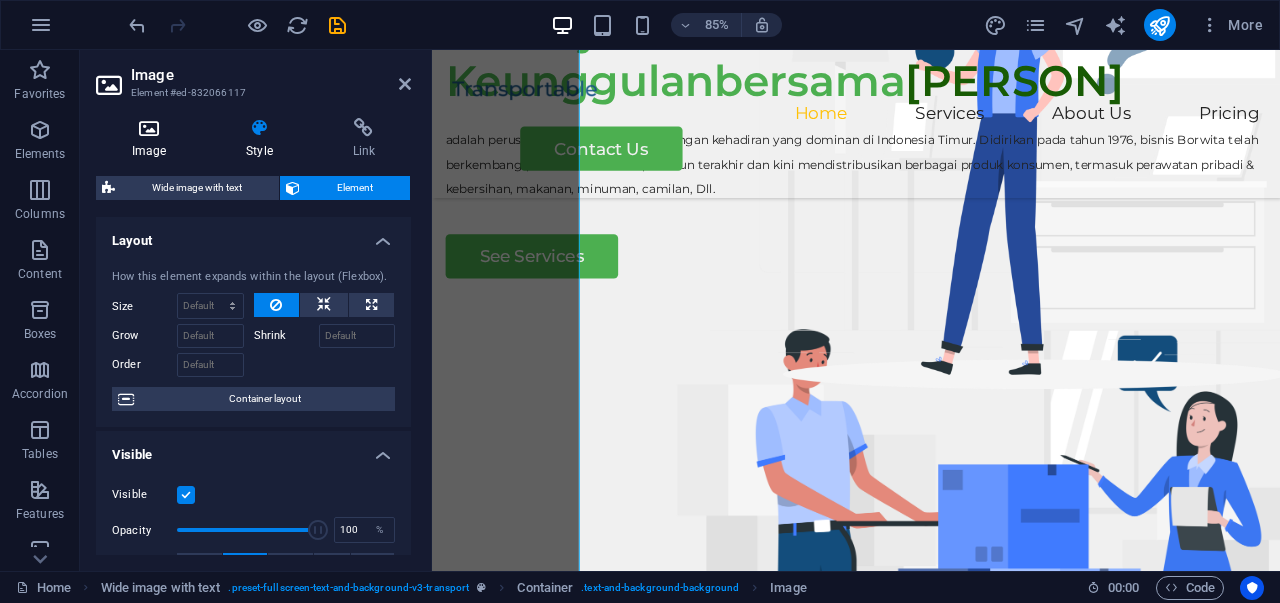 click on "Image" at bounding box center (153, 139) 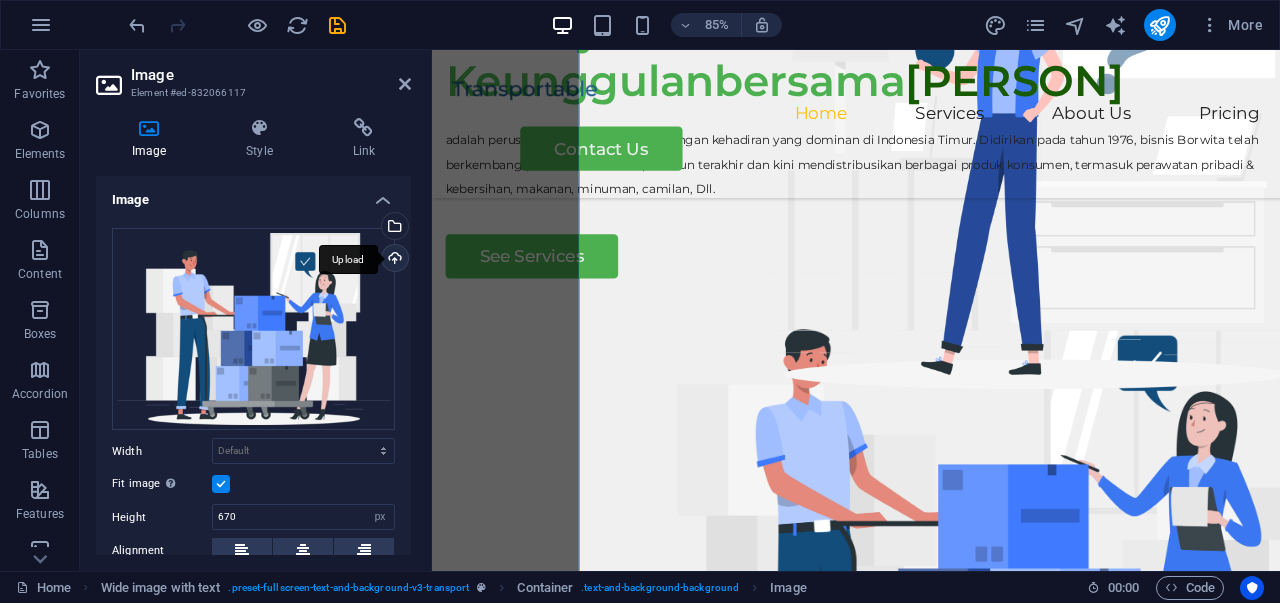 click on "Upload" at bounding box center (393, 260) 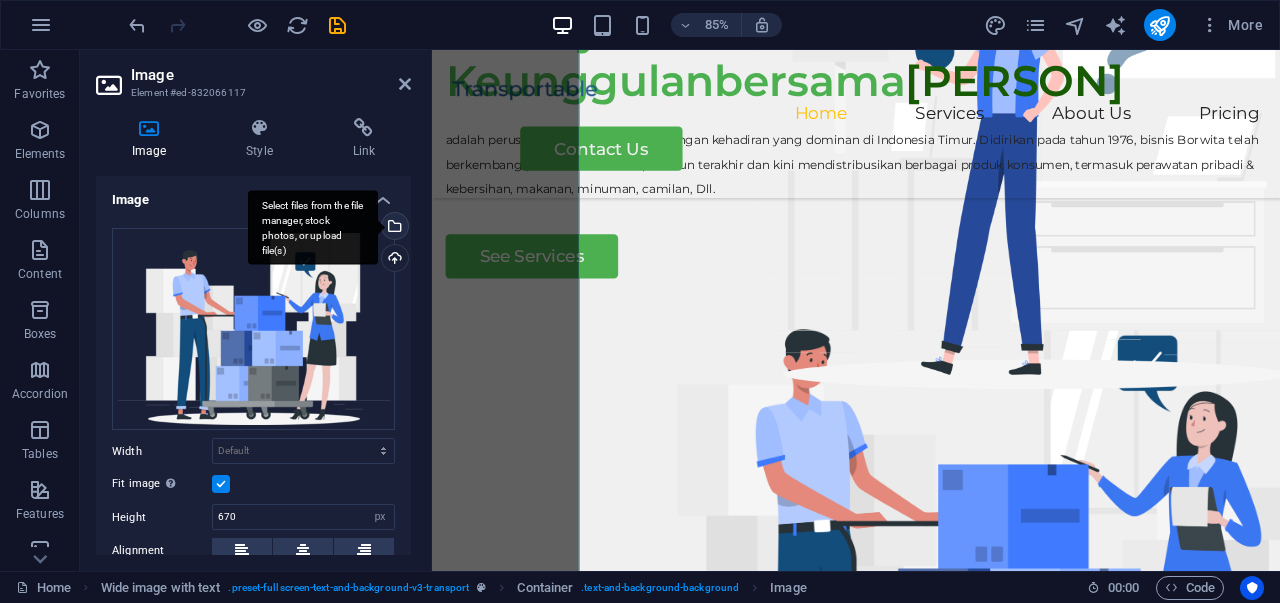 click on "Select files from the file manager, stock photos, or upload file(s)" at bounding box center [393, 228] 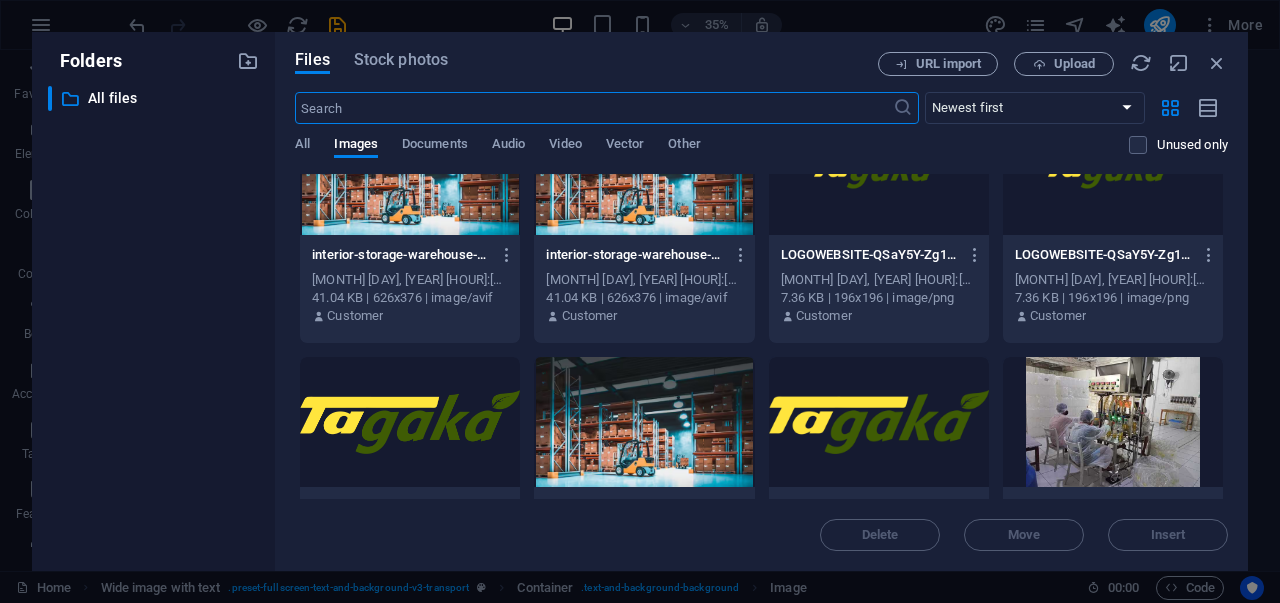 scroll, scrollTop: 100, scrollLeft: 0, axis: vertical 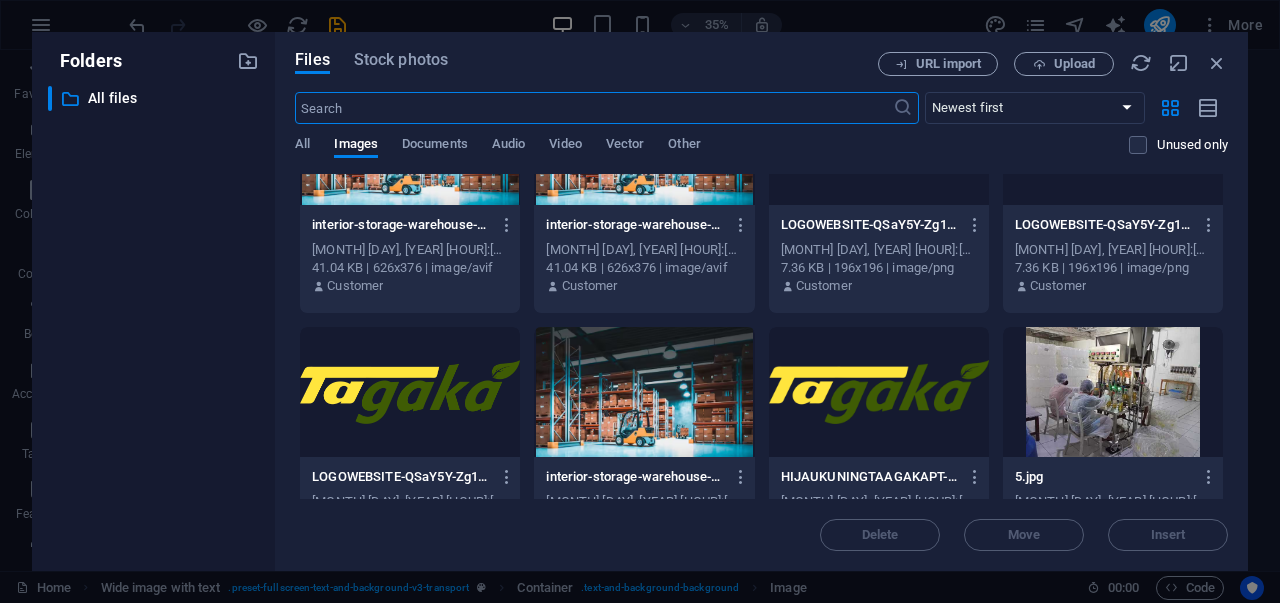 click at bounding box center (410, 392) 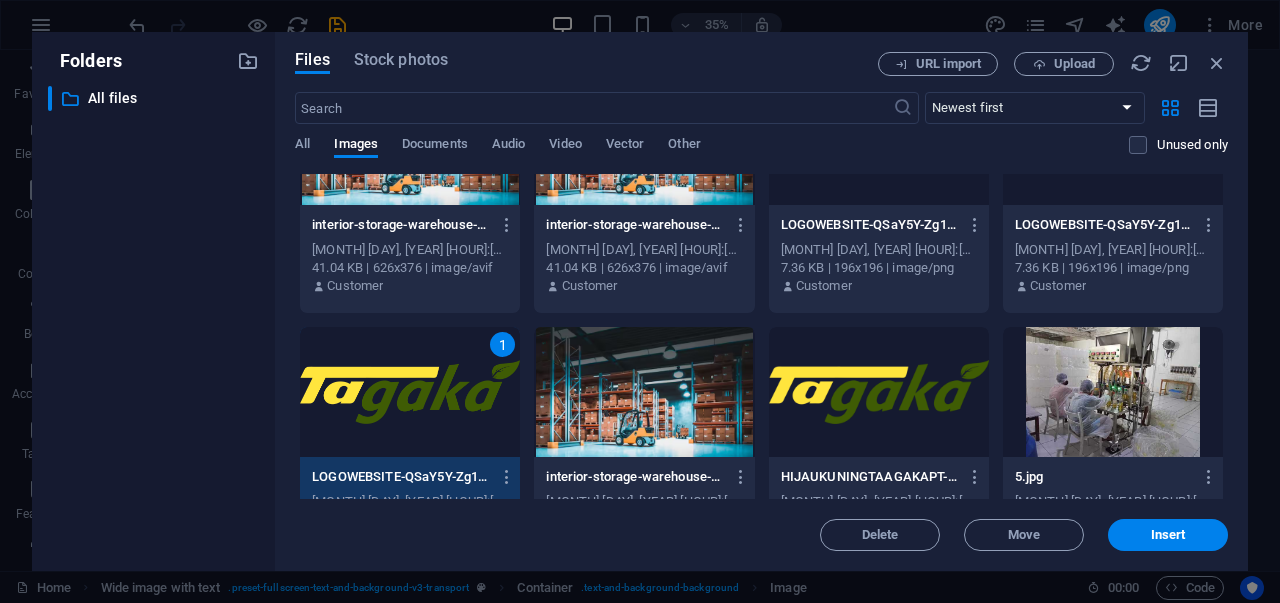 click on "1" at bounding box center (410, 392) 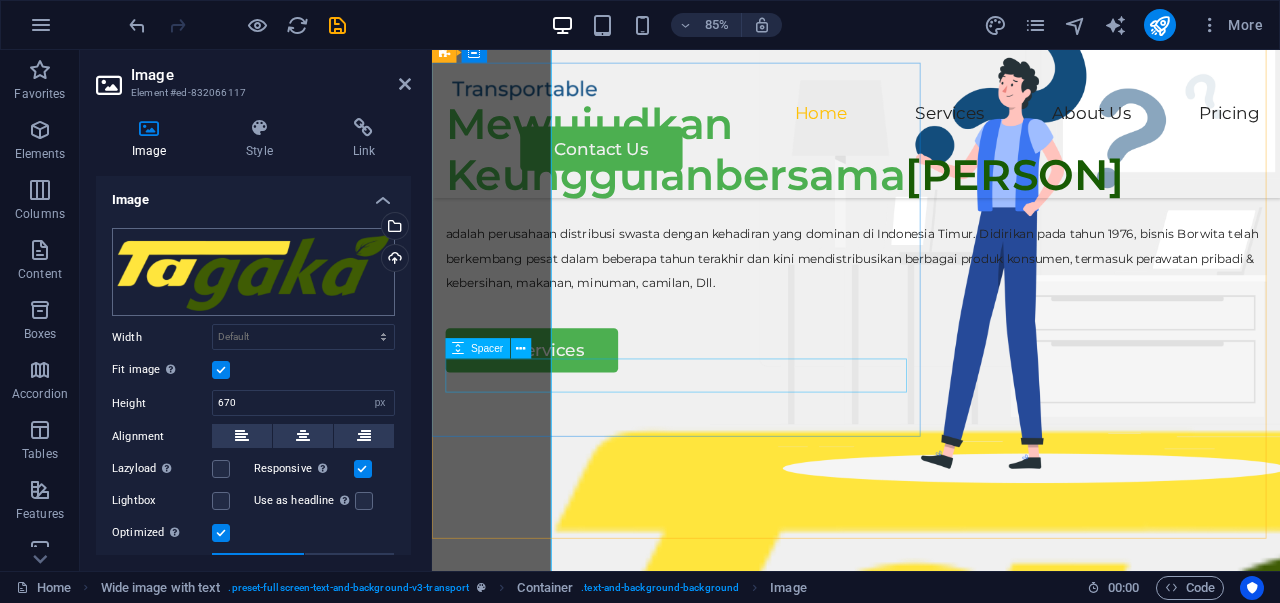 scroll, scrollTop: 0, scrollLeft: 0, axis: both 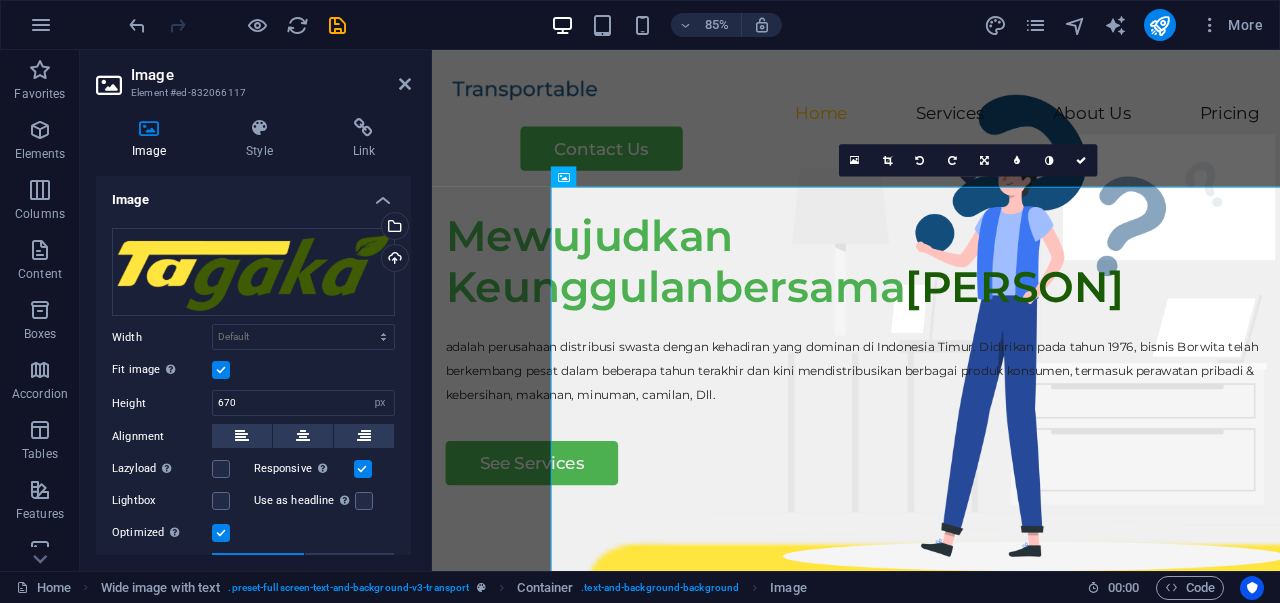 click at bounding box center [221, 370] 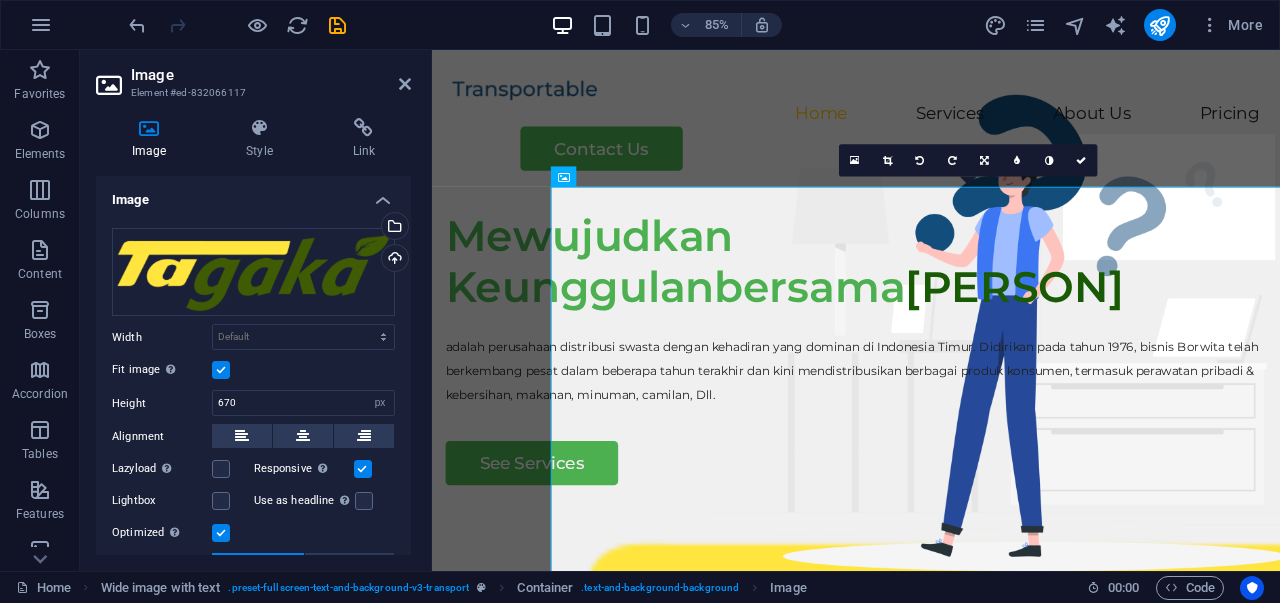 click on "Fit image Automatically fit image to a fixed width and height" at bounding box center [0, 0] 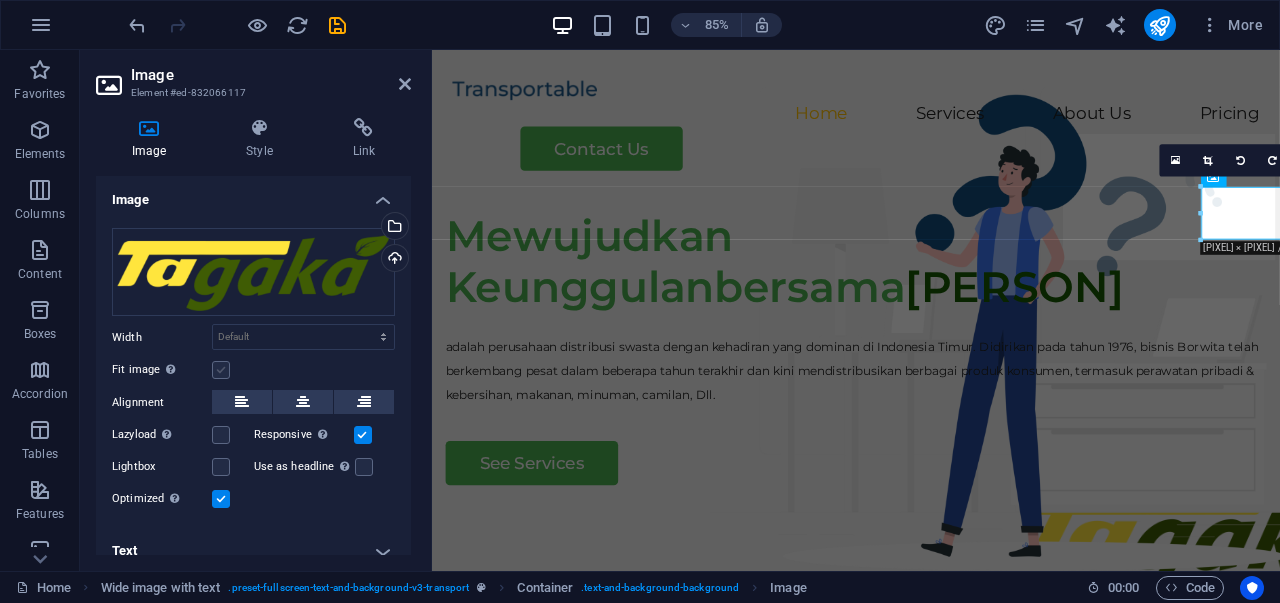 click at bounding box center (221, 370) 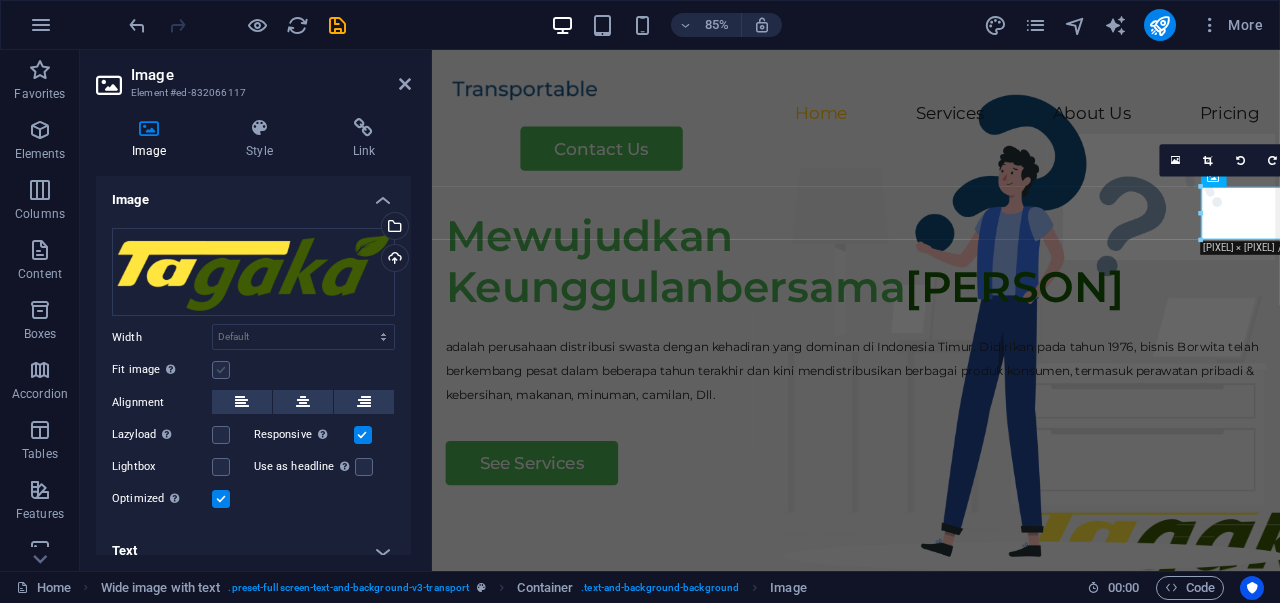 click on "Fit image Automatically fit image to a fixed width and height" at bounding box center [0, 0] 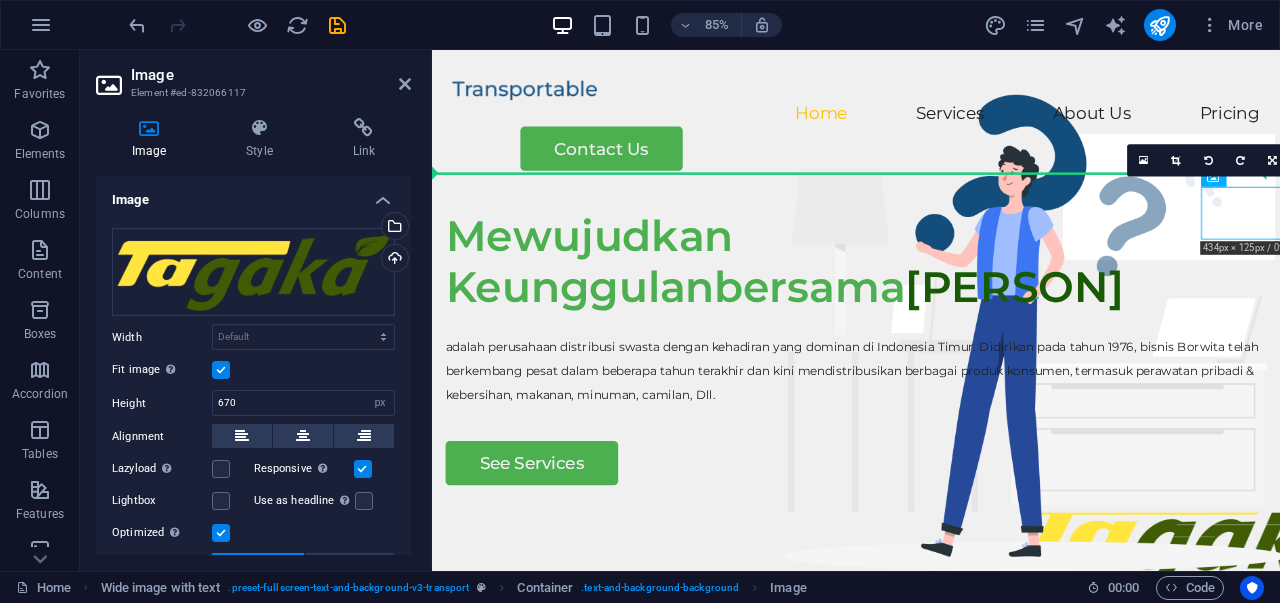 drag, startPoint x: 1362, startPoint y: 262, endPoint x: 1200, endPoint y: 372, distance: 195.81624 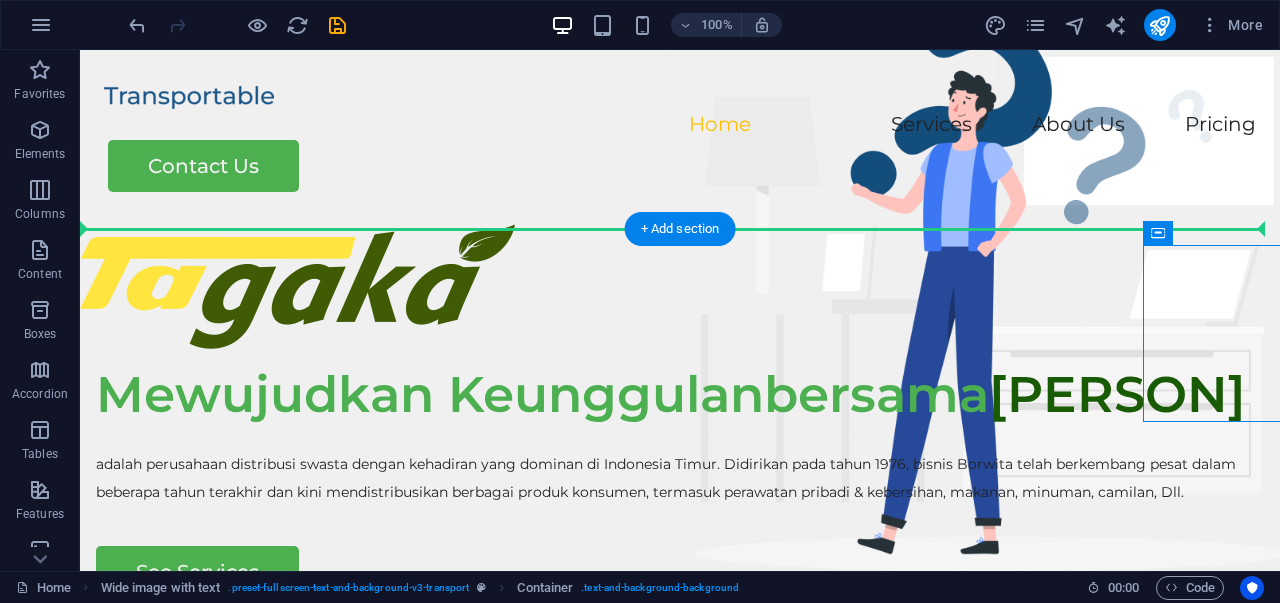 drag, startPoint x: 1167, startPoint y: 299, endPoint x: 1028, endPoint y: 341, distance: 145.20676 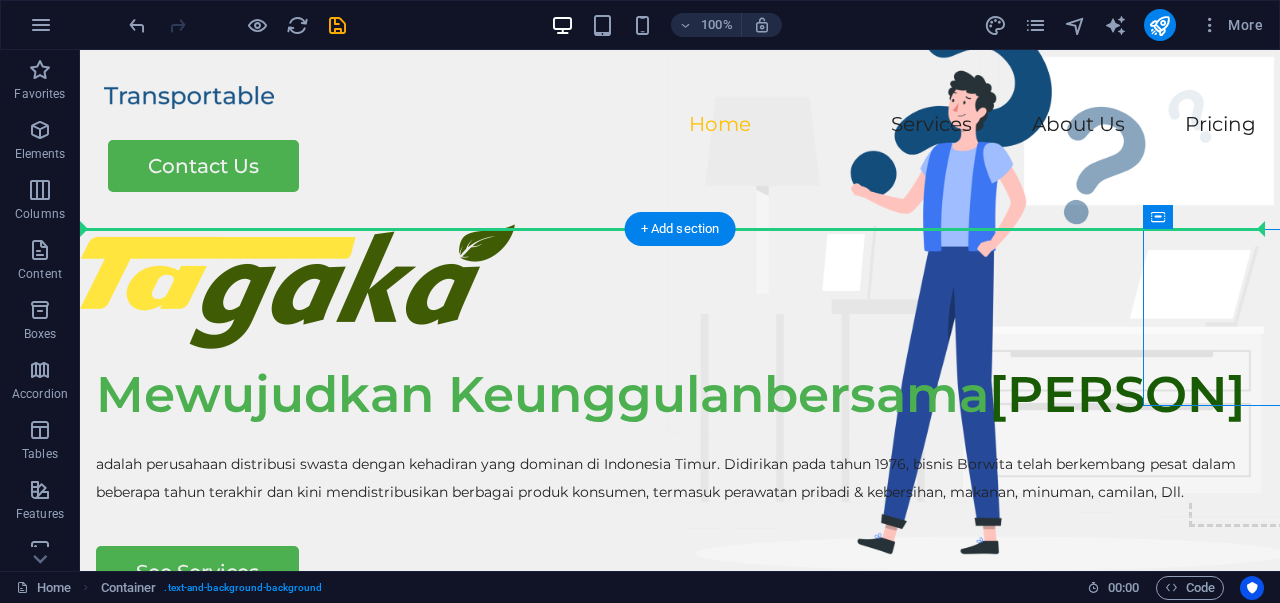 drag, startPoint x: 1236, startPoint y: 262, endPoint x: 872, endPoint y: 296, distance: 365.58447 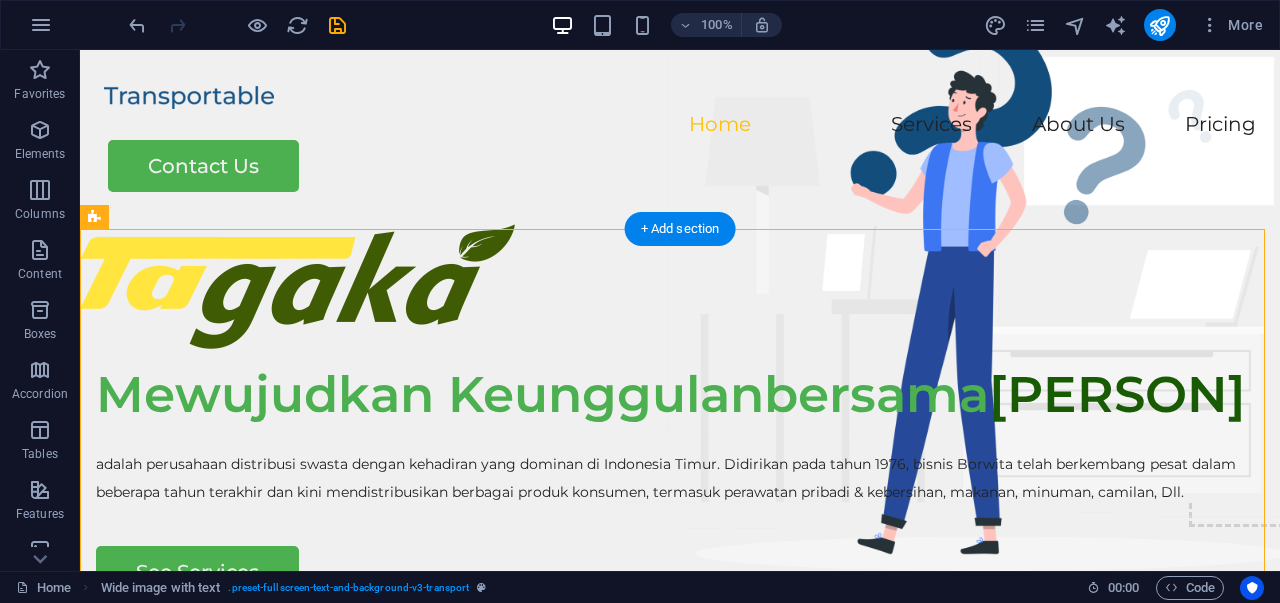drag, startPoint x: 1148, startPoint y: 306, endPoint x: 974, endPoint y: 355, distance: 180.7678 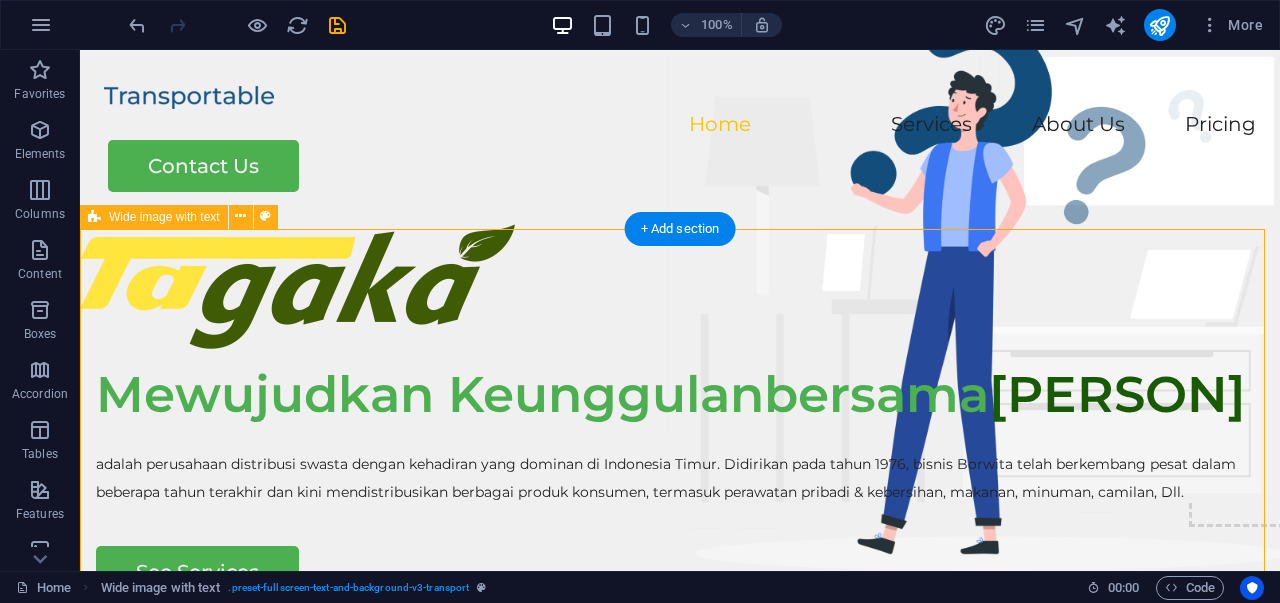 click on "Mewujudkan Keunggulanbersama  Tagaka adalah perusahaan distribusi swasta dengan kehadiran yang dominan di Indonesia Timur. Didirikan pada tahun 1976, bisnis Borwita telah berkembang pesat dalam beberapa tahun terakhir dan kini mendistribusikan berbagai produk konsumen, termasuk perawatan pribadi & kebersihan, makanan, minuman, camilan, Dll. See Services" at bounding box center [680, 732] 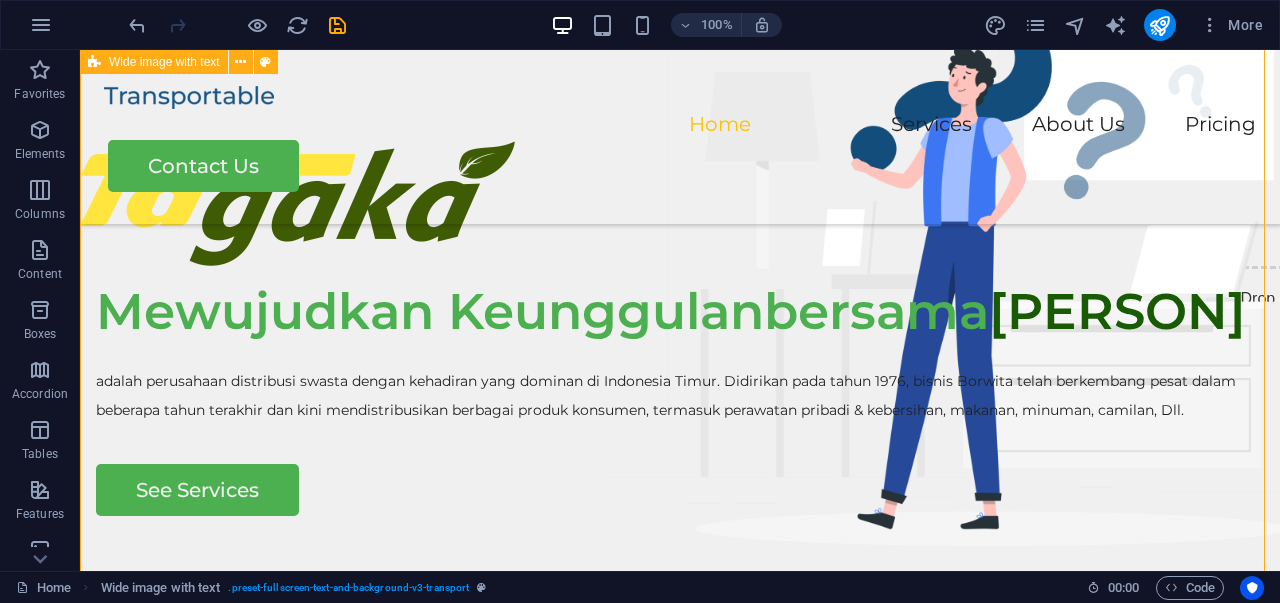 scroll, scrollTop: 0, scrollLeft: 0, axis: both 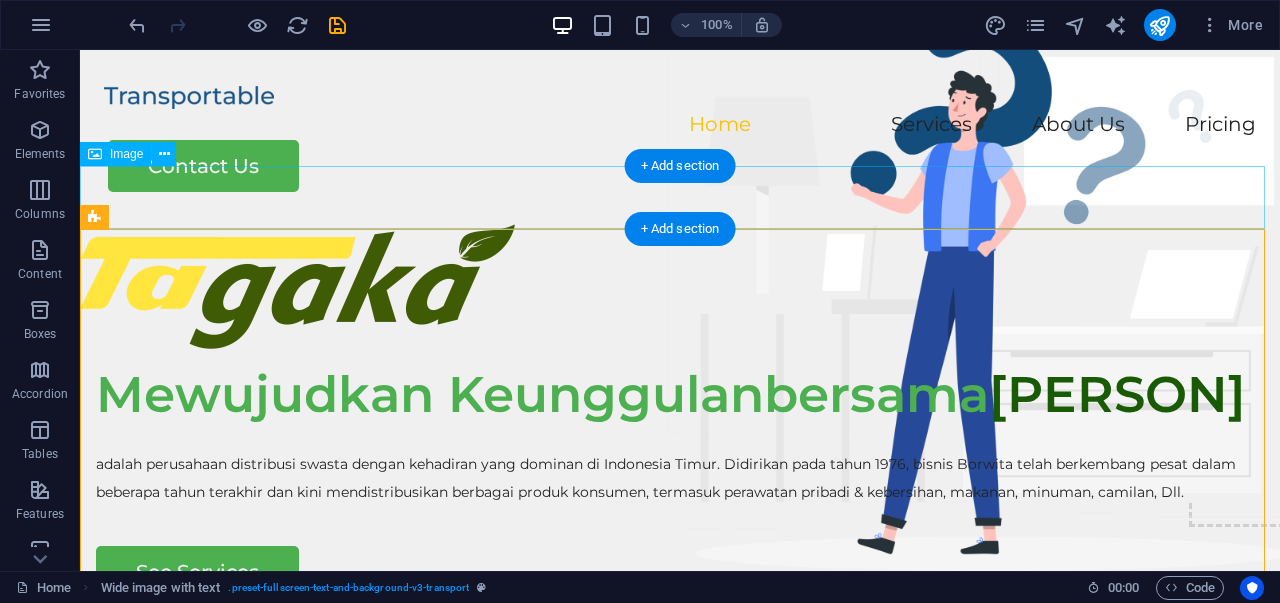 click at bounding box center (680, 286) 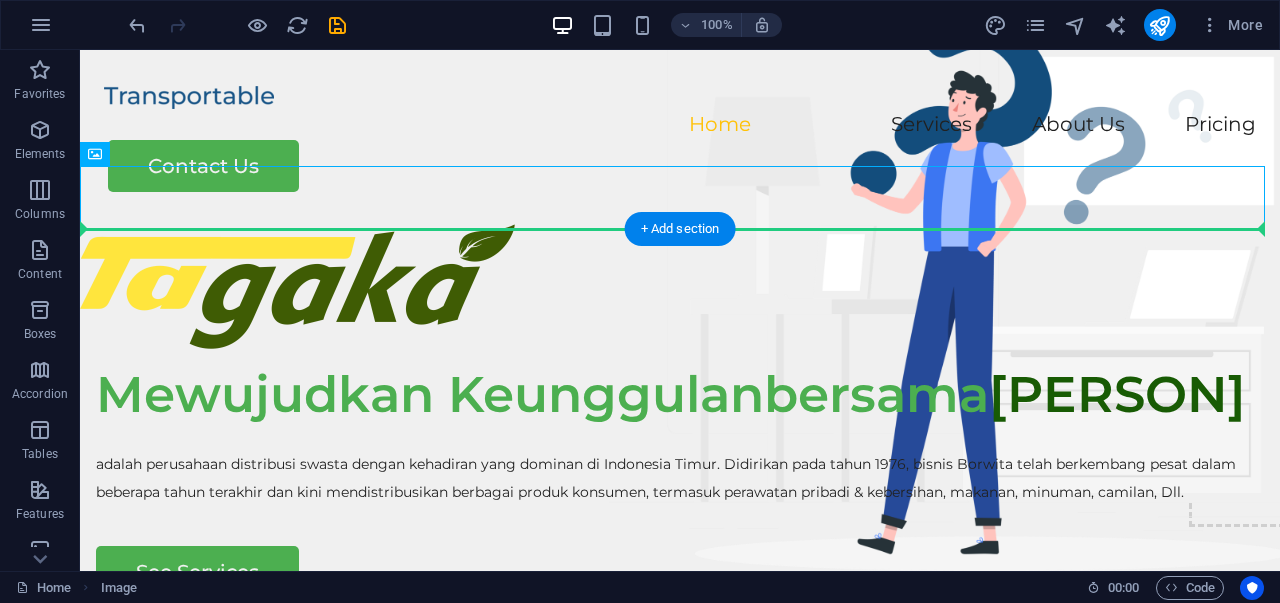 drag, startPoint x: 230, startPoint y: 188, endPoint x: 1226, endPoint y: 327, distance: 1005.6525 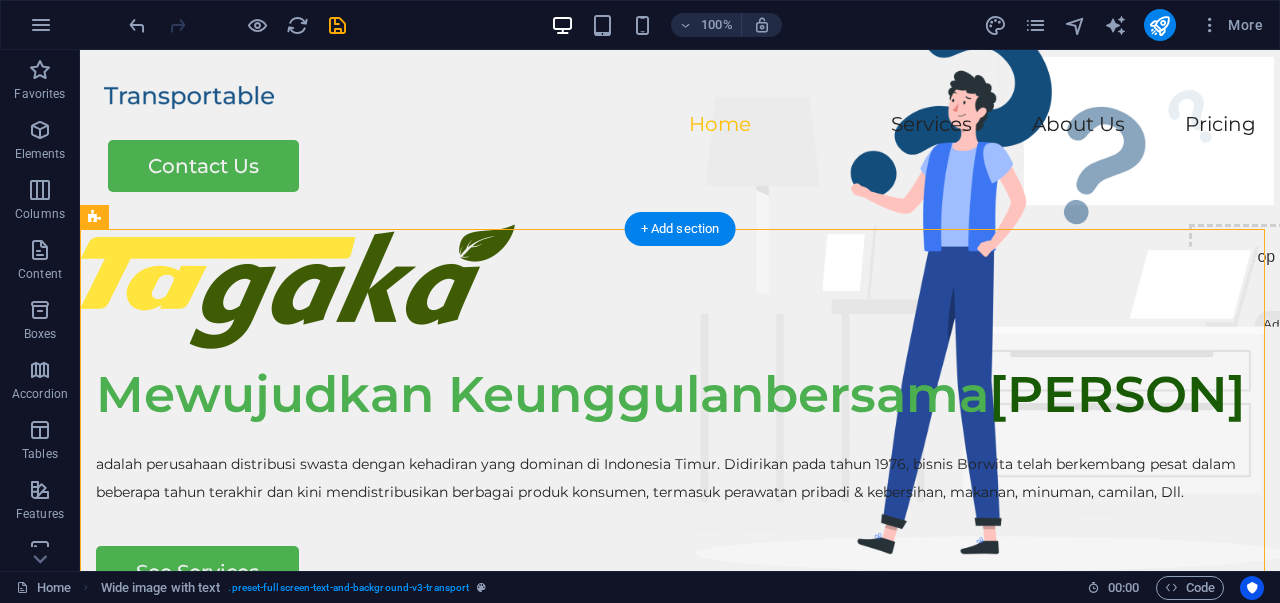 drag, startPoint x: 1163, startPoint y: 291, endPoint x: 743, endPoint y: 285, distance: 420.04285 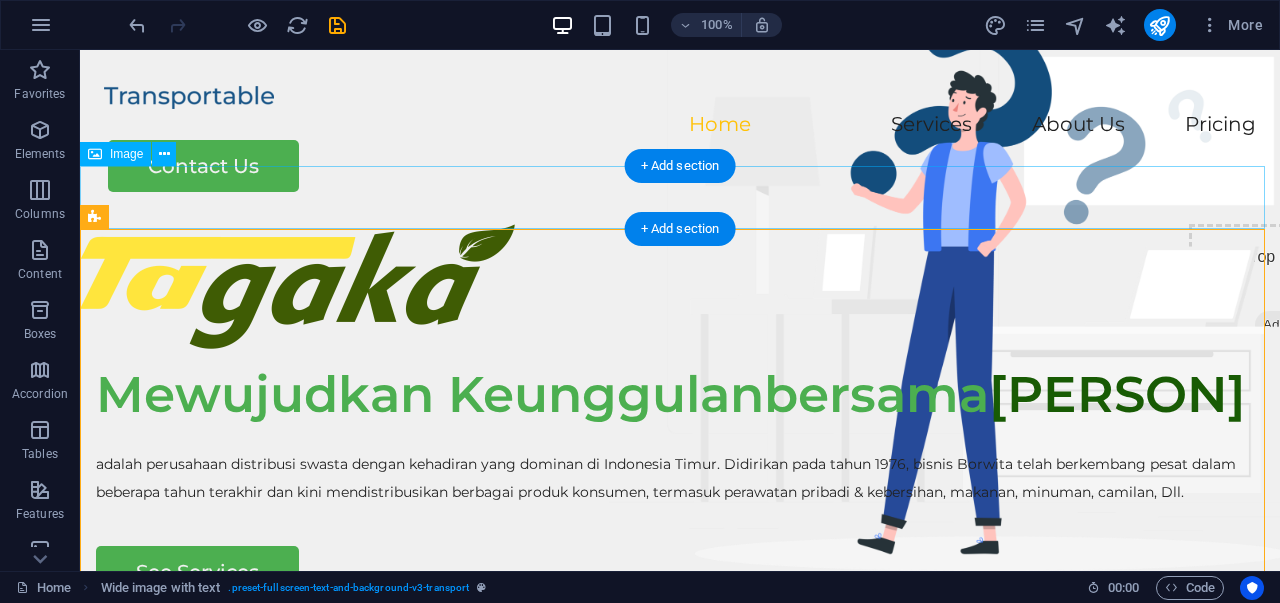 click at bounding box center [680, 286] 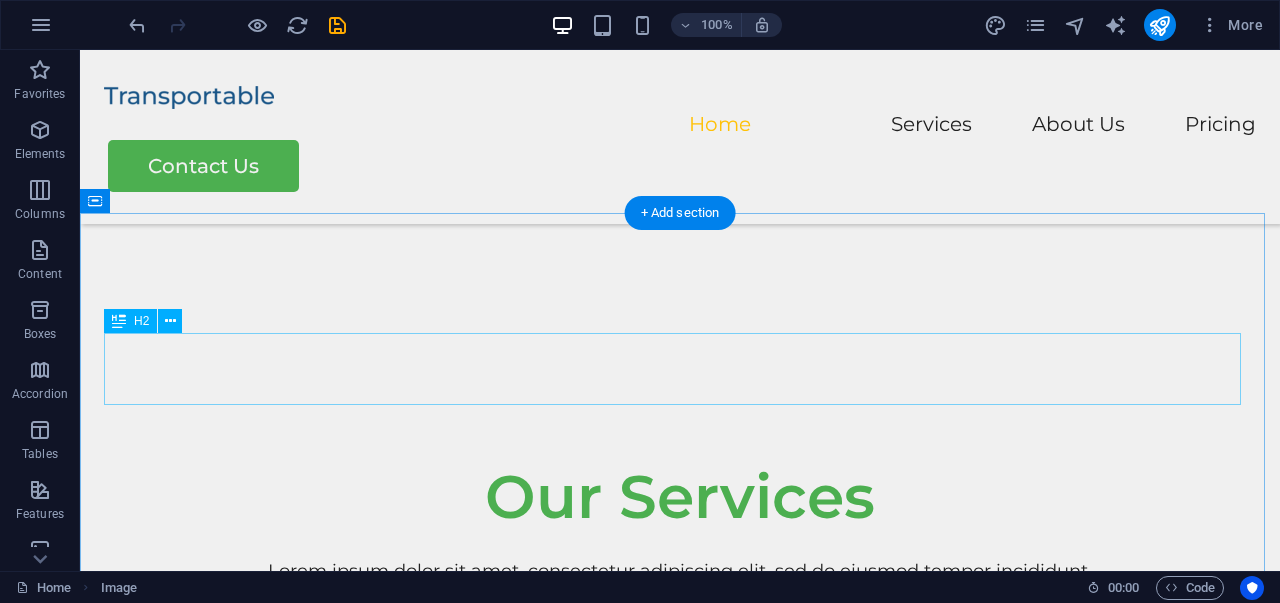scroll, scrollTop: 900, scrollLeft: 0, axis: vertical 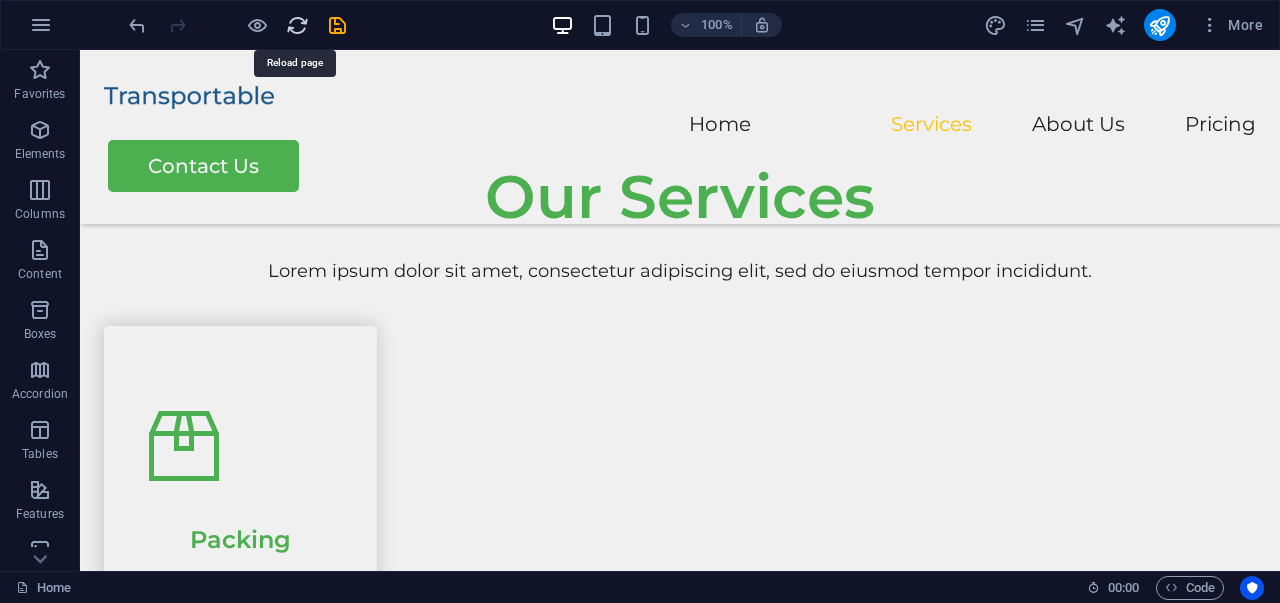 click at bounding box center (297, 25) 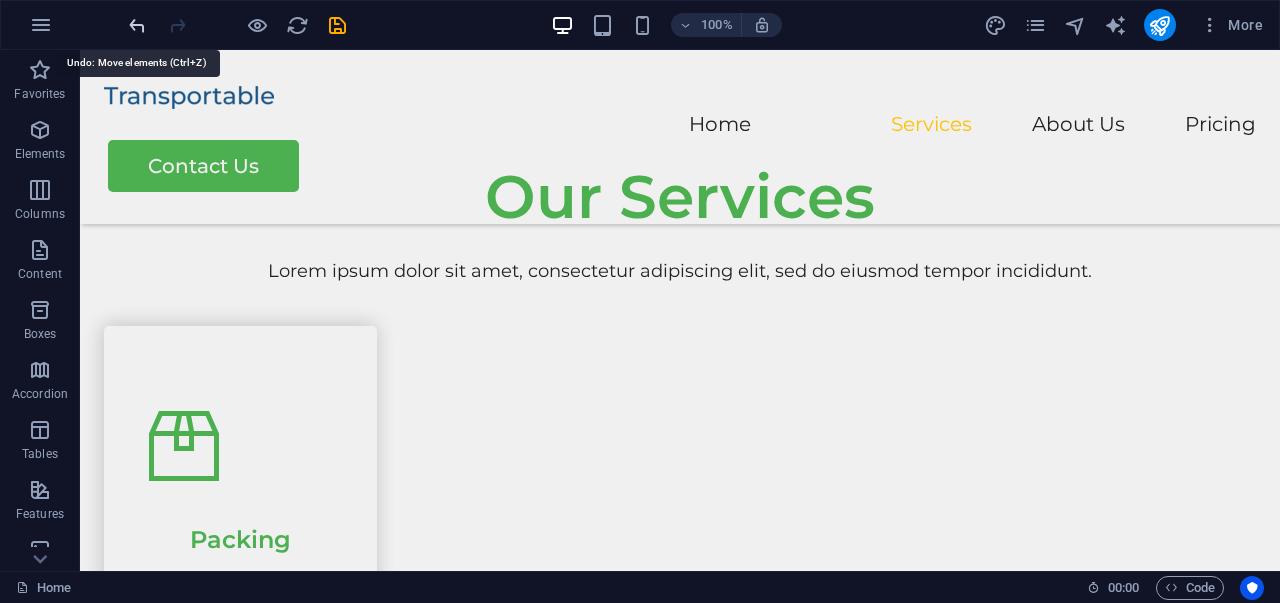 click at bounding box center [137, 25] 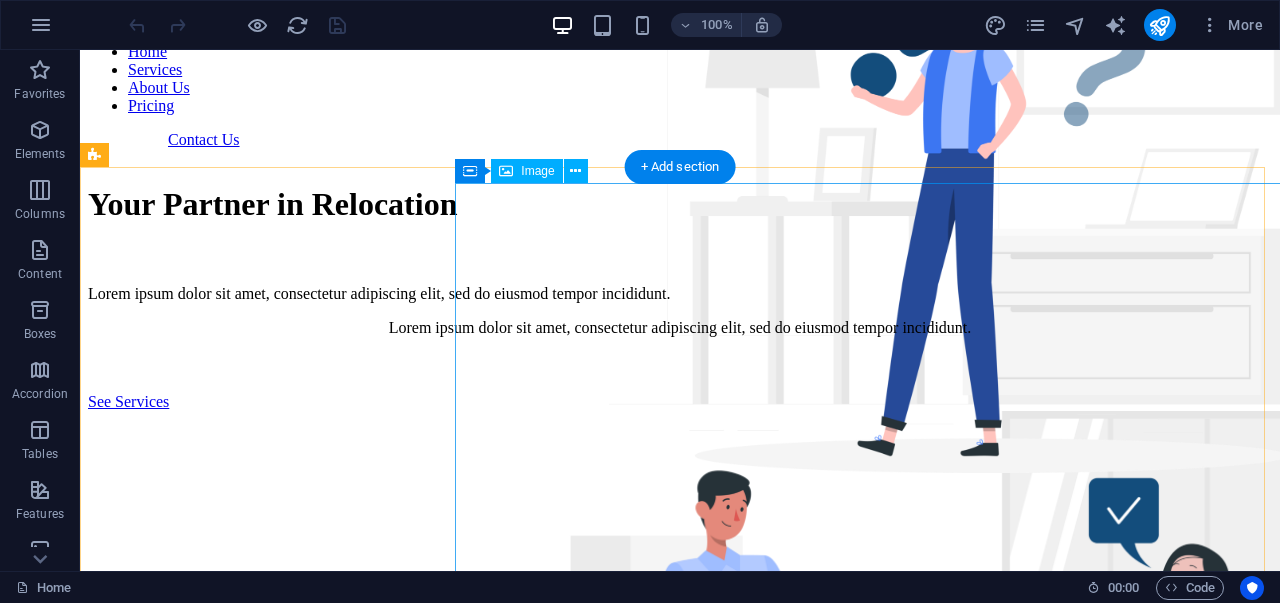 scroll, scrollTop: 200, scrollLeft: 0, axis: vertical 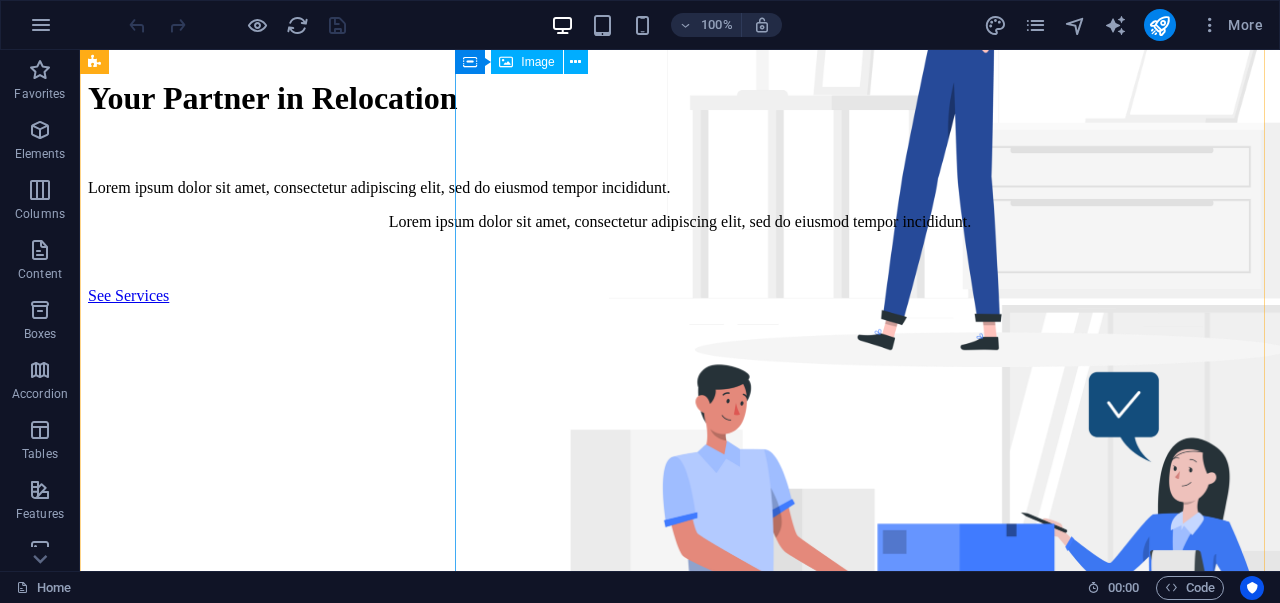 click at bounding box center [945, 642] 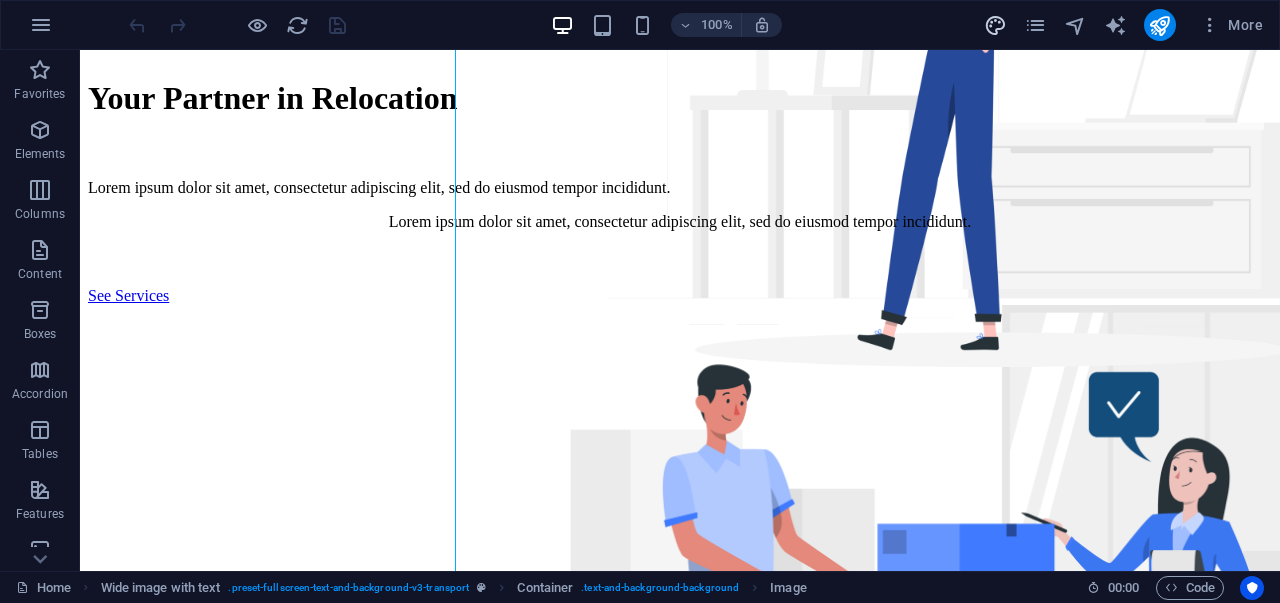 click at bounding box center [995, 25] 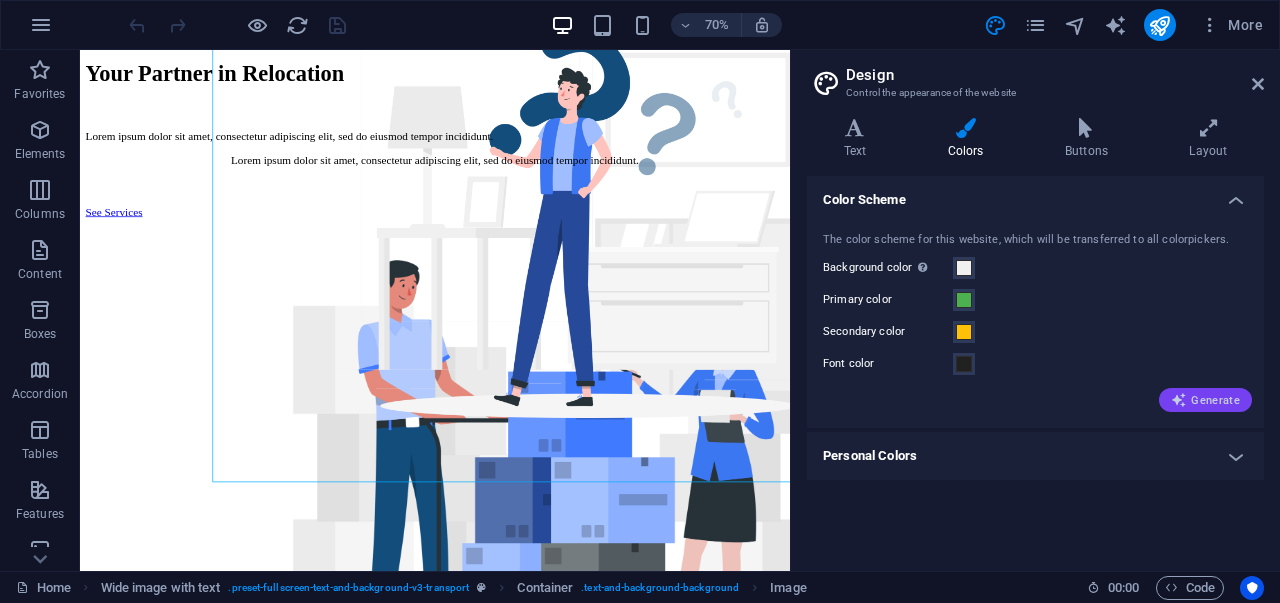 click at bounding box center [1179, 400] 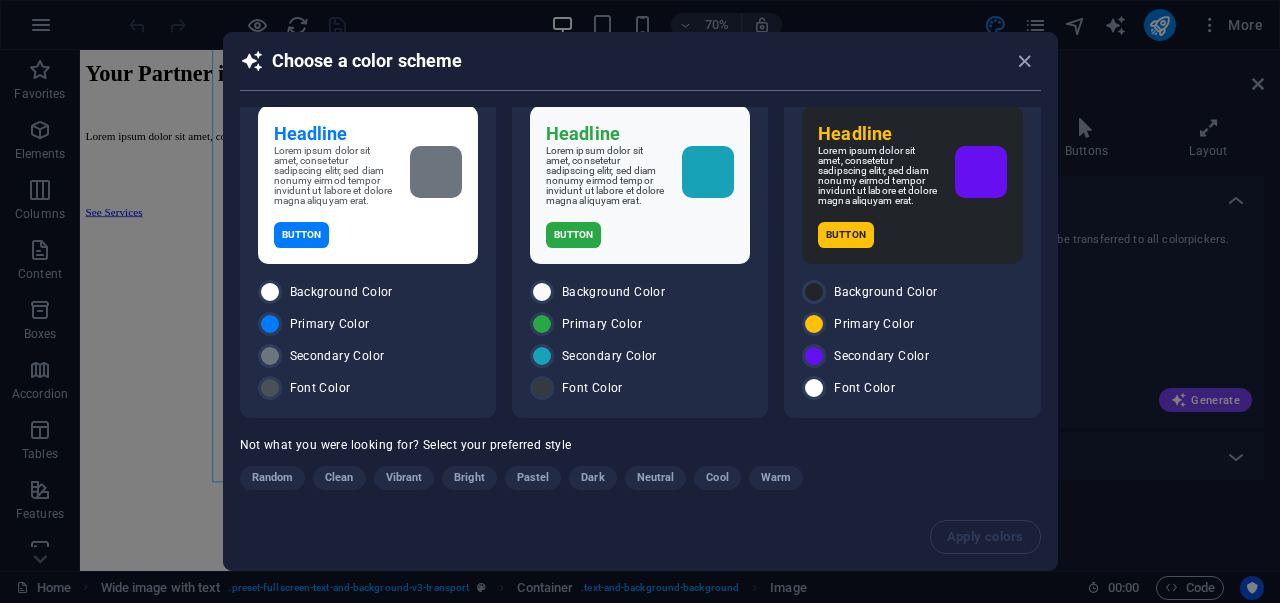 scroll, scrollTop: 57, scrollLeft: 0, axis: vertical 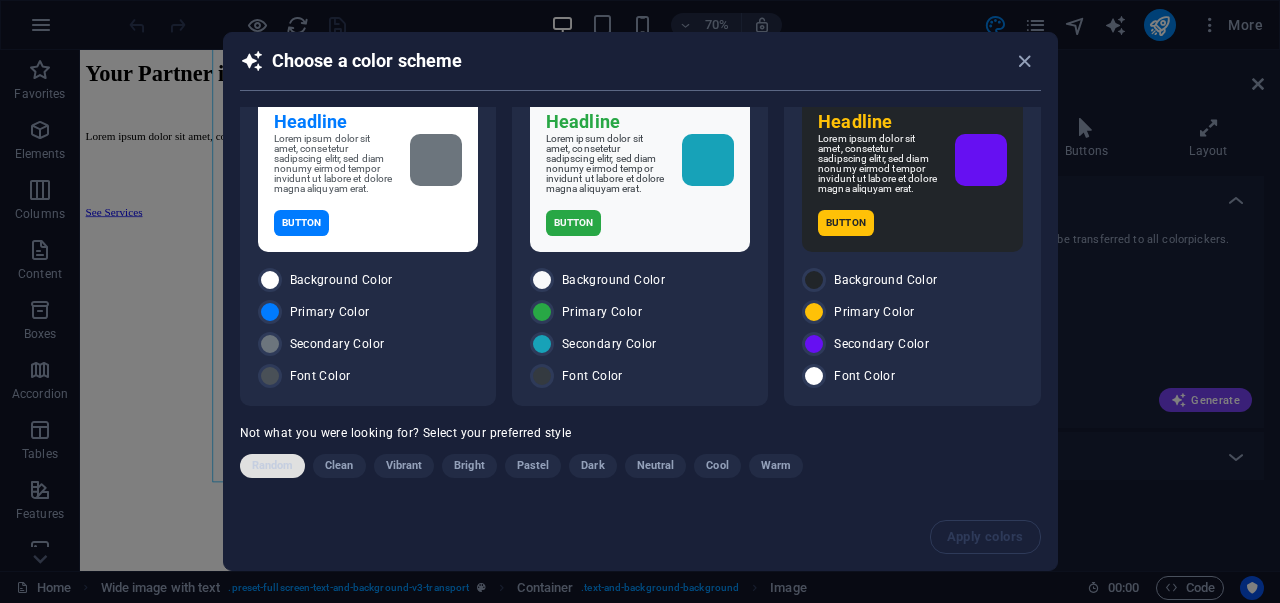 click on "Random" at bounding box center [273, 466] 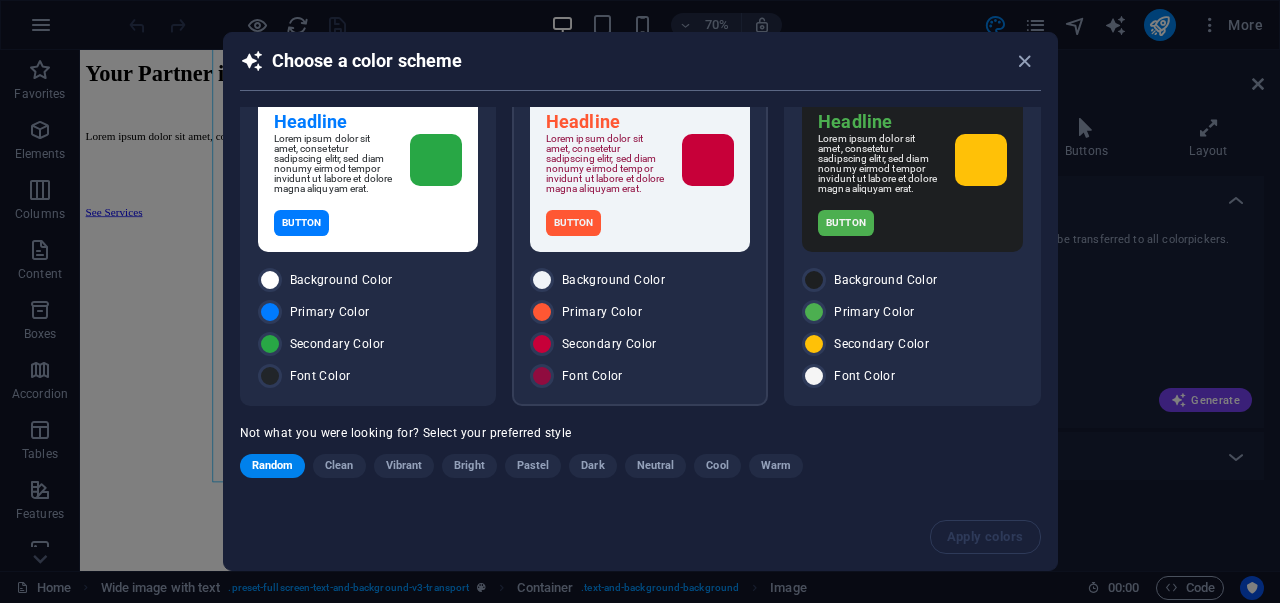 scroll, scrollTop: 0, scrollLeft: 0, axis: both 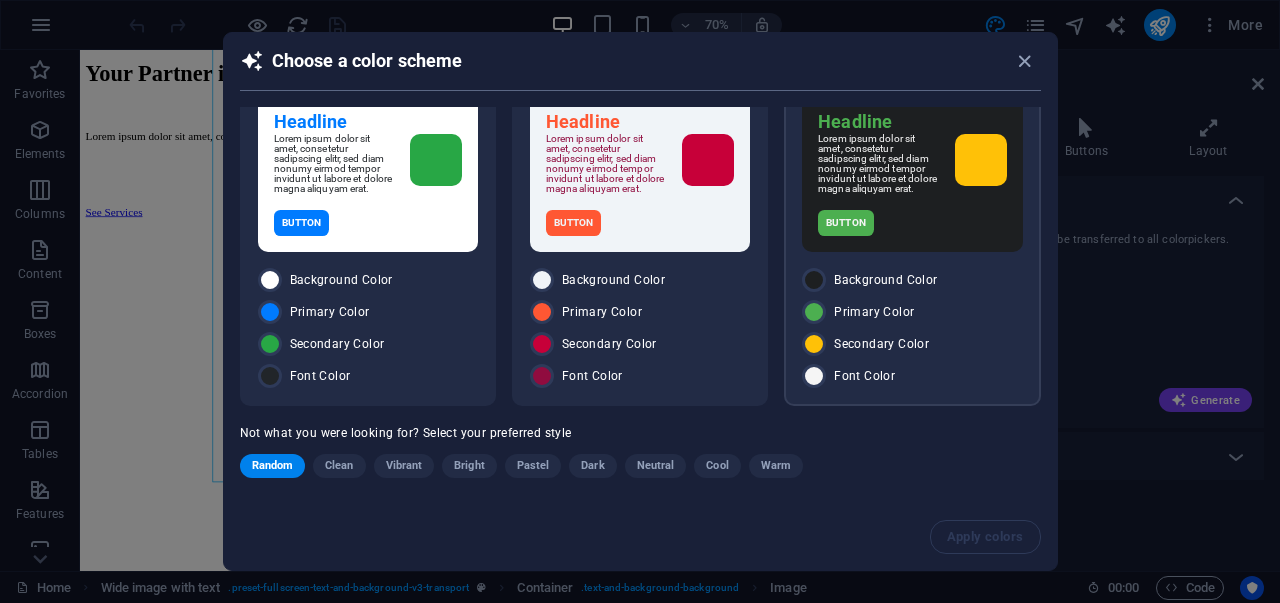 click on "Headline Lorem ipsum dolor sit amet, consetetur sadipscing elitr, sed diam nonumy eirmod tempor invidunt ut labore et dolore magna aliquyam erat. Button" at bounding box center (912, 173) 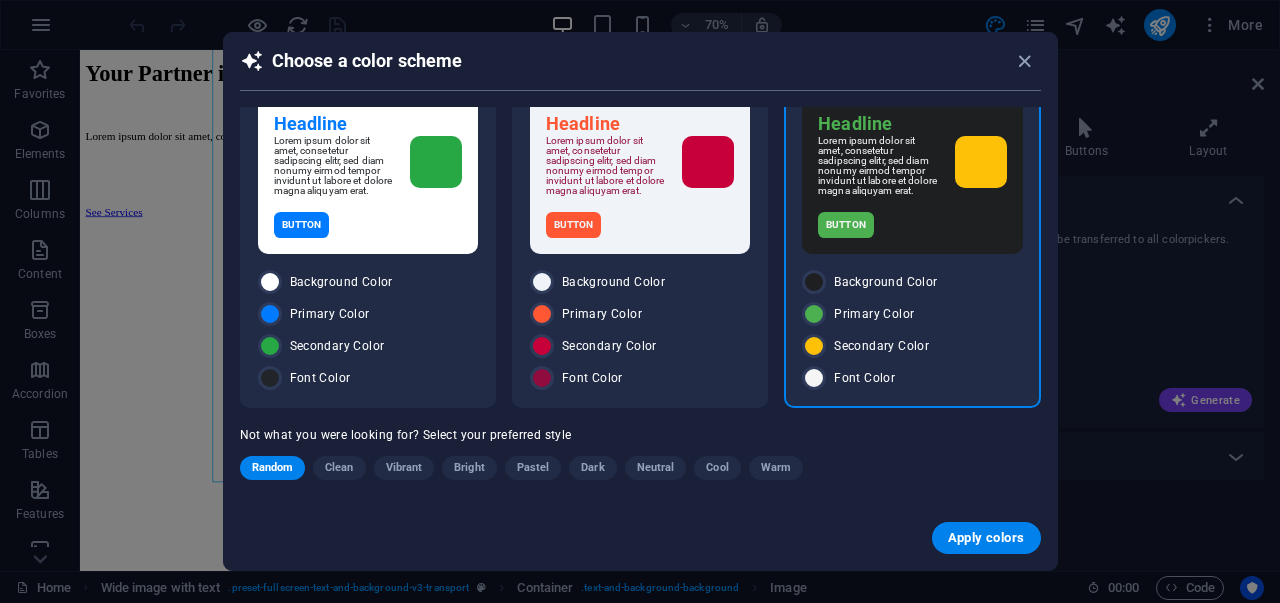 click on "Apply colors" at bounding box center [640, 538] 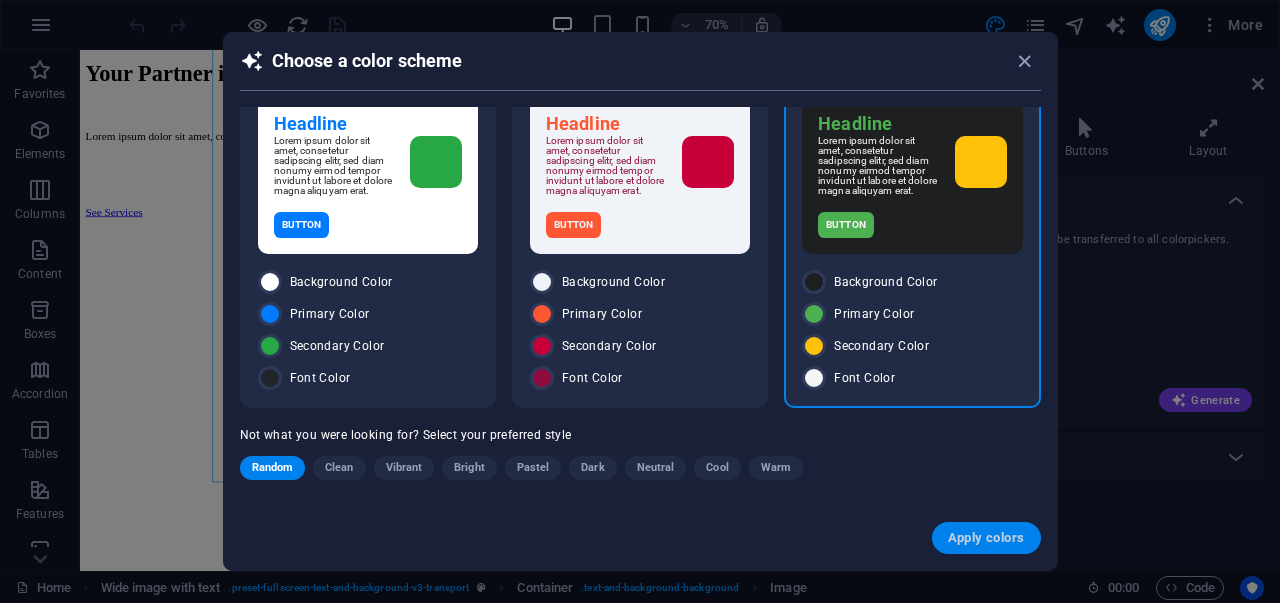 click on "Apply colors" at bounding box center (986, 538) 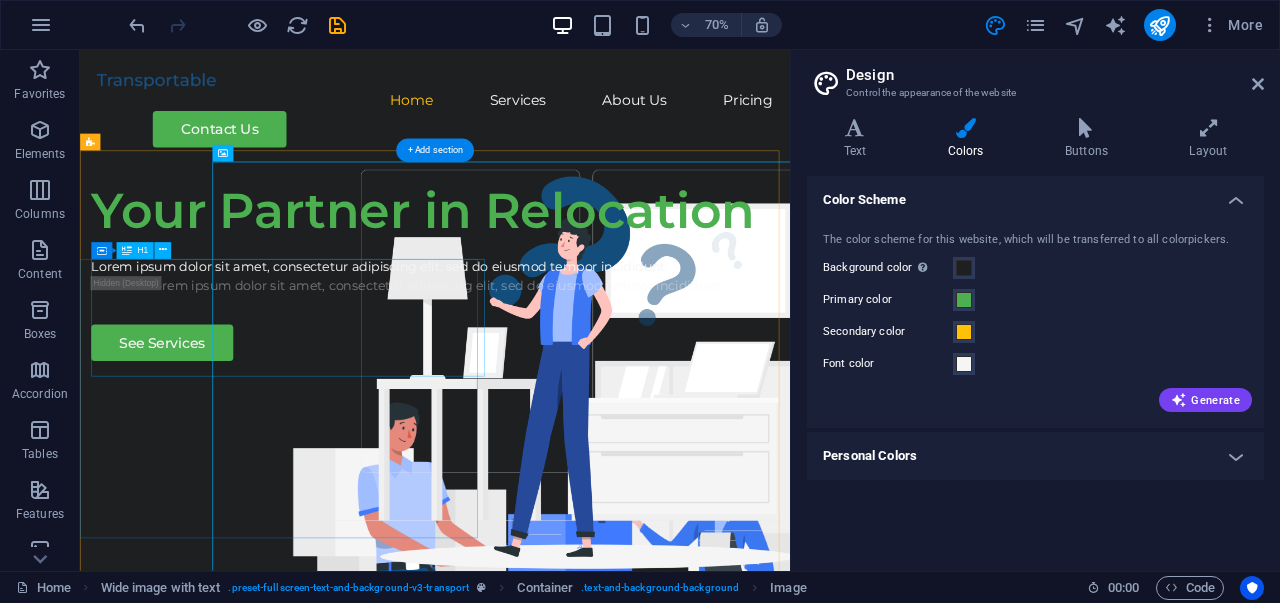 scroll, scrollTop: 0, scrollLeft: 0, axis: both 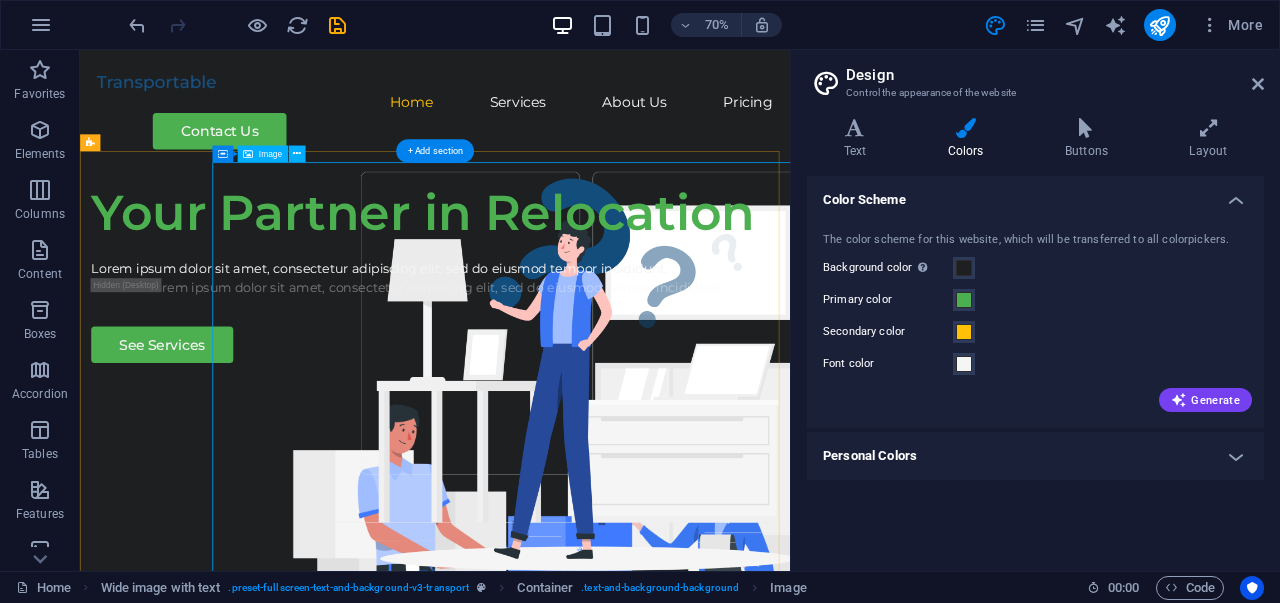click at bounding box center [759, 832] 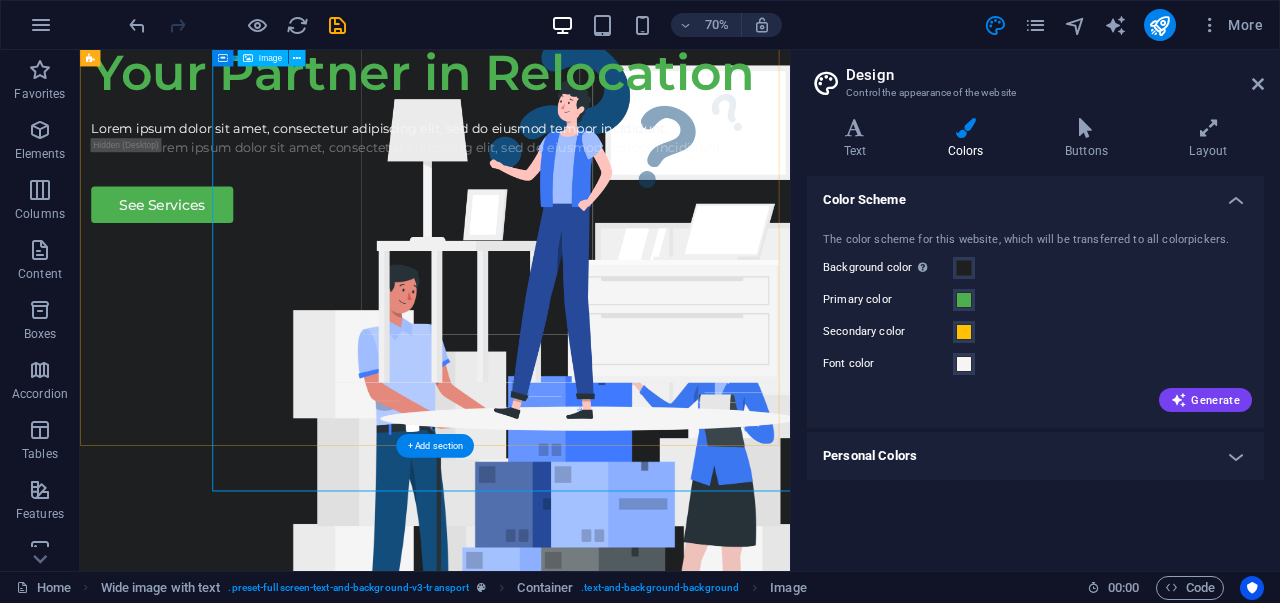 scroll, scrollTop: 0, scrollLeft: 0, axis: both 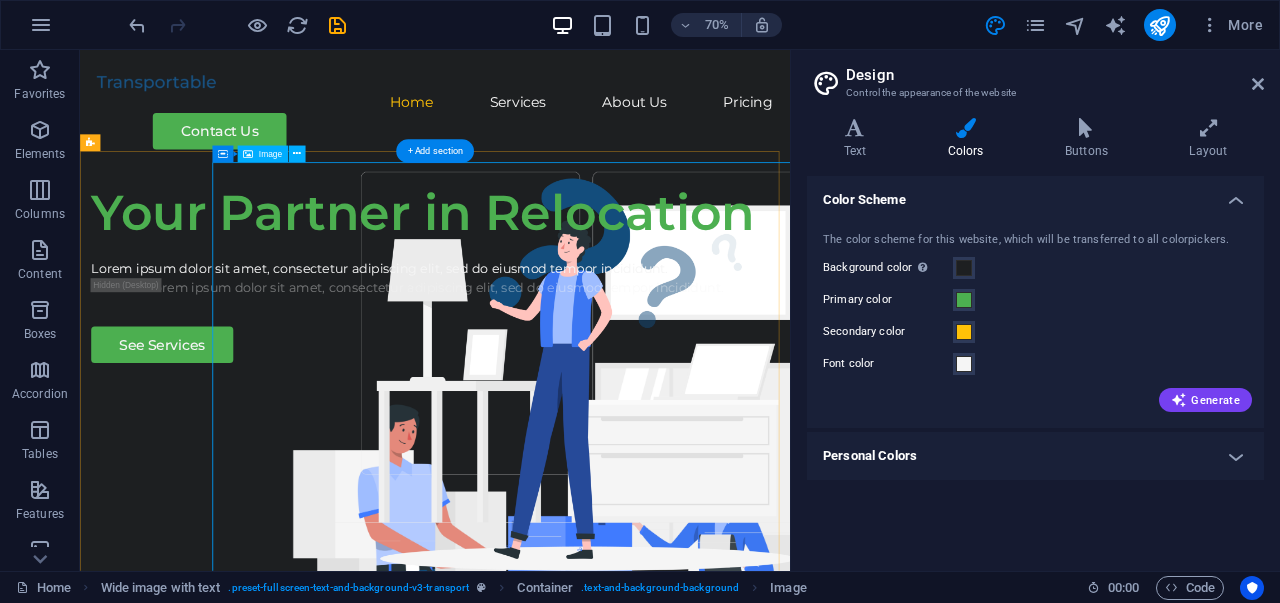 click at bounding box center (759, 832) 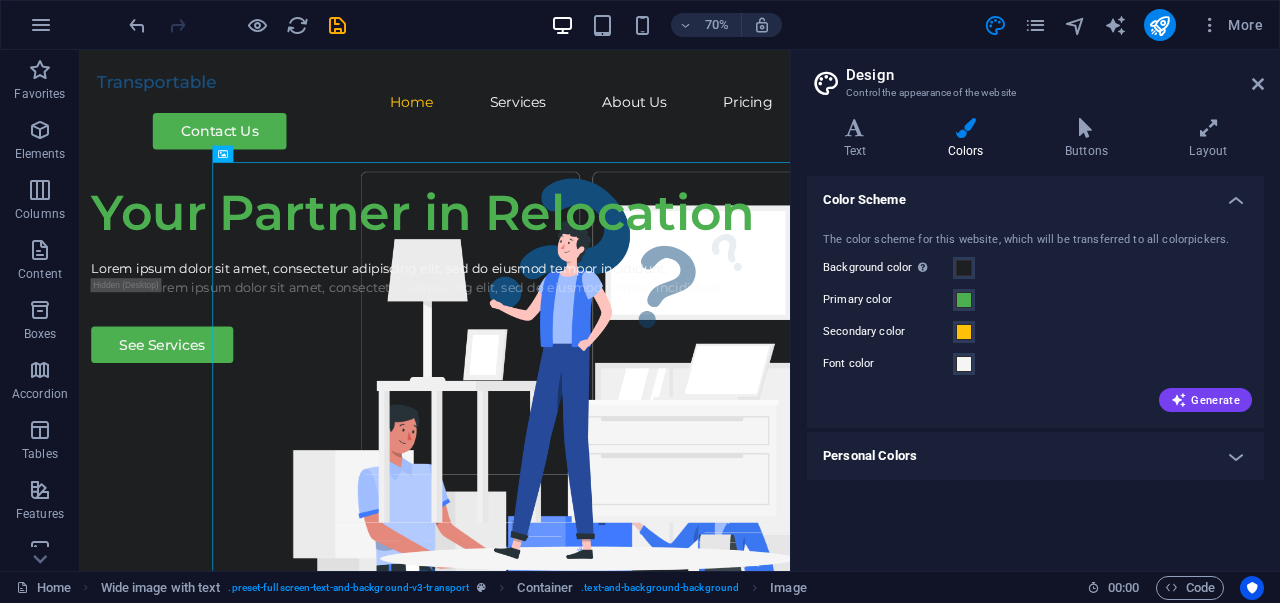 click on "Design" at bounding box center [1055, 75] 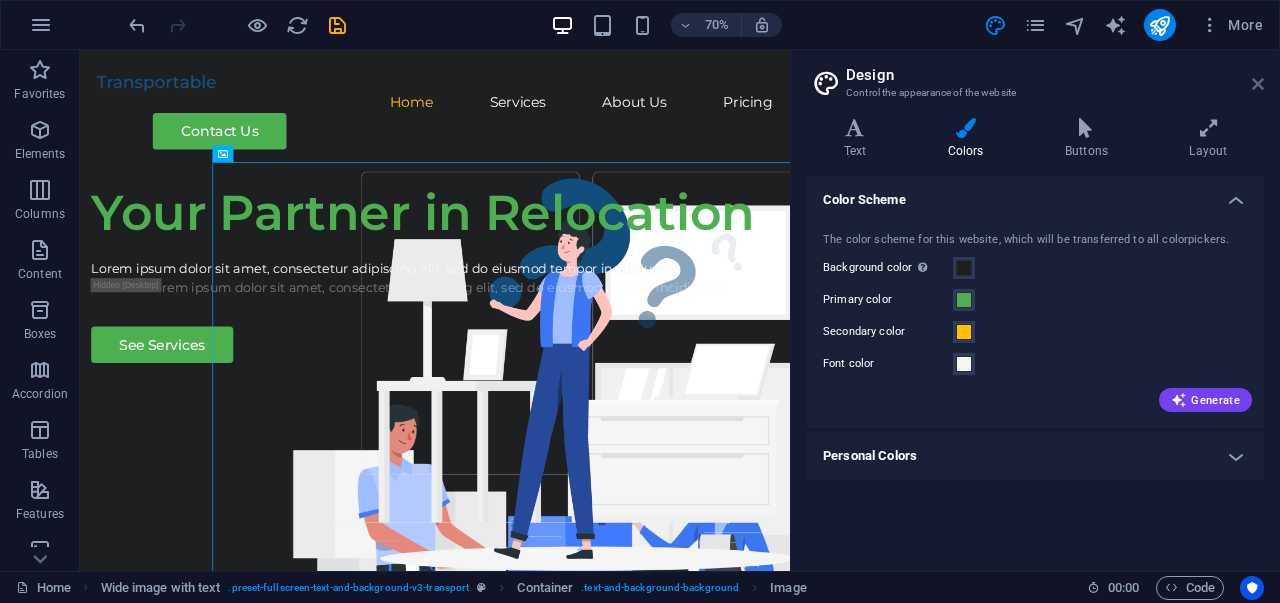 click at bounding box center [1258, 84] 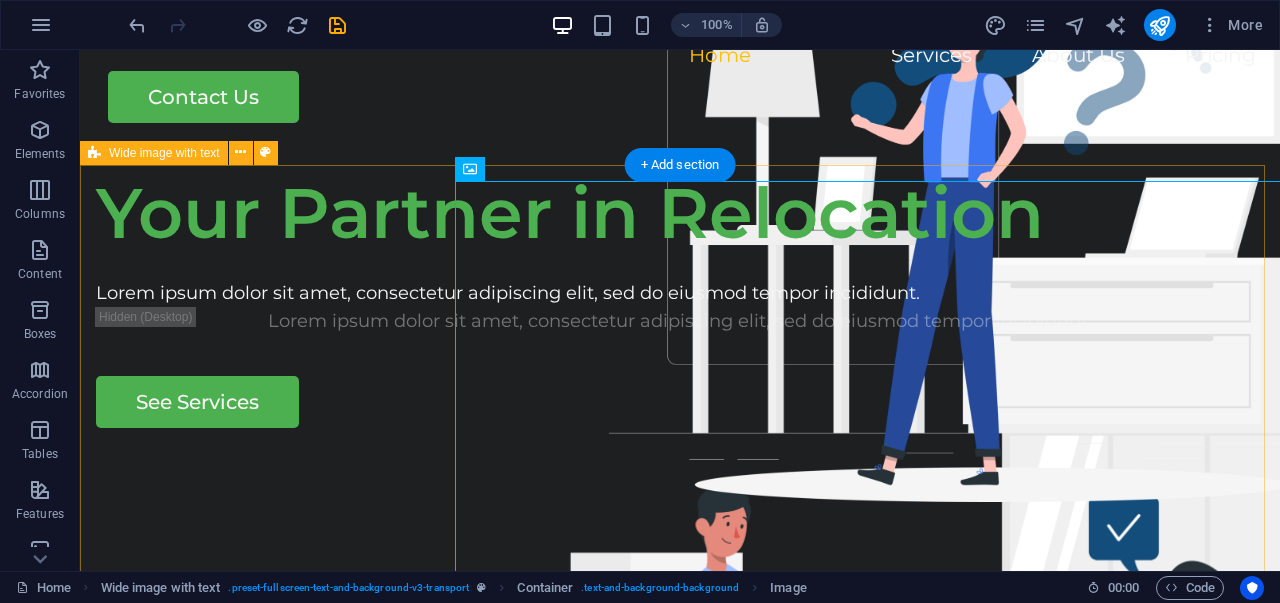 scroll, scrollTop: 100, scrollLeft: 0, axis: vertical 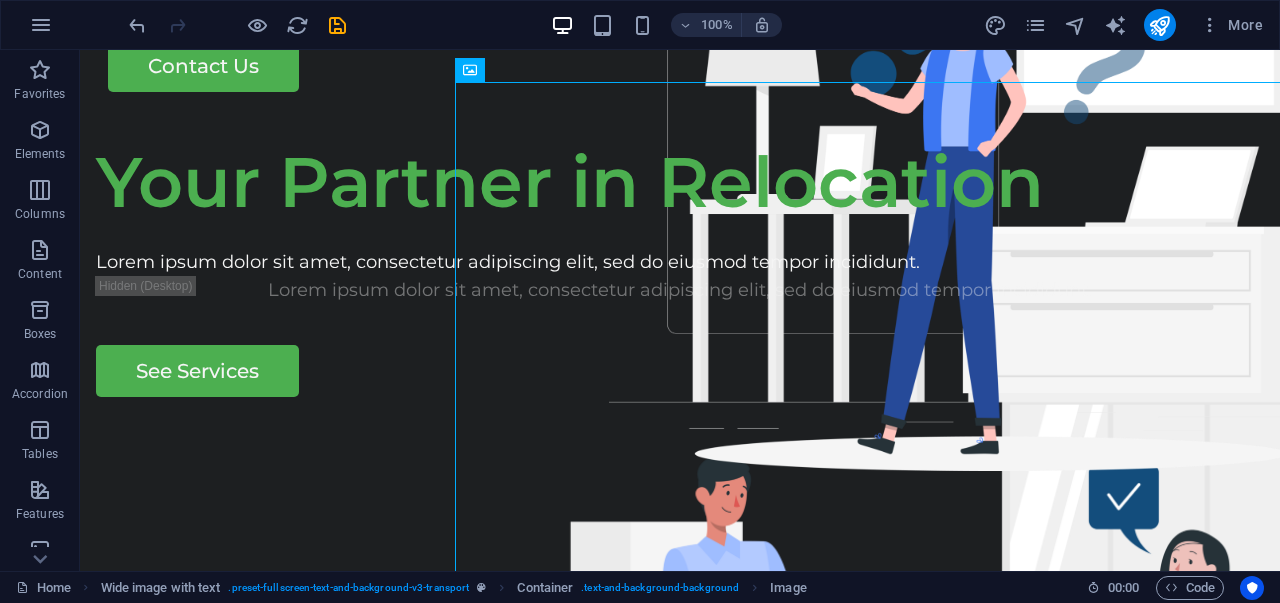 click on "100% More" at bounding box center (640, 25) 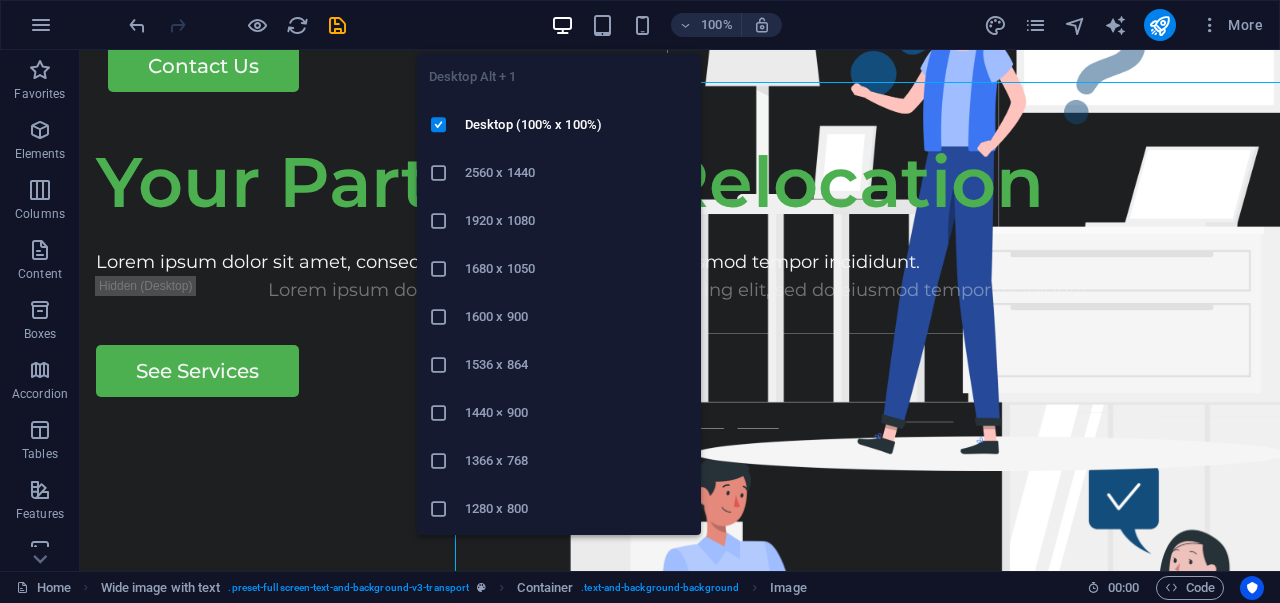 click at bounding box center [562, 25] 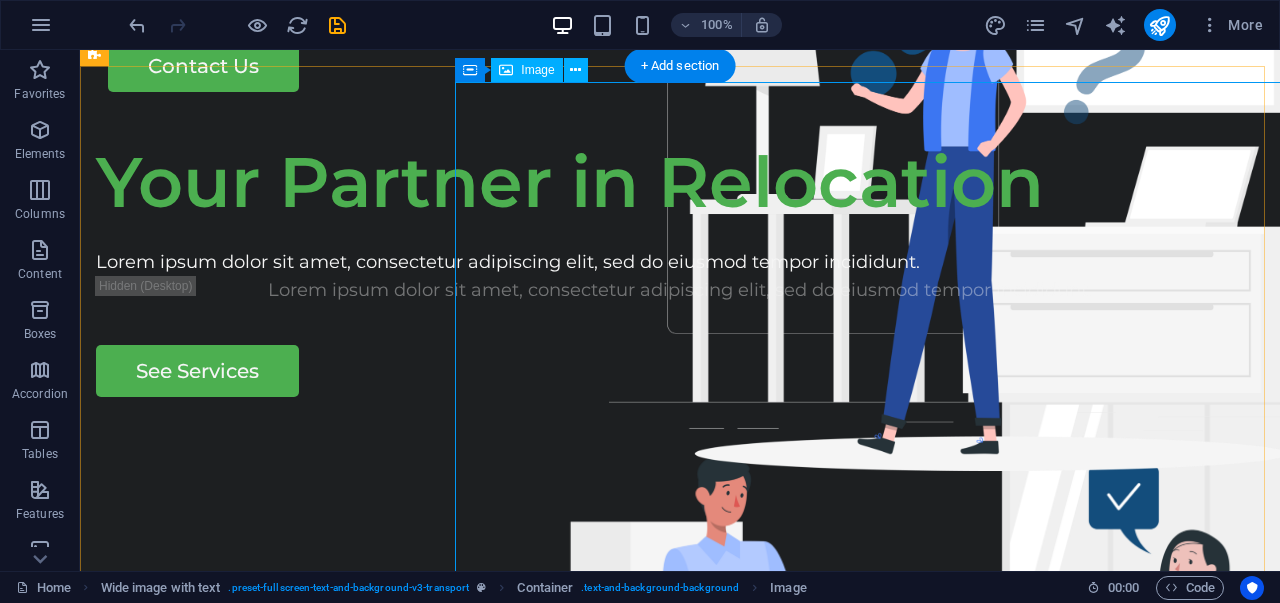 click at bounding box center (945, 732) 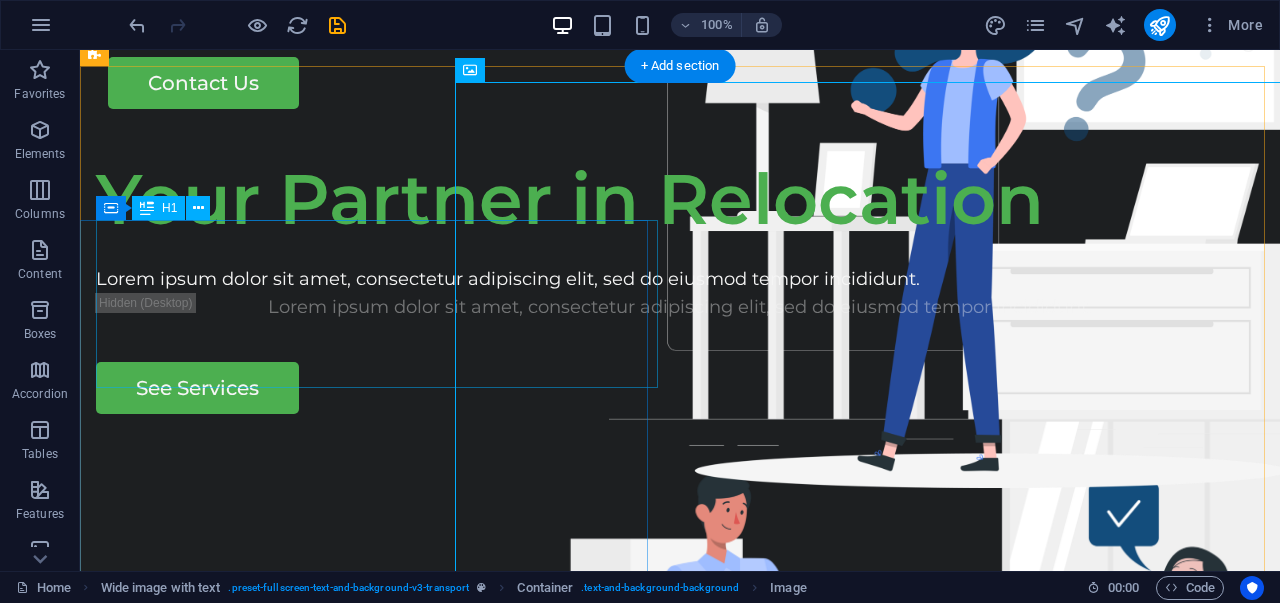 scroll, scrollTop: 100, scrollLeft: 0, axis: vertical 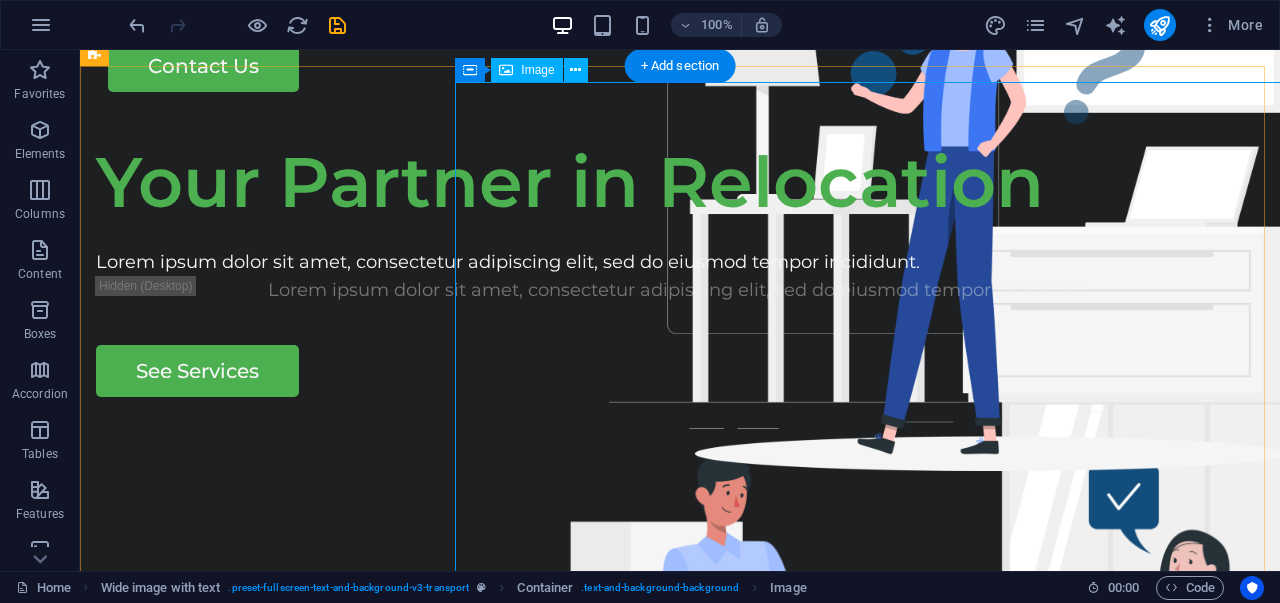 click at bounding box center [945, 732] 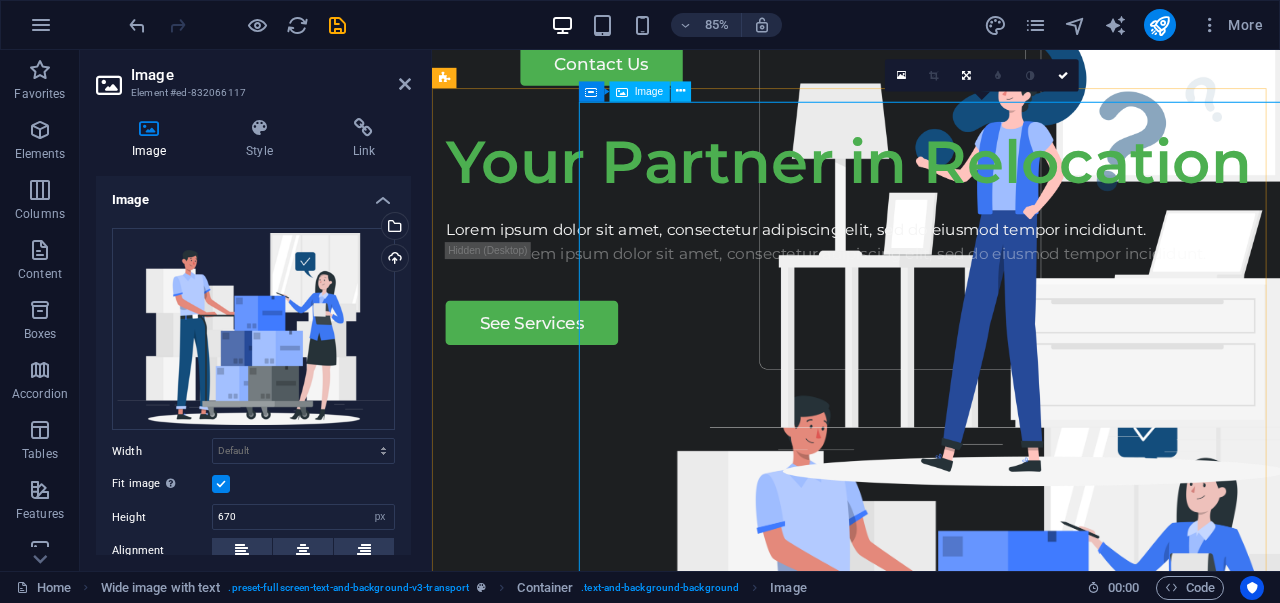 click at bounding box center (1095, 732) 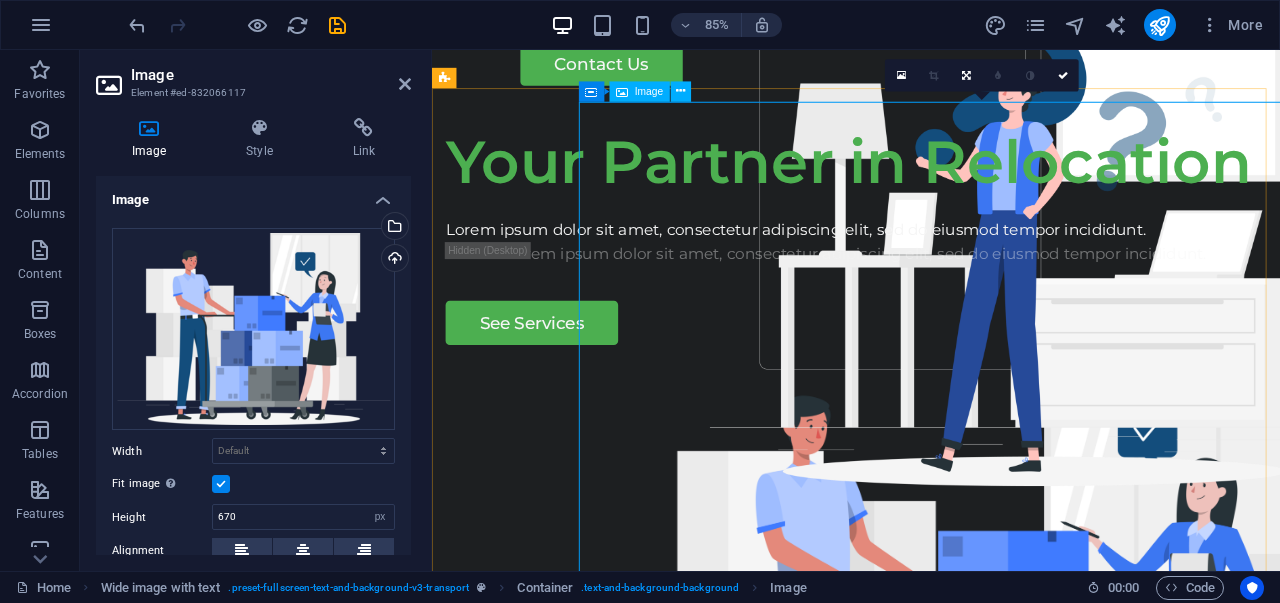 click at bounding box center (1095, 732) 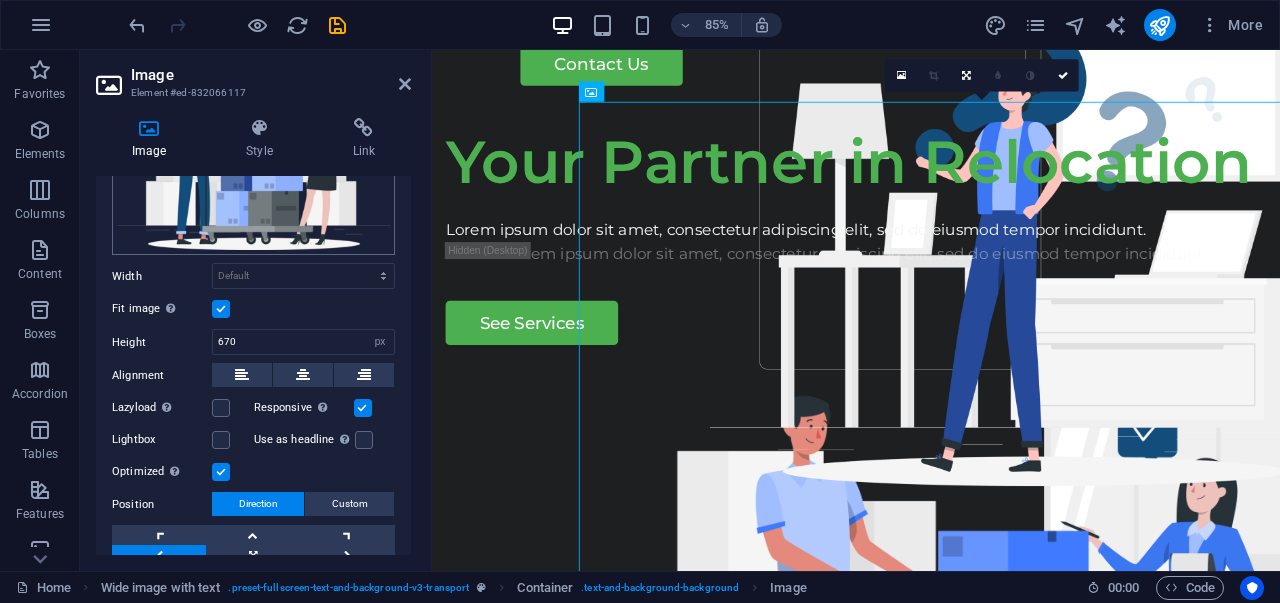 scroll, scrollTop: 200, scrollLeft: 0, axis: vertical 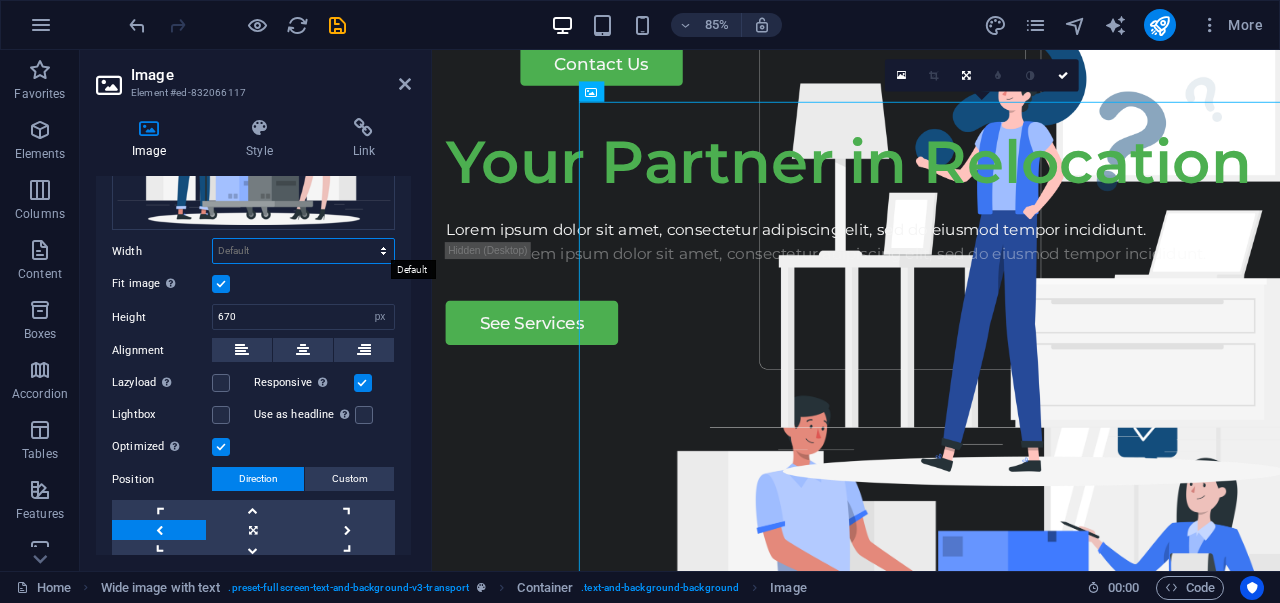 click on "Default auto px rem % em vh vw" at bounding box center [303, 251] 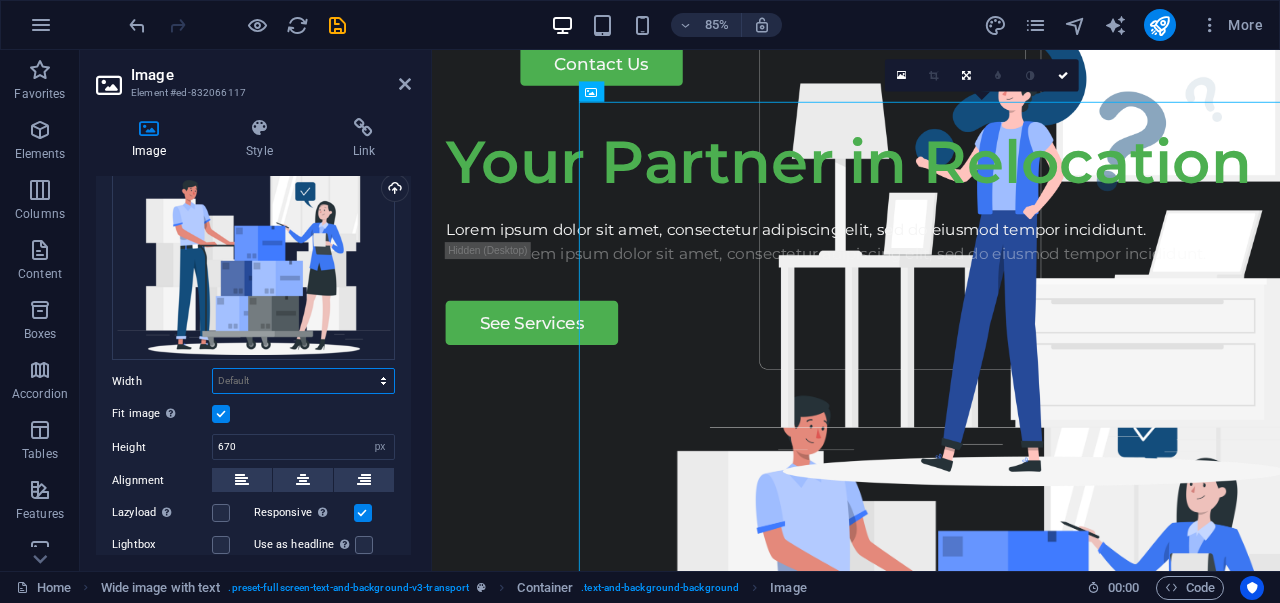 scroll, scrollTop: 0, scrollLeft: 0, axis: both 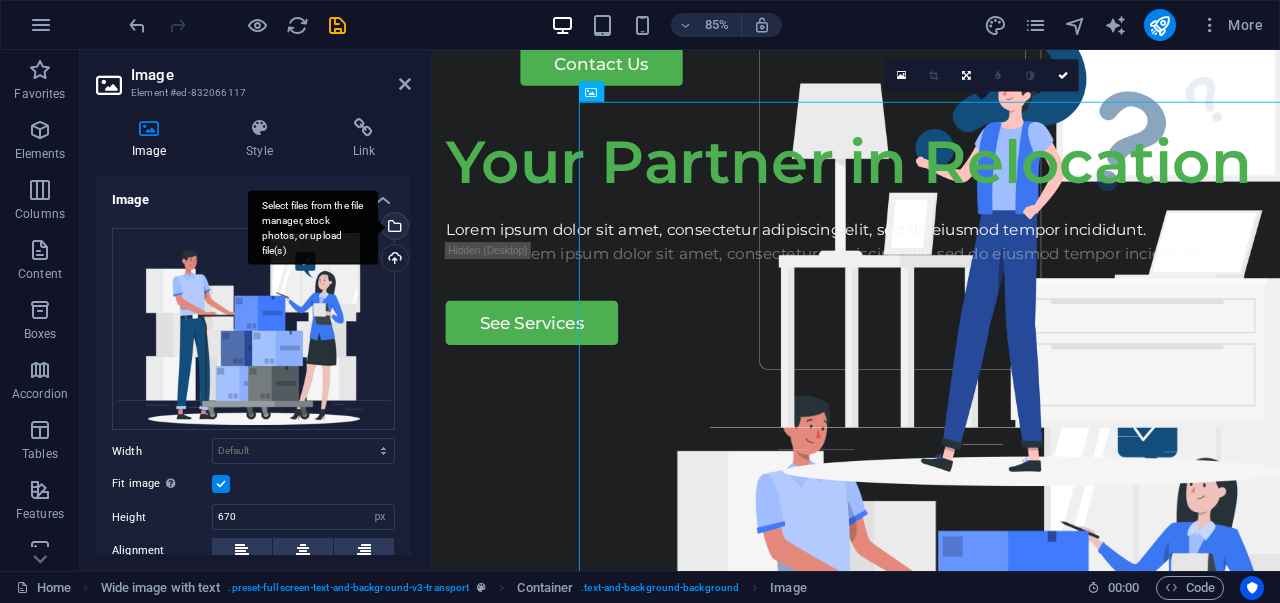 click on "Select files from the file manager, stock photos, or upload file(s)" at bounding box center (393, 228) 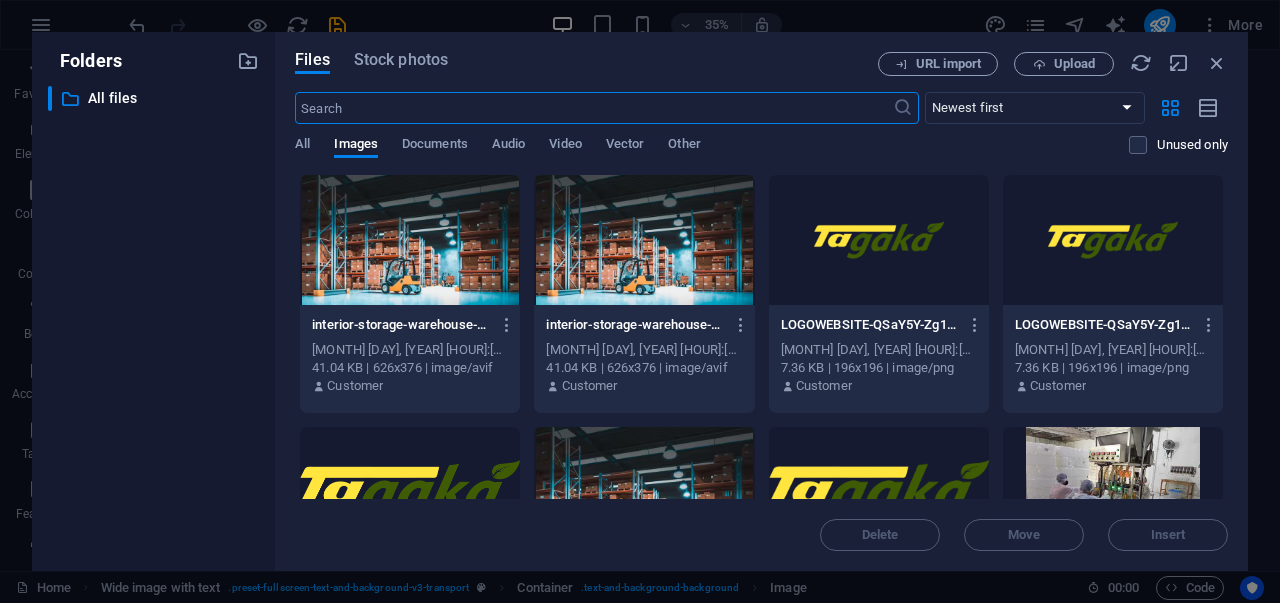 scroll, scrollTop: 100, scrollLeft: 0, axis: vertical 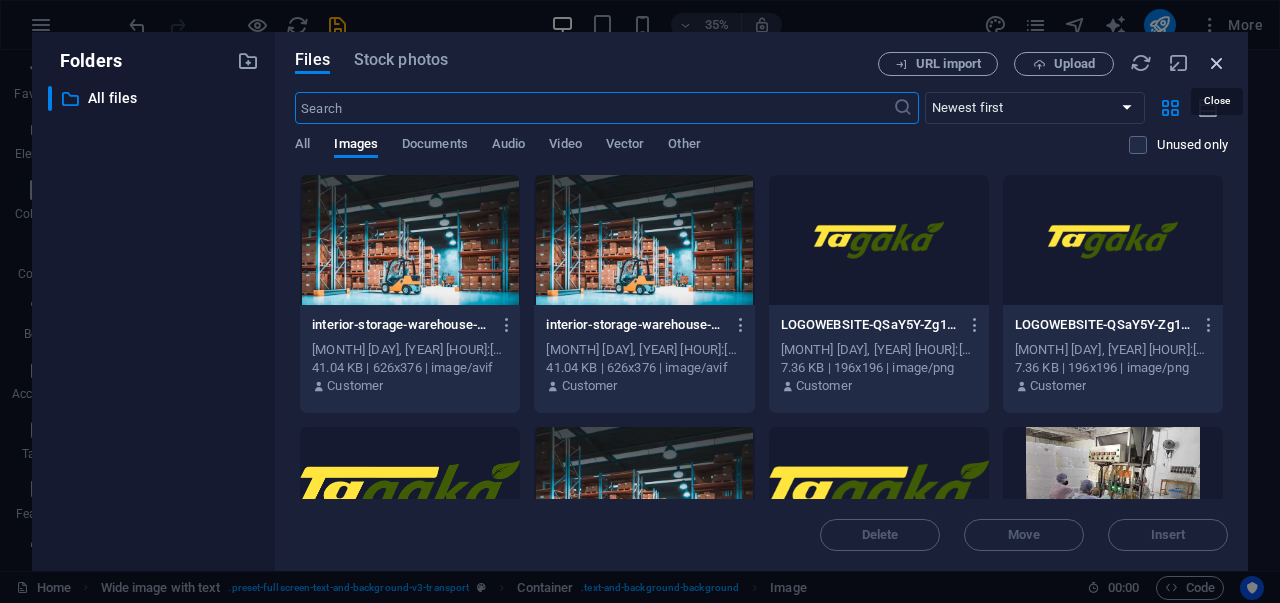 click at bounding box center [1217, 63] 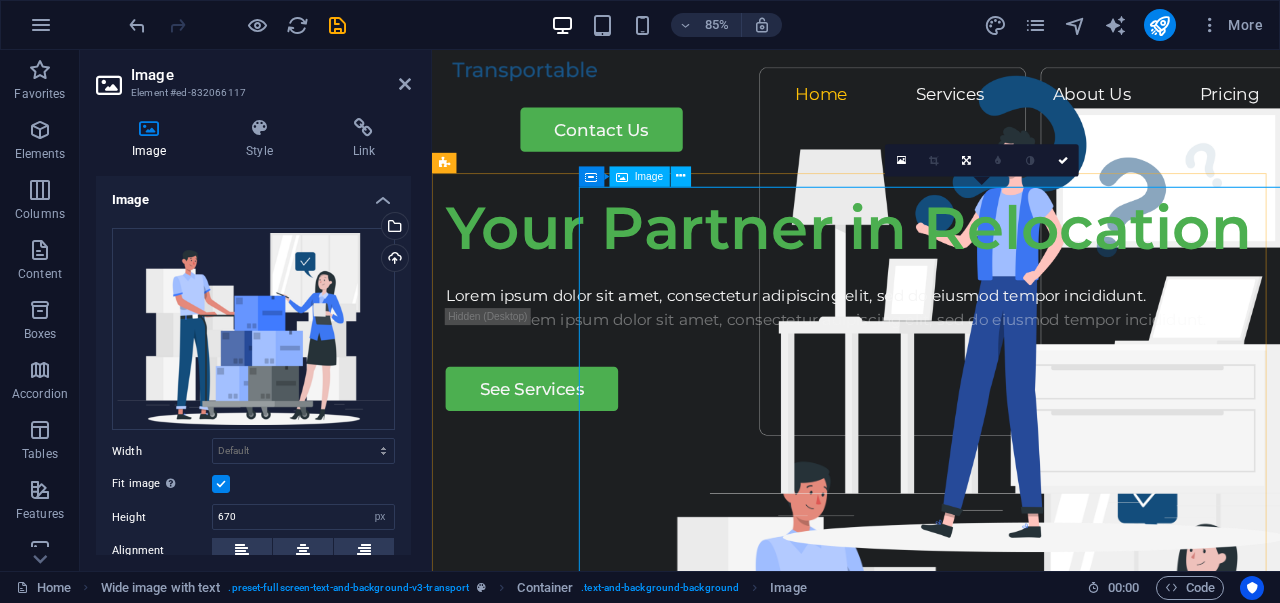 scroll, scrollTop: 0, scrollLeft: 0, axis: both 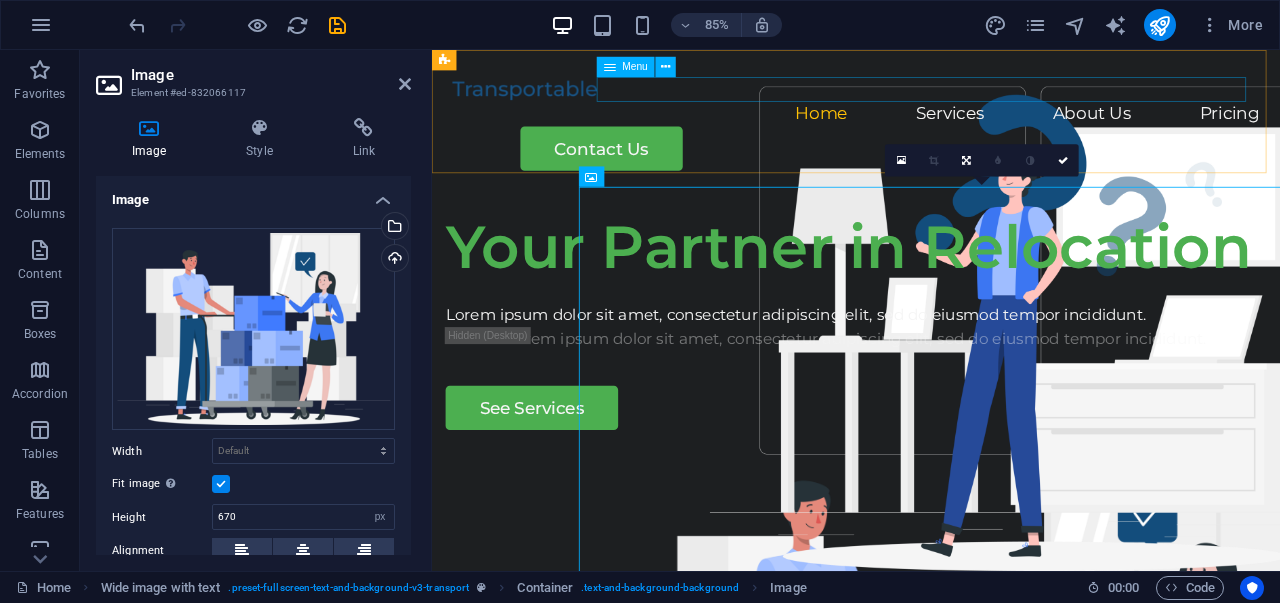 click on "Home Services About Us Pricing" at bounding box center (931, 125) 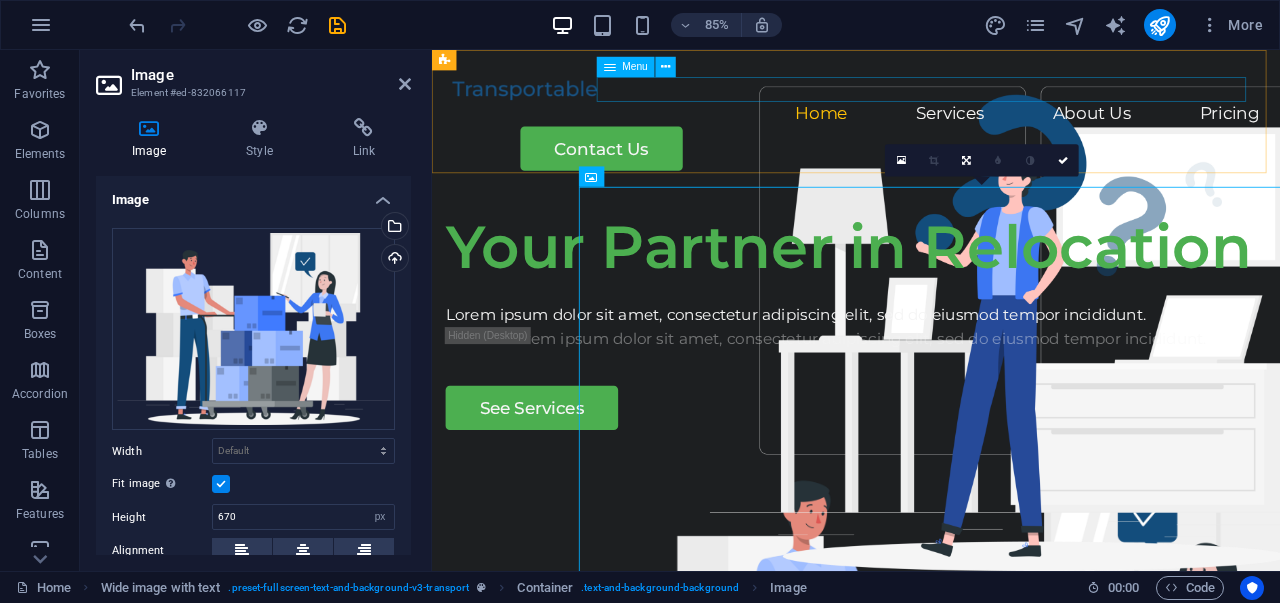 click on "Home Services About Us Pricing" at bounding box center (931, 125) 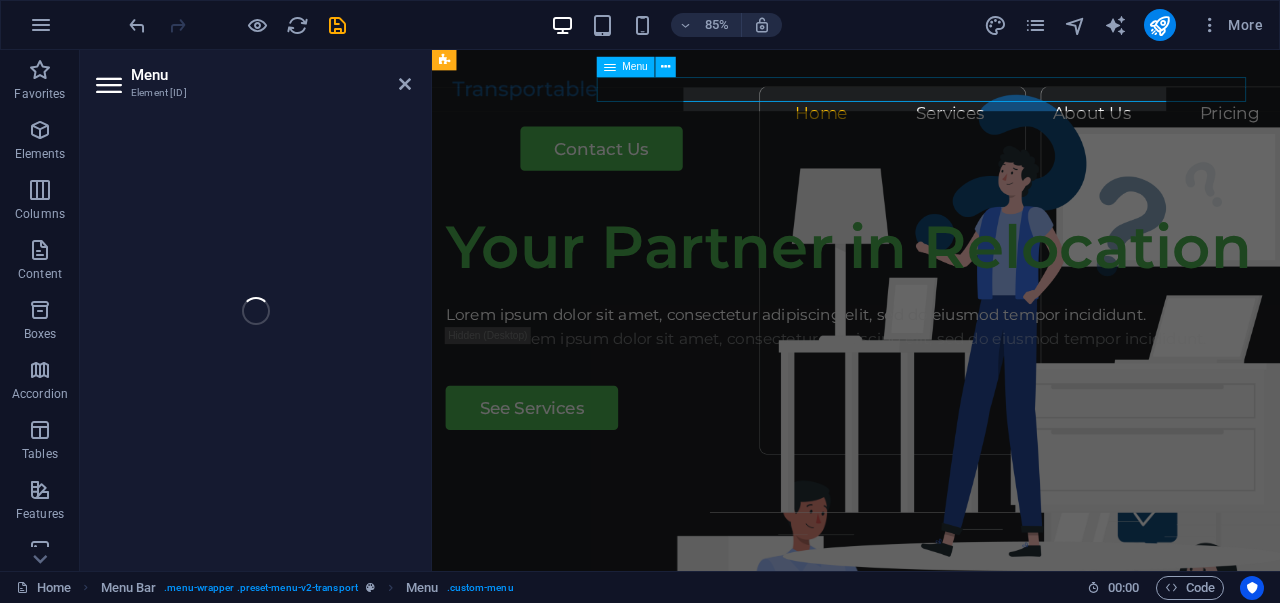 select 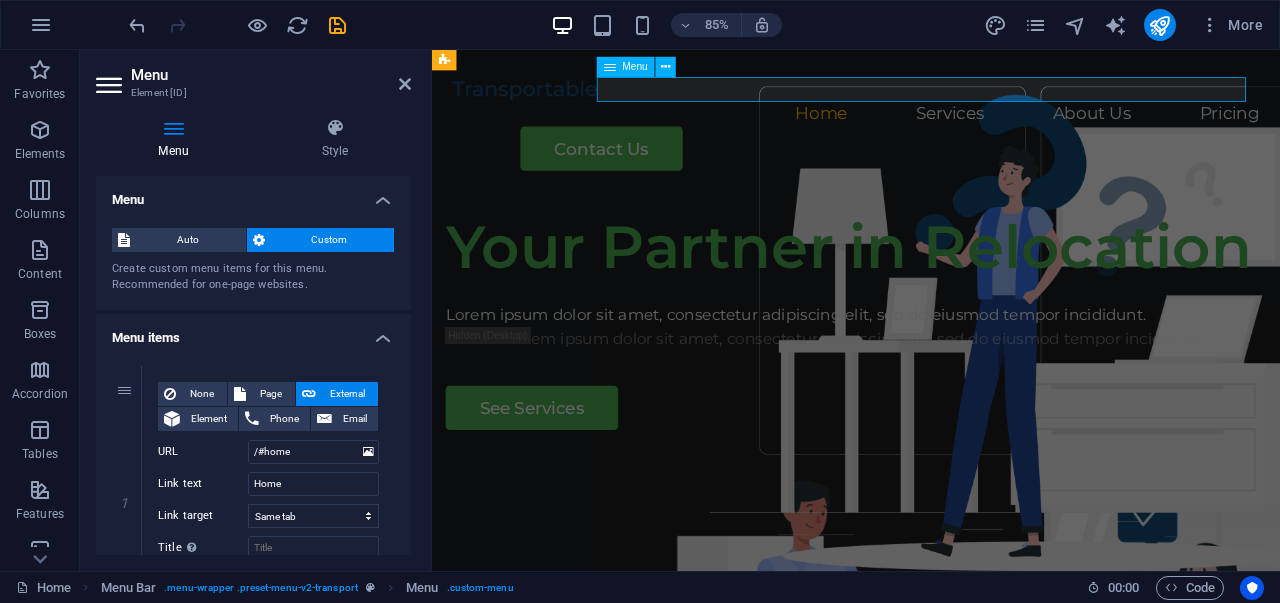 click on "Home Services About Us Pricing" at bounding box center (931, 125) 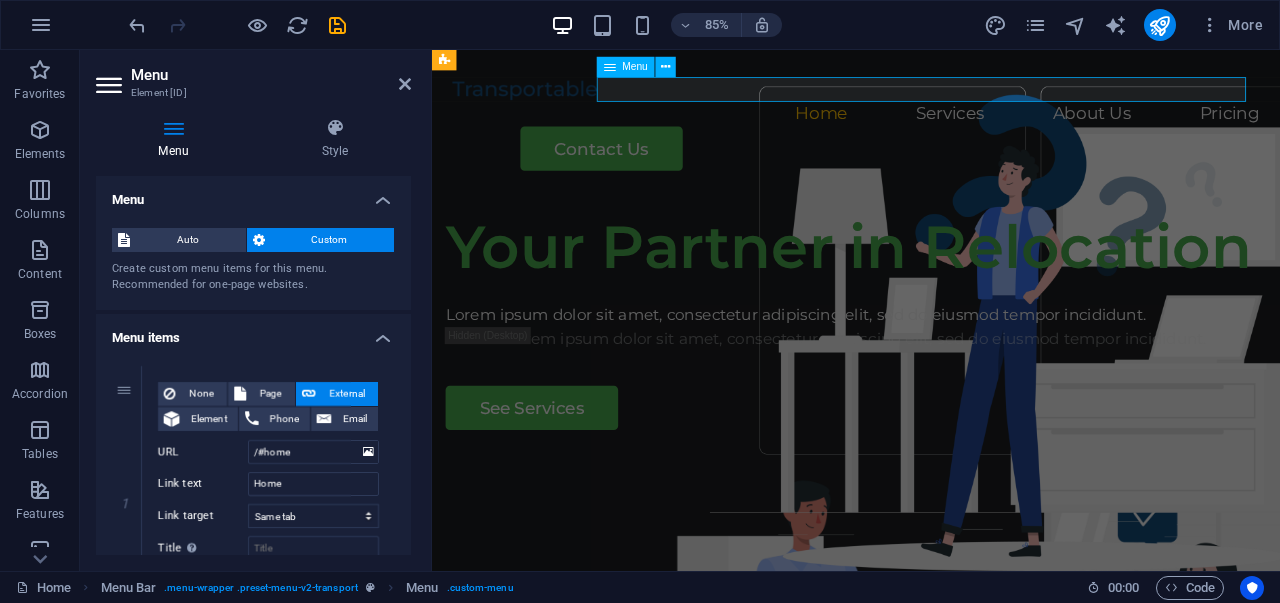 click on "Home Services About Us Pricing" at bounding box center [931, 125] 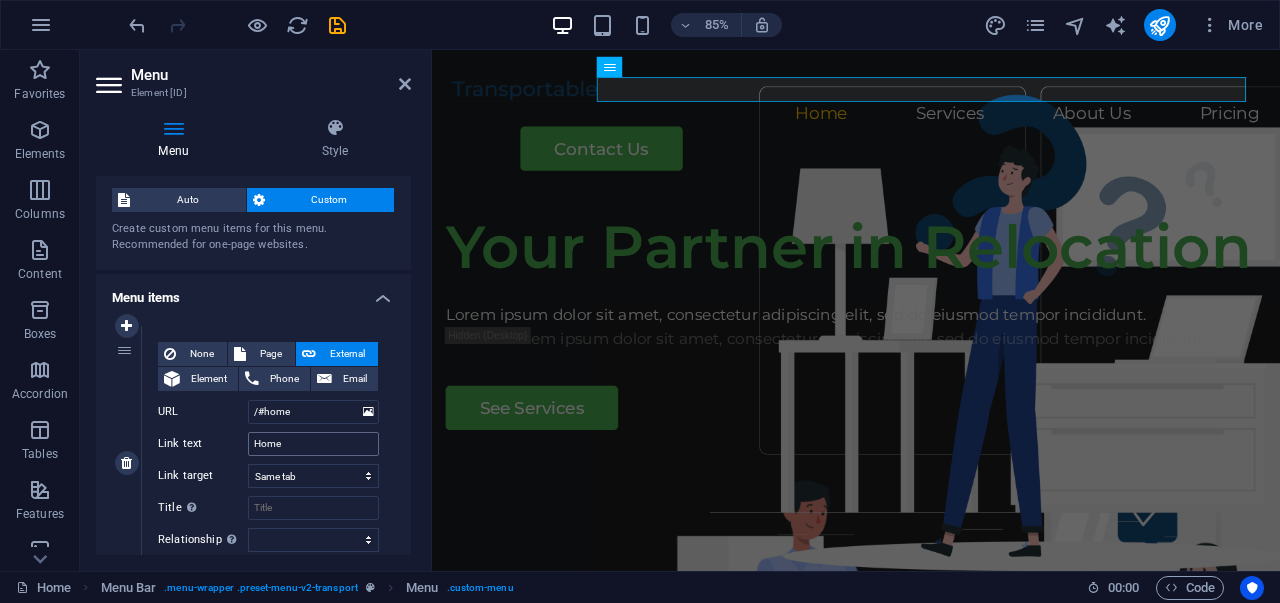 scroll, scrollTop: 100, scrollLeft: 0, axis: vertical 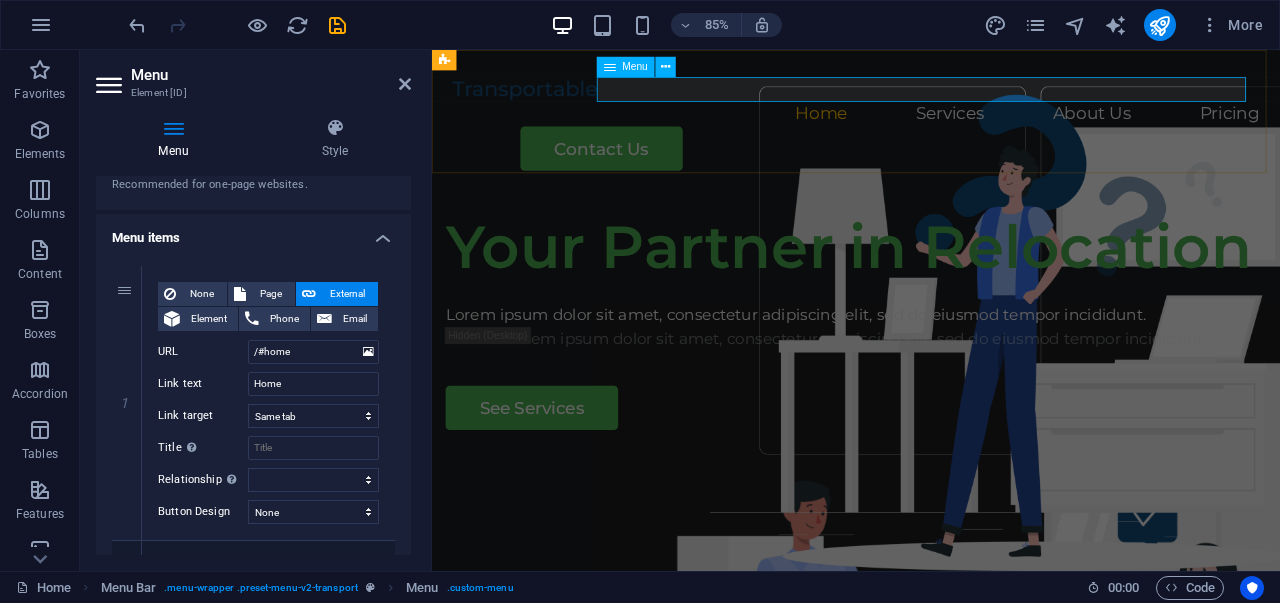 click on "Home Services About Us Pricing" at bounding box center [931, 125] 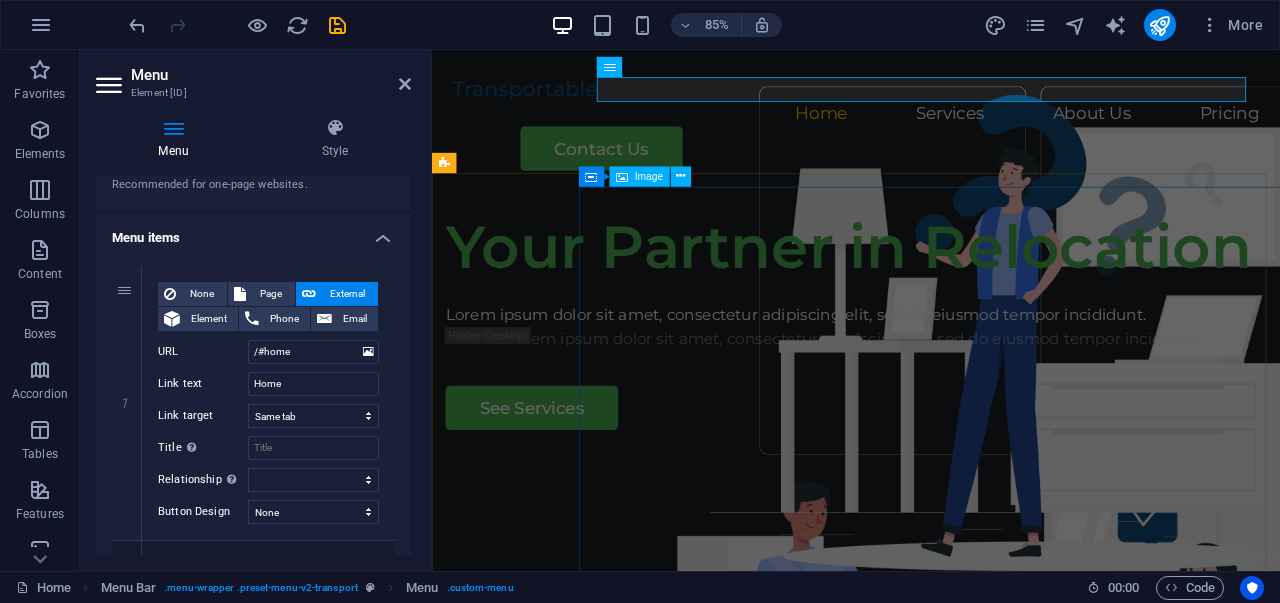click at bounding box center [1095, 832] 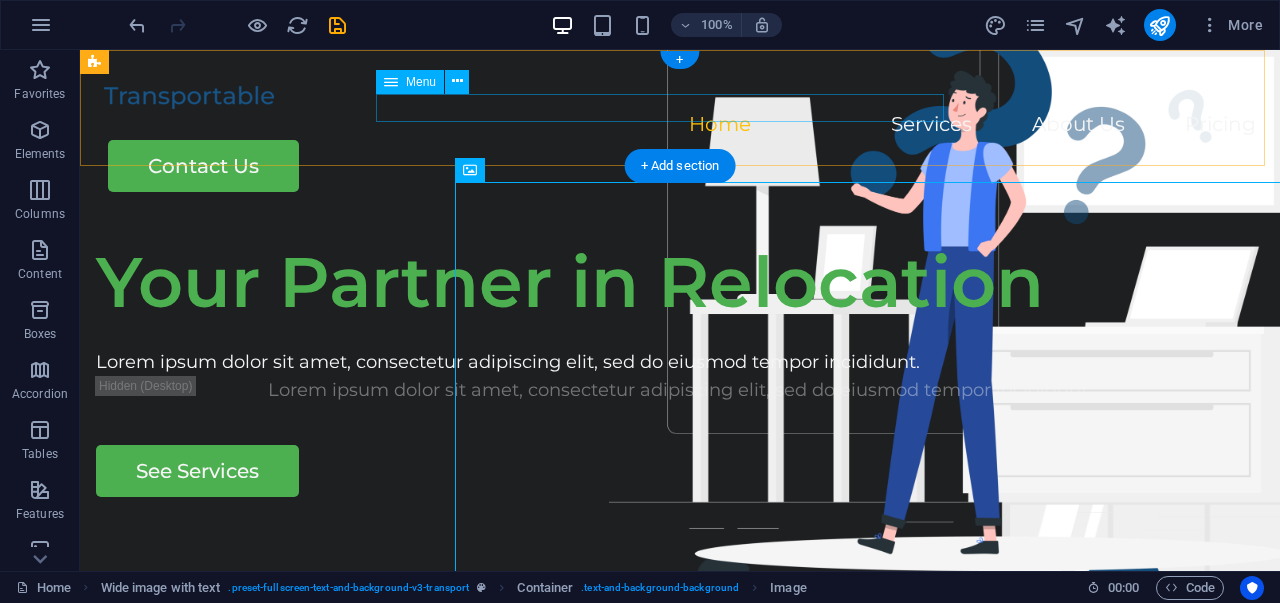 click on "Home Services About Us Pricing" at bounding box center (680, 125) 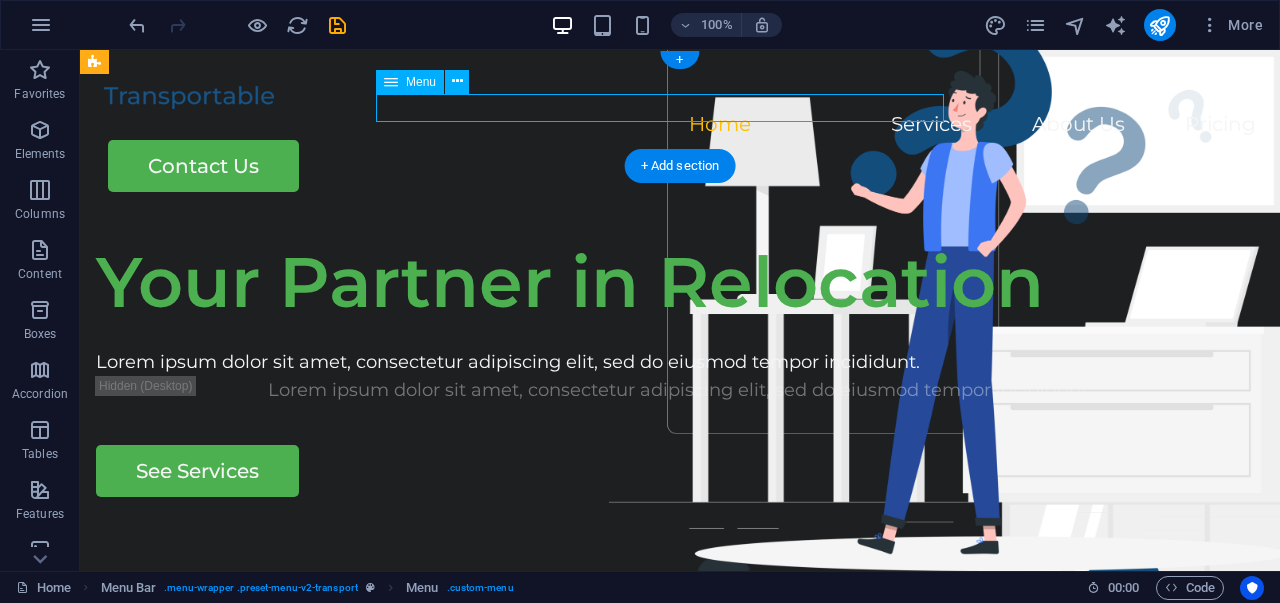click on "Home Services About Us Pricing" at bounding box center (680, 125) 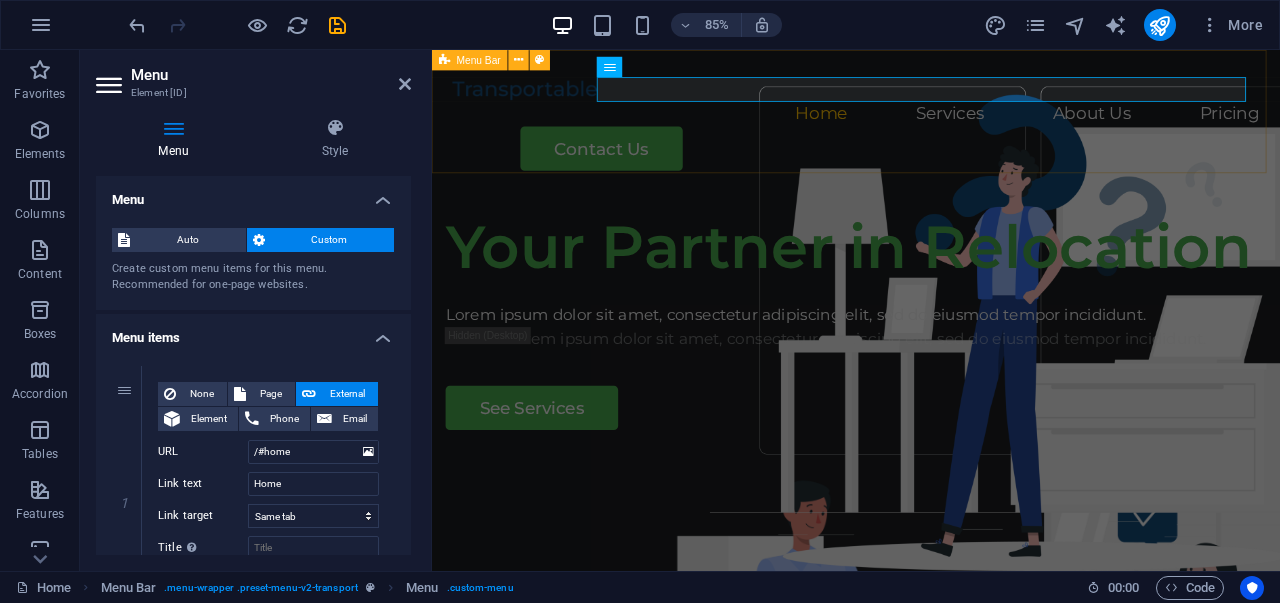 click on "Home Services About Us Pricing Contact Us" at bounding box center [931, 137] 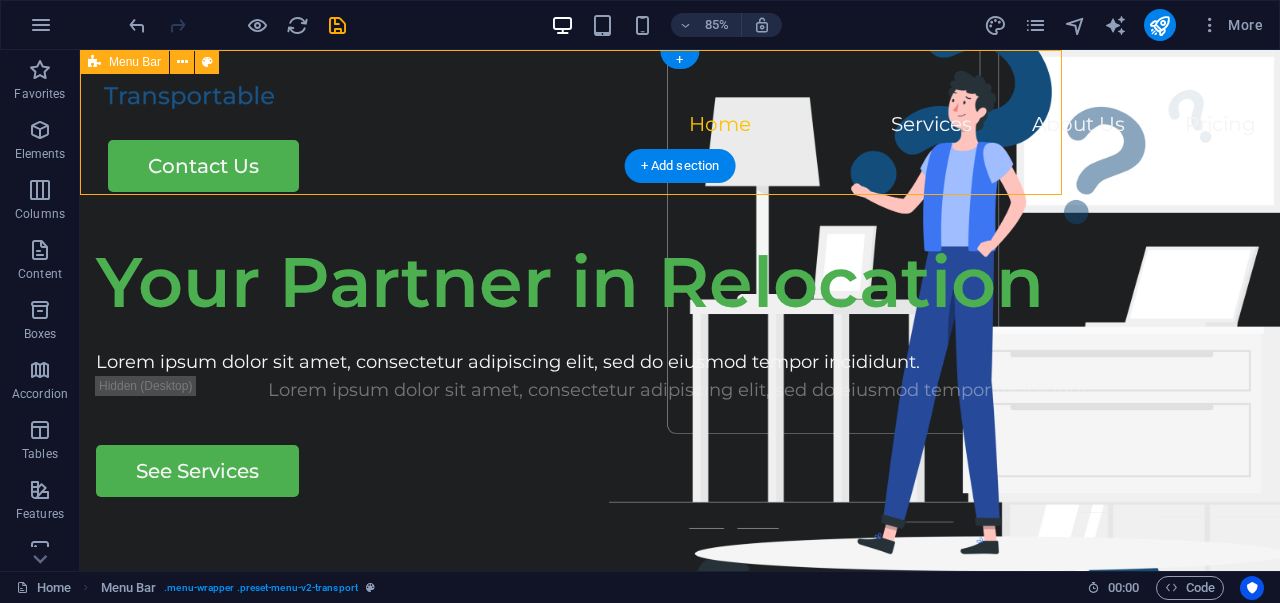 click on "Home Services About Us Pricing Contact Us" at bounding box center [680, 137] 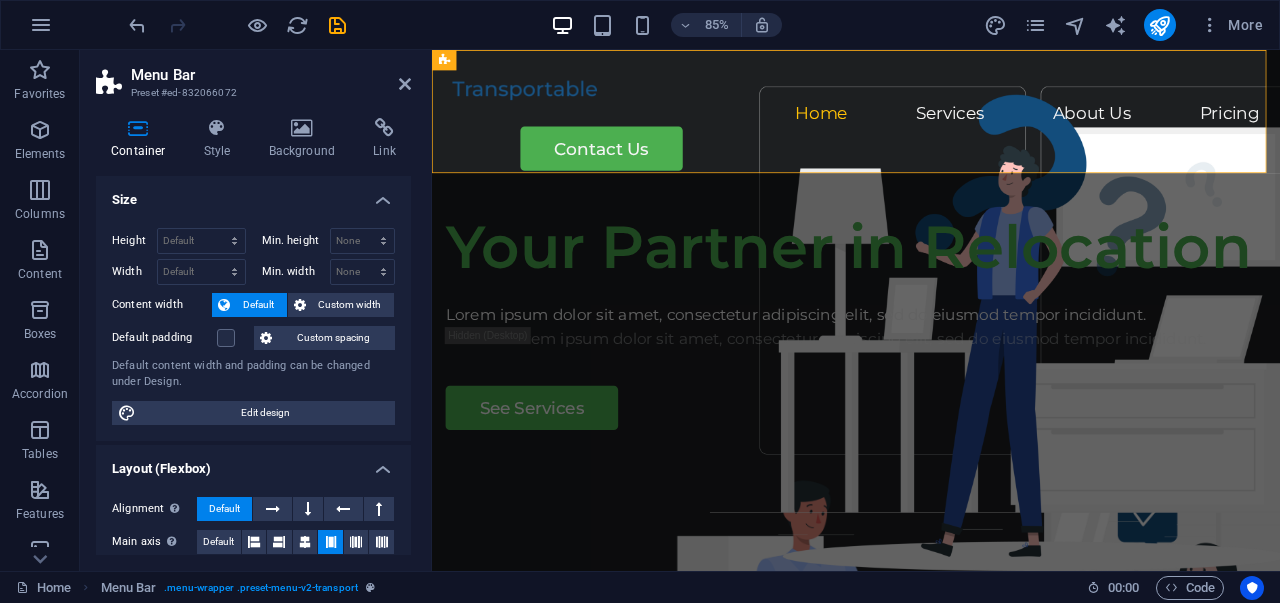 click on "Container Style Background Link Size Height Default px rem % vh vw Min. height None px rem % vh vw Width Default px rem % em vh vw Min. width None px rem % vh vw Content width Default Custom width Width Default px rem % em vh vw Min. width None px rem % vh vw Default padding Custom spacing Default content width and padding can be changed under Design. Edit design Layout (Flexbox) Alignment Determines the flex direction. Default Main axis Determine how elements should behave along the main axis inside this container (justify content). Default Side axis Control the vertical direction of the element inside of the container (align items). Default Wrap Default On Off Fill Controls the distances and direction of elements on the y-axis across several lines (align content). Default Accessibility ARIA helps assistive technologies (like screen readers) to understand the role, state, and behavior of web elements Role The ARIA role defines the purpose of an element.  None Alert Article Banner Comment Fan" at bounding box center [253, 336] 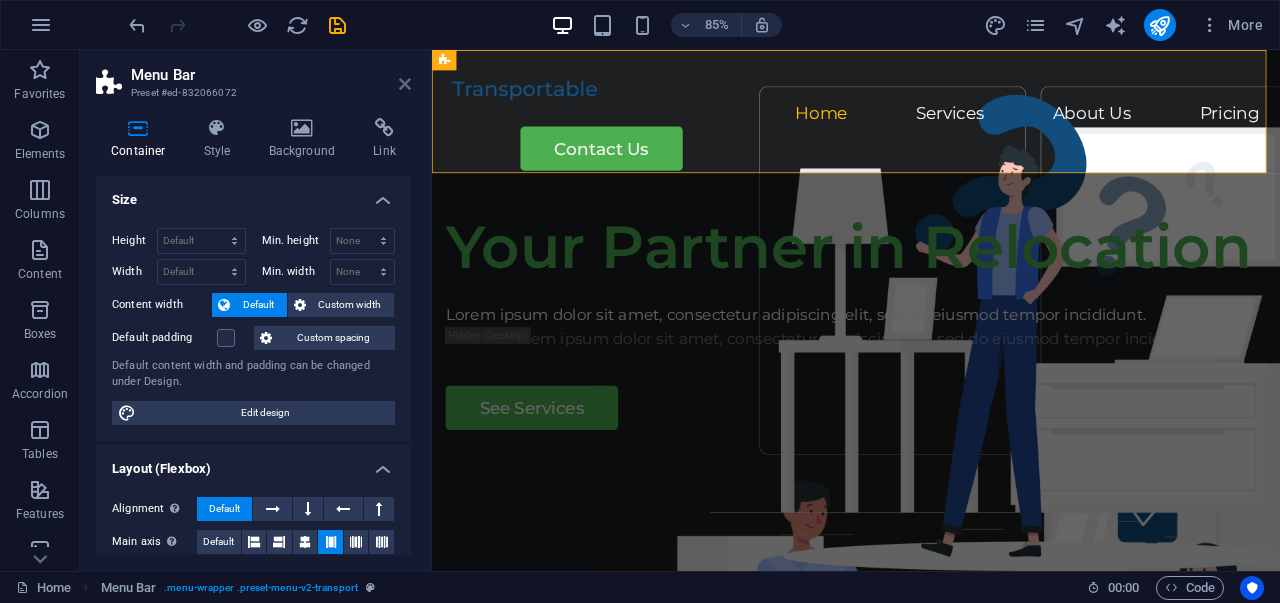 click at bounding box center [405, 84] 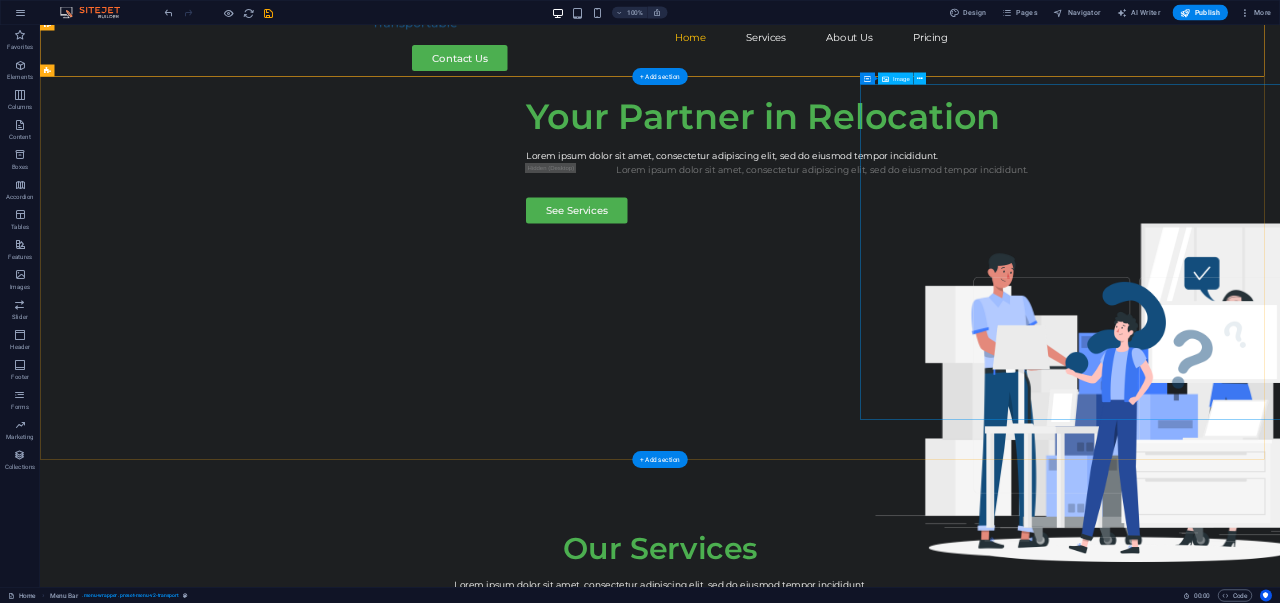 scroll, scrollTop: 0, scrollLeft: 0, axis: both 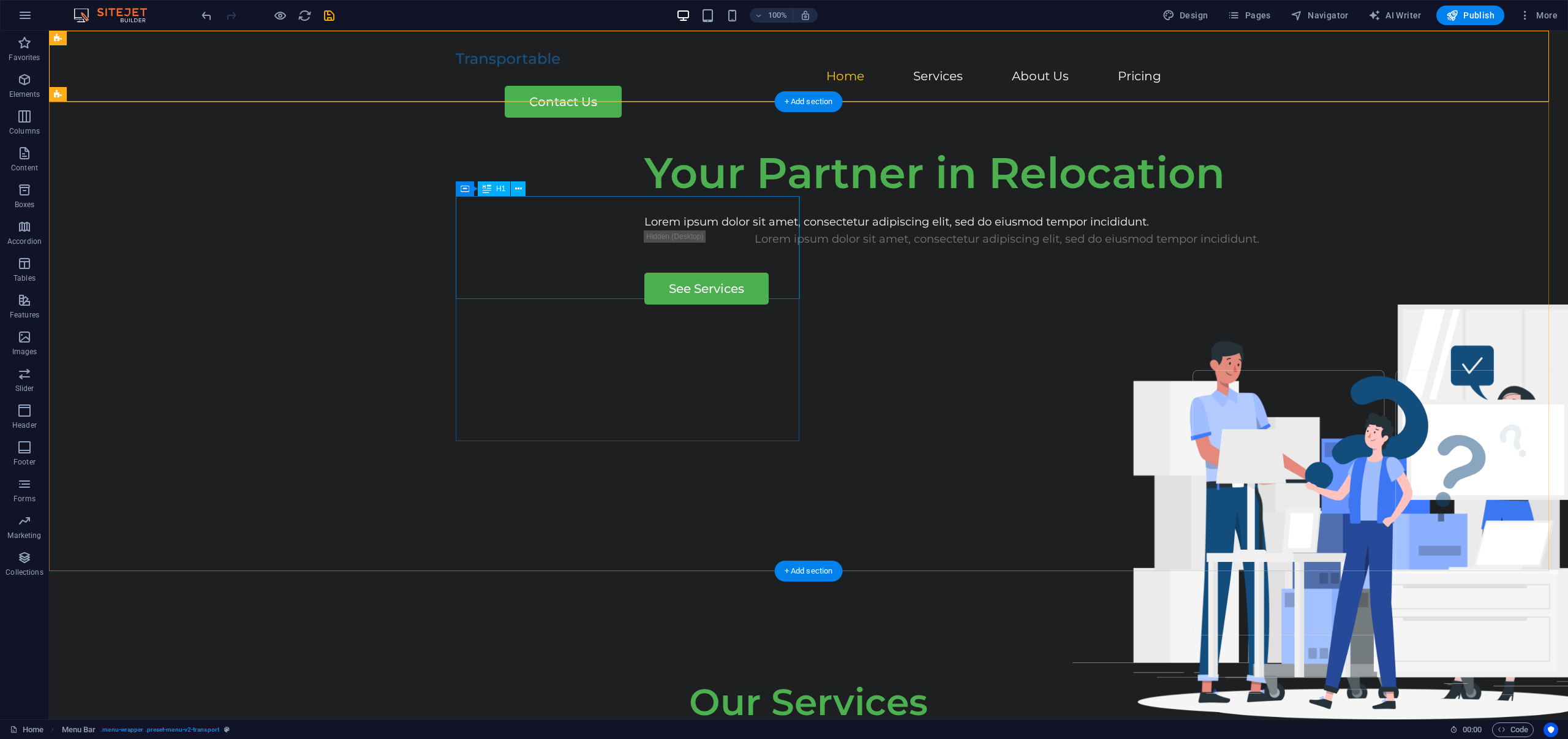 click on "Your Partner in Relocation" at bounding box center (1007, 173) 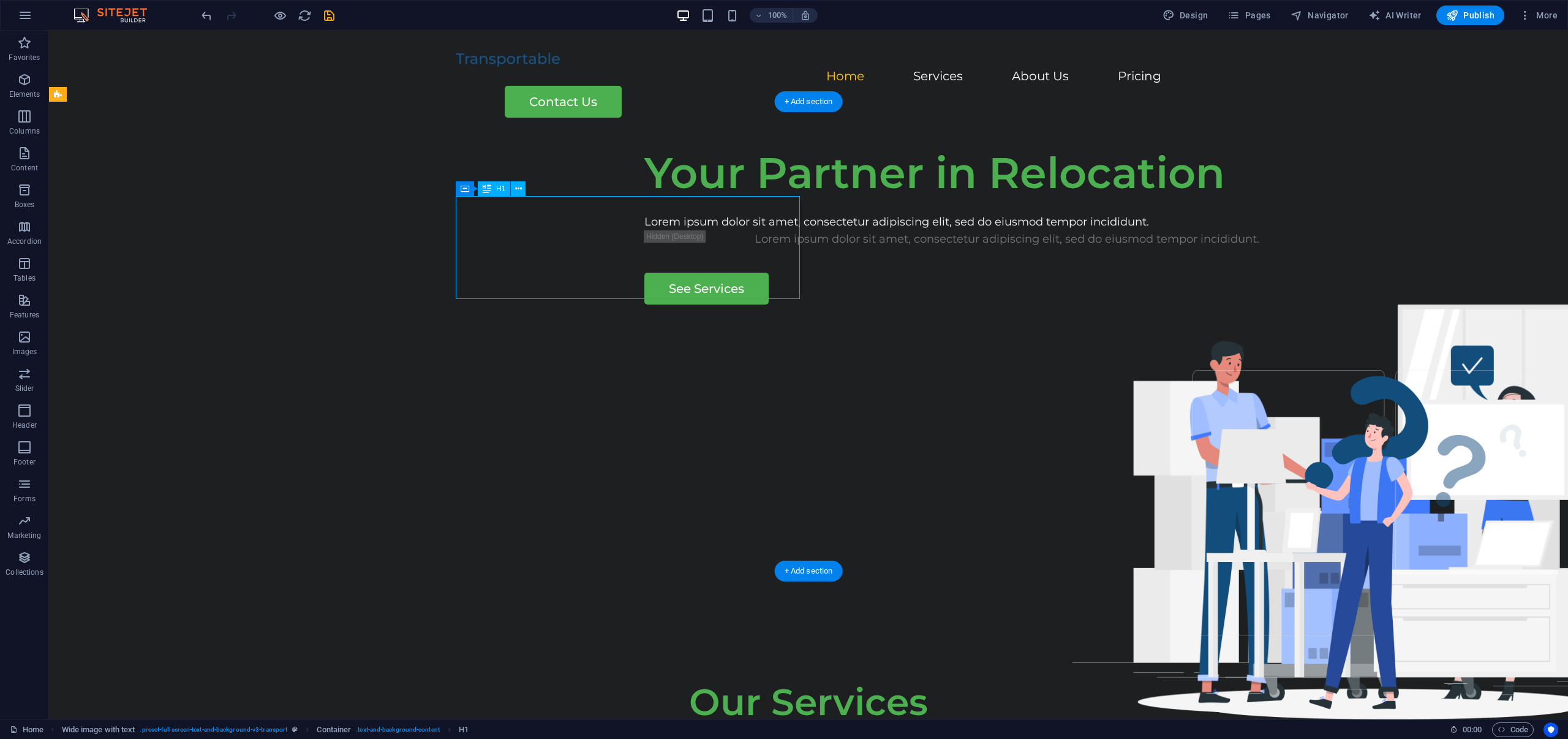 drag, startPoint x: 674, startPoint y: 230, endPoint x: 547, endPoint y: 235, distance: 127.0984 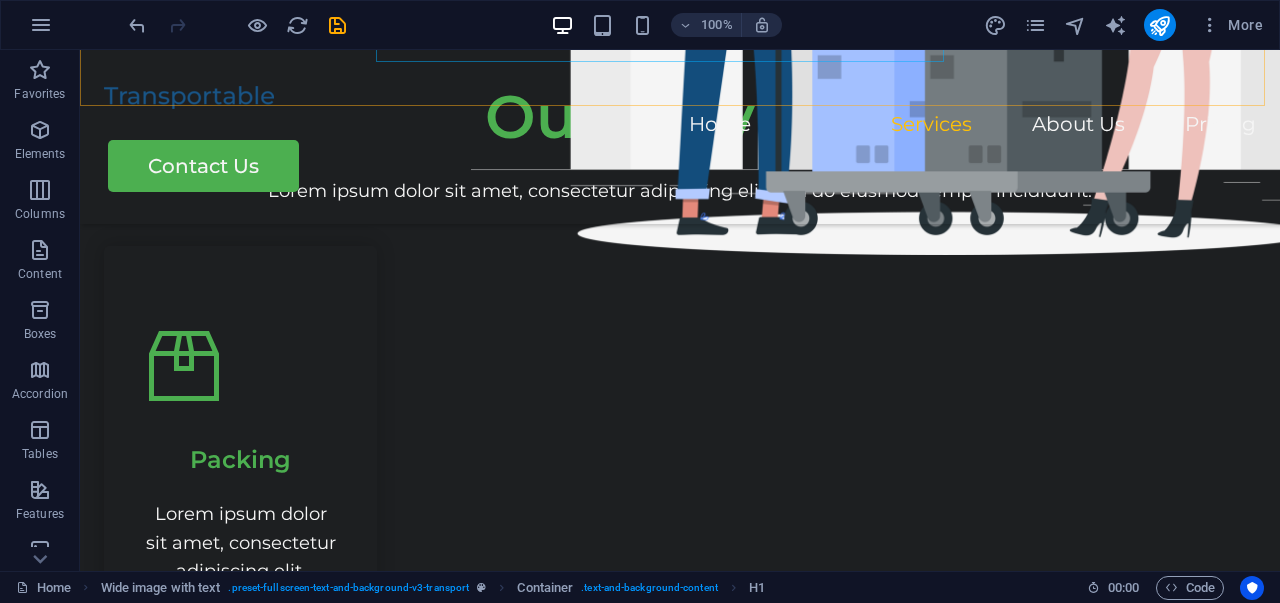 scroll, scrollTop: 900, scrollLeft: 0, axis: vertical 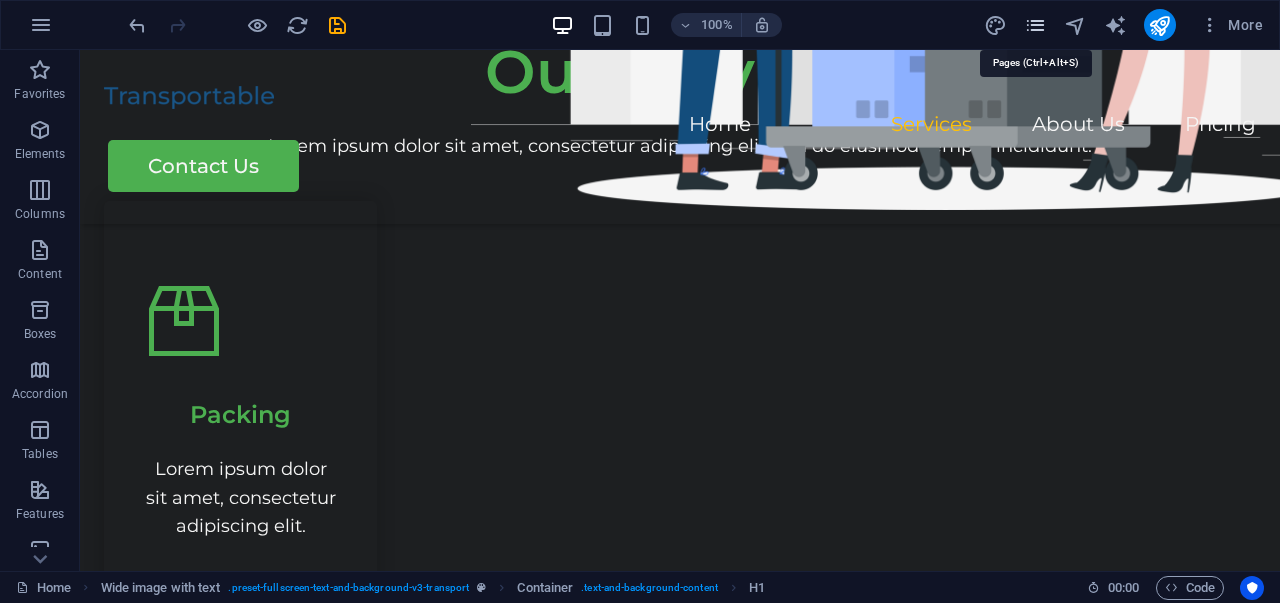 click at bounding box center (1035, 25) 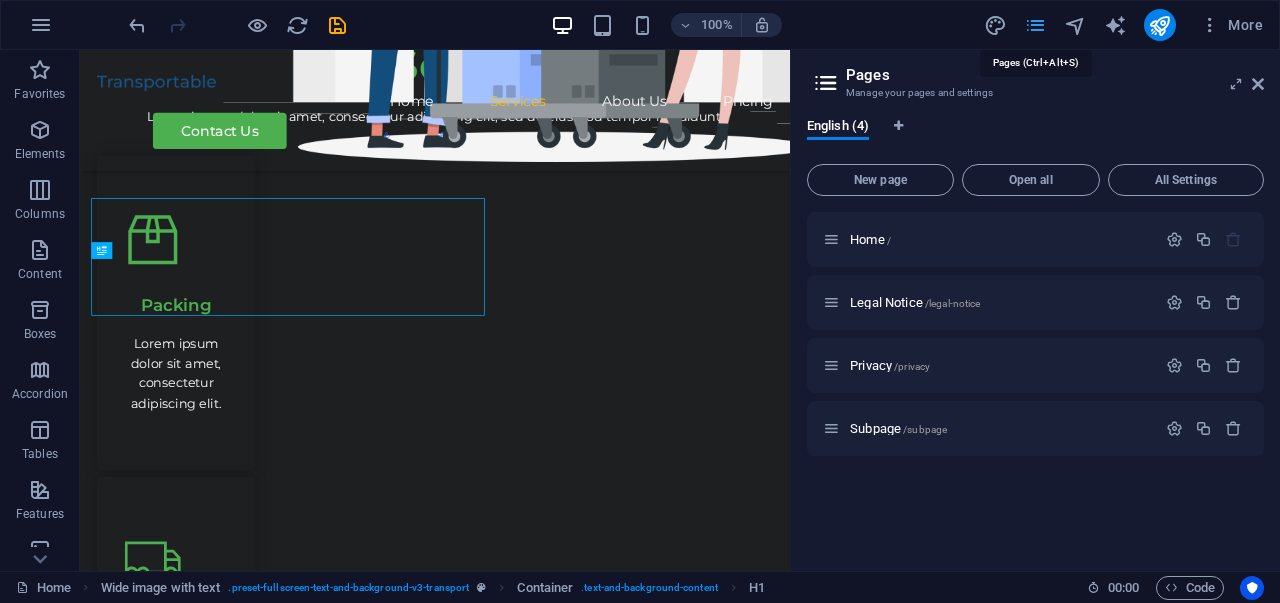 scroll, scrollTop: 0, scrollLeft: 0, axis: both 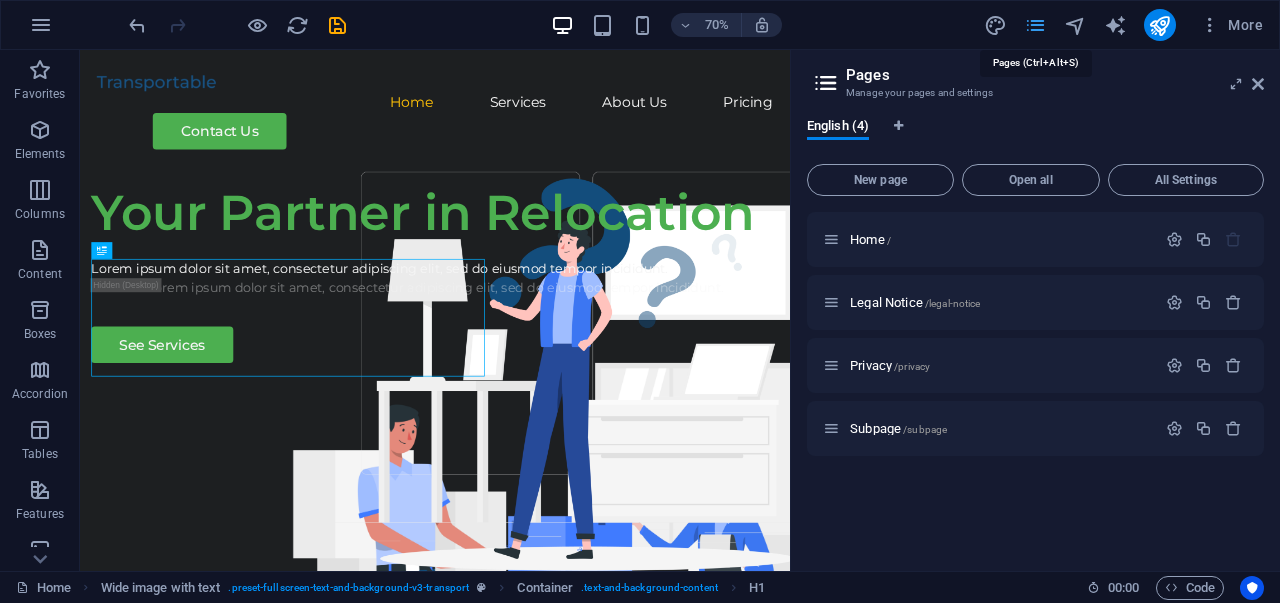 click at bounding box center (1035, 25) 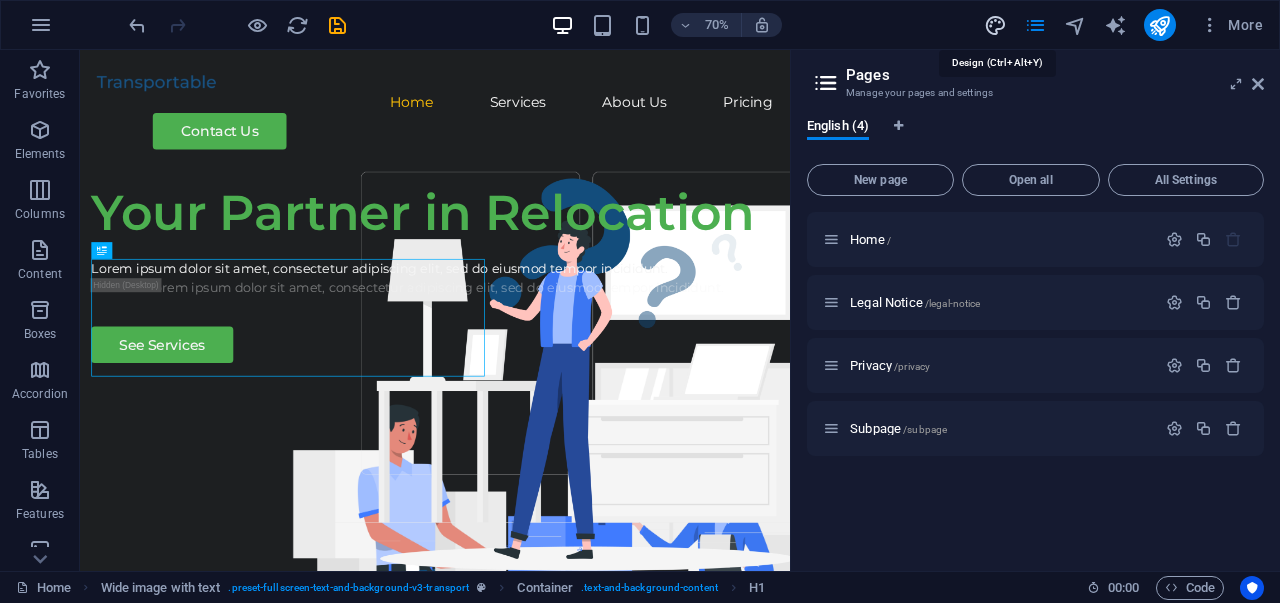 click at bounding box center (995, 25) 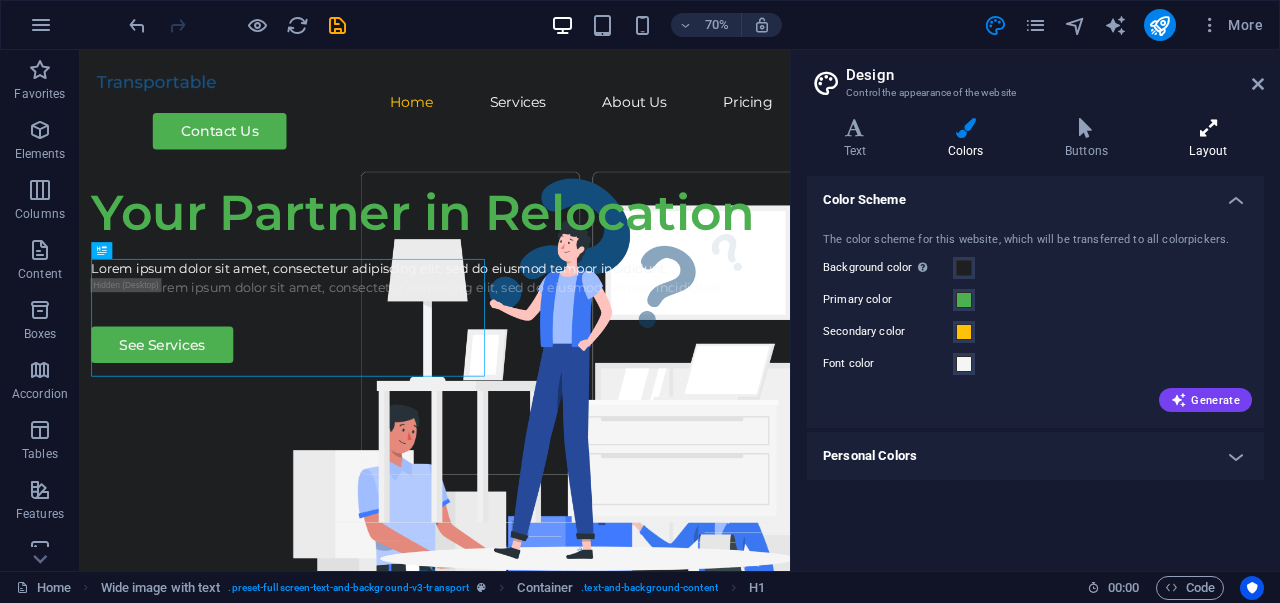 click on "Layout" at bounding box center (1208, 139) 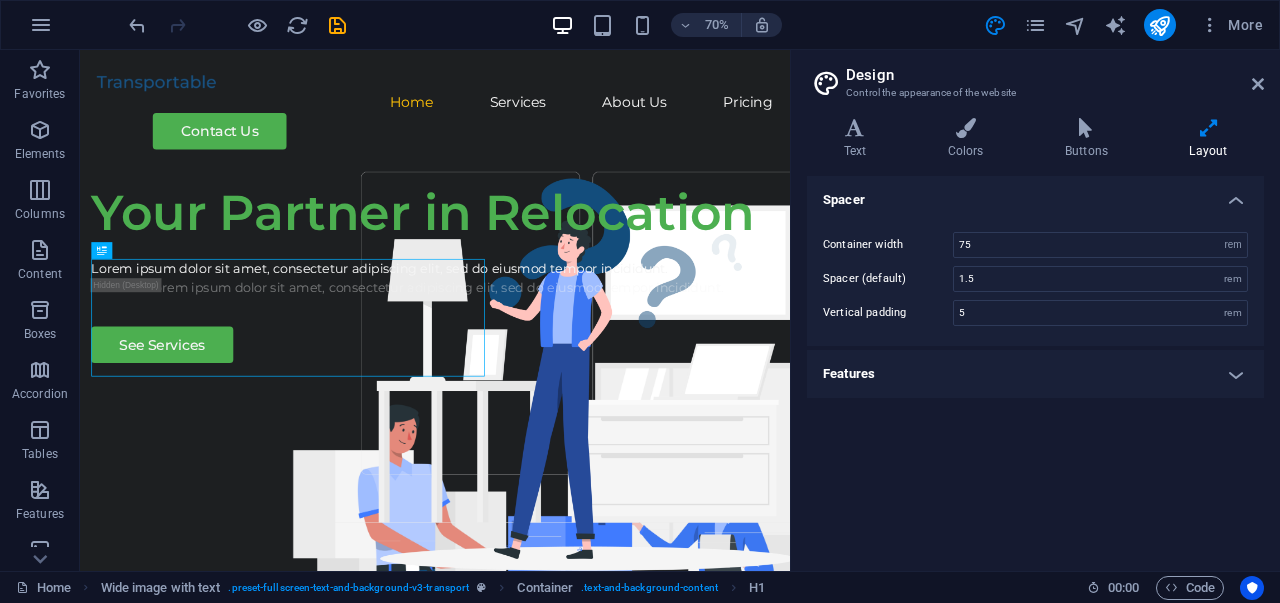 click on "Container width 75 rem px Spacer (default) 1.5 rem Vertical padding 5 rem" at bounding box center (1035, 279) 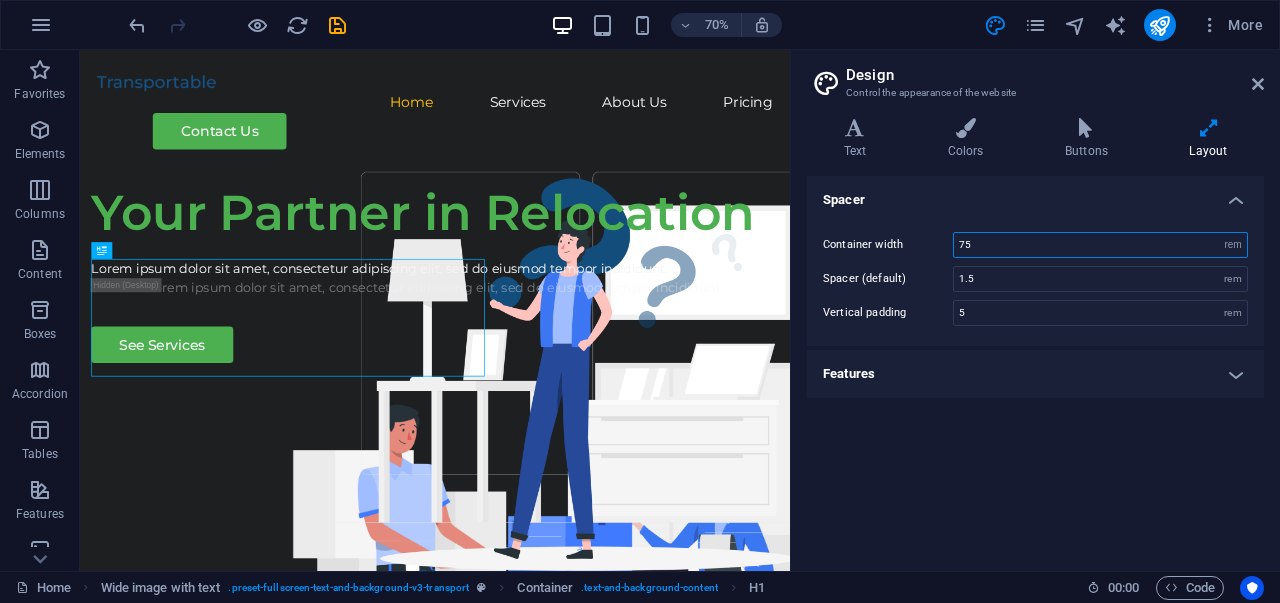 click on "75" at bounding box center (1100, 245) 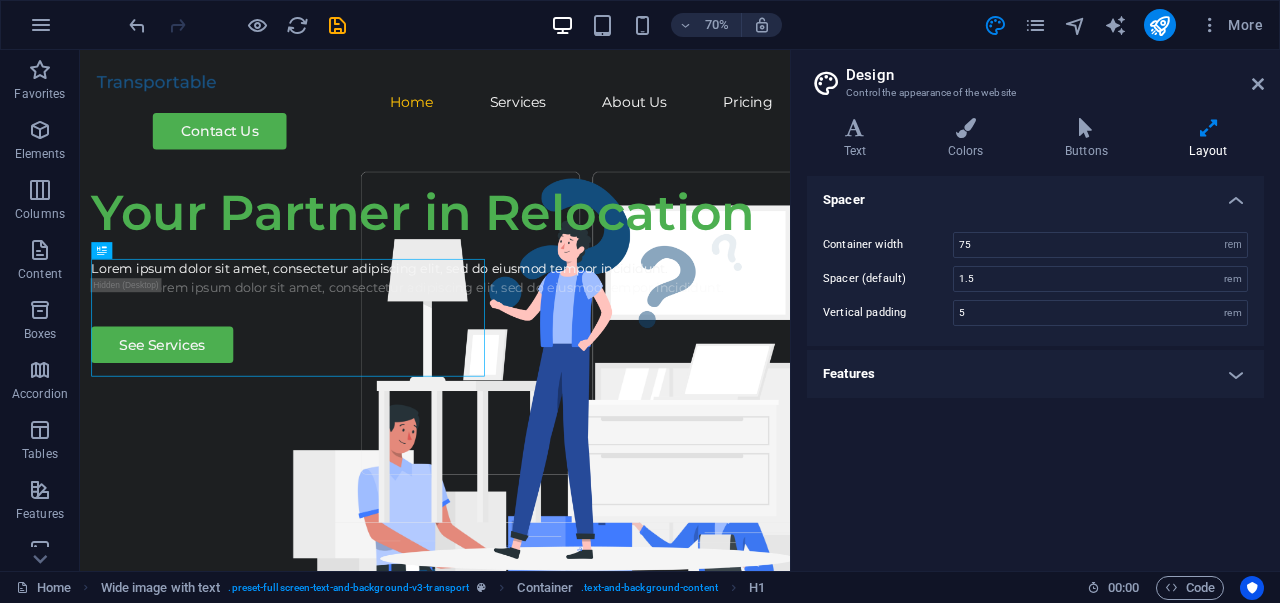 click on "Features" at bounding box center (1035, 374) 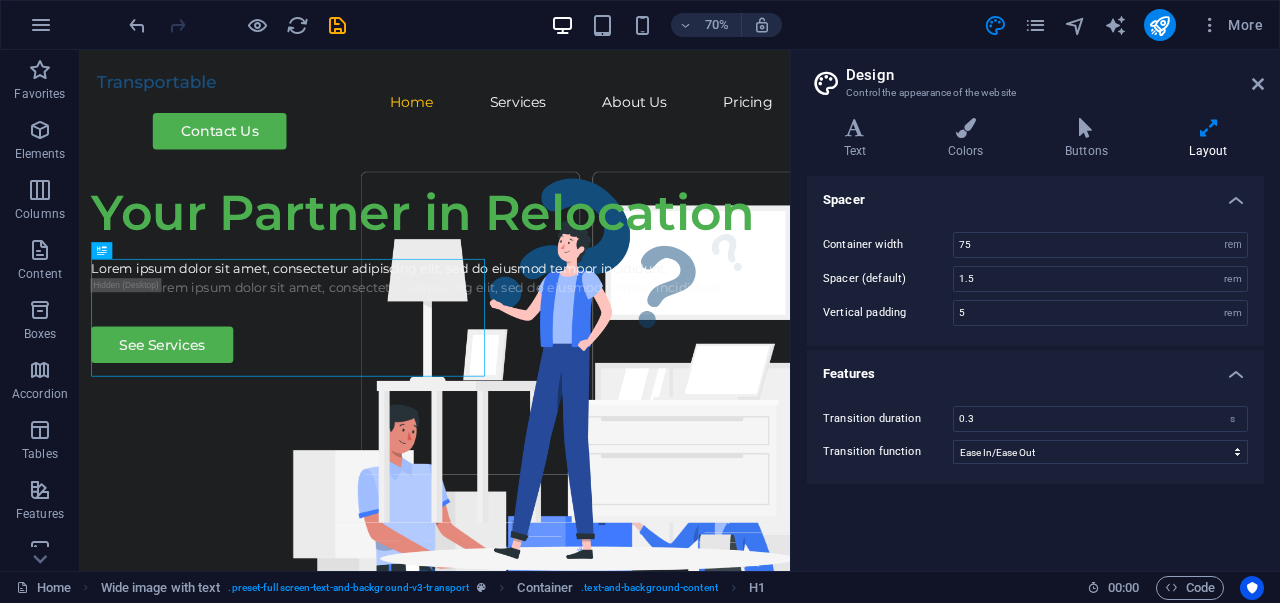 click on "Spacer Container width 75 rem px Spacer (default) 1.5 rem Vertical padding 5 rem Features Transition duration 0.3 s Transition function Ease Ease In Ease Out Ease In/Ease Out Linear" at bounding box center [1035, 365] 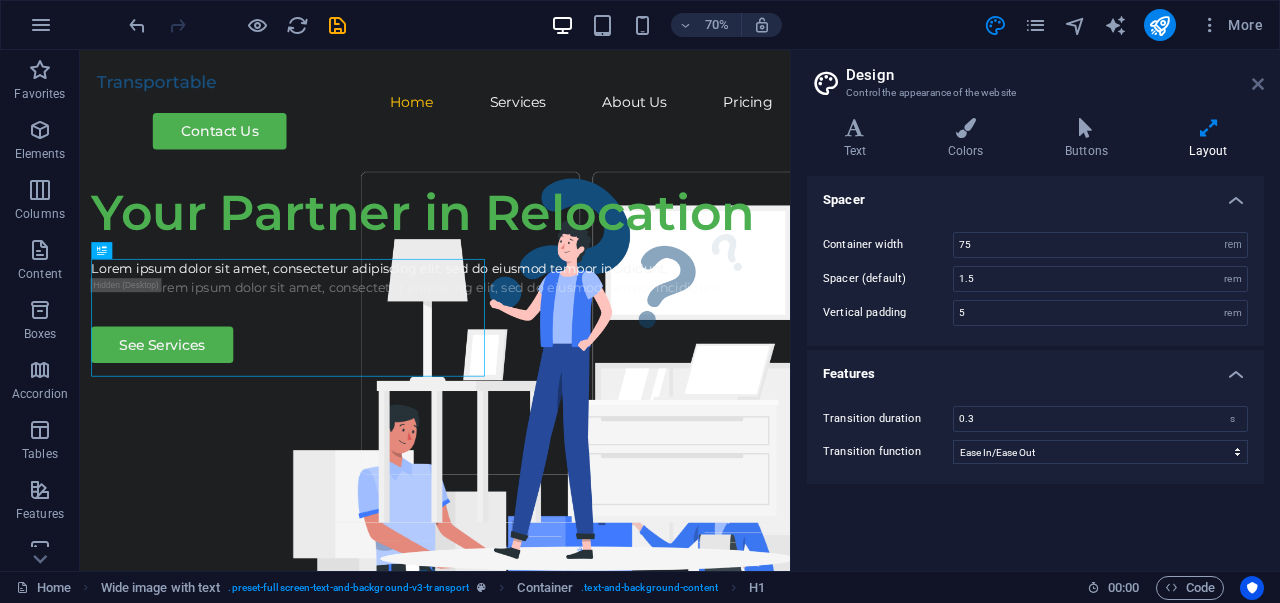 drag, startPoint x: 1258, startPoint y: 89, endPoint x: 1181, endPoint y: 16, distance: 106.10372 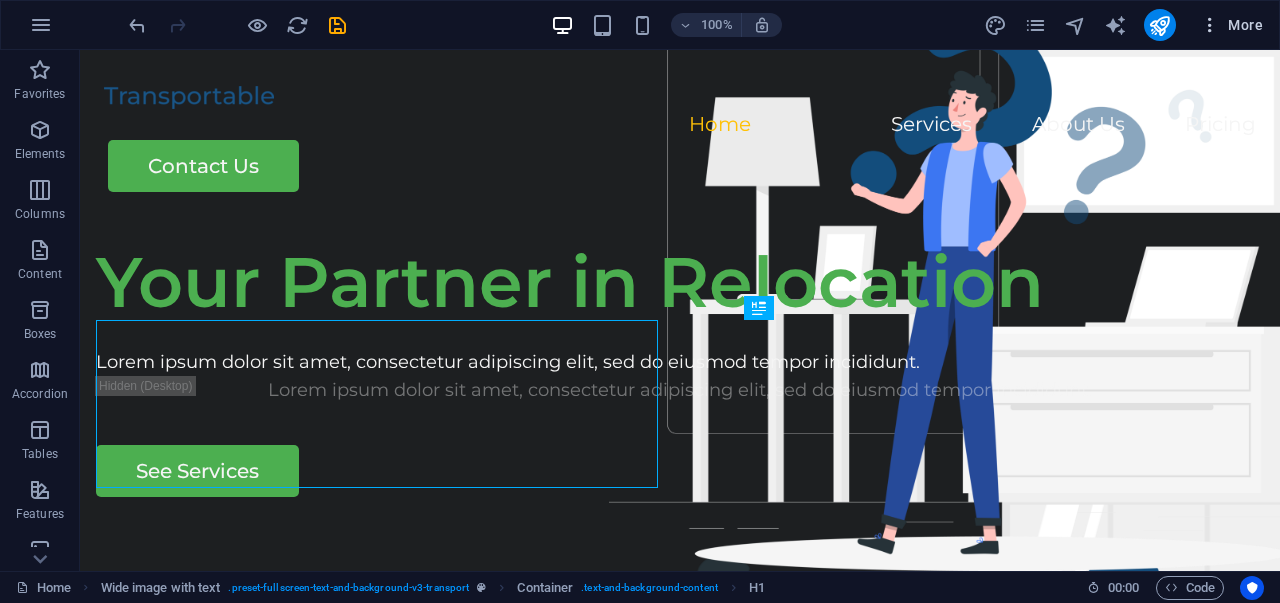 click on "More" at bounding box center (1231, 25) 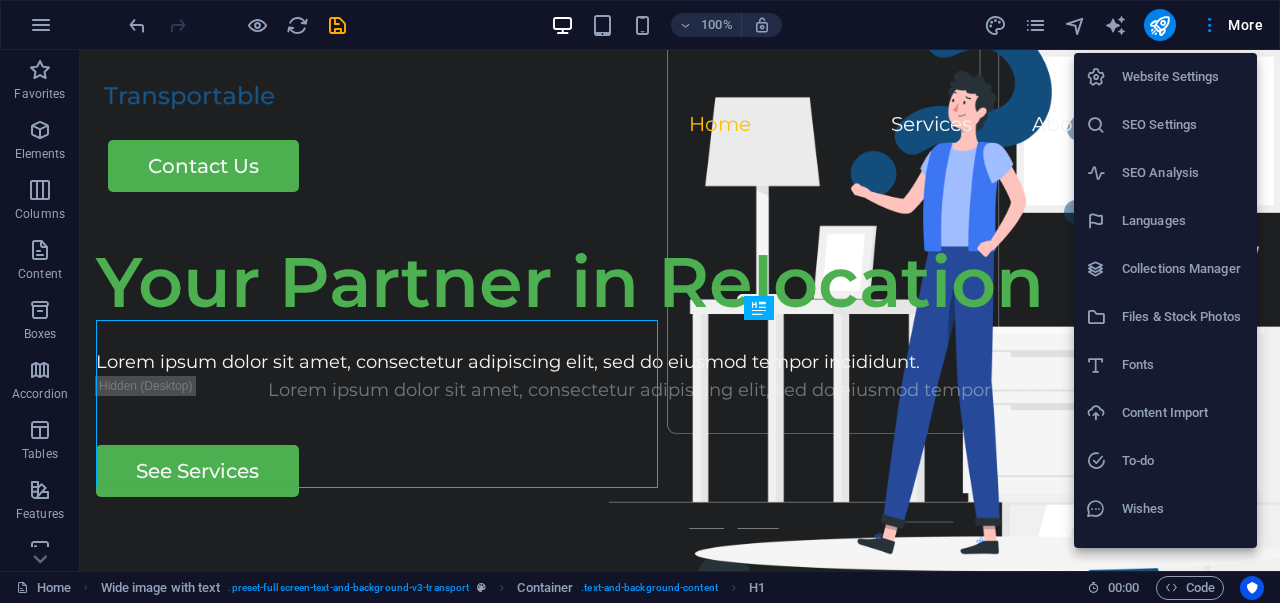 click at bounding box center (640, 301) 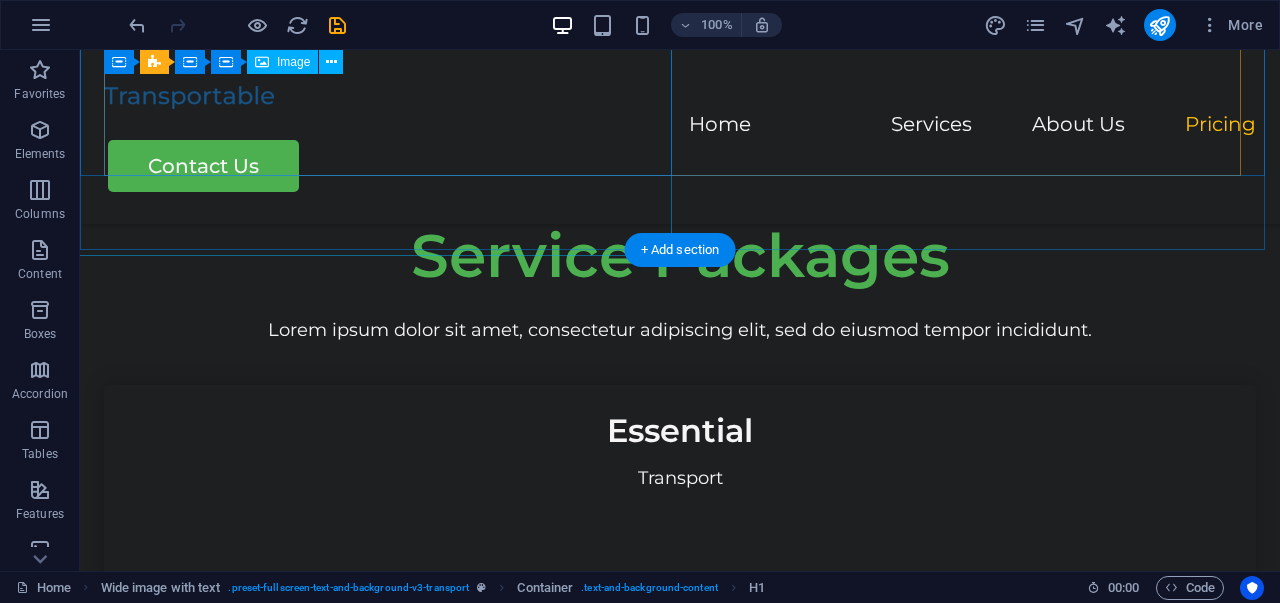 scroll, scrollTop: 3575, scrollLeft: 0, axis: vertical 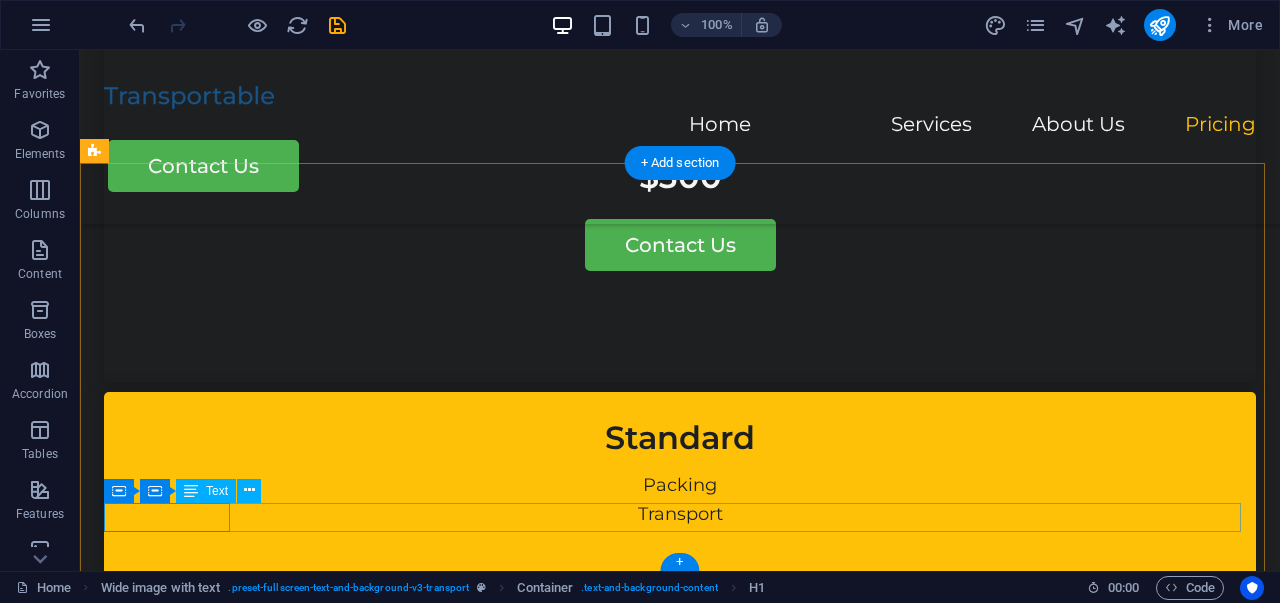 click on "ptsja.my.id" at bounding box center [676, 3216] 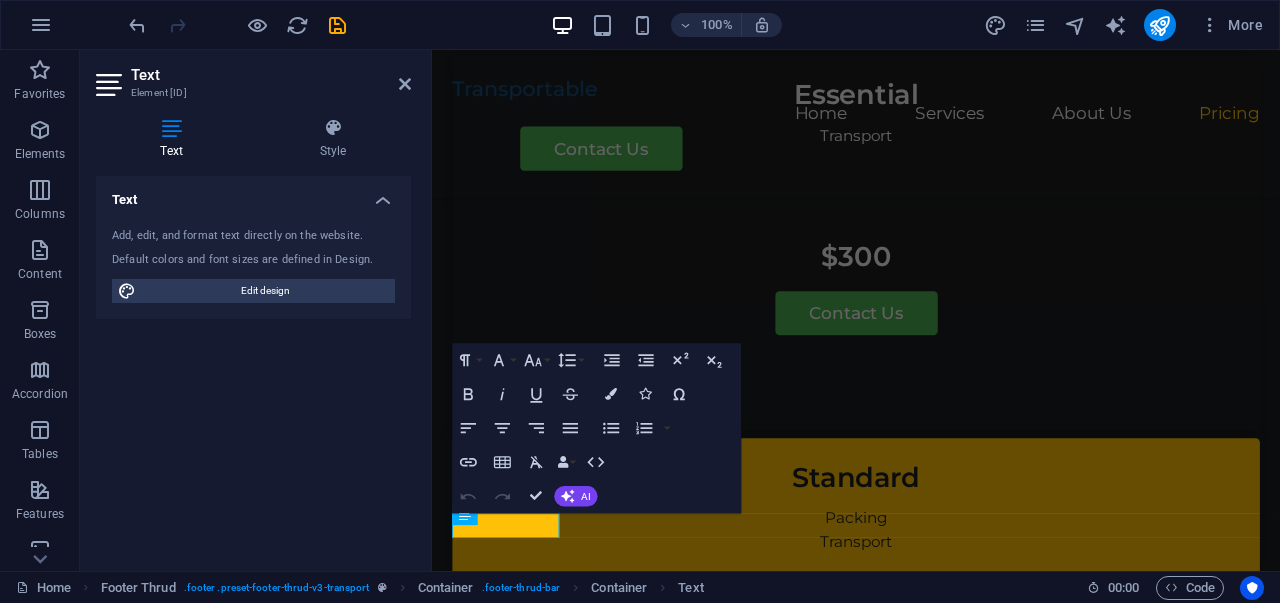 scroll, scrollTop: 3983, scrollLeft: 0, axis: vertical 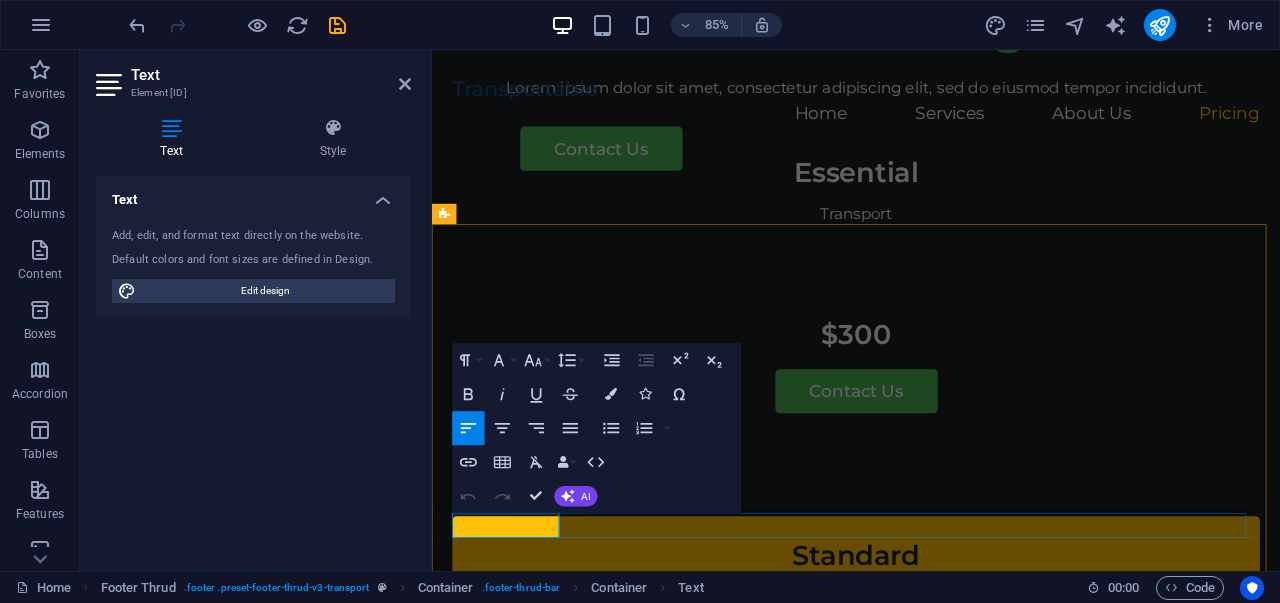 click on "ptsja.my.id" 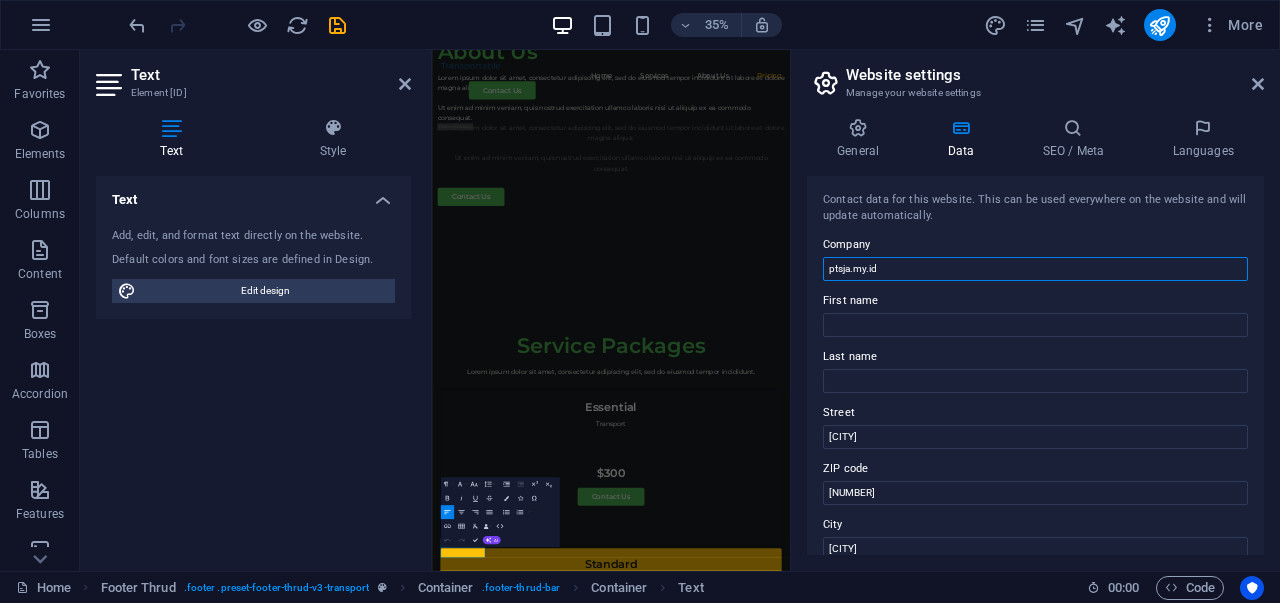 drag, startPoint x: 1328, startPoint y: 330, endPoint x: 1201, endPoint y: 786, distance: 473.35504 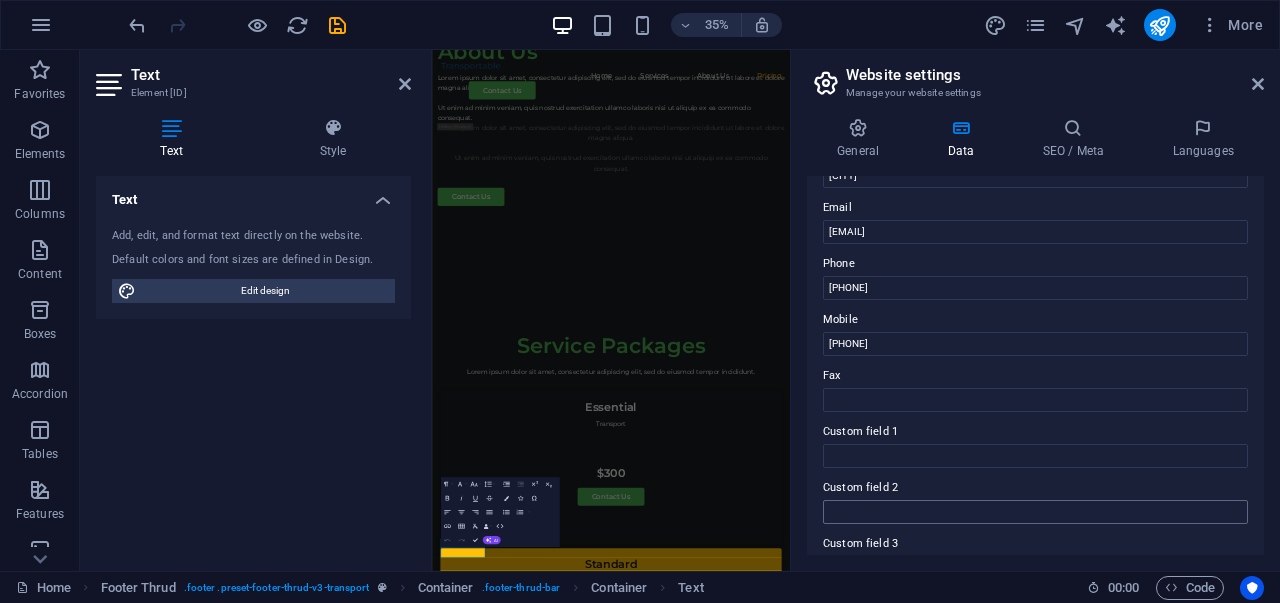 scroll, scrollTop: 0, scrollLeft: 0, axis: both 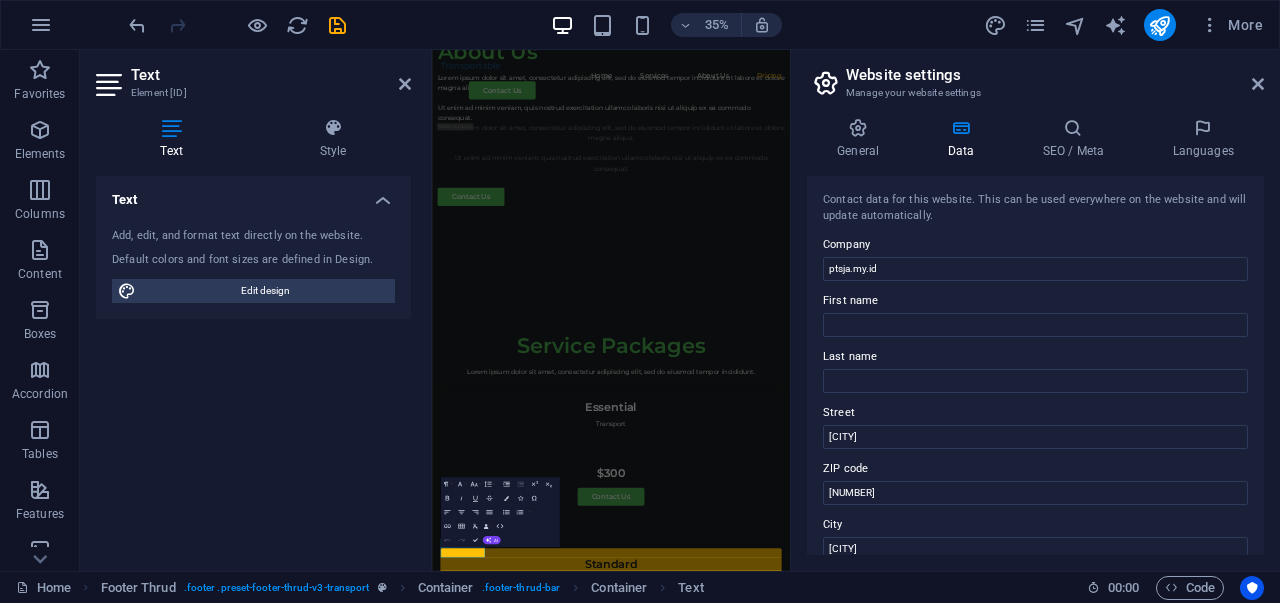 click on "Website settings Manage your website settings" at bounding box center [1037, 76] 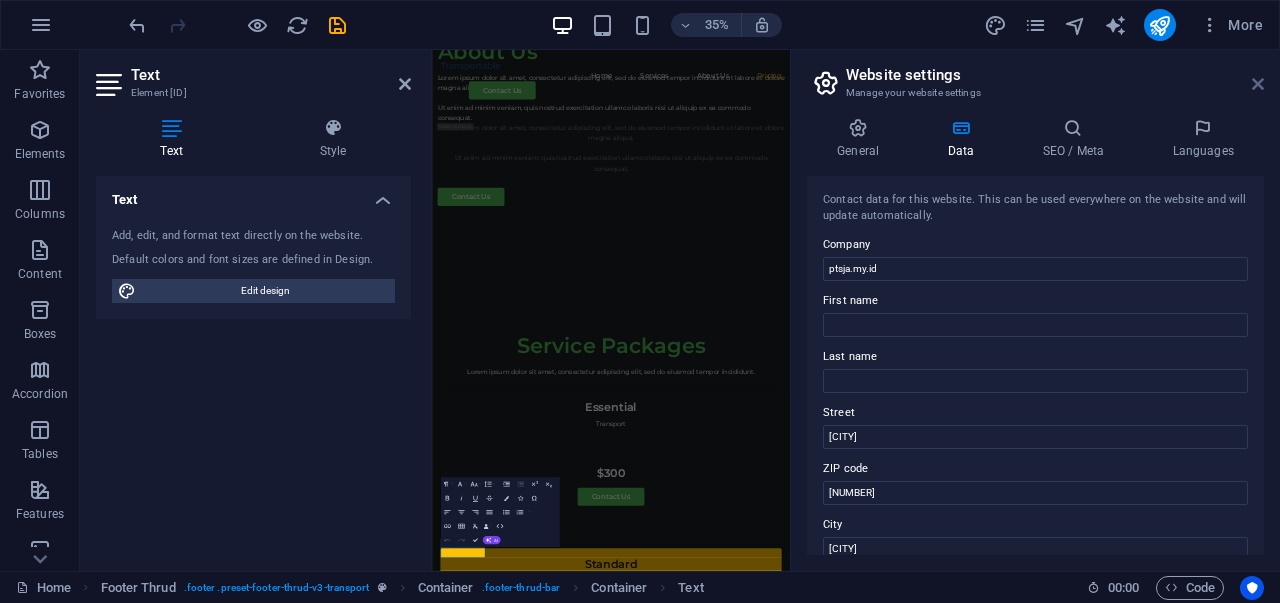 click at bounding box center [1258, 84] 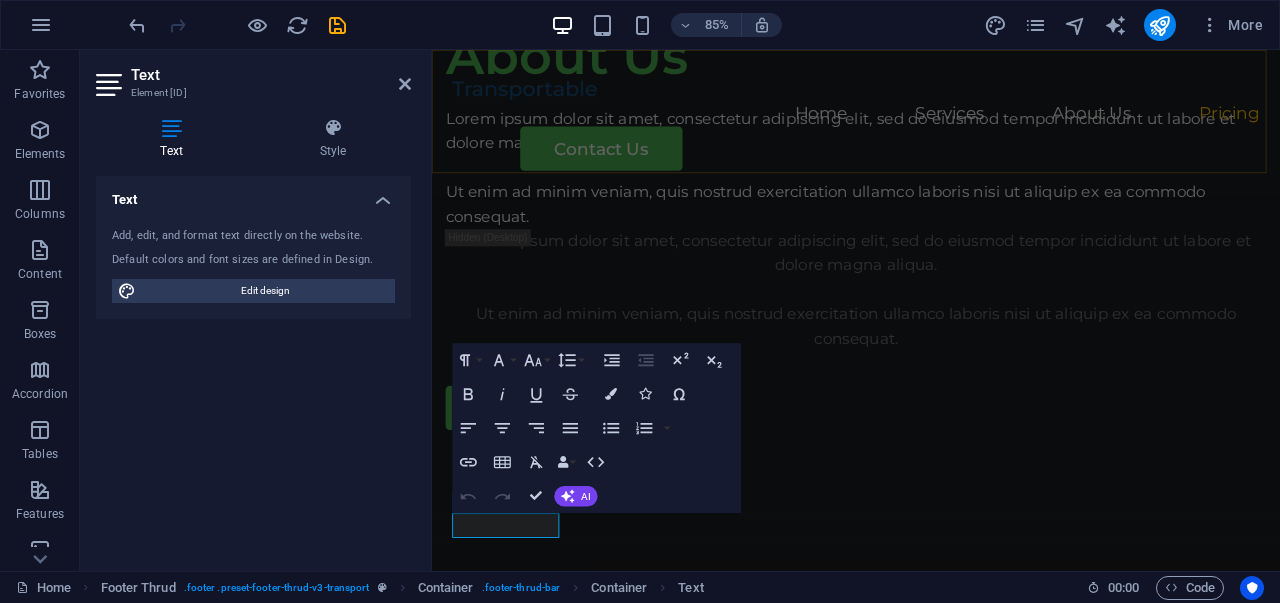 scroll, scrollTop: 3983, scrollLeft: 0, axis: vertical 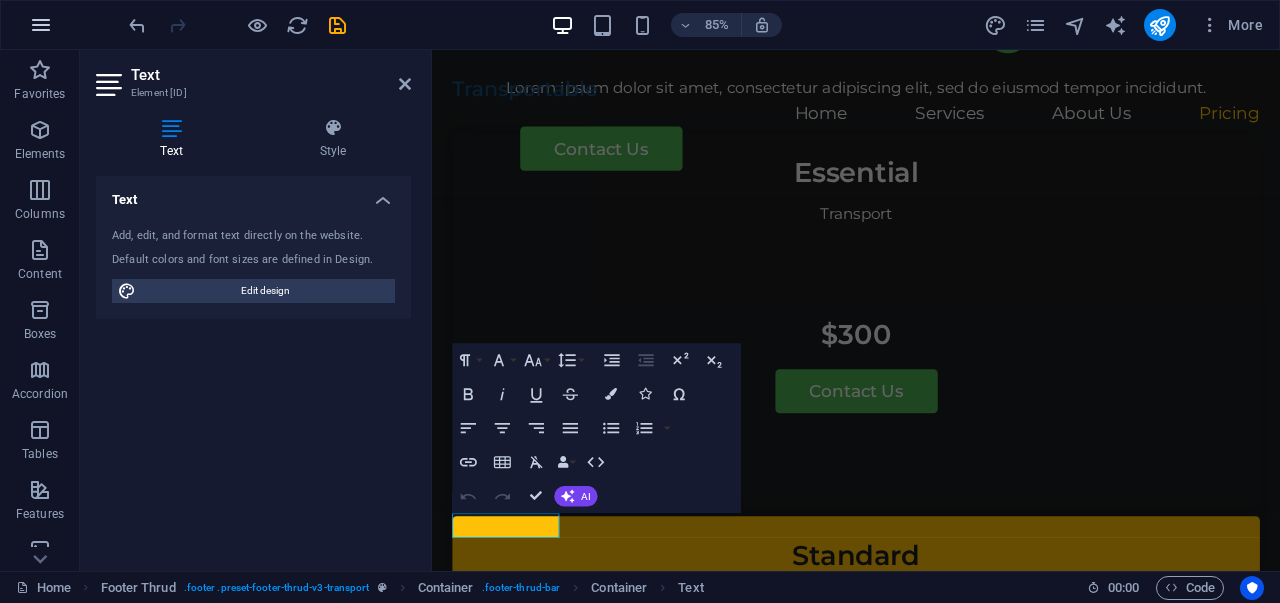 click at bounding box center [41, 25] 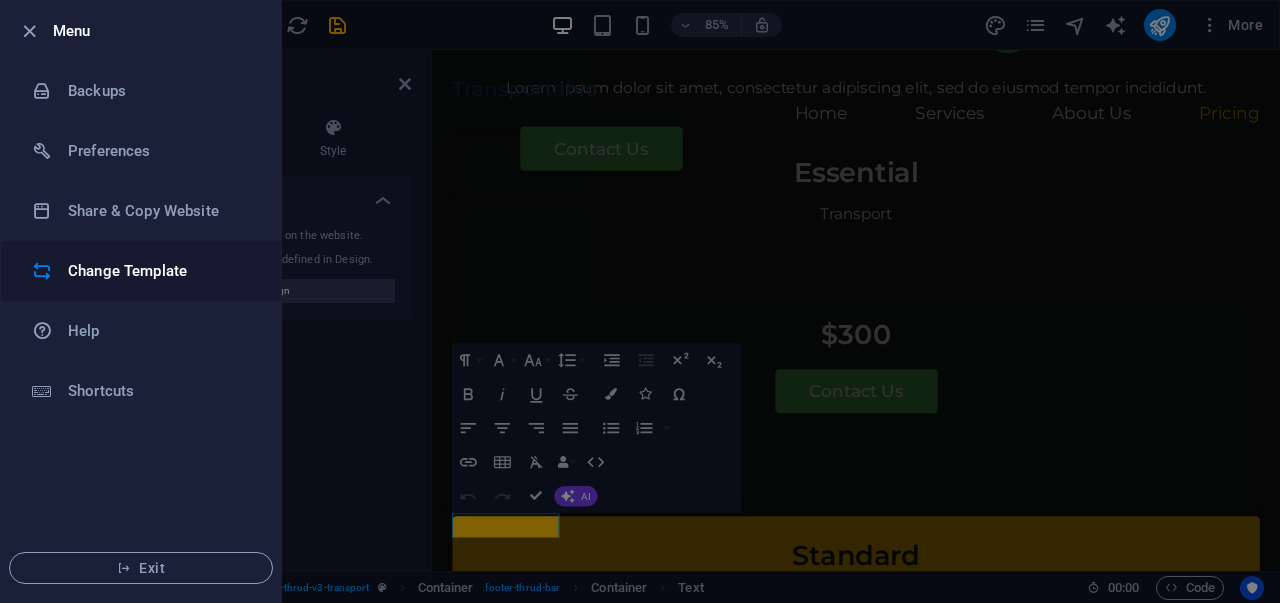 click on "Change Template" at bounding box center [160, 271] 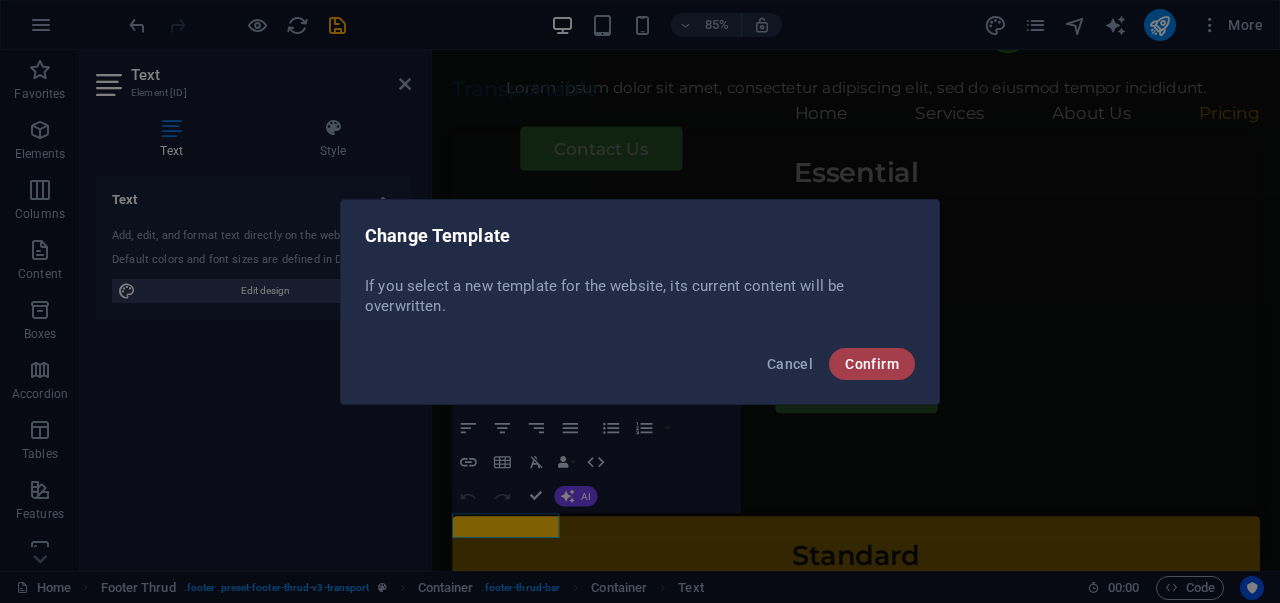 click on "Confirm" at bounding box center (872, 364) 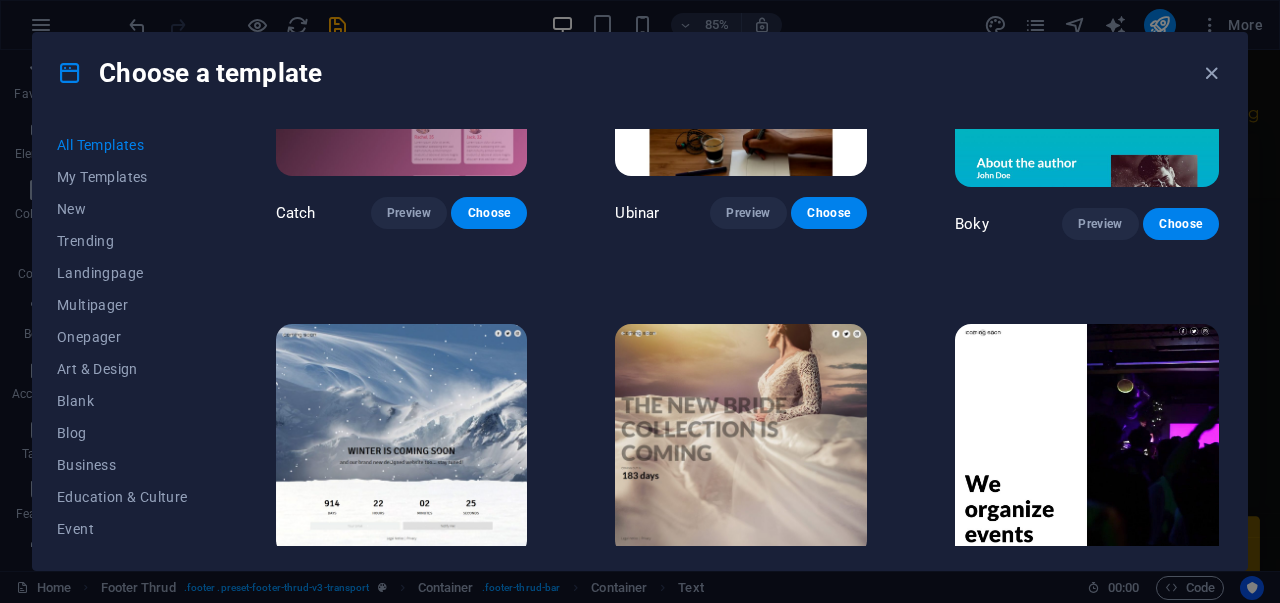 scroll, scrollTop: 20200, scrollLeft: 0, axis: vertical 